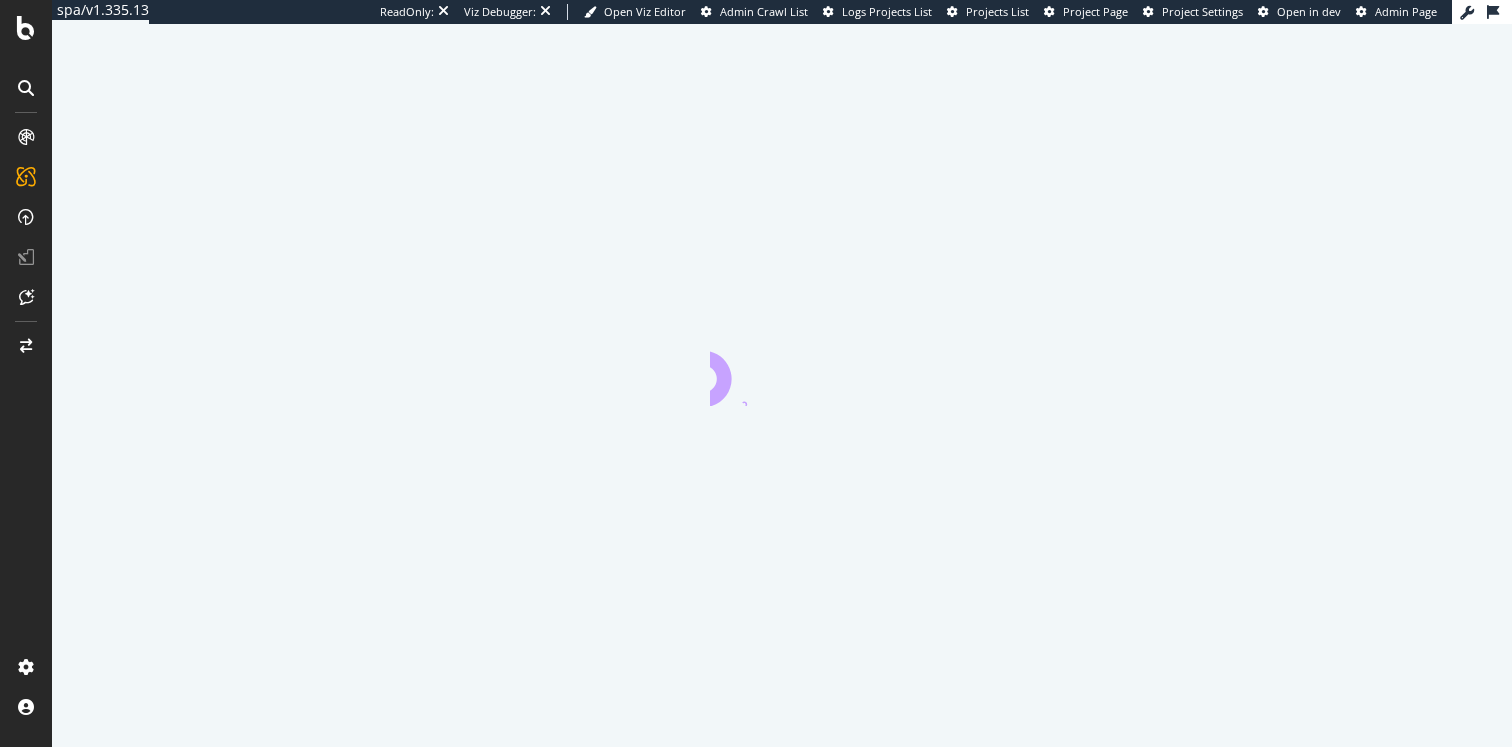 scroll, scrollTop: 0, scrollLeft: 0, axis: both 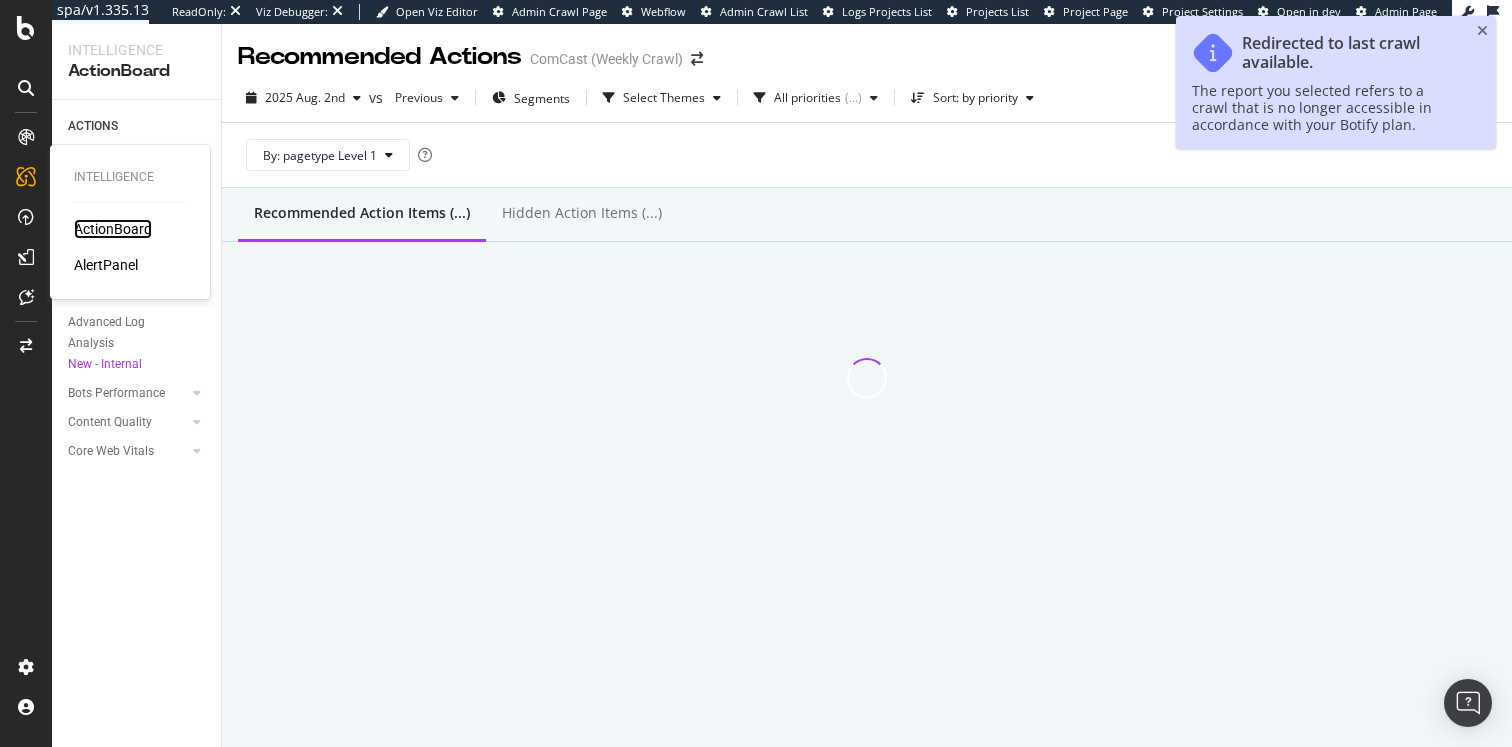 click on "ActionBoard" at bounding box center (113, 229) 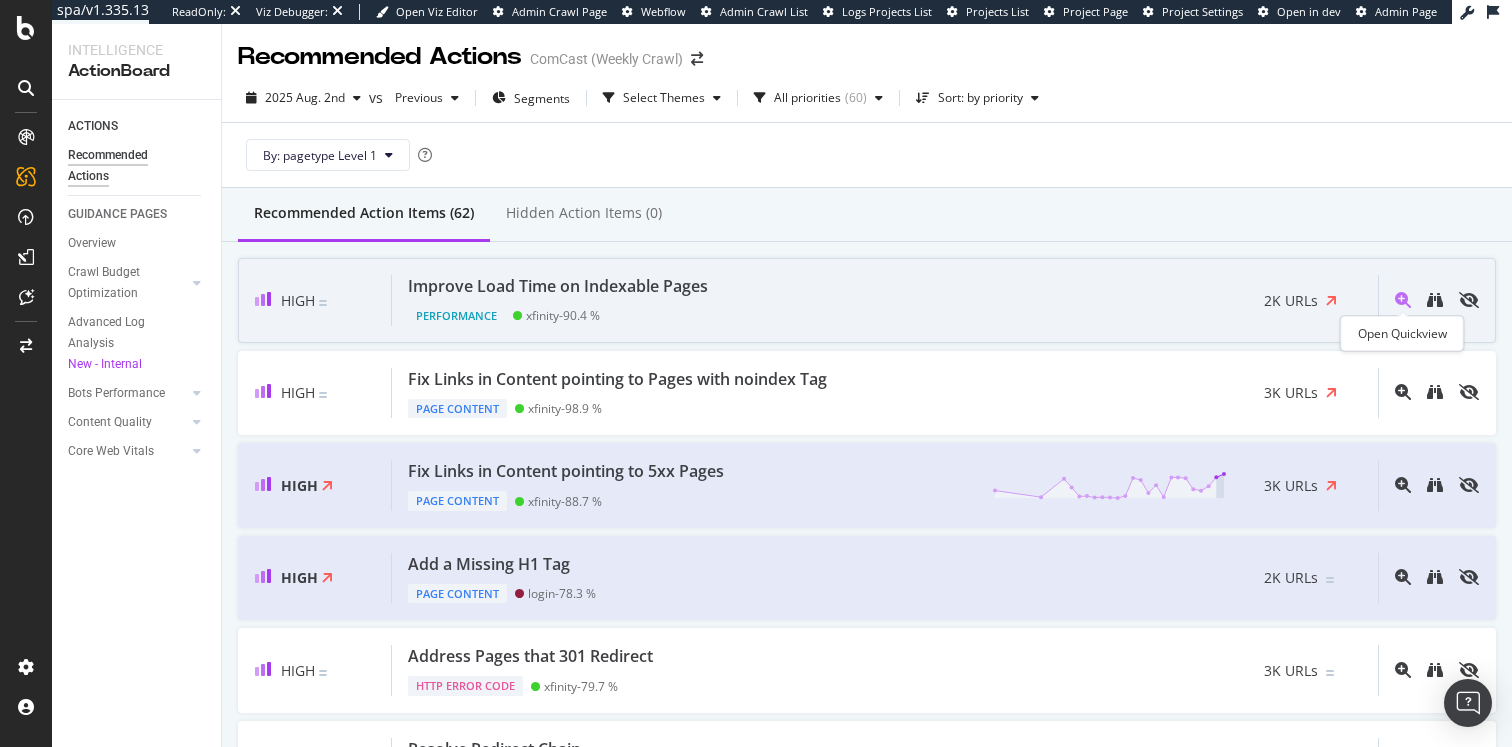 click at bounding box center (1403, 300) 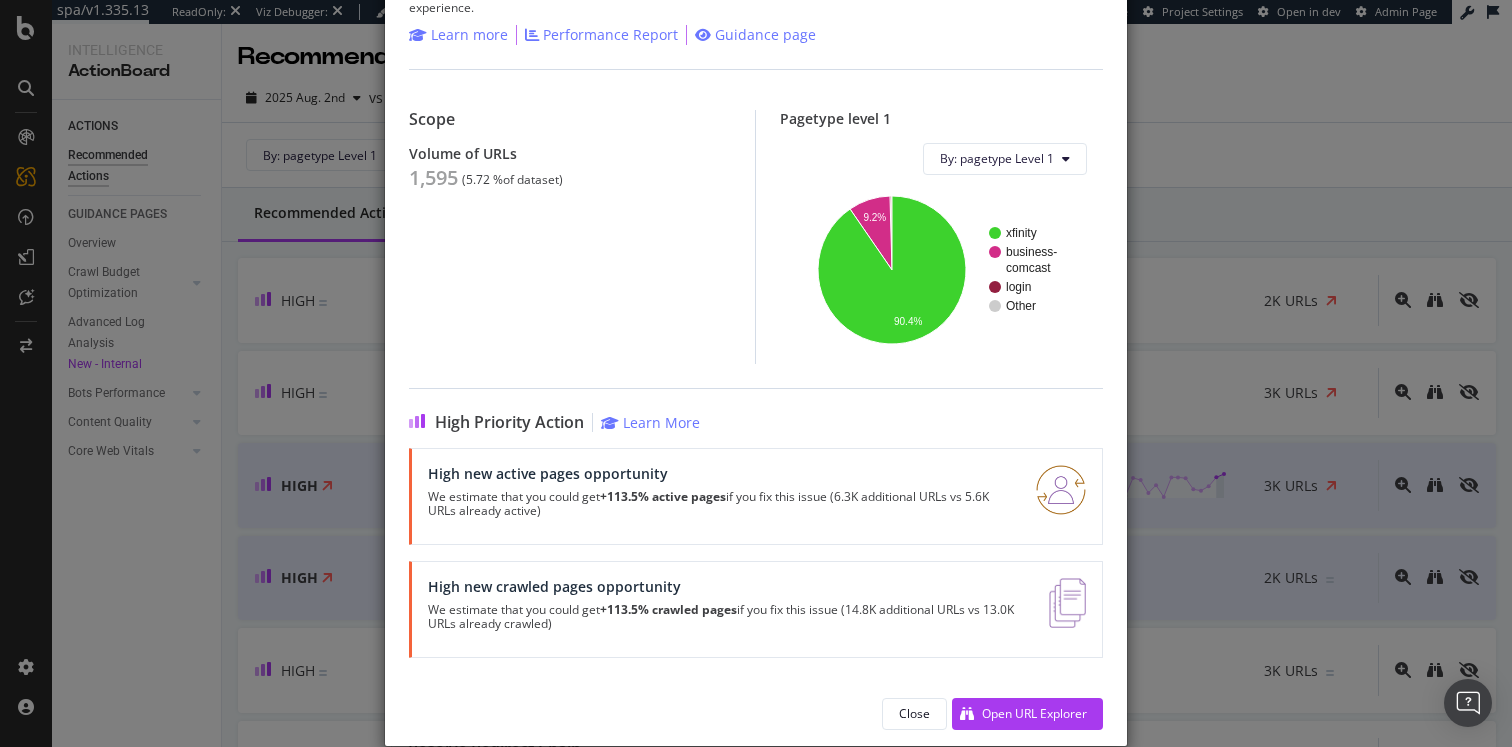 scroll, scrollTop: 0, scrollLeft: 0, axis: both 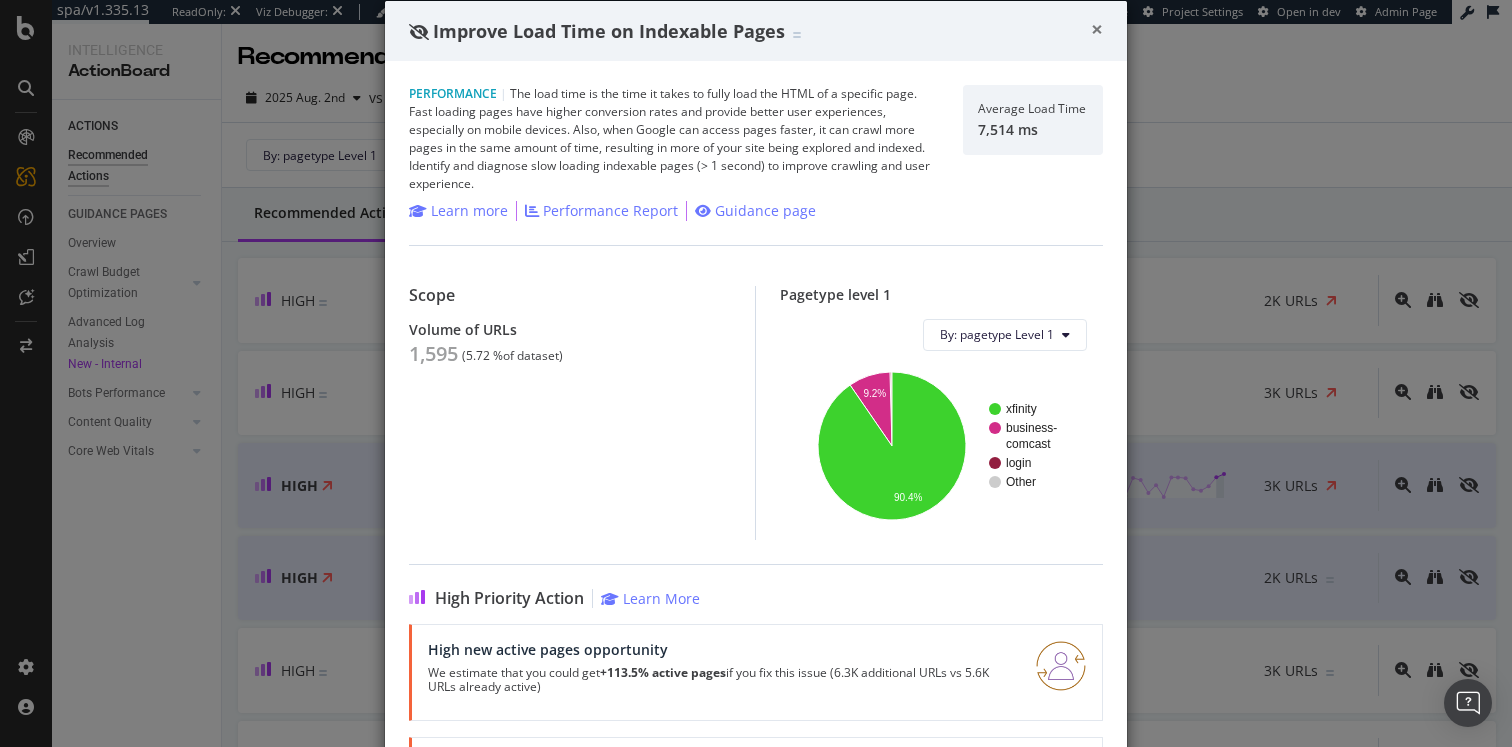click on "×" at bounding box center (1097, 29) 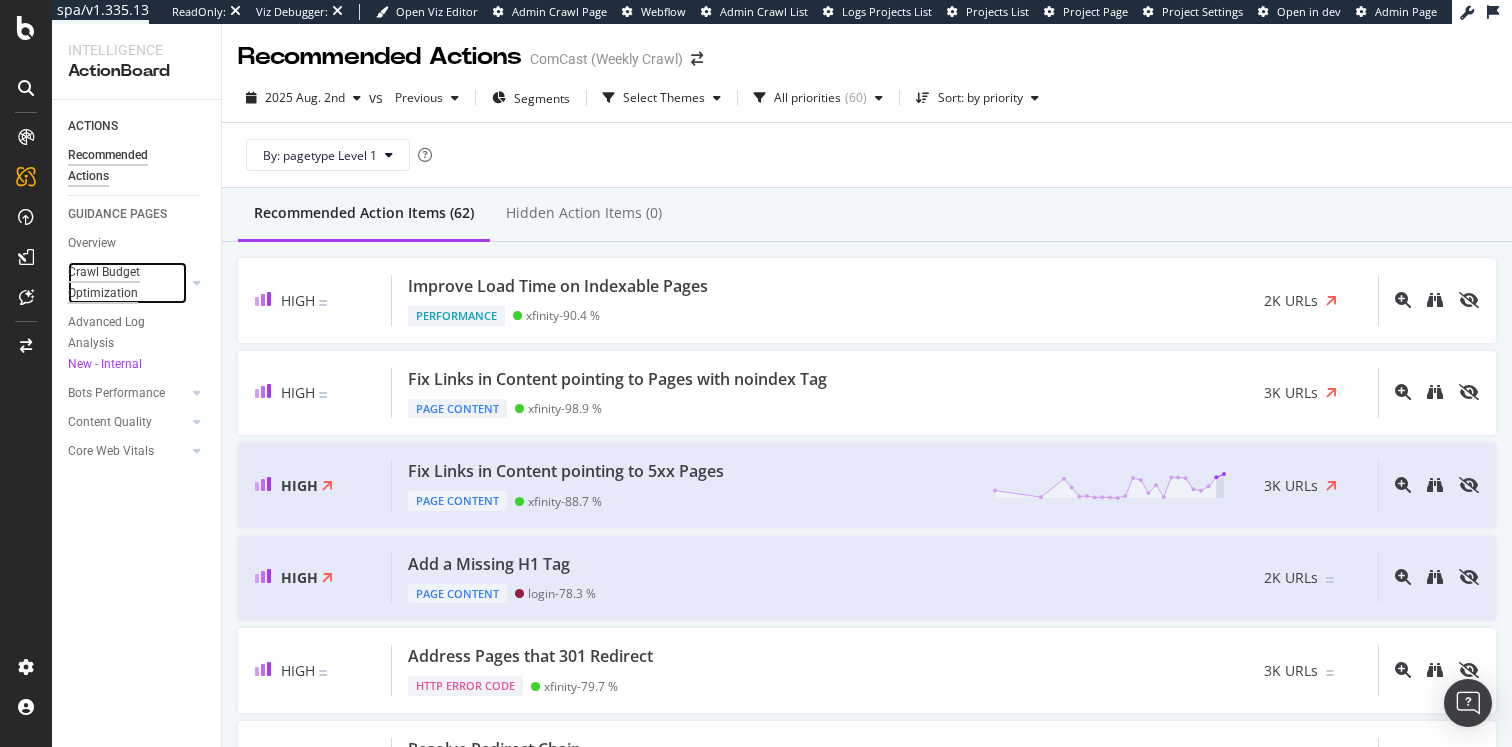click on "Crawl Budget Optimization" at bounding box center (120, 283) 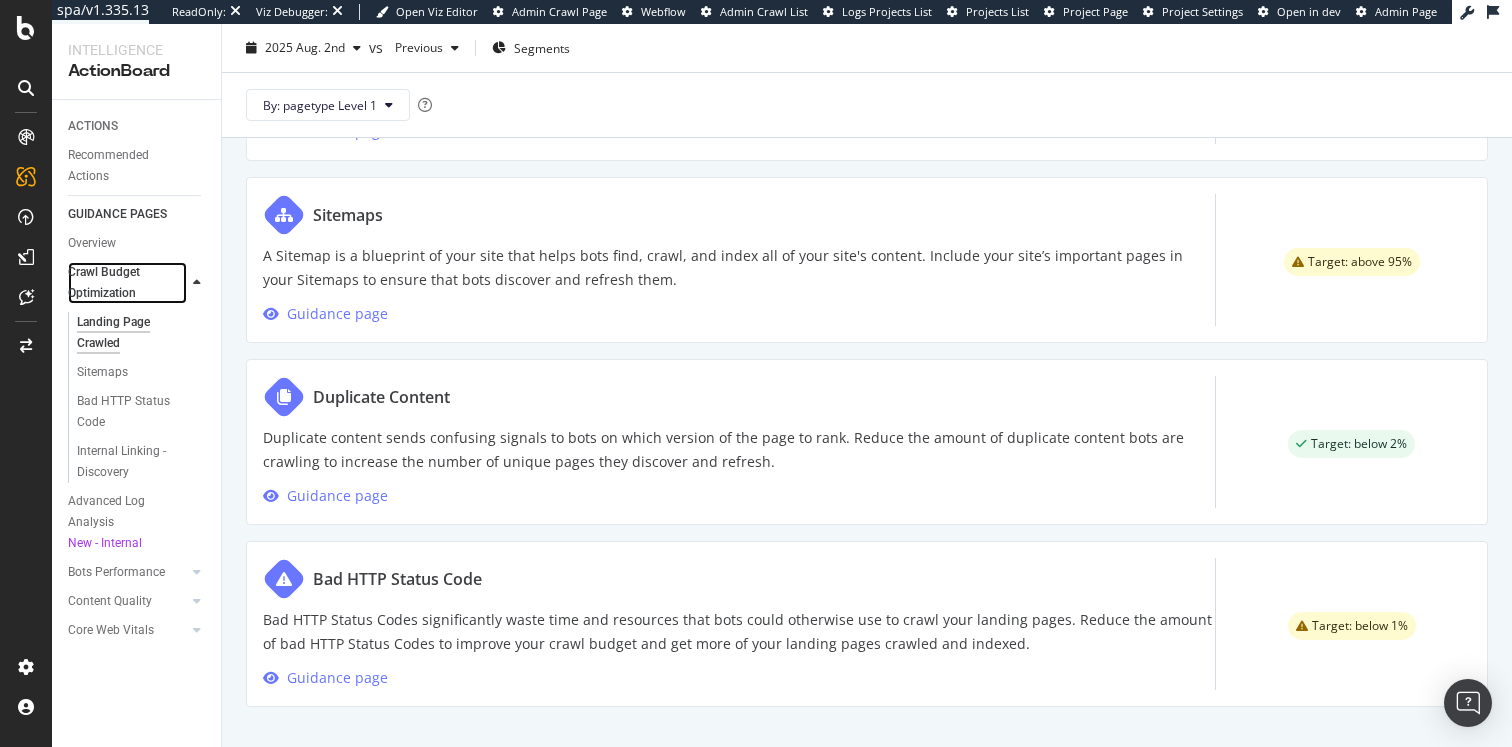 scroll, scrollTop: 0, scrollLeft: 0, axis: both 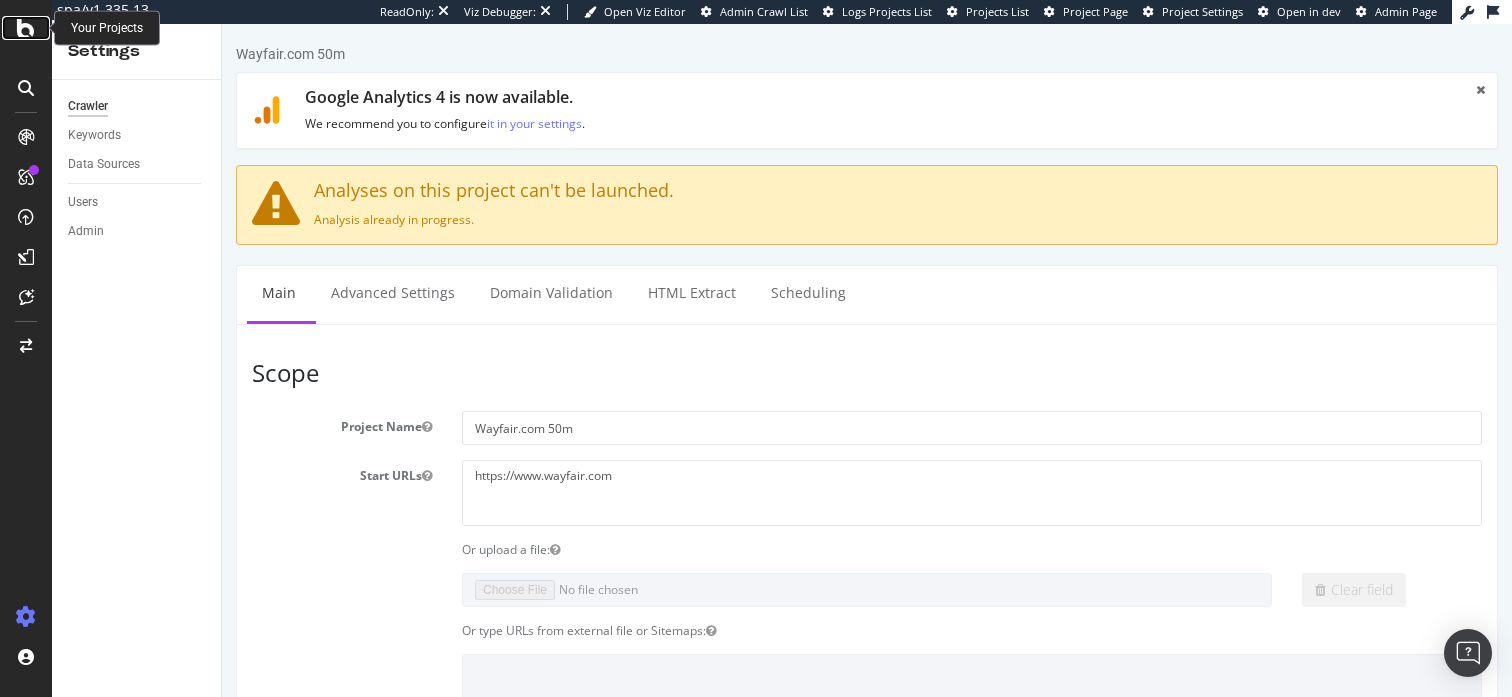 click at bounding box center (26, 28) 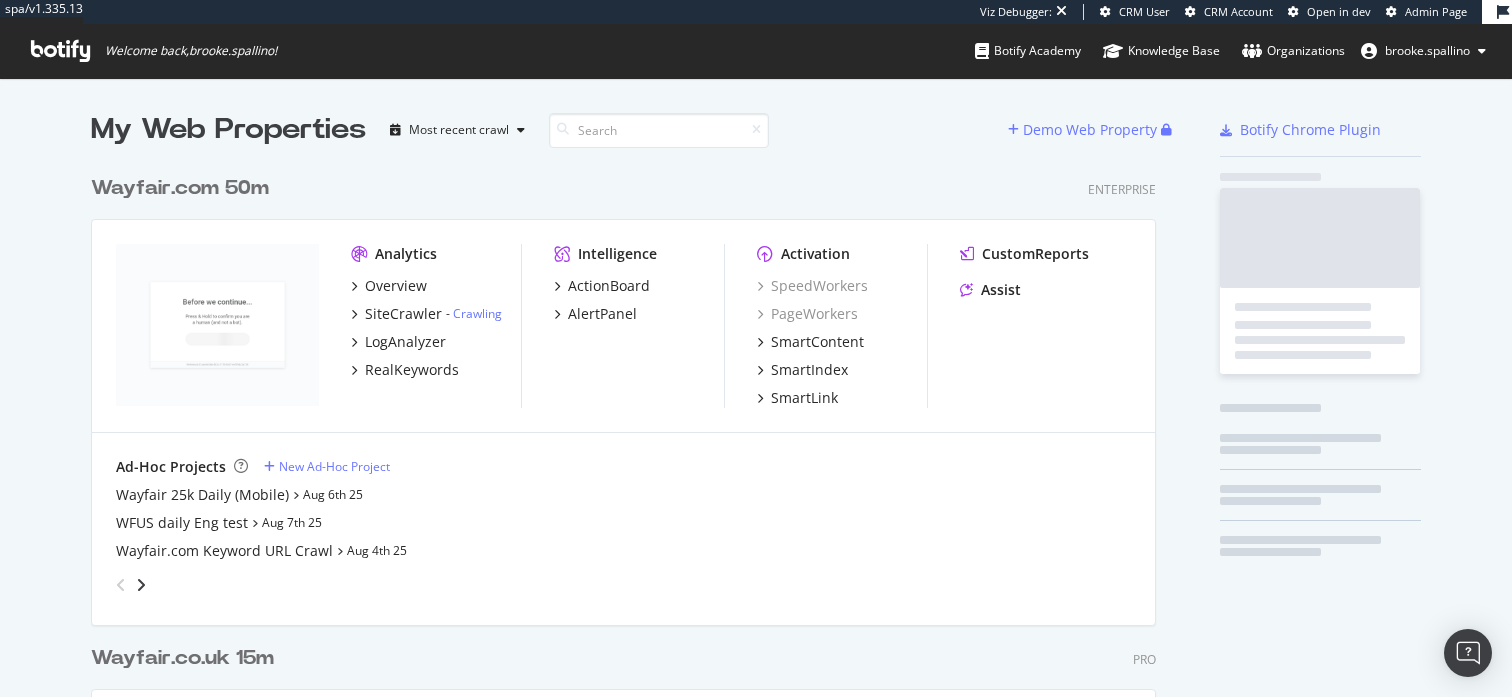 scroll, scrollTop: 1, scrollLeft: 1, axis: both 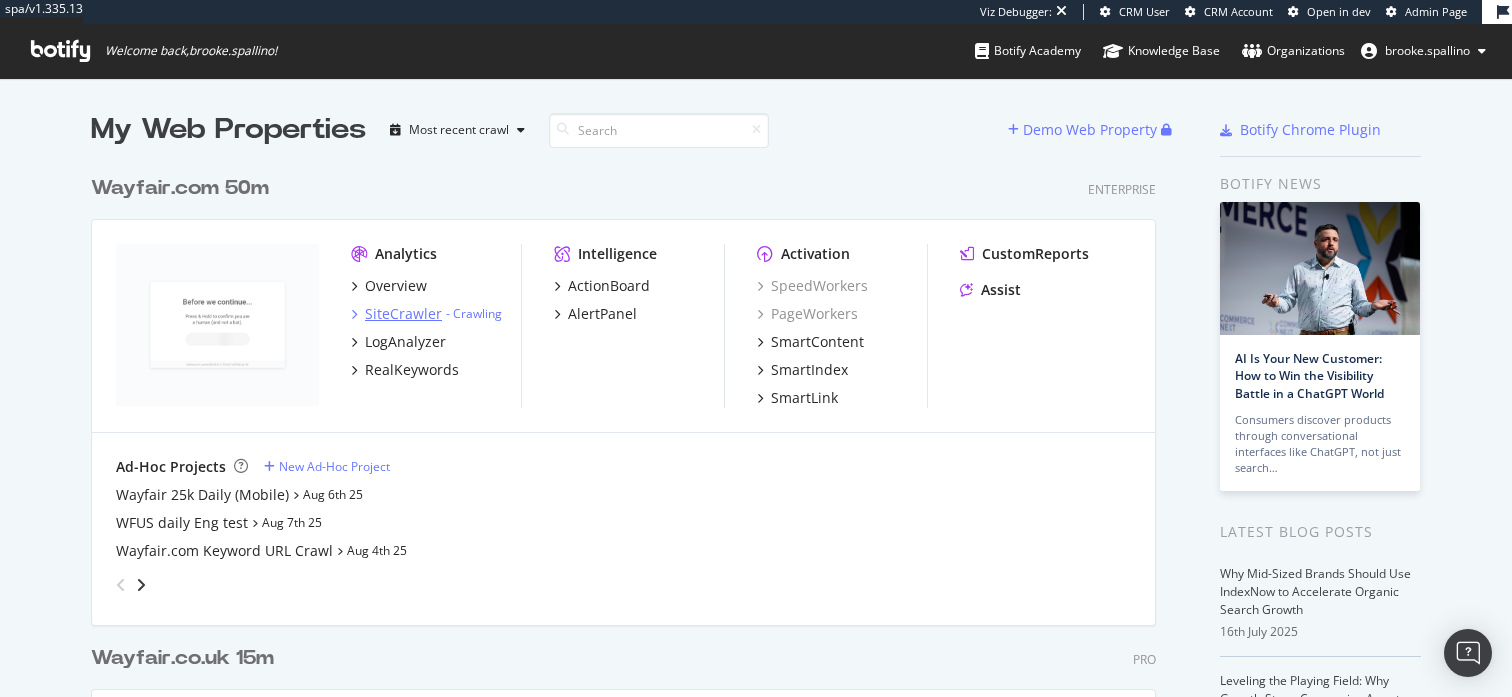 click on "SiteCrawler" at bounding box center [403, 314] 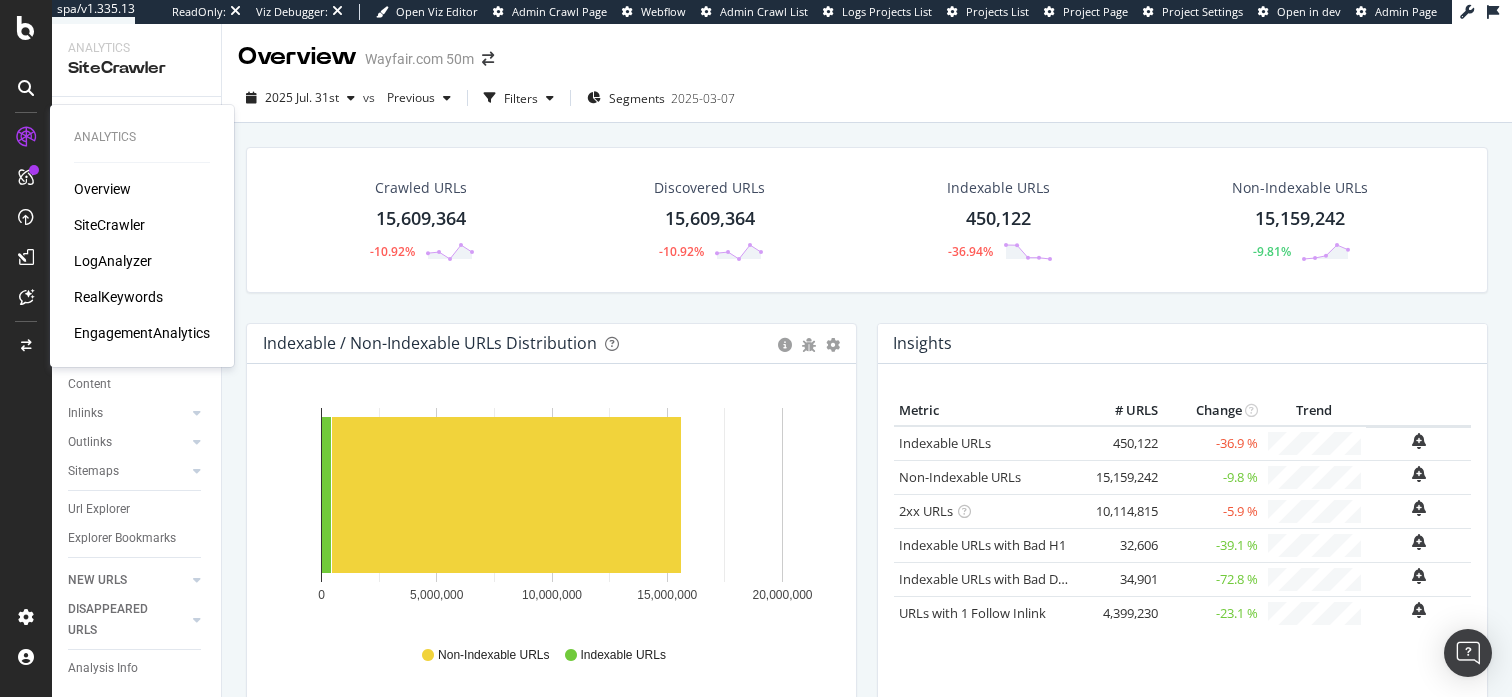 click on "LogAnalyzer" at bounding box center (113, 261) 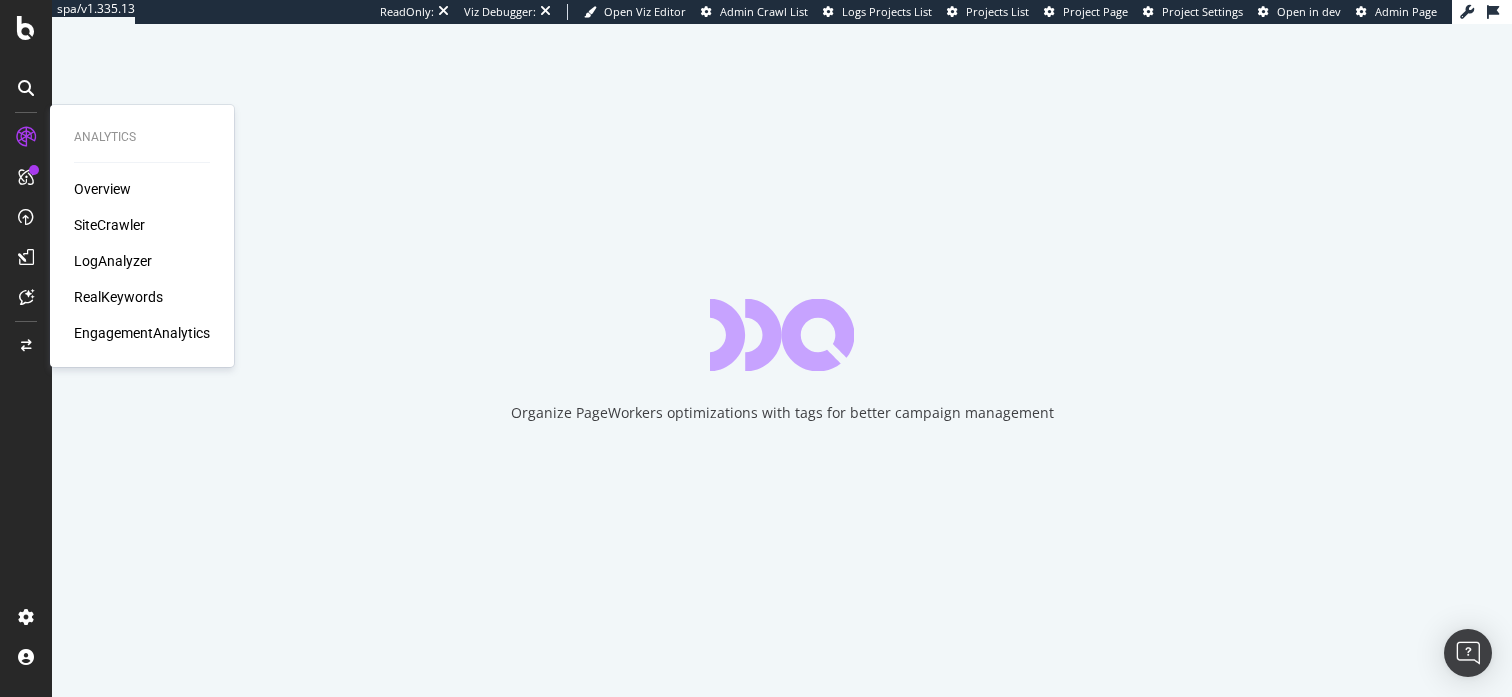 click on "SiteCrawler" at bounding box center (109, 225) 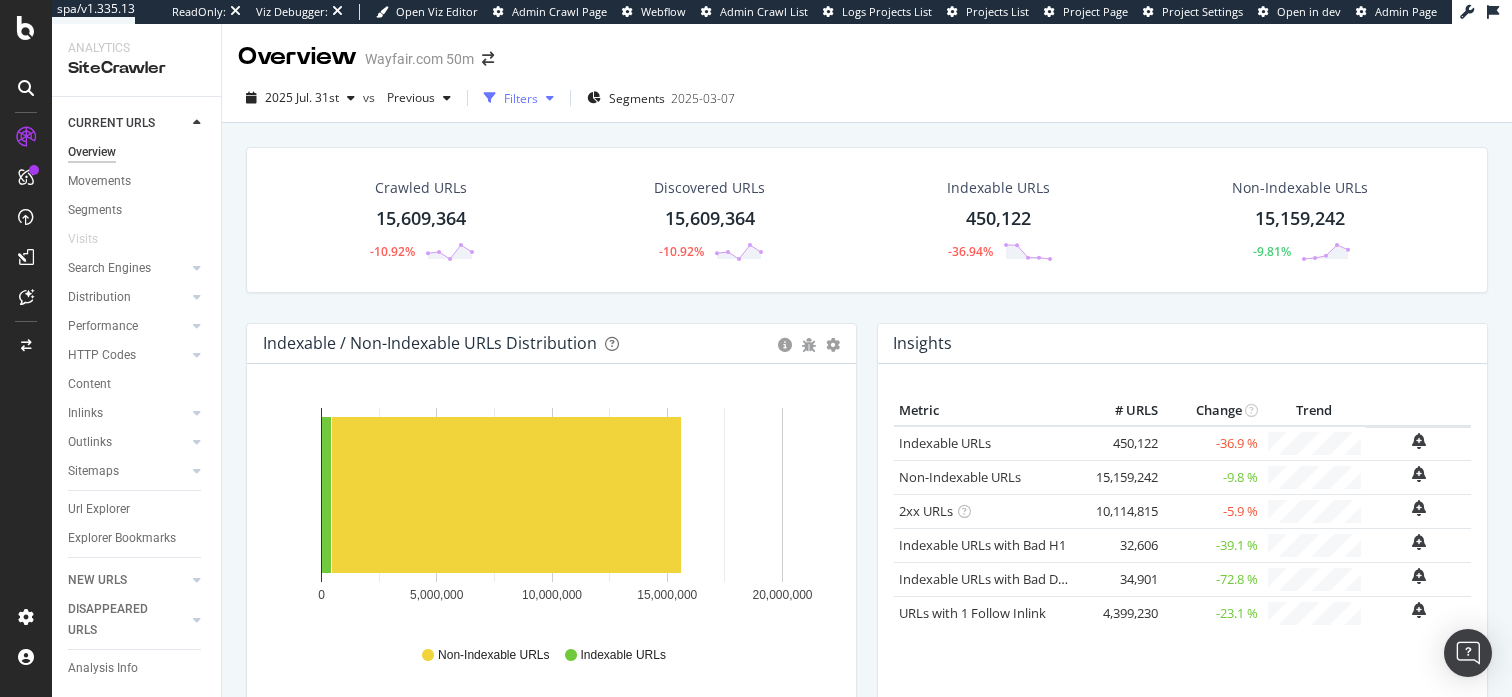 click on "Filters" at bounding box center (521, 98) 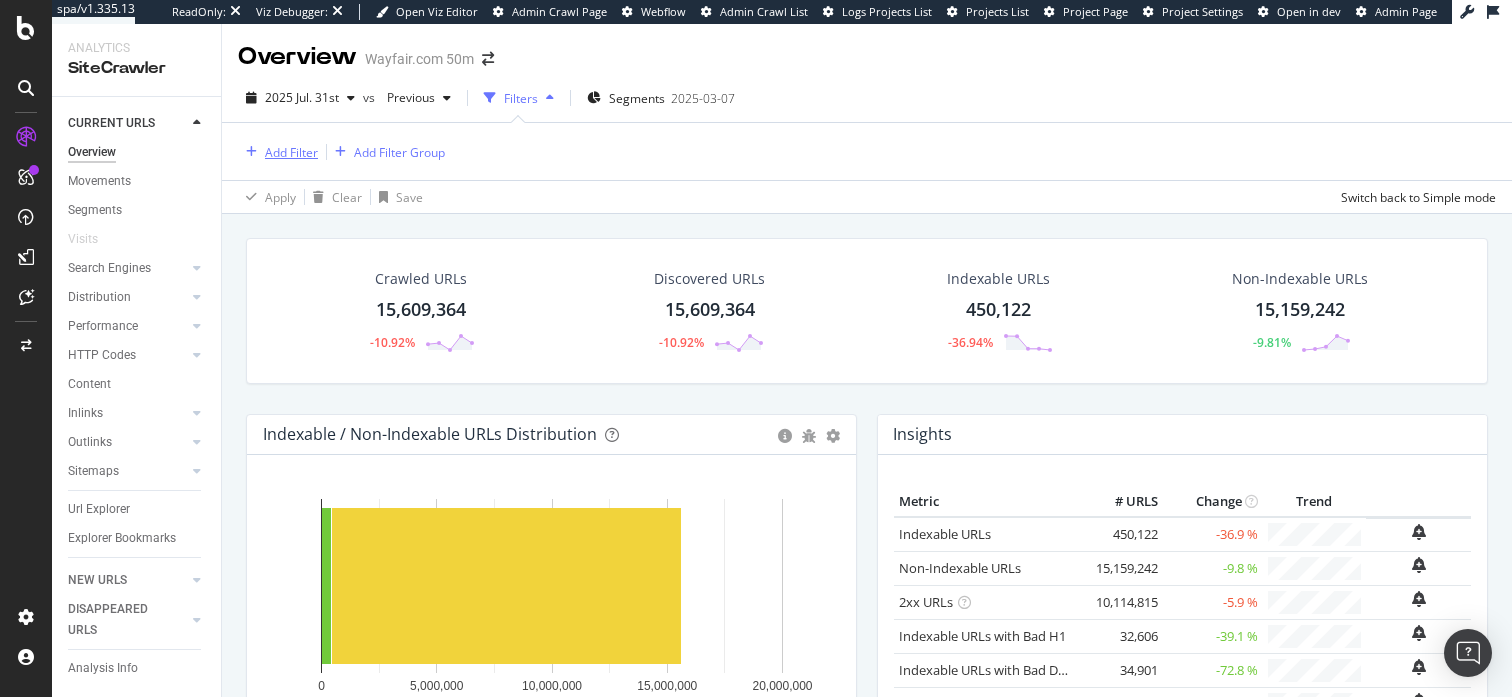 click on "Add Filter" at bounding box center [291, 152] 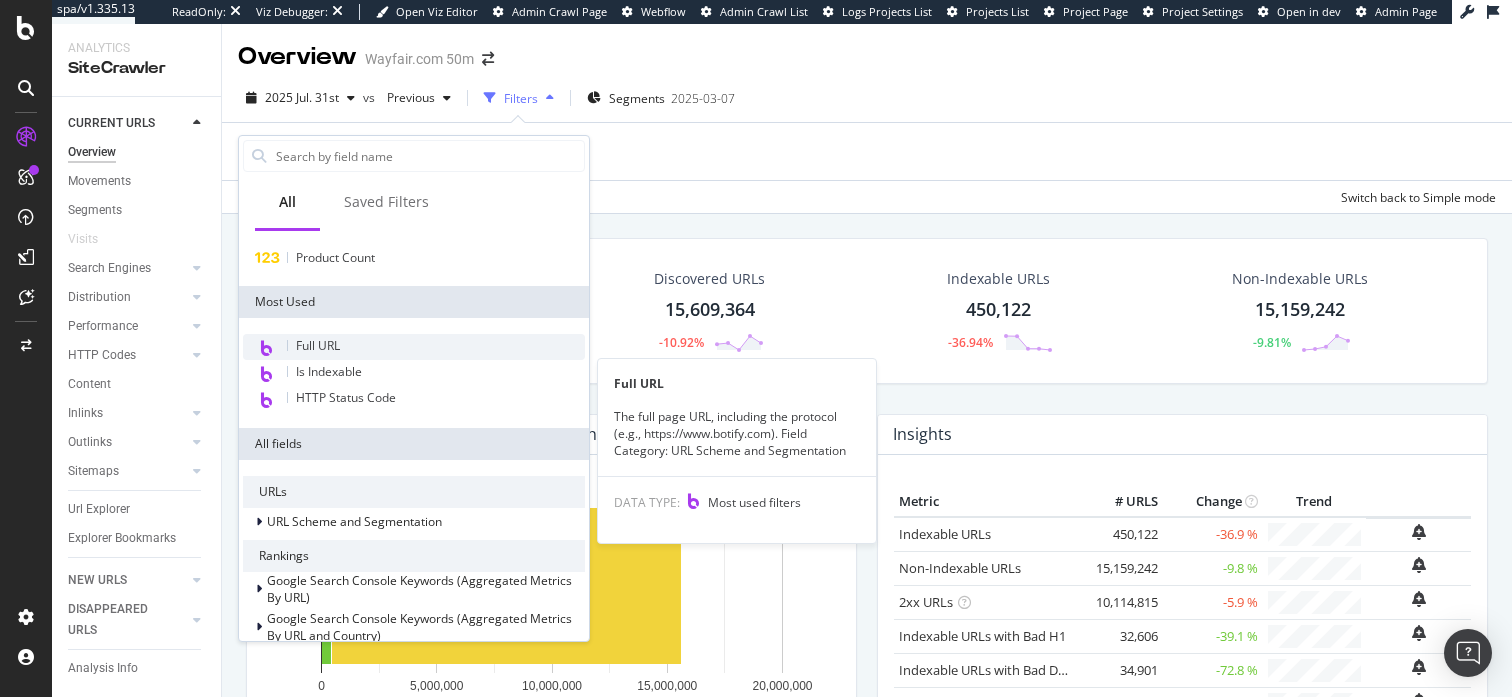 scroll, scrollTop: 39, scrollLeft: 0, axis: vertical 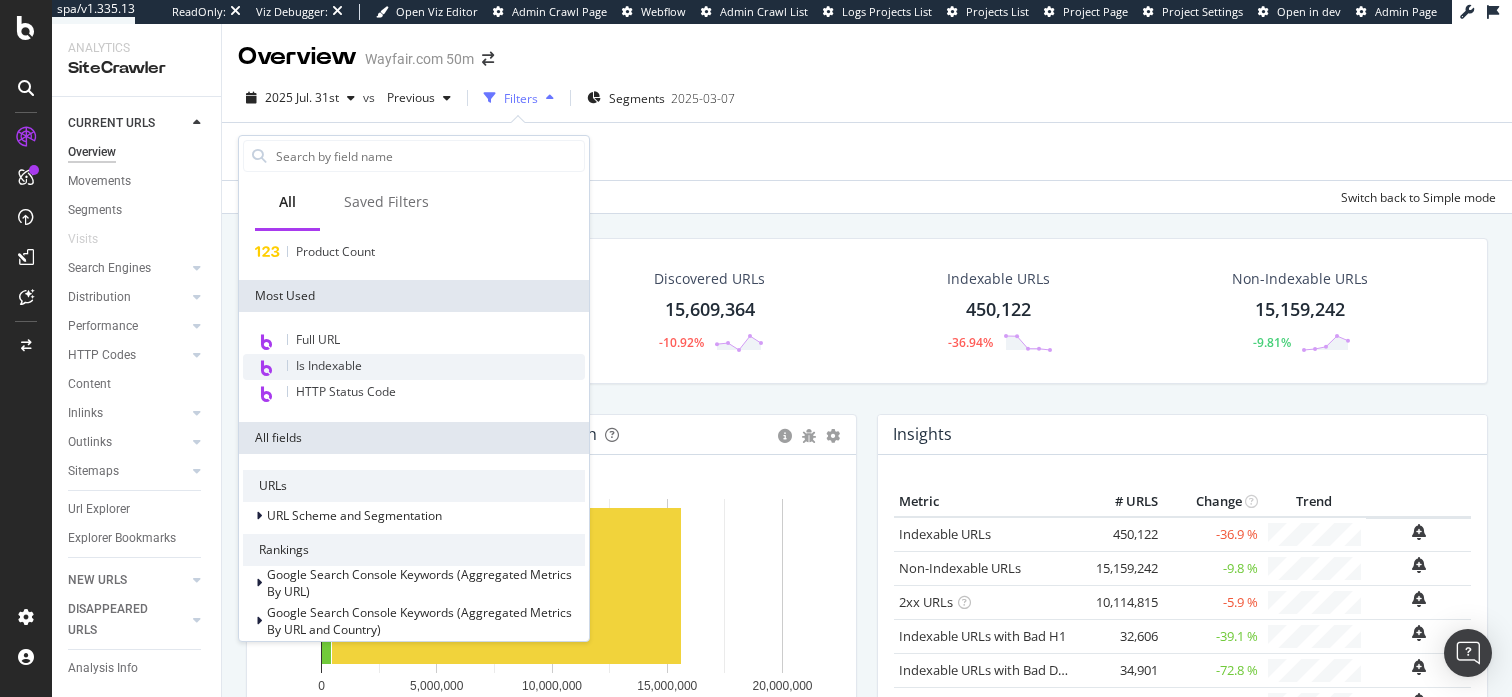click on "Is Indexable" at bounding box center [329, 365] 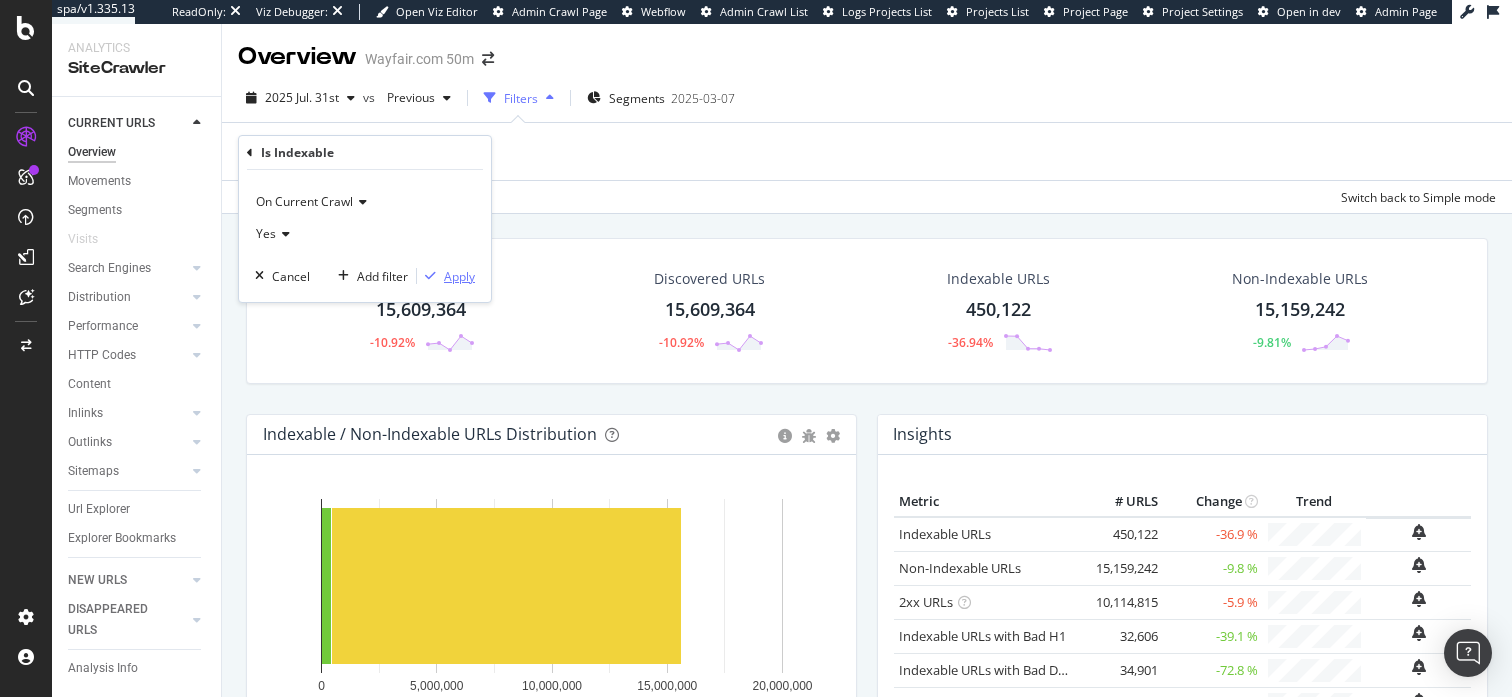 click on "Apply" at bounding box center [459, 276] 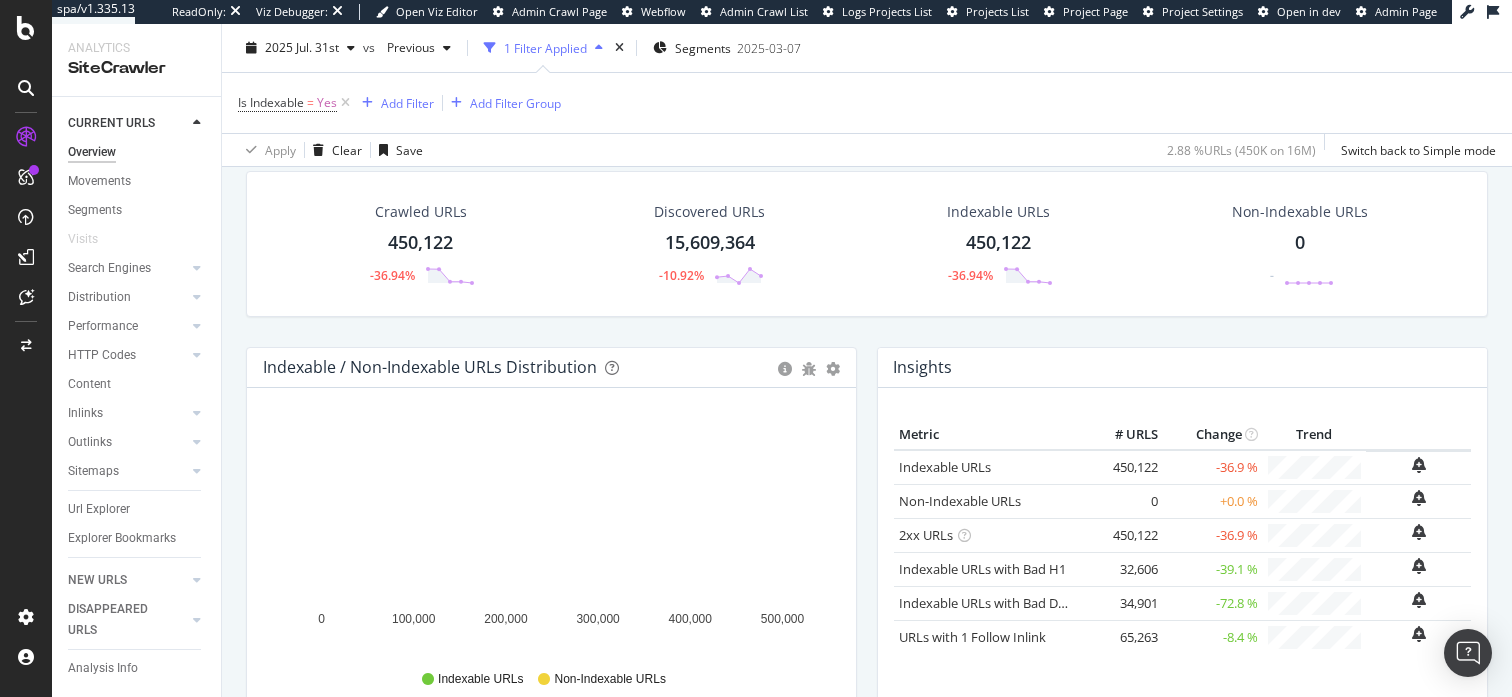 scroll, scrollTop: 72, scrollLeft: 0, axis: vertical 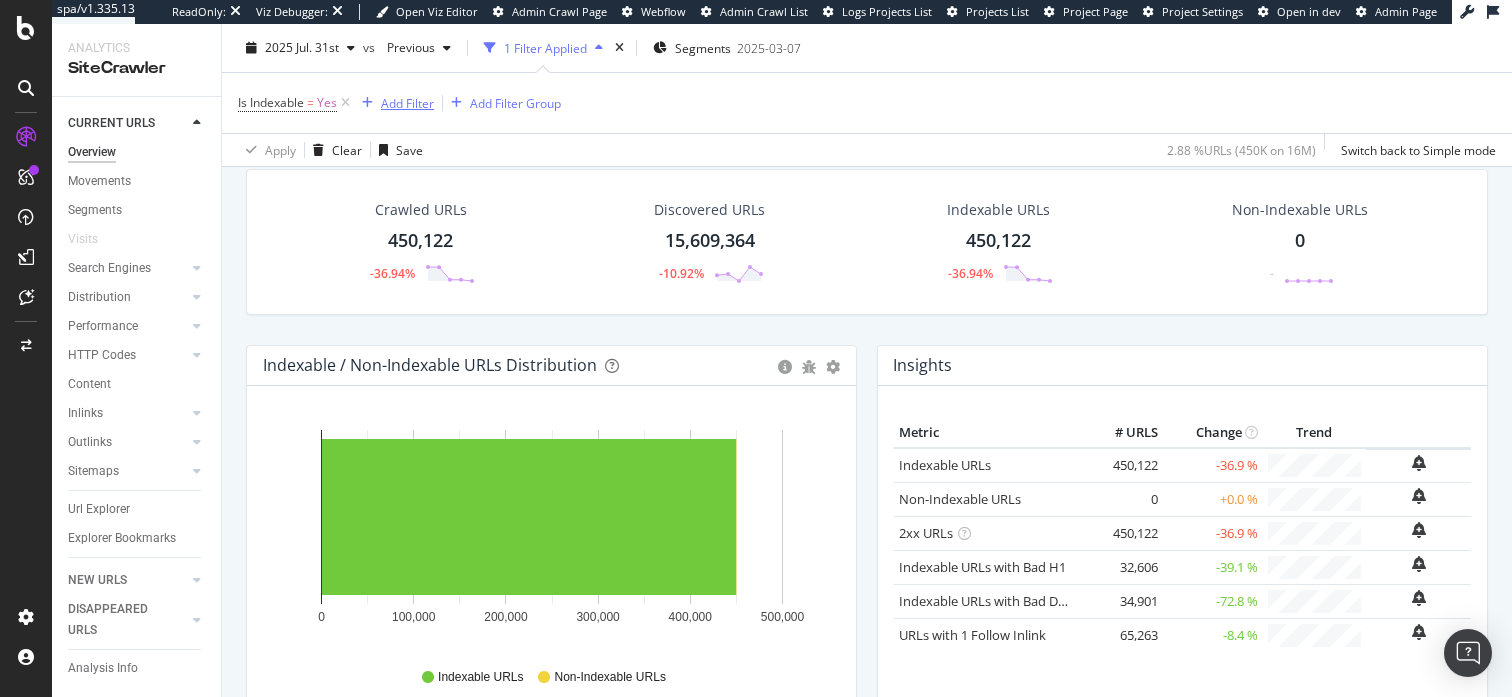 click on "Add Filter" at bounding box center (407, 102) 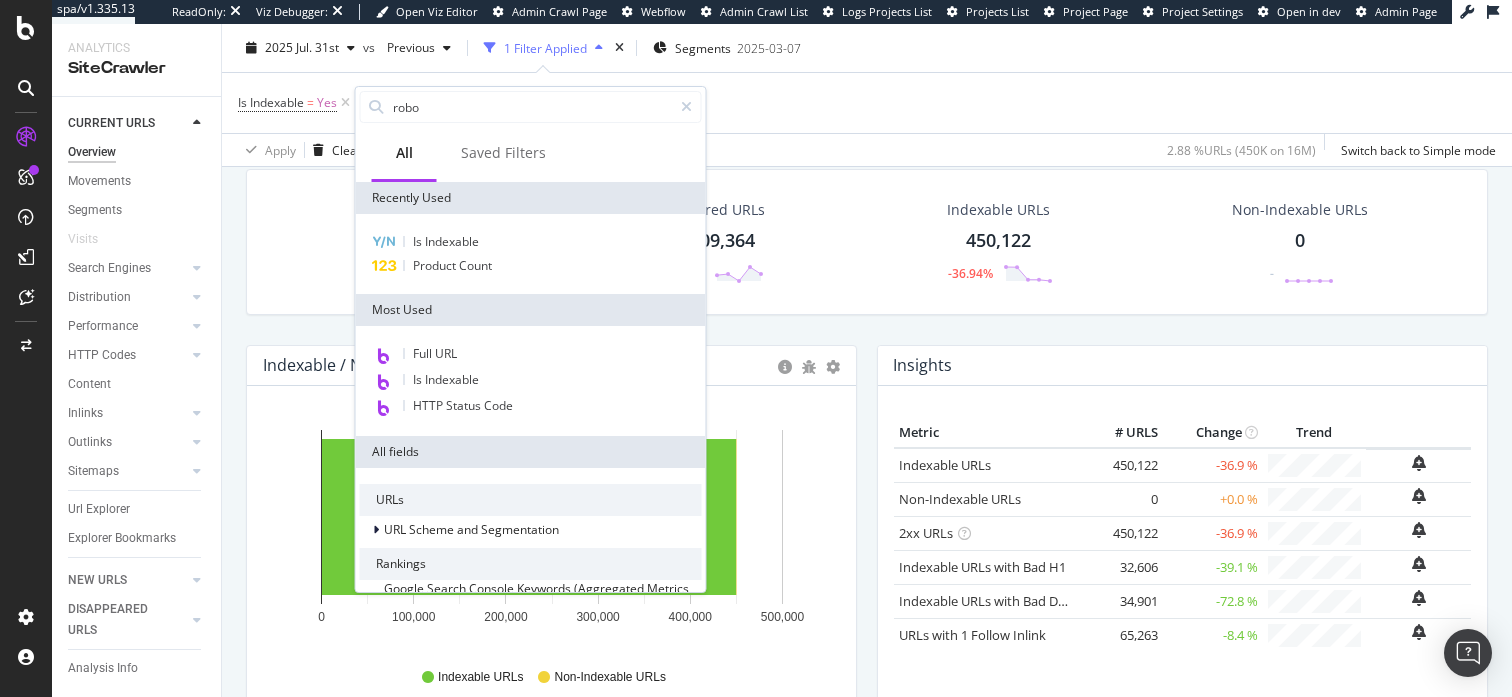 type on "robot" 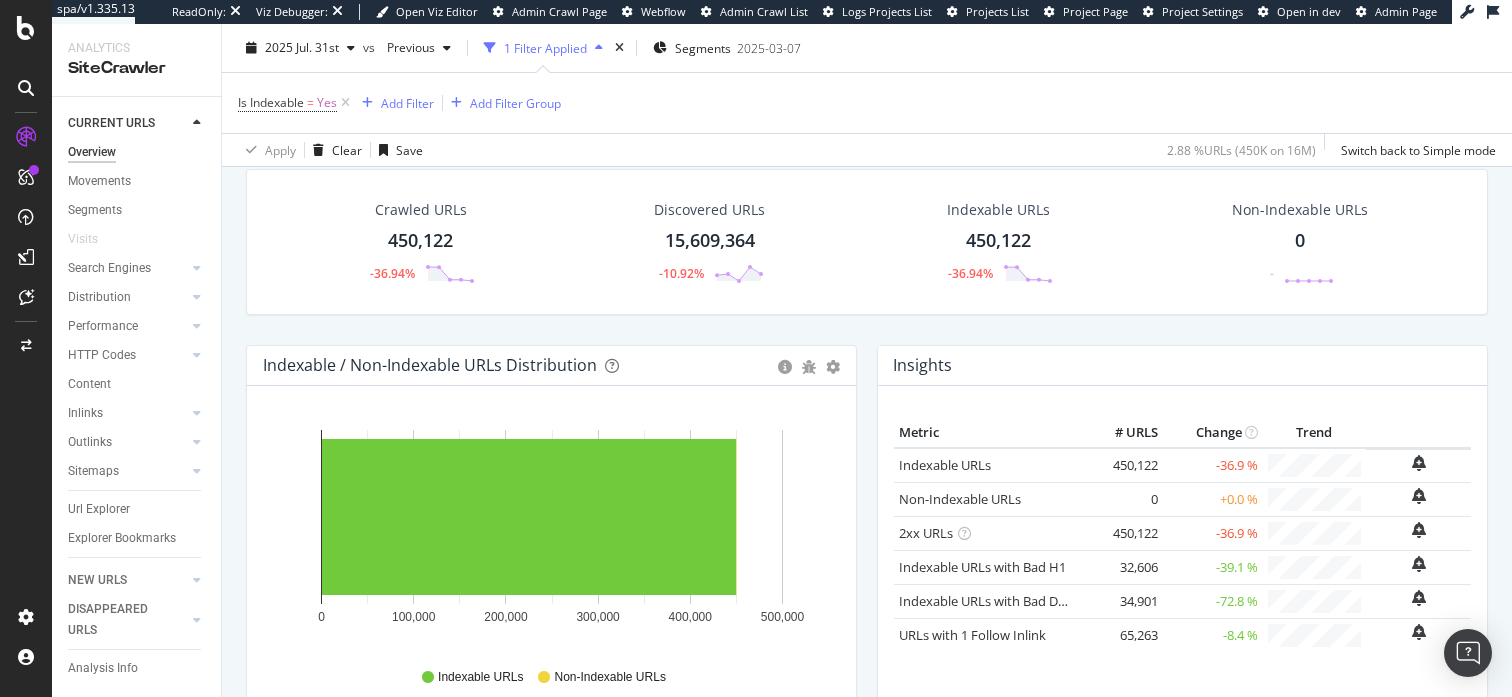 click on "Apply Clear Save 2.88 %  URLs ( 450K on 16M ) Switch back to Simple mode" at bounding box center (867, 149) 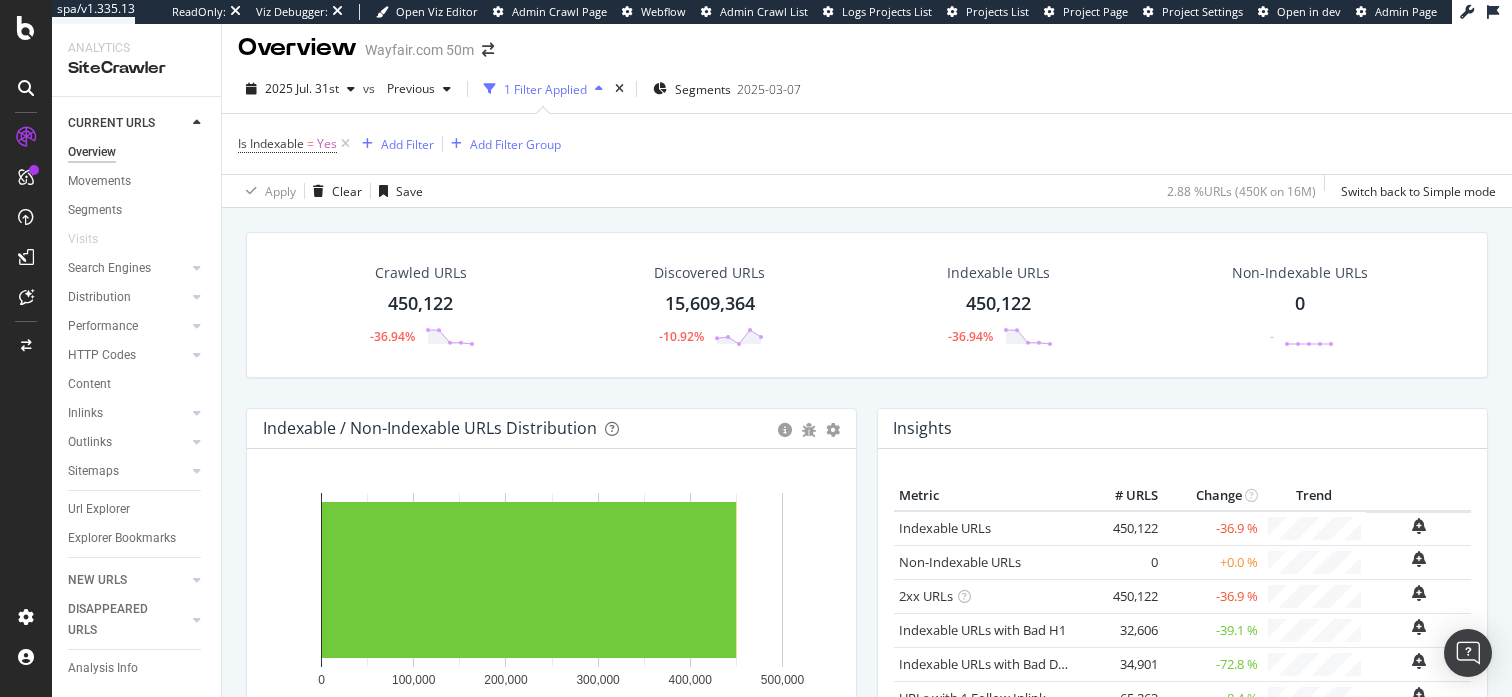 scroll, scrollTop: 0, scrollLeft: 0, axis: both 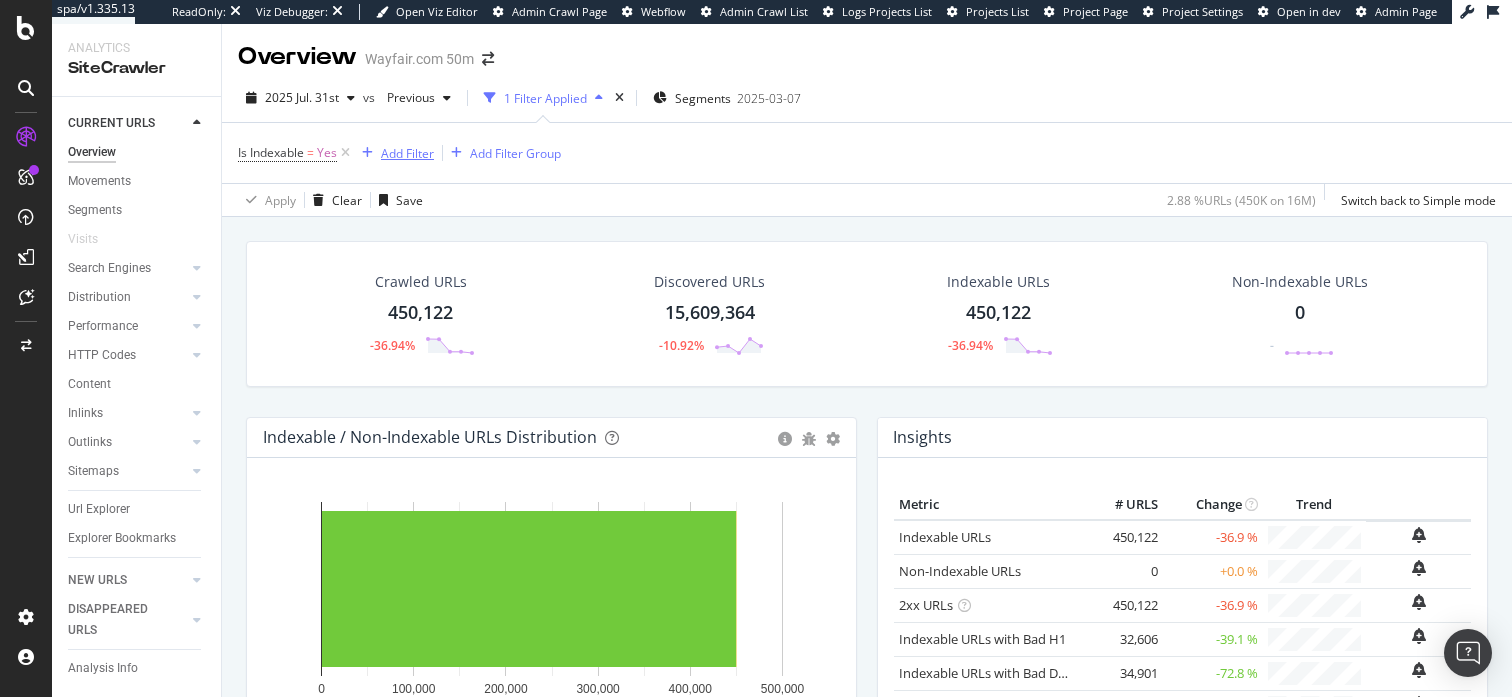 click on "Add Filter" at bounding box center [407, 153] 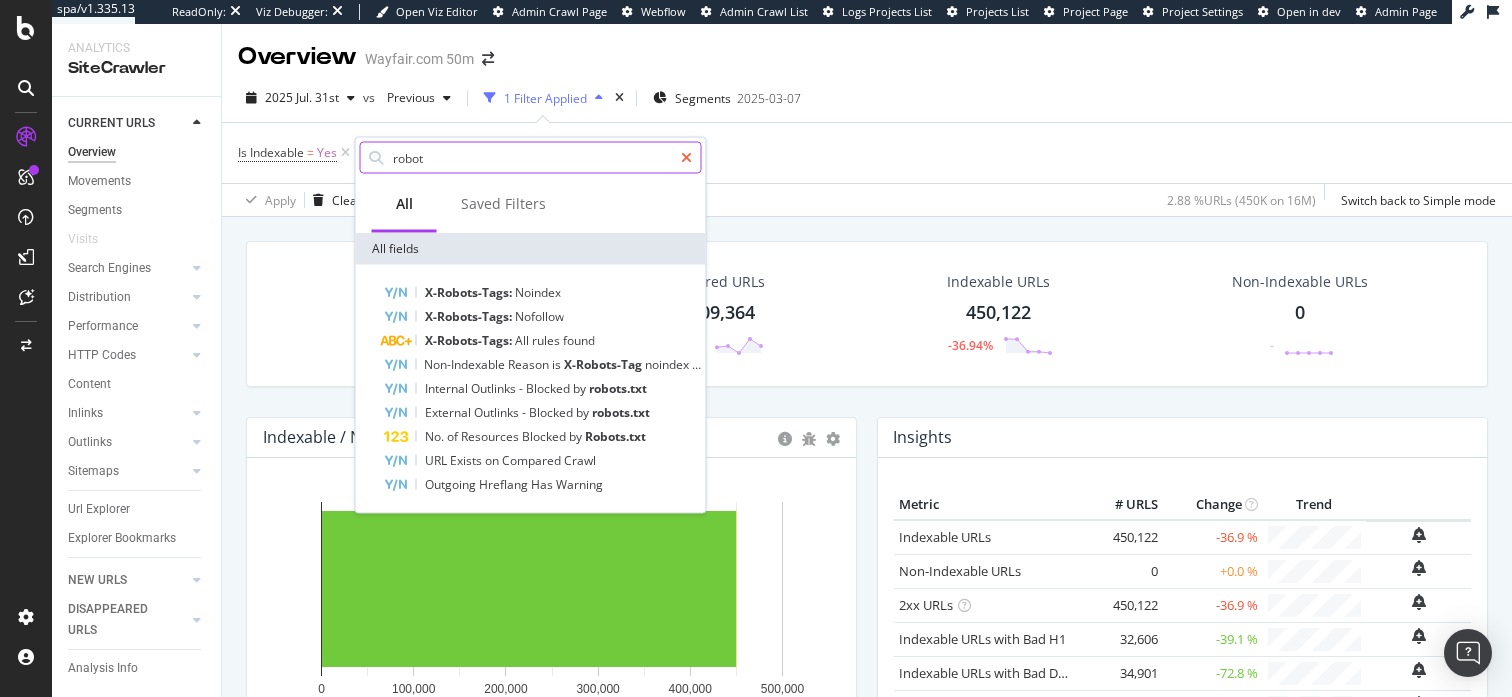 click at bounding box center [686, 158] 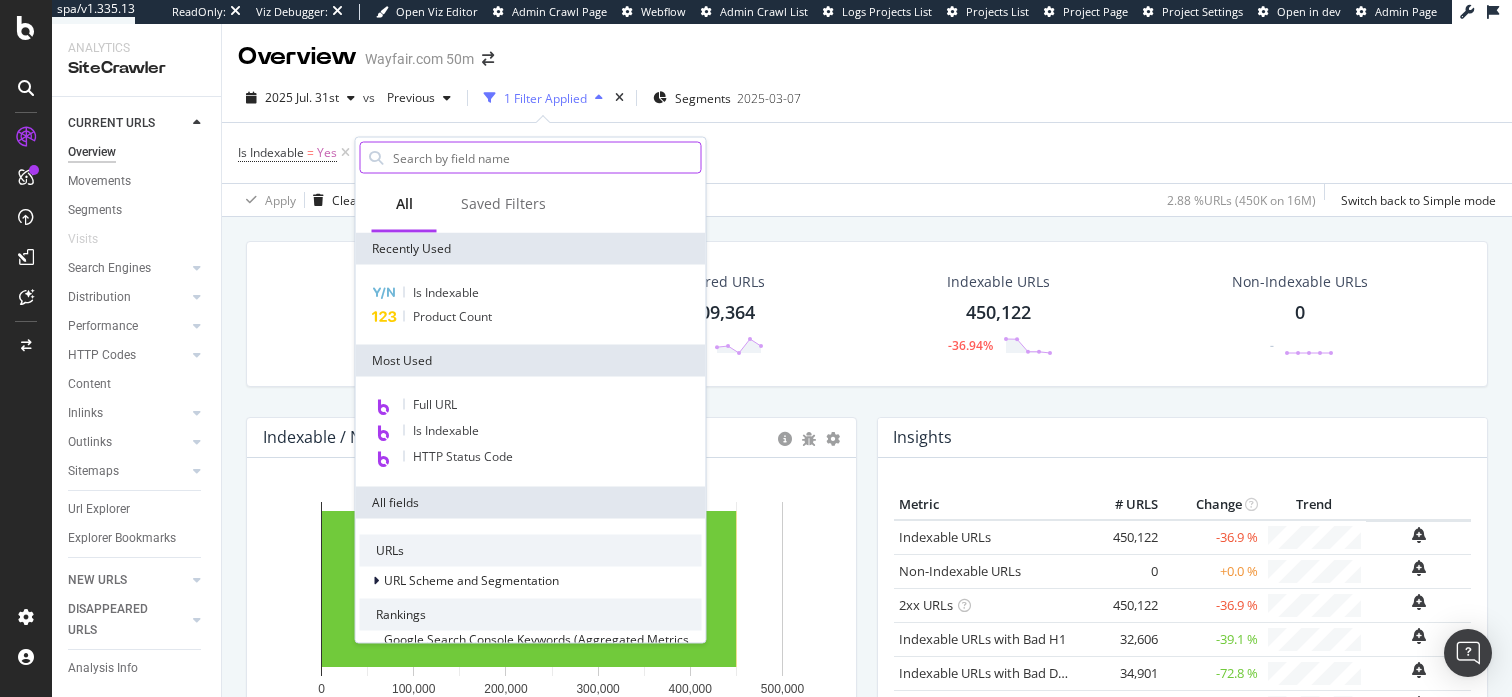 click at bounding box center [546, 158] 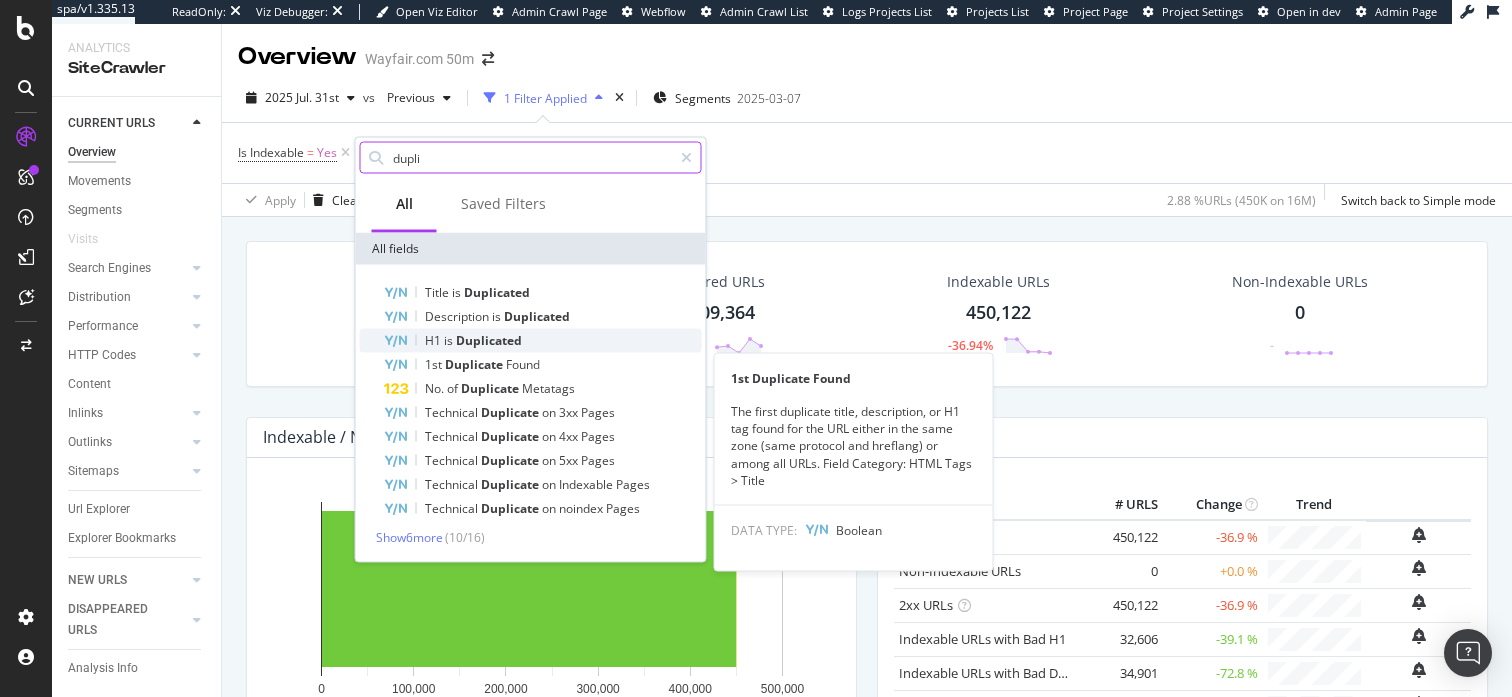 type on "dupli" 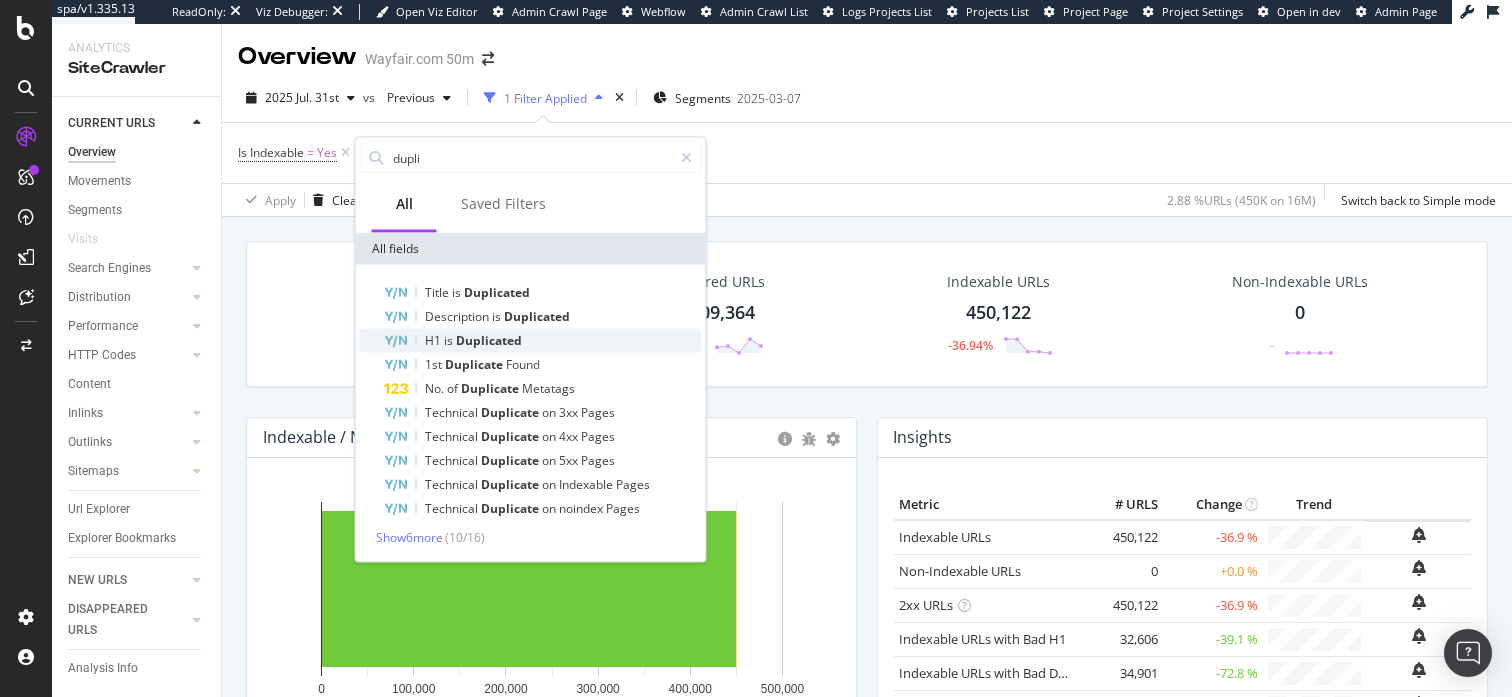 click on "Duplicated" at bounding box center (489, 340) 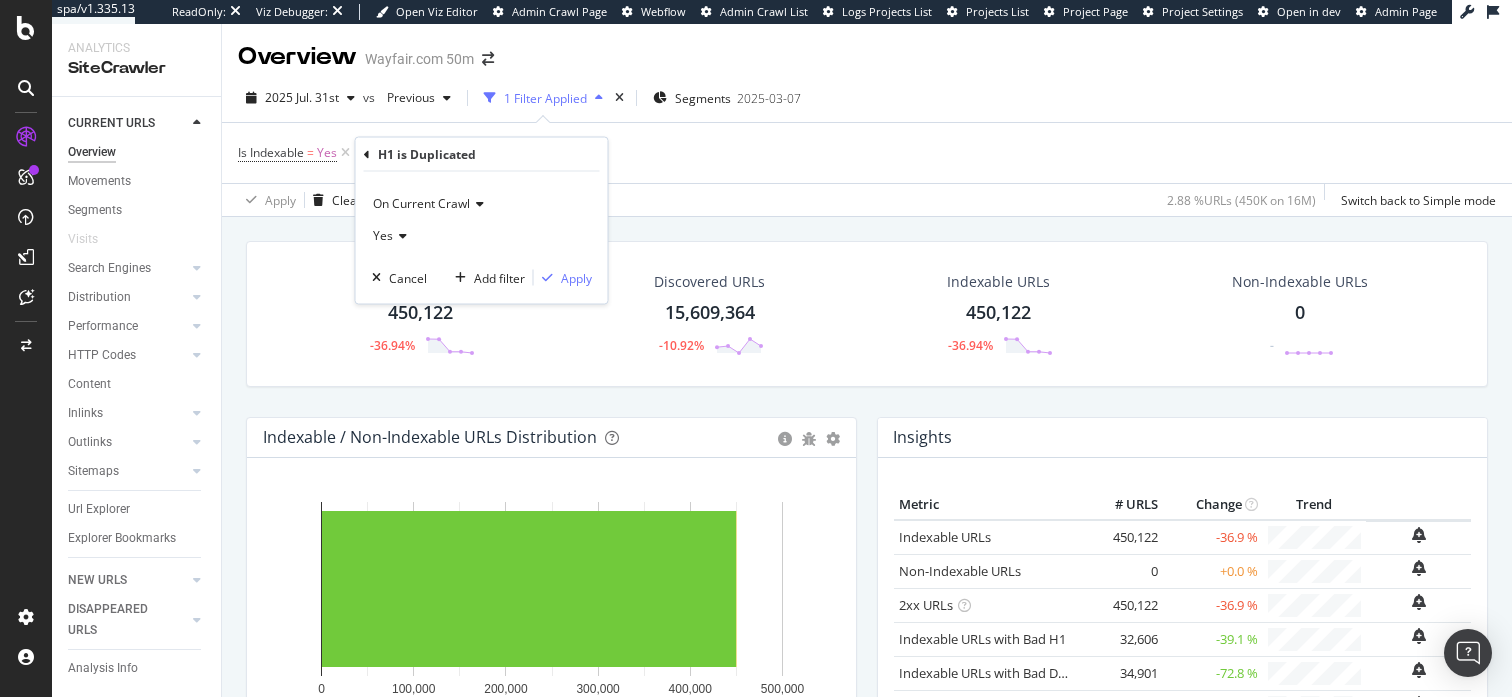 click on "Yes" at bounding box center (383, 235) 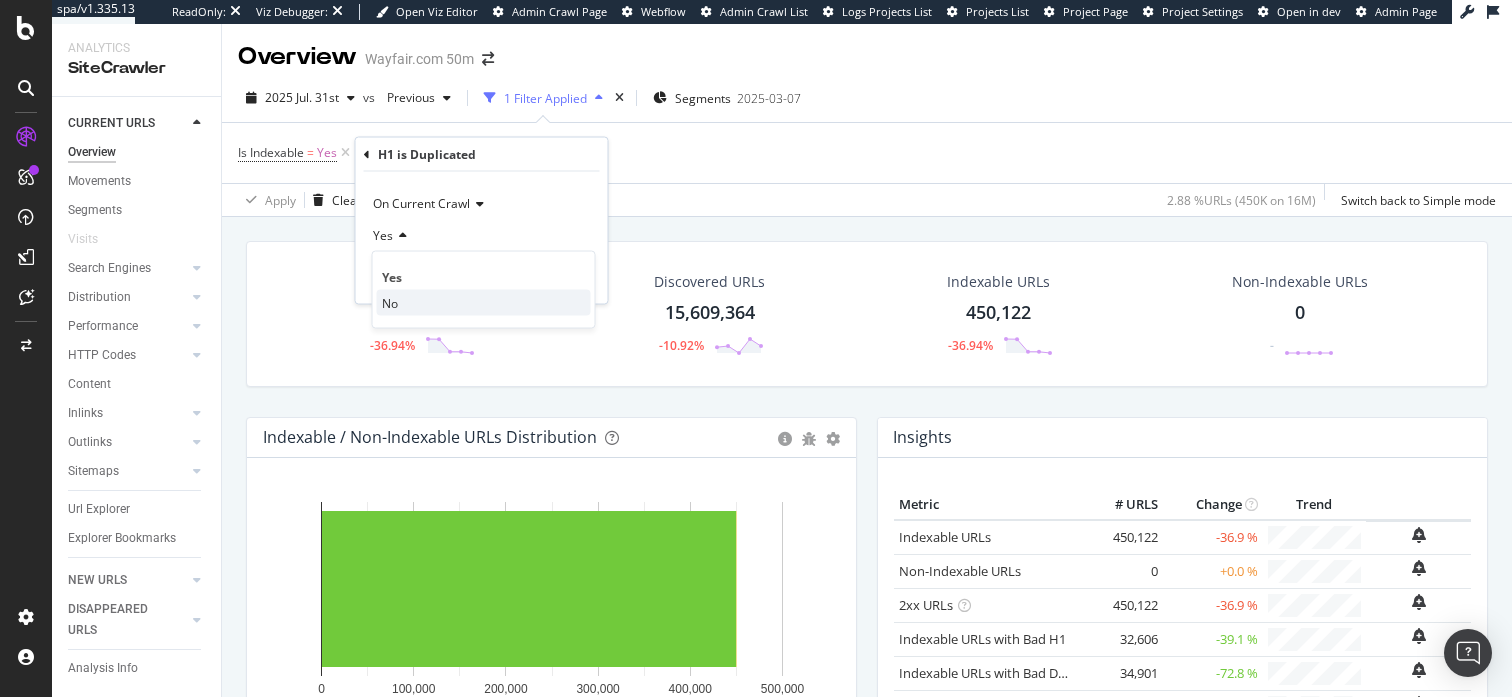 click on "No" at bounding box center [390, 302] 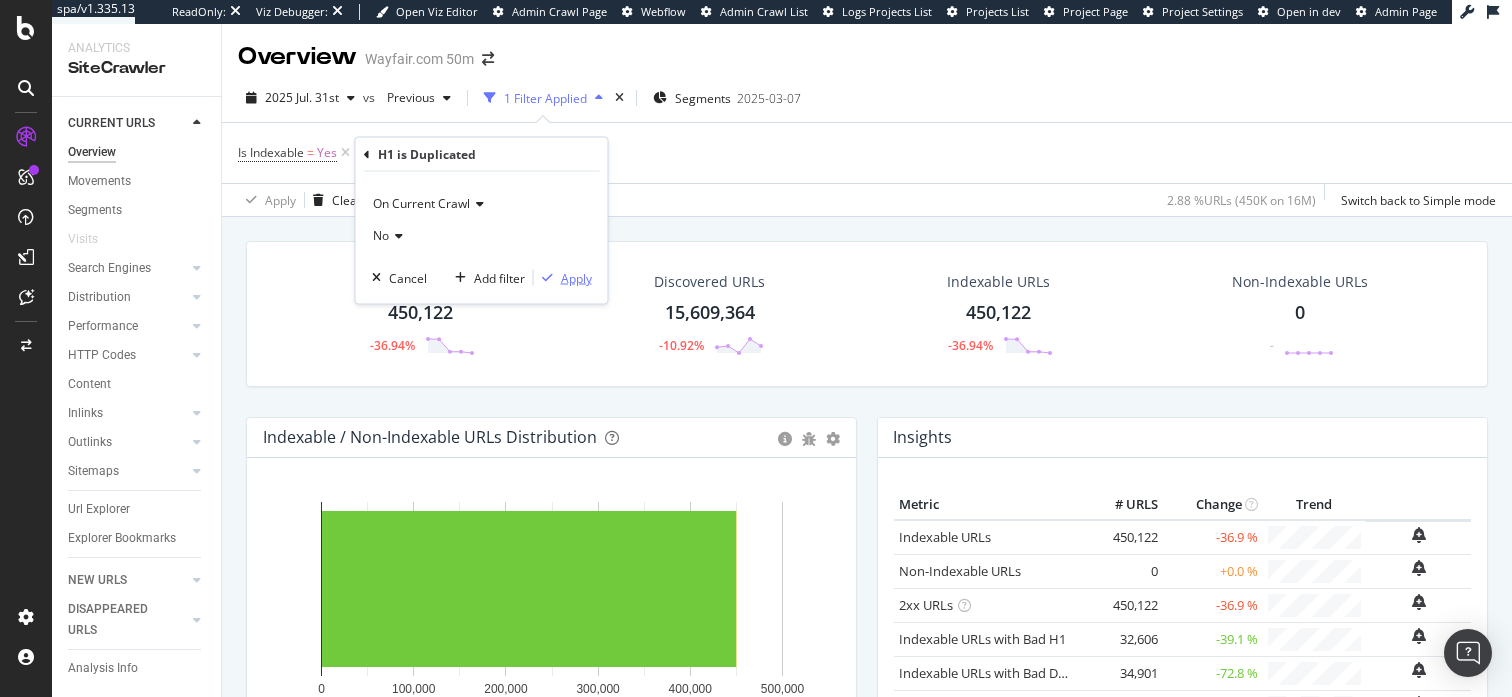 click on "Apply" at bounding box center [576, 277] 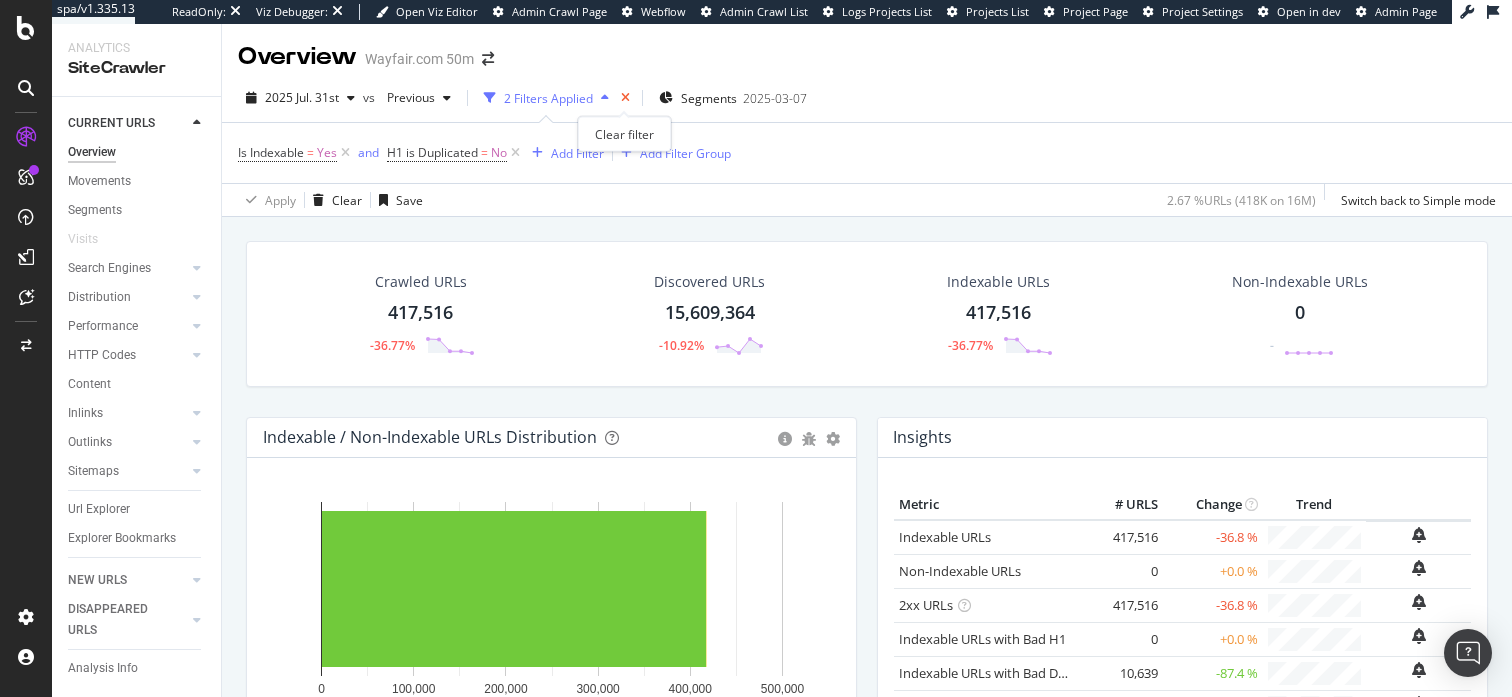 click at bounding box center [625, 98] 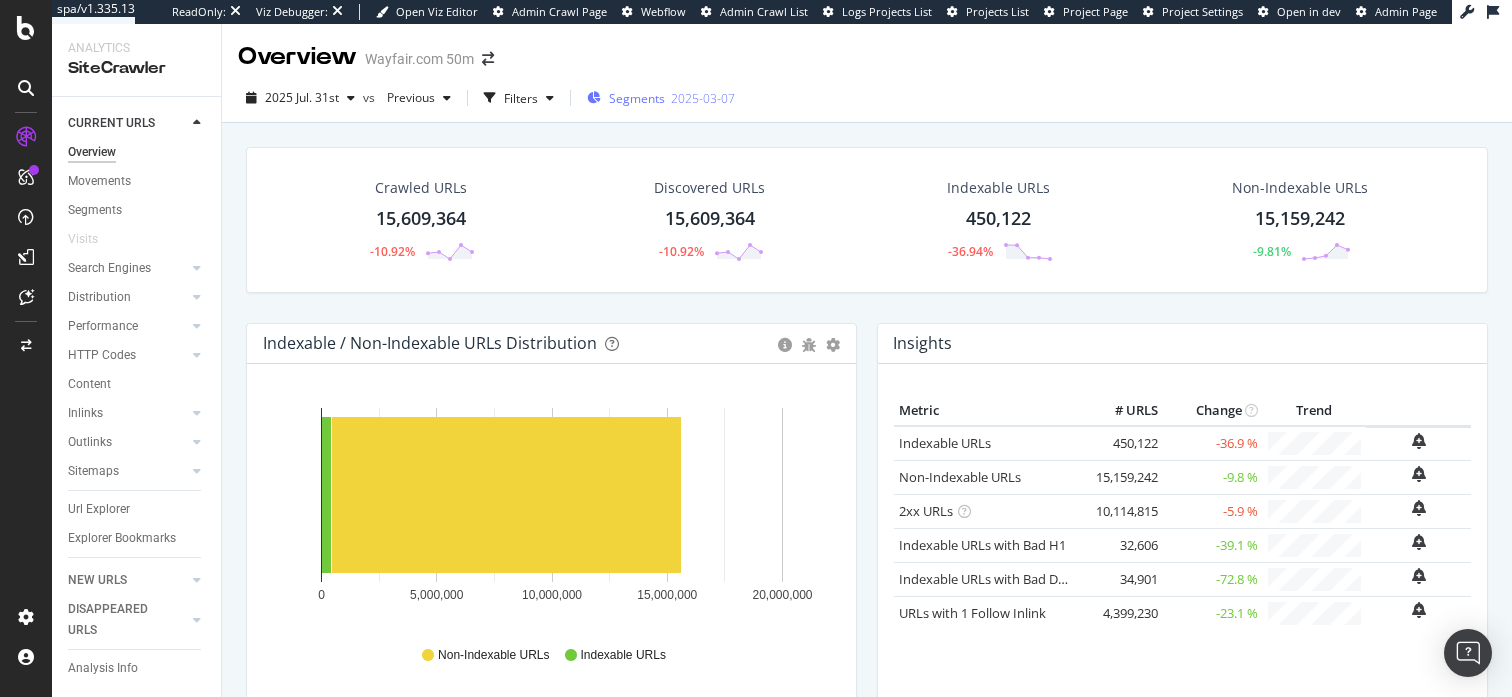 click on "Segments" at bounding box center [637, 98] 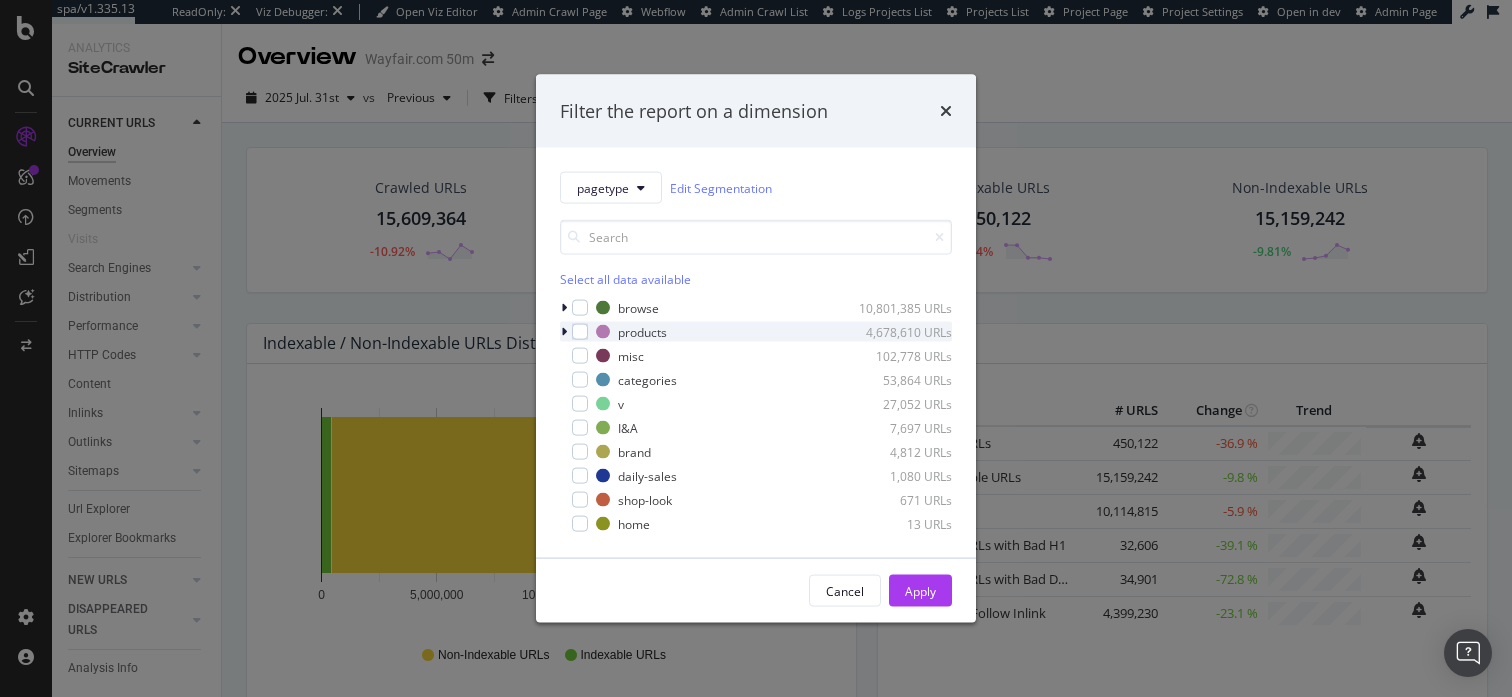 click at bounding box center (564, 332) 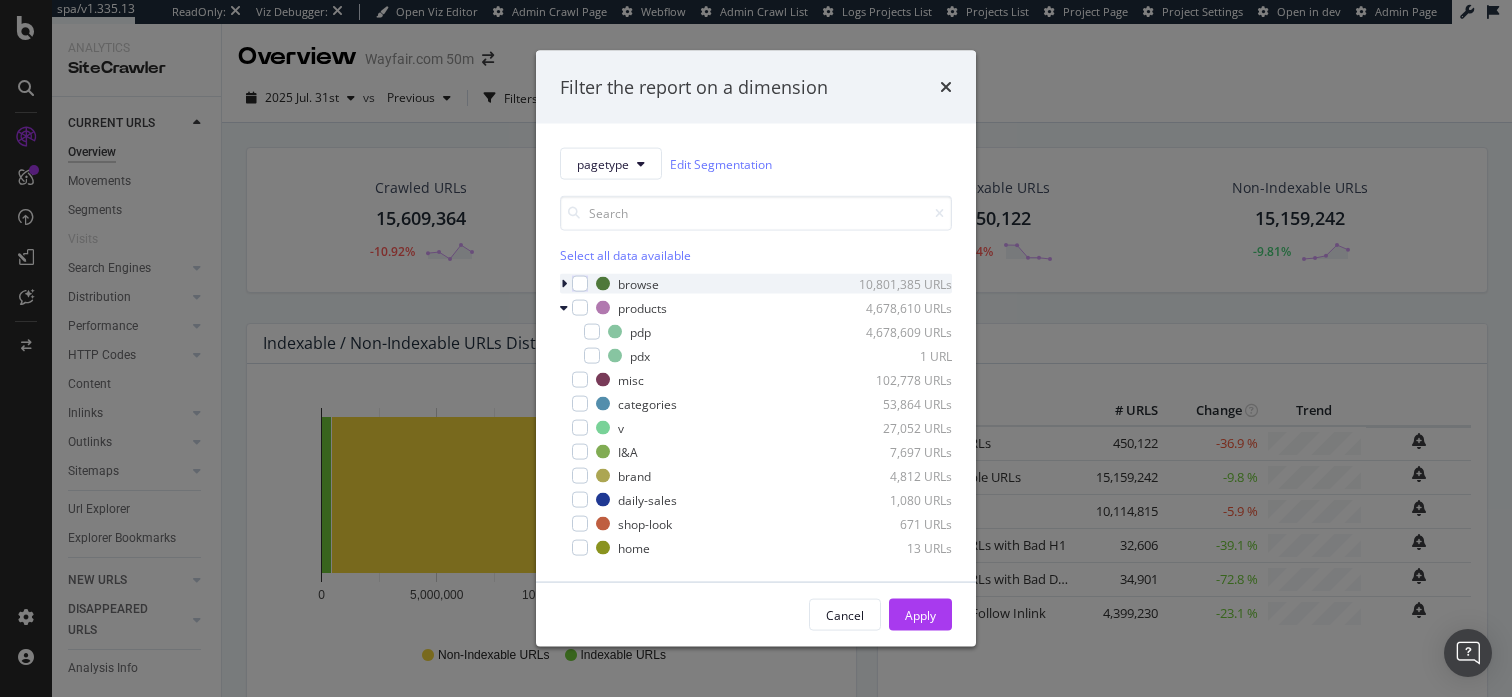click at bounding box center [564, 284] 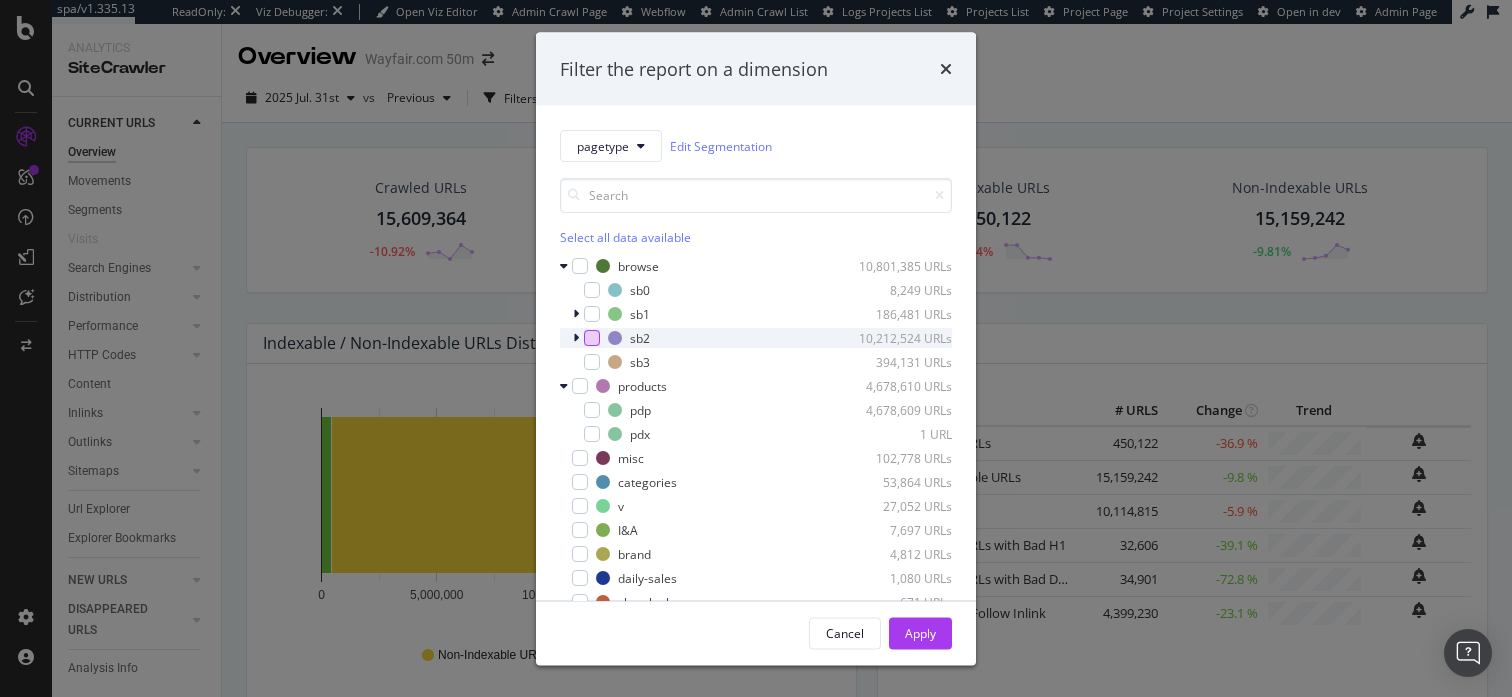 click at bounding box center (592, 338) 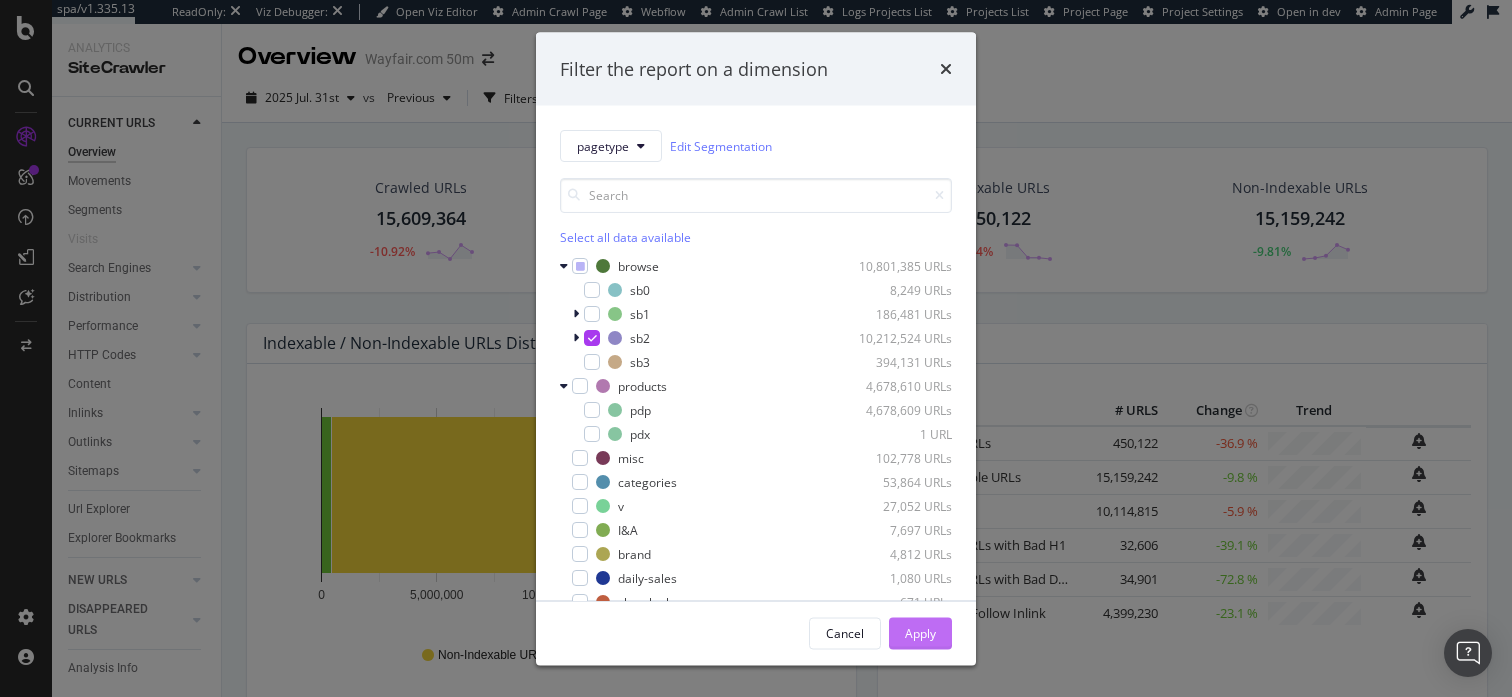 click on "Apply" at bounding box center (920, 632) 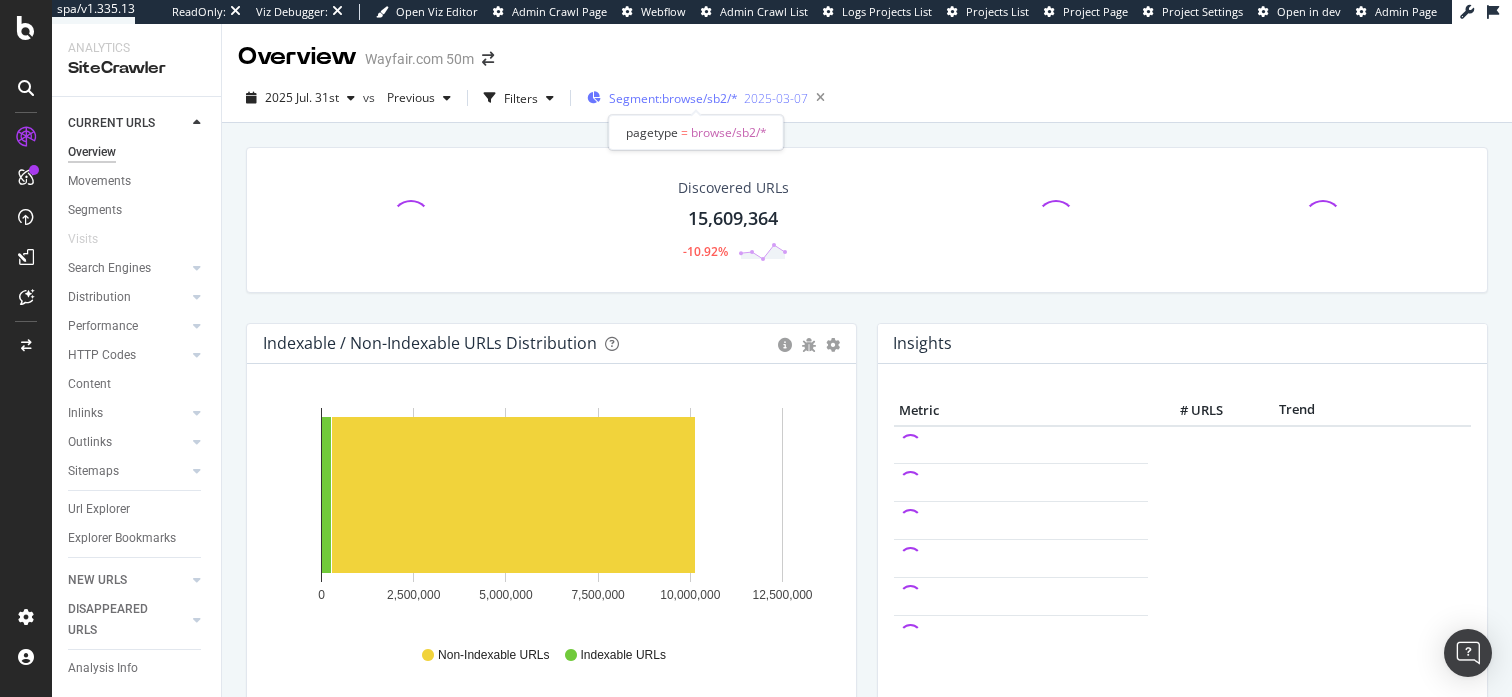 click on "Segment:  browse/sb2/*" at bounding box center (673, 98) 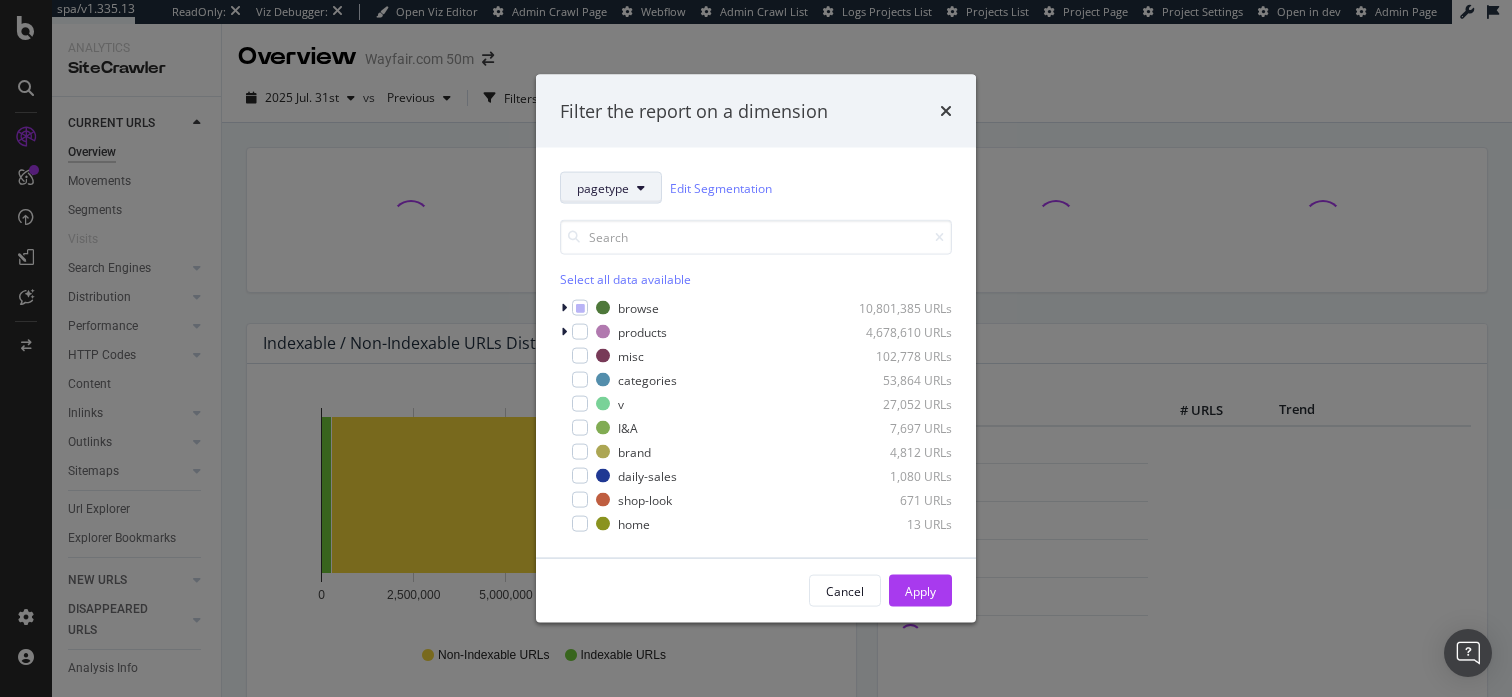 click on "pagetype" at bounding box center [603, 187] 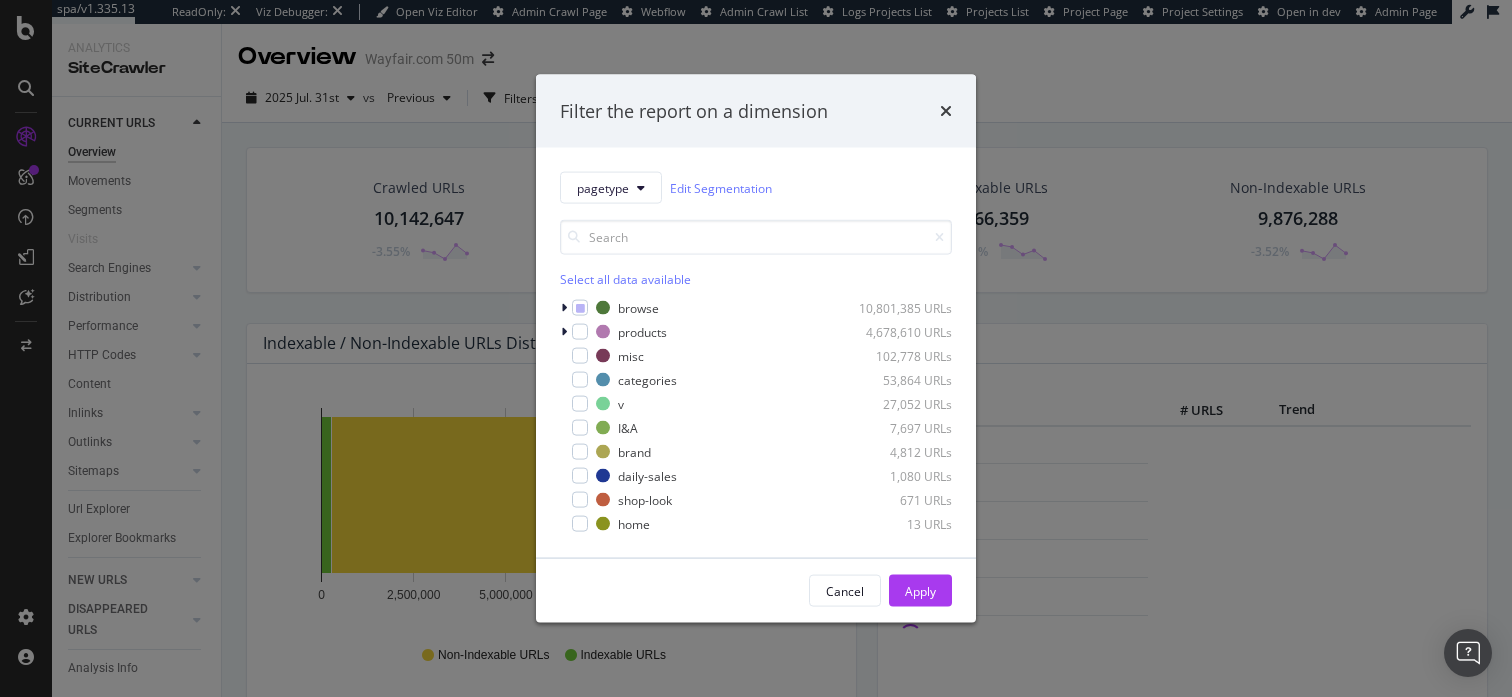 click on "pagetype Edit Segmentation" at bounding box center (756, 188) 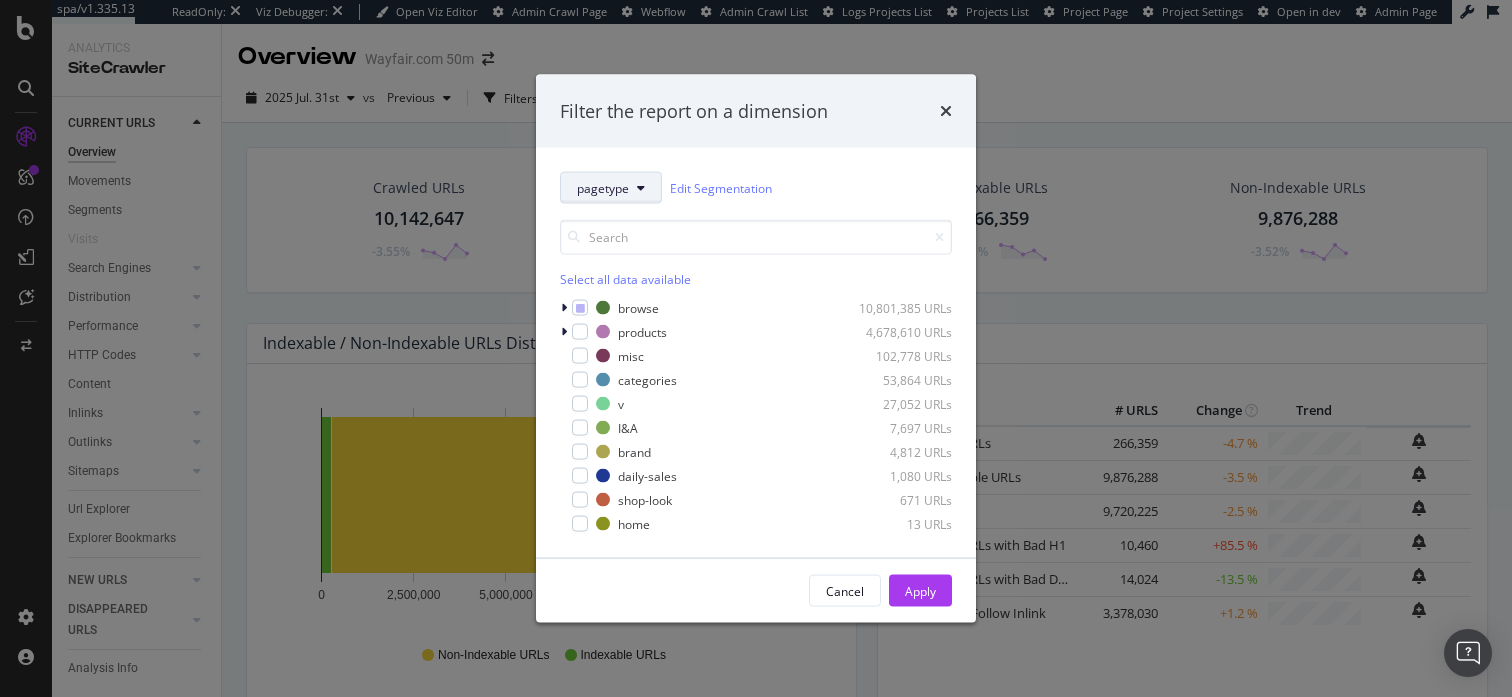 click on "pagetype" at bounding box center (611, 188) 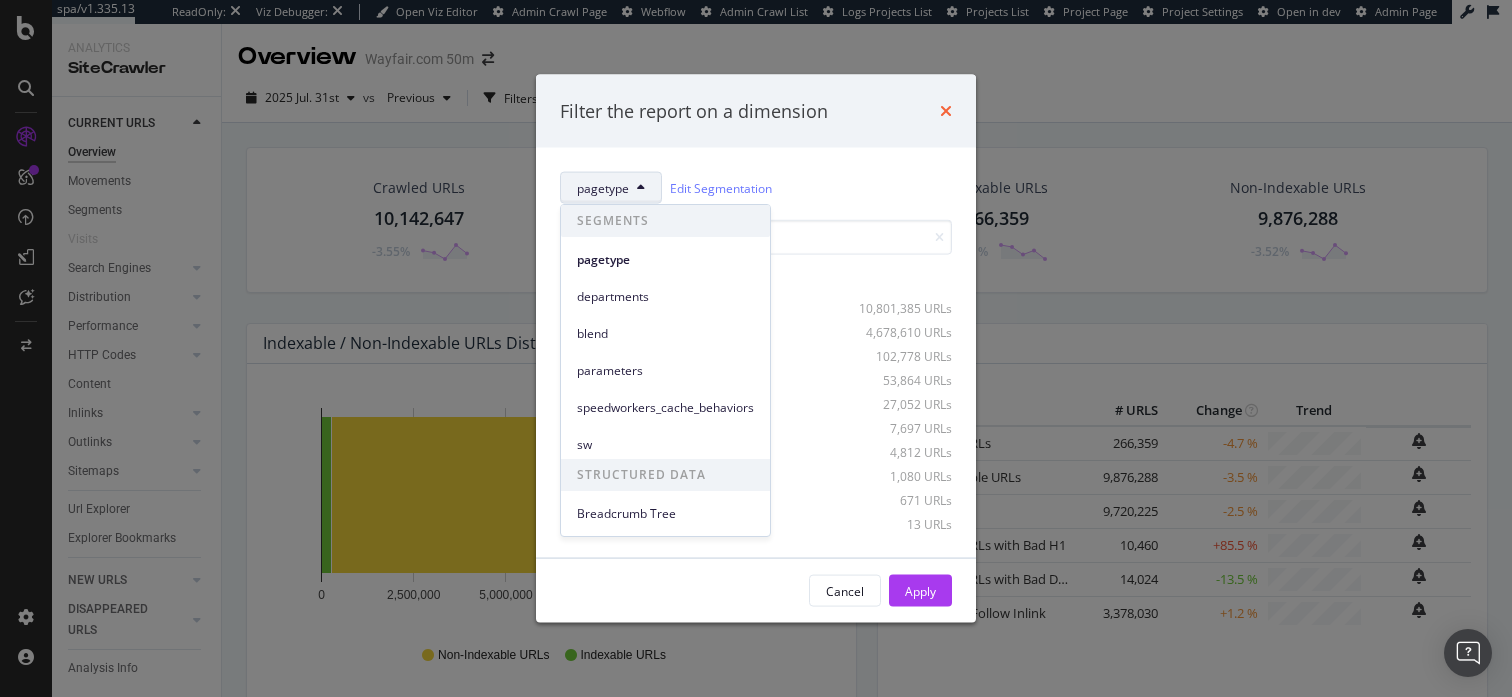 click at bounding box center (946, 111) 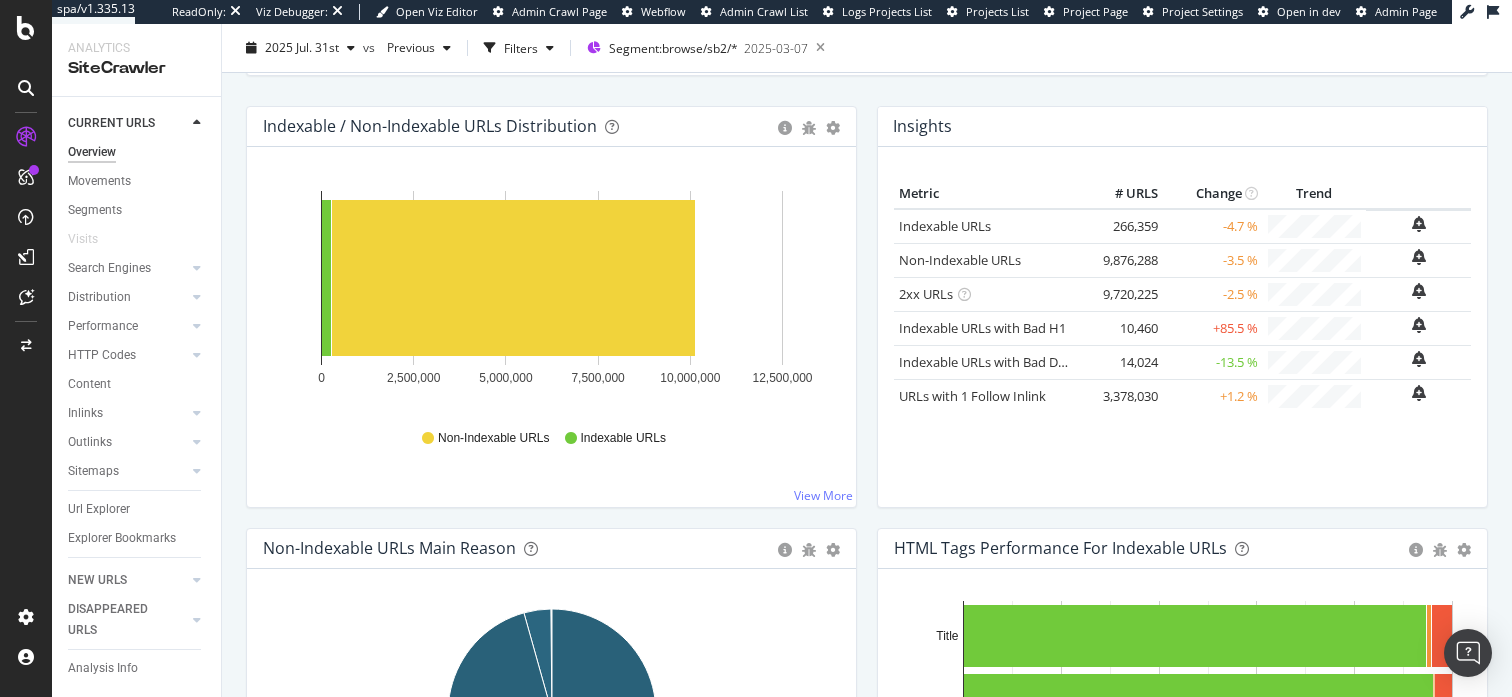 scroll, scrollTop: 220, scrollLeft: 0, axis: vertical 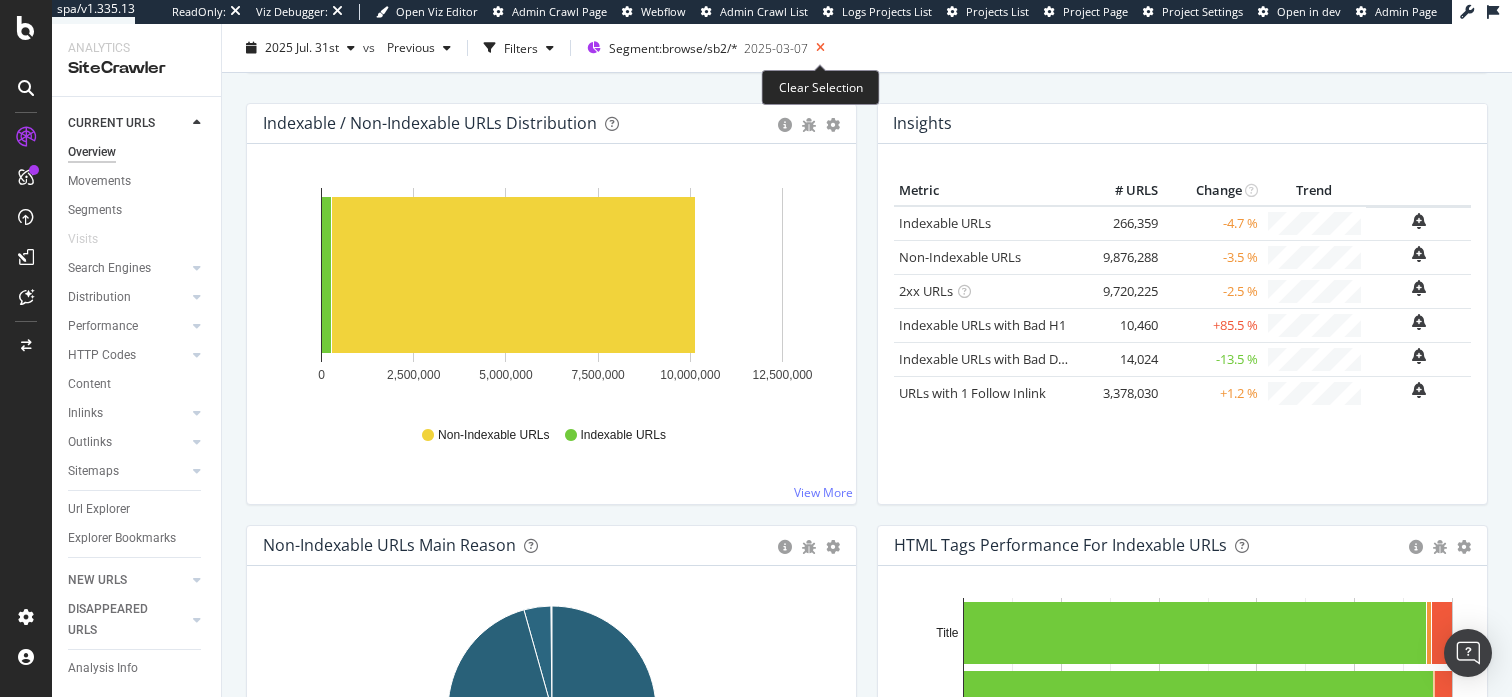 click at bounding box center (820, 48) 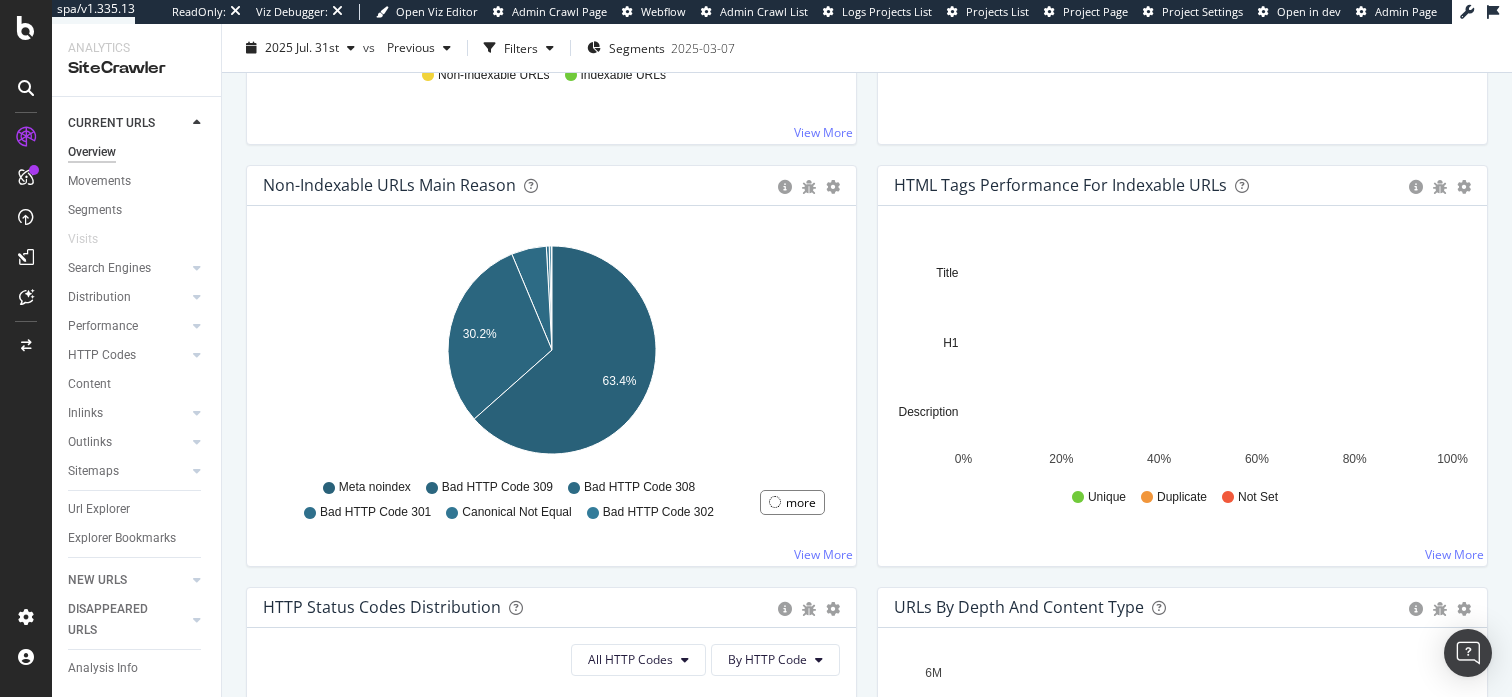 scroll, scrollTop: 561, scrollLeft: 0, axis: vertical 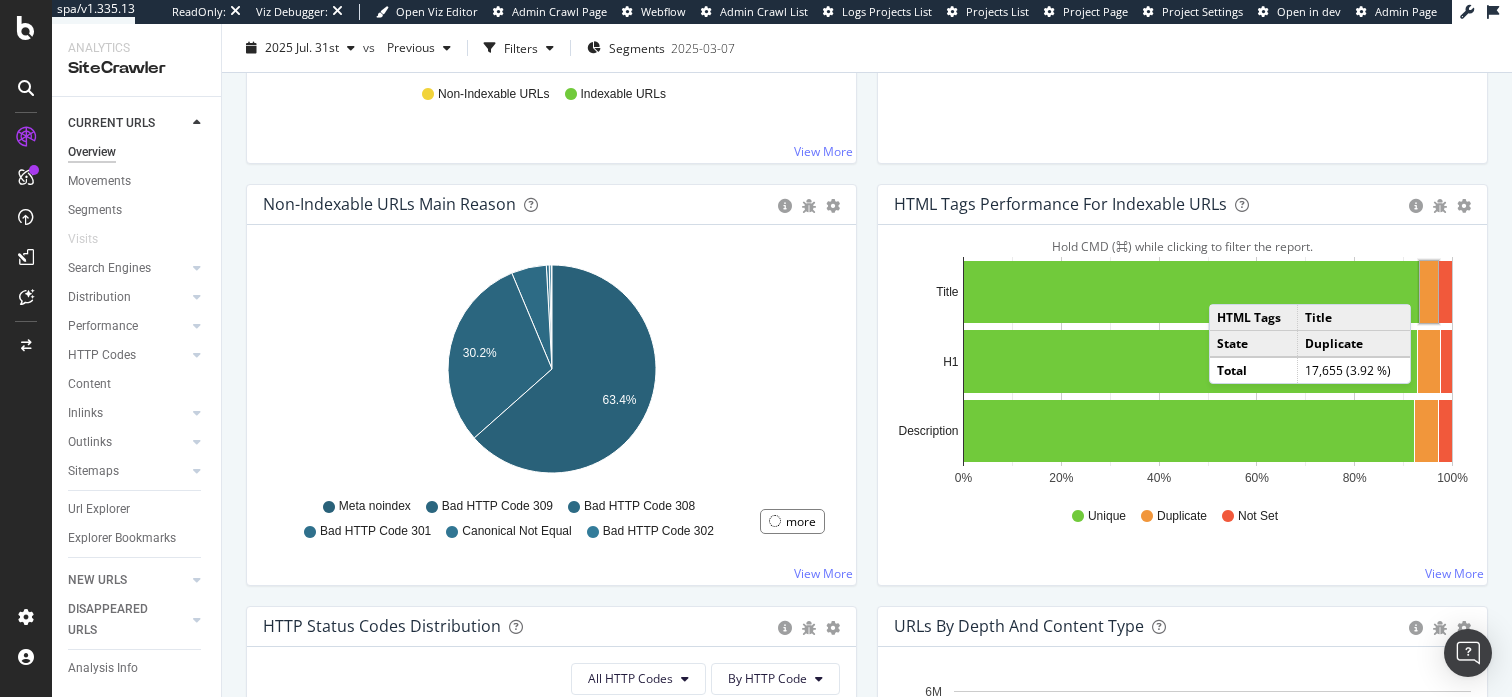 click 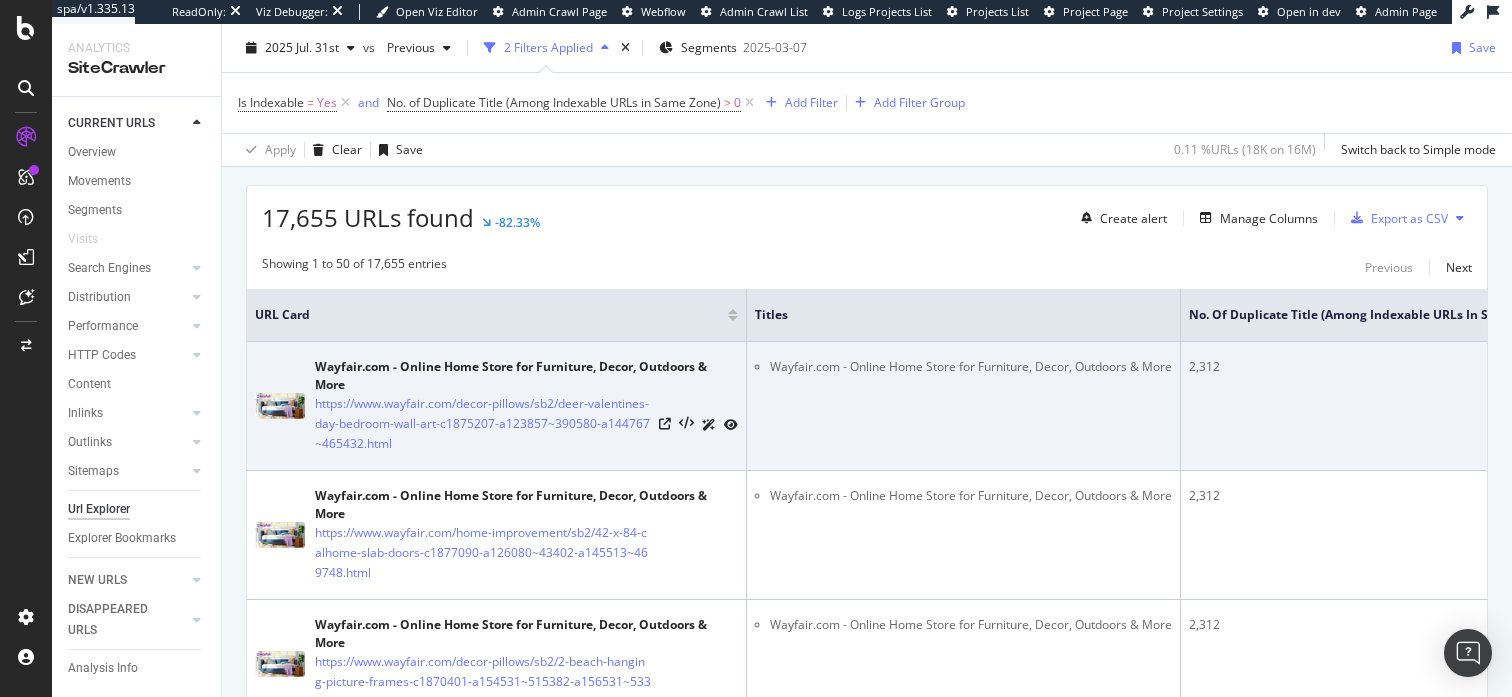 scroll, scrollTop: 498, scrollLeft: 0, axis: vertical 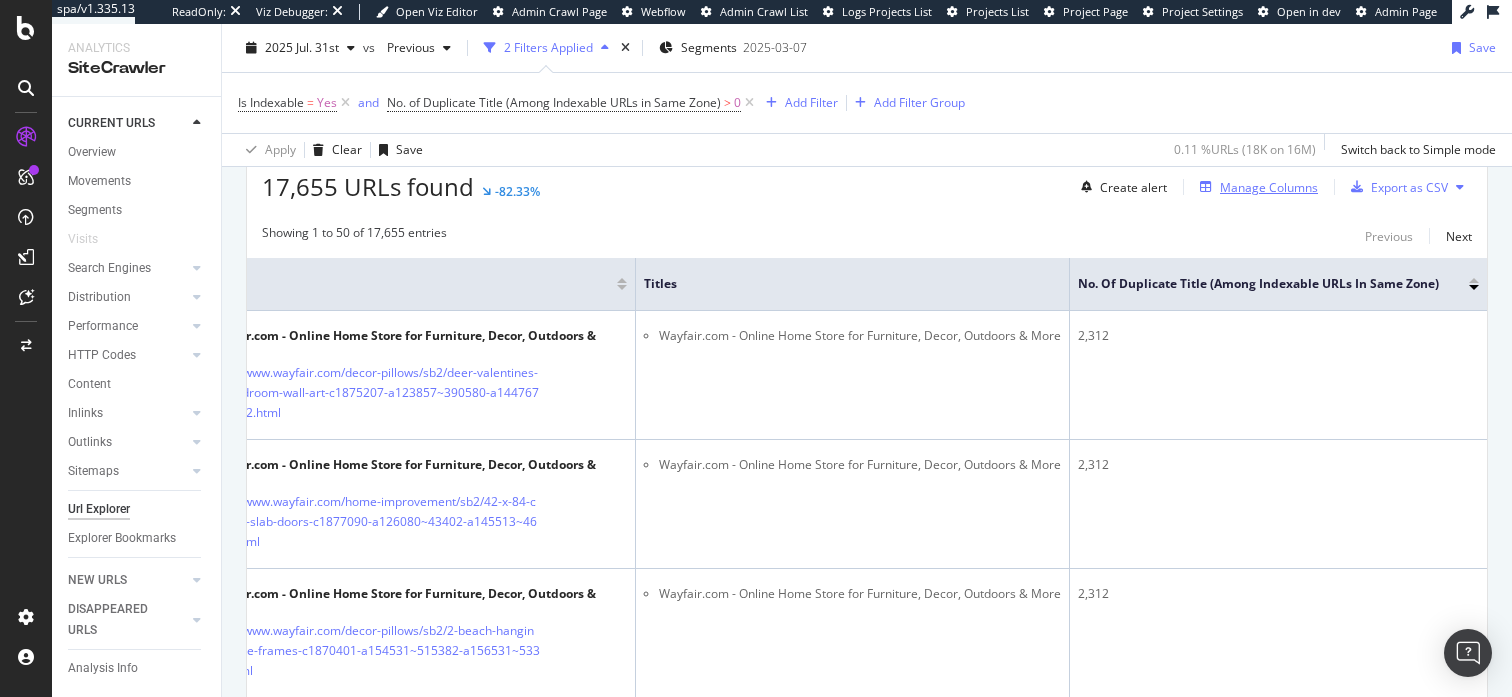 click on "Manage Columns" at bounding box center (1269, 187) 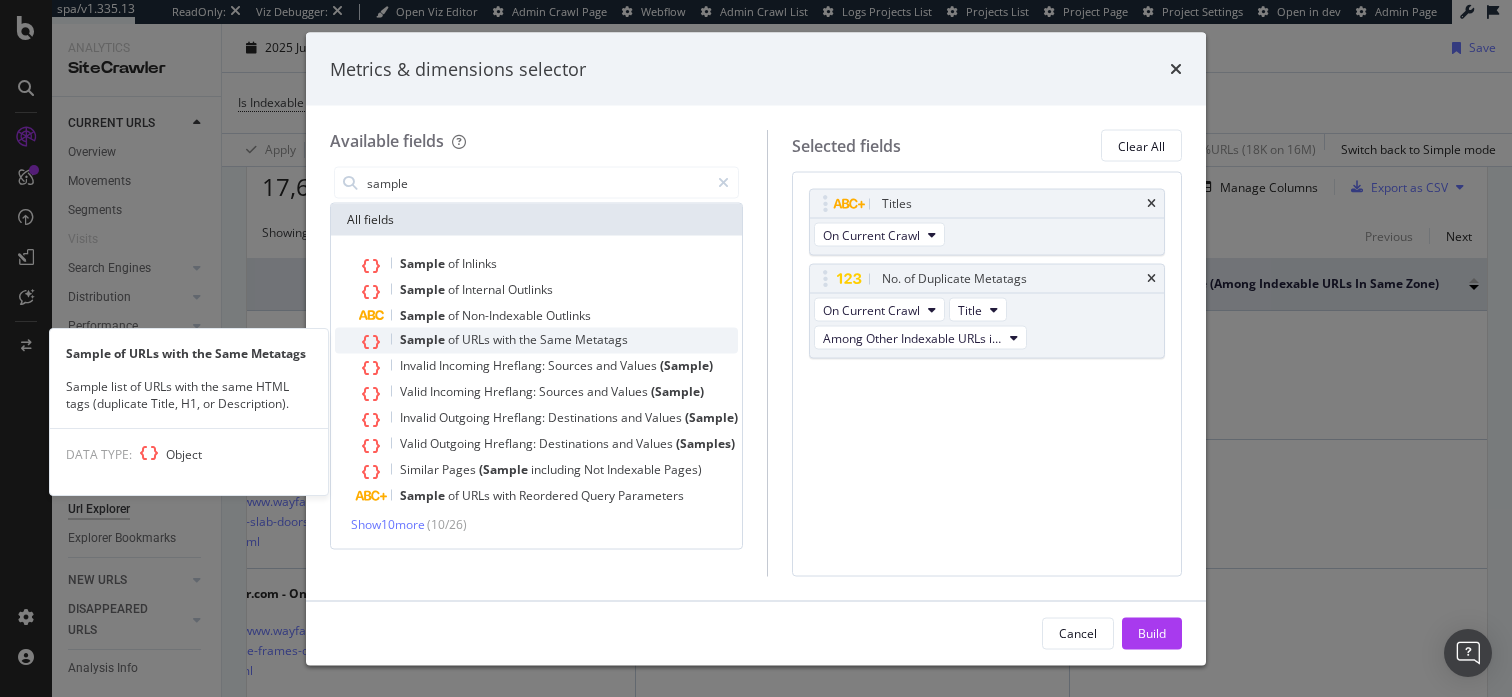 type on "sample" 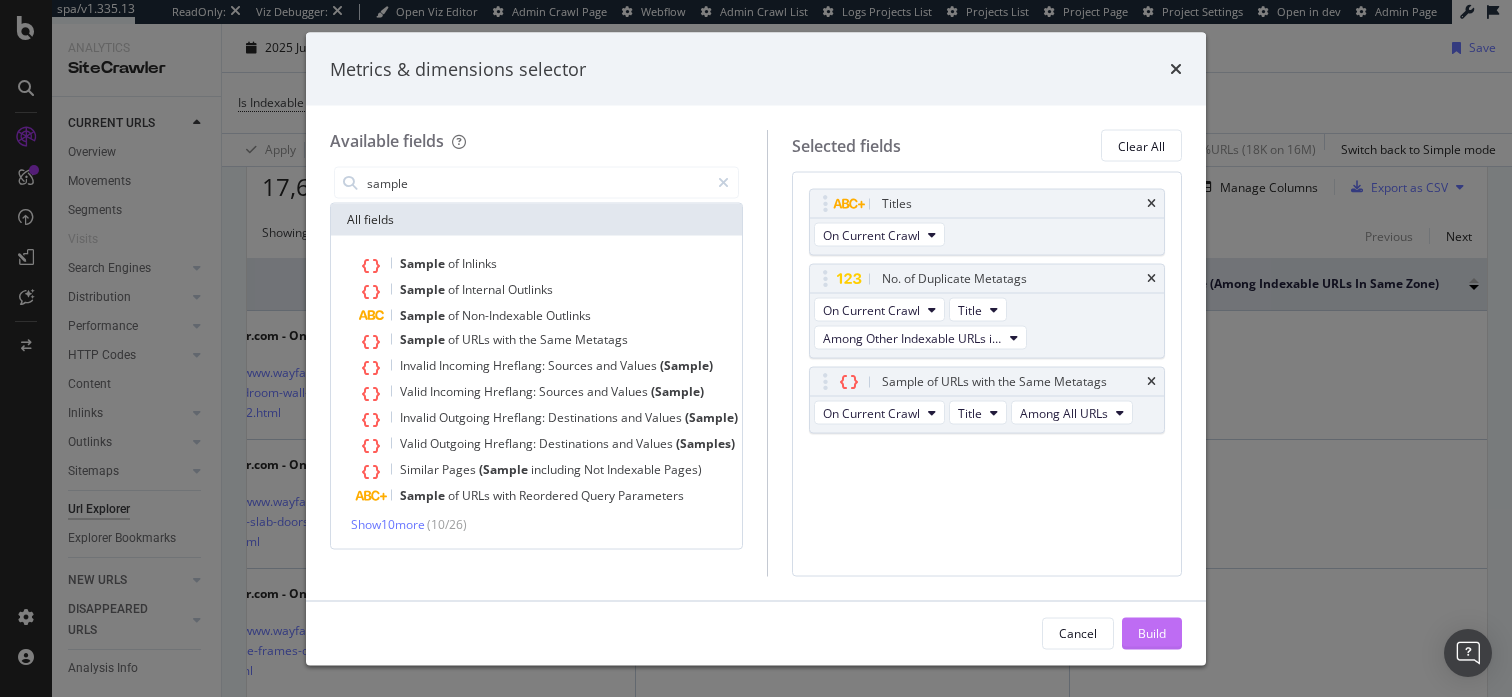 click on "Build" at bounding box center (1152, 632) 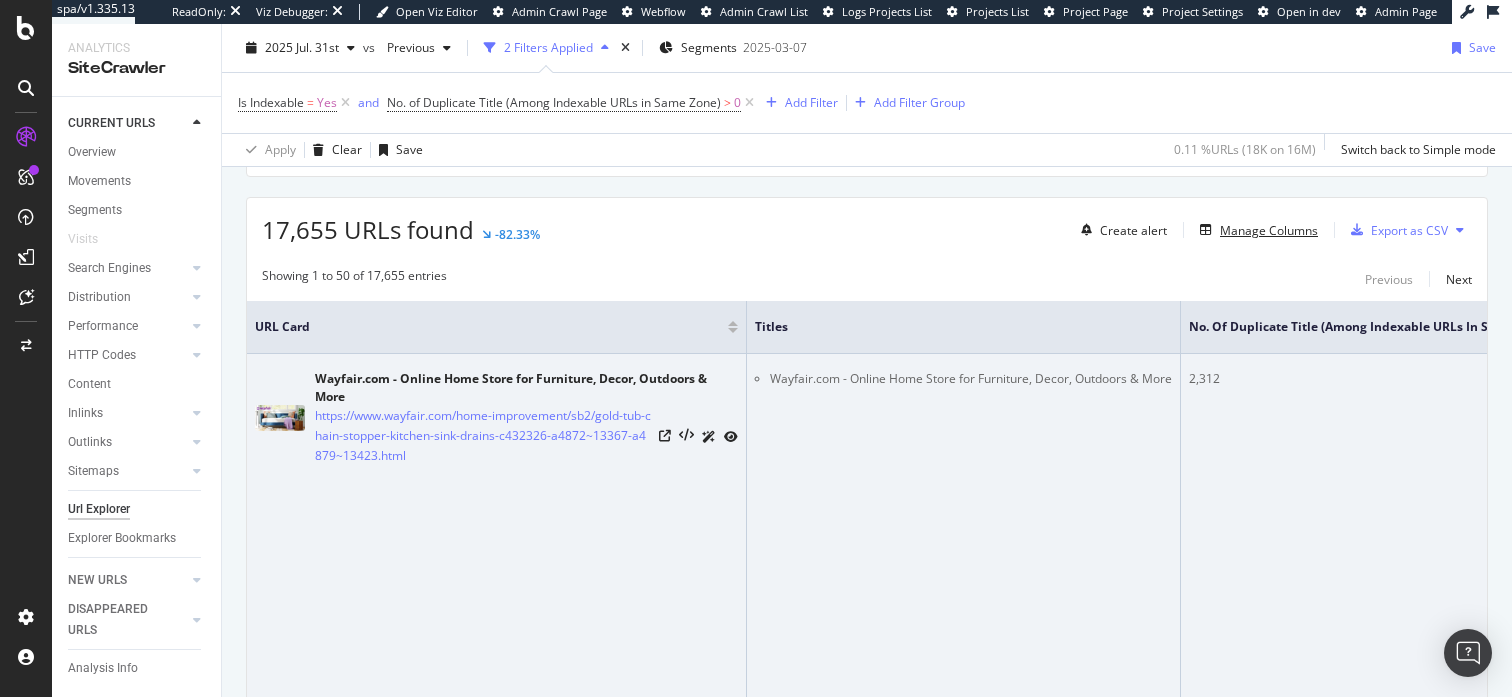 scroll, scrollTop: 451, scrollLeft: 0, axis: vertical 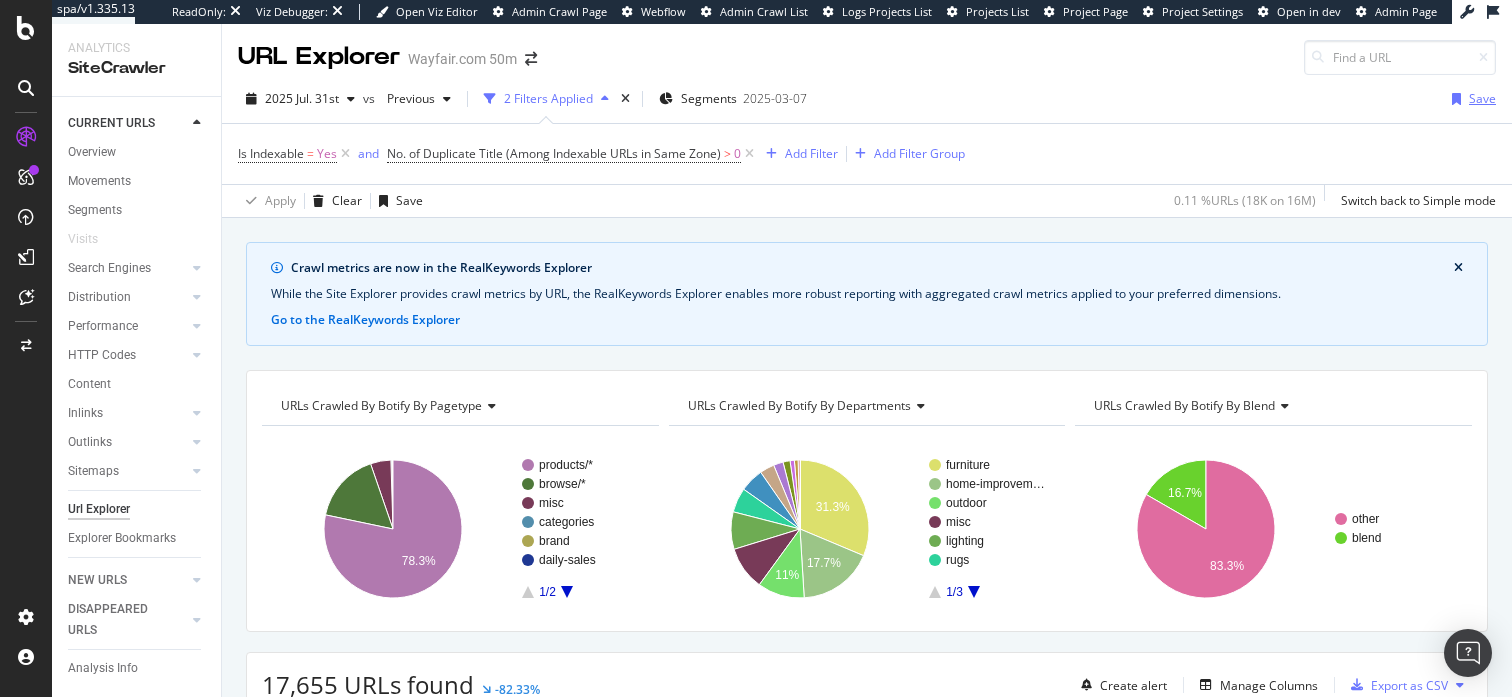 click on "Save" at bounding box center [1482, 98] 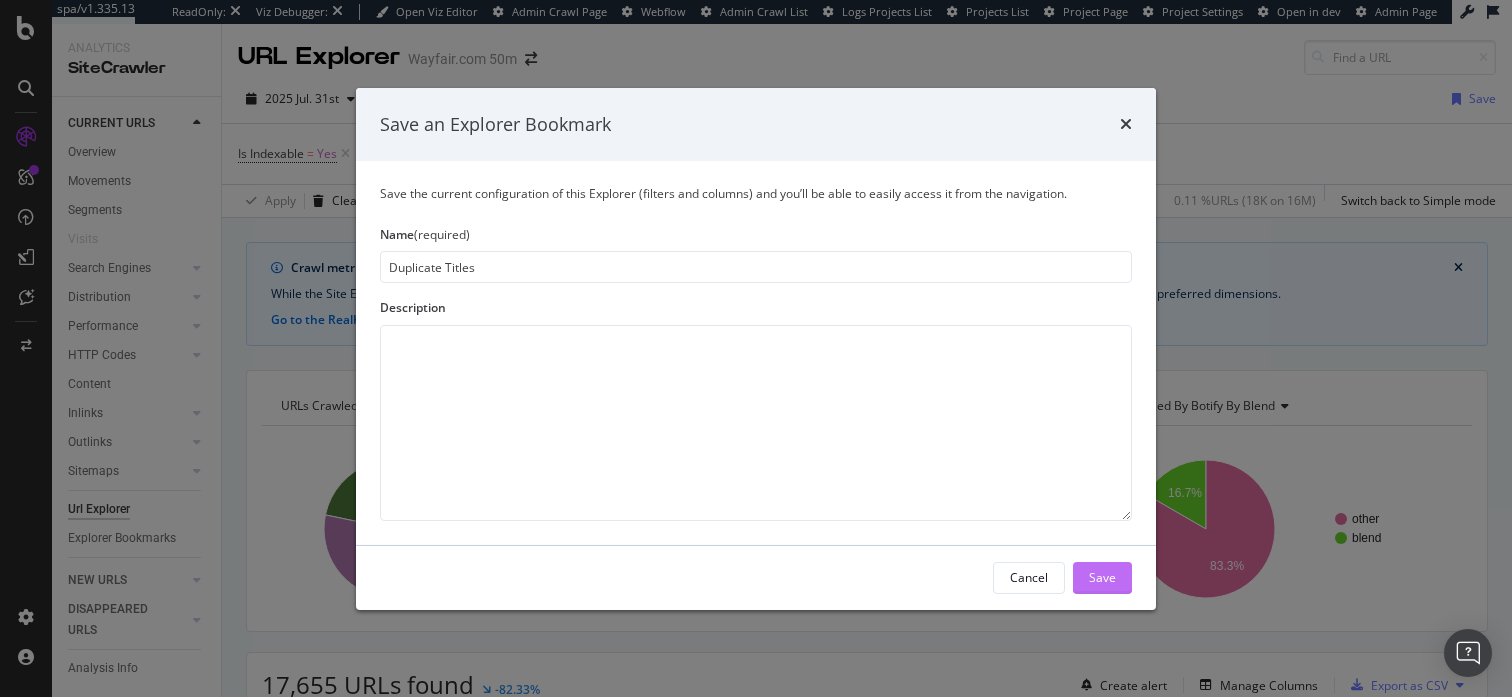 type on "Duplicate Titles" 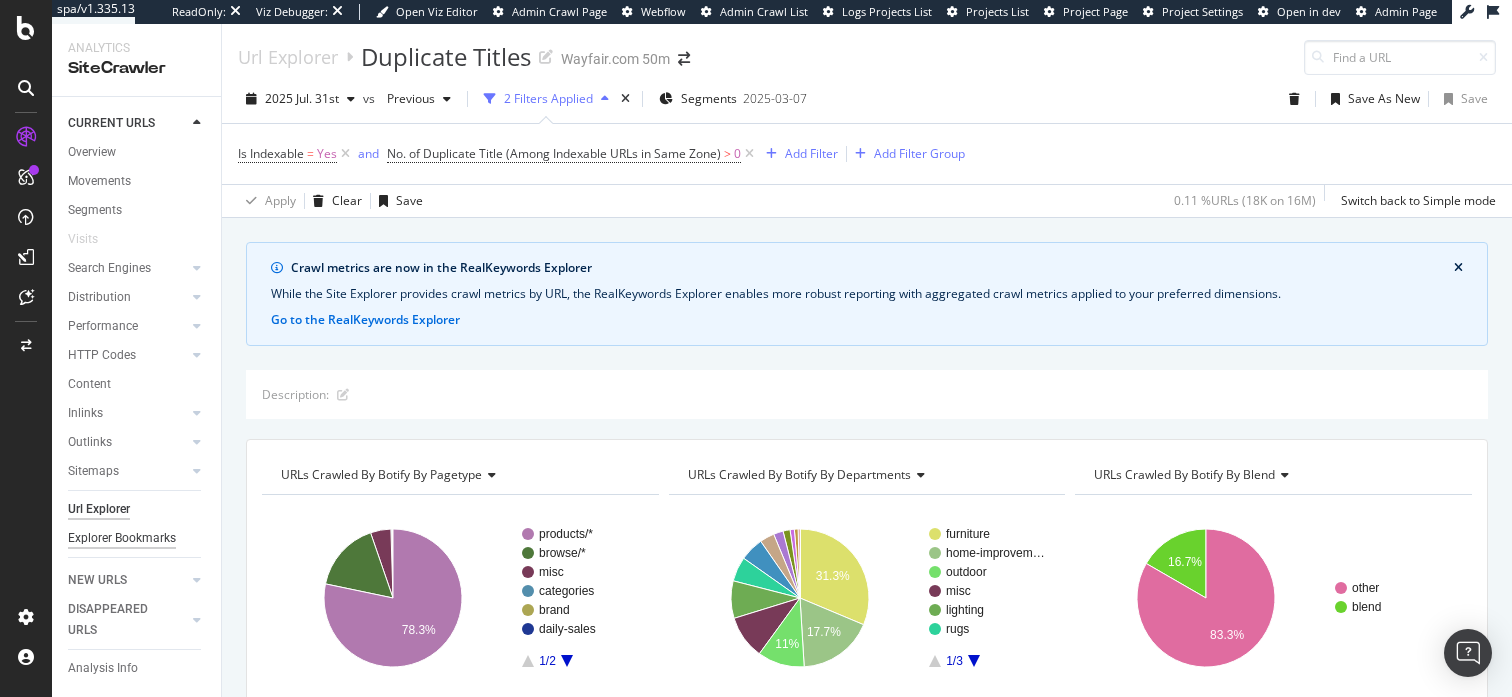click on "Explorer Bookmarks" at bounding box center [122, 538] 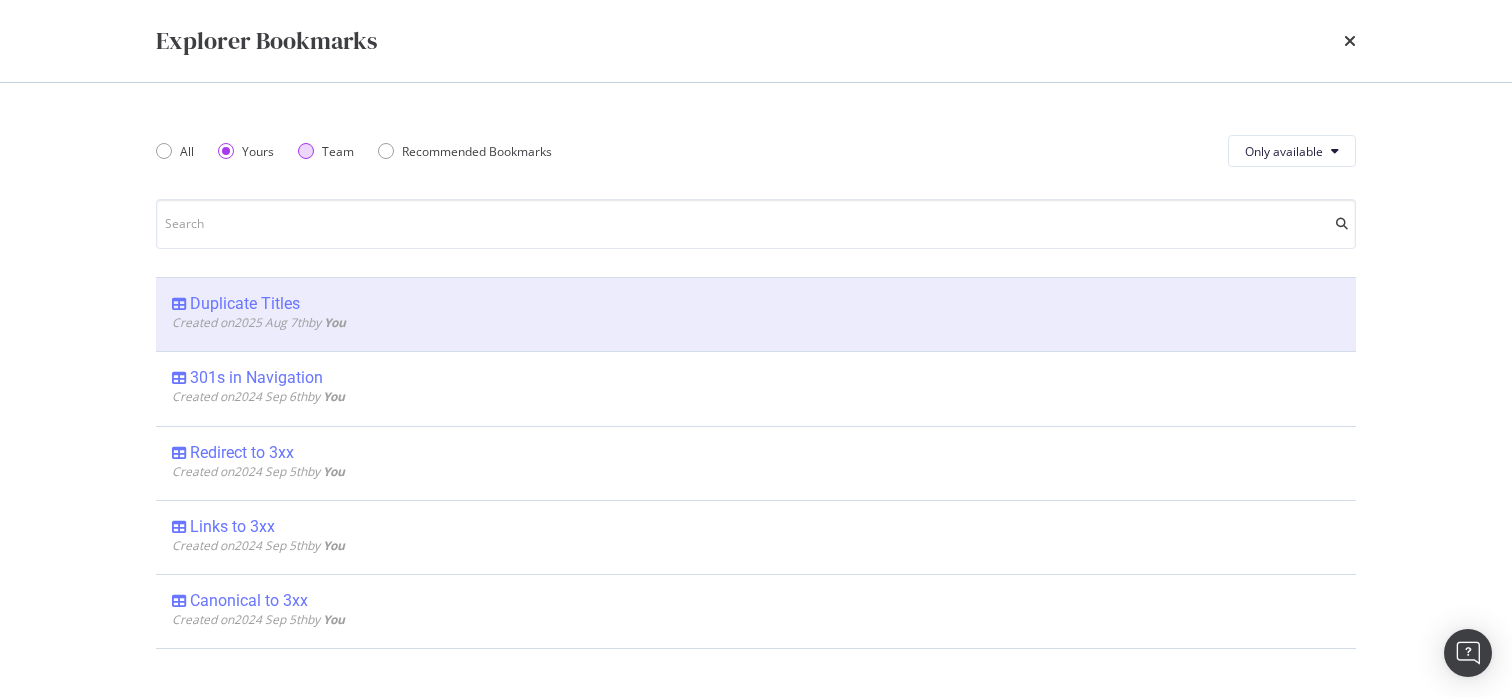 click at bounding box center [306, 151] 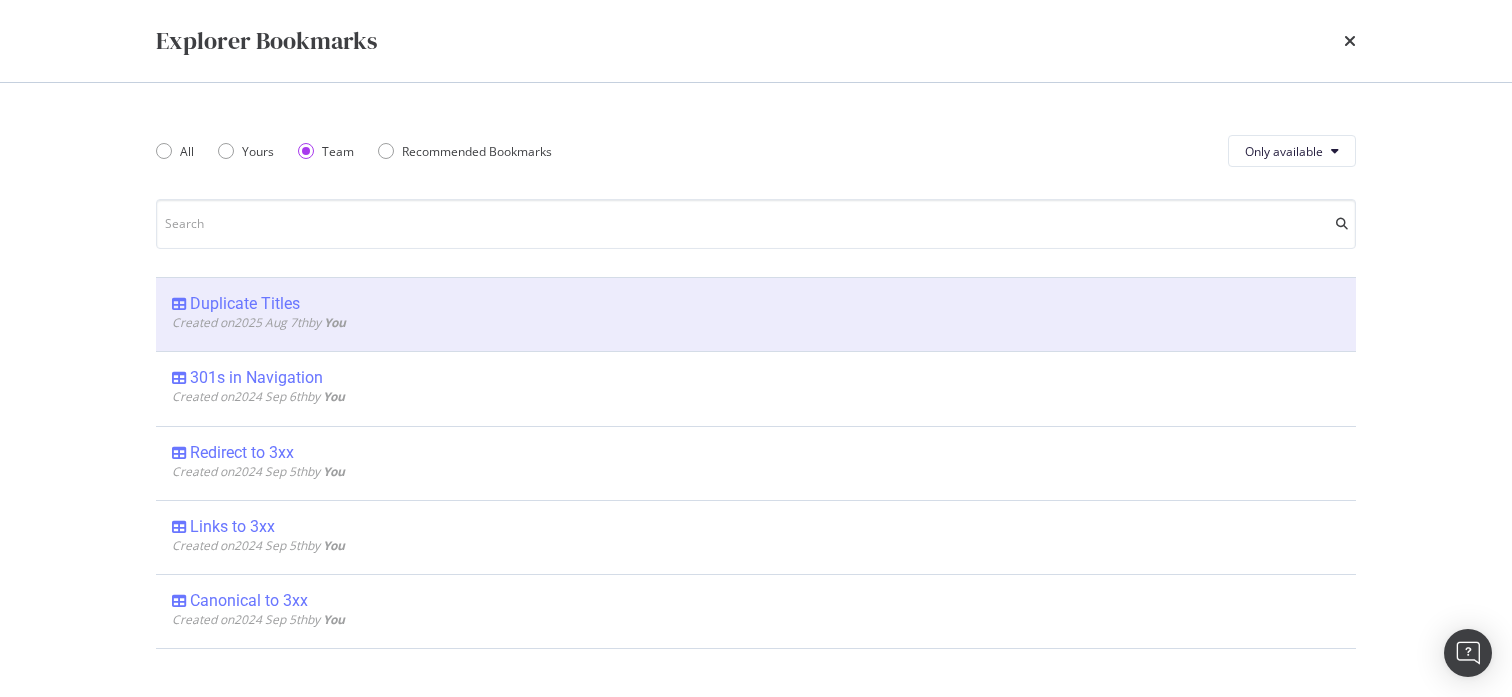 click at bounding box center (306, 151) 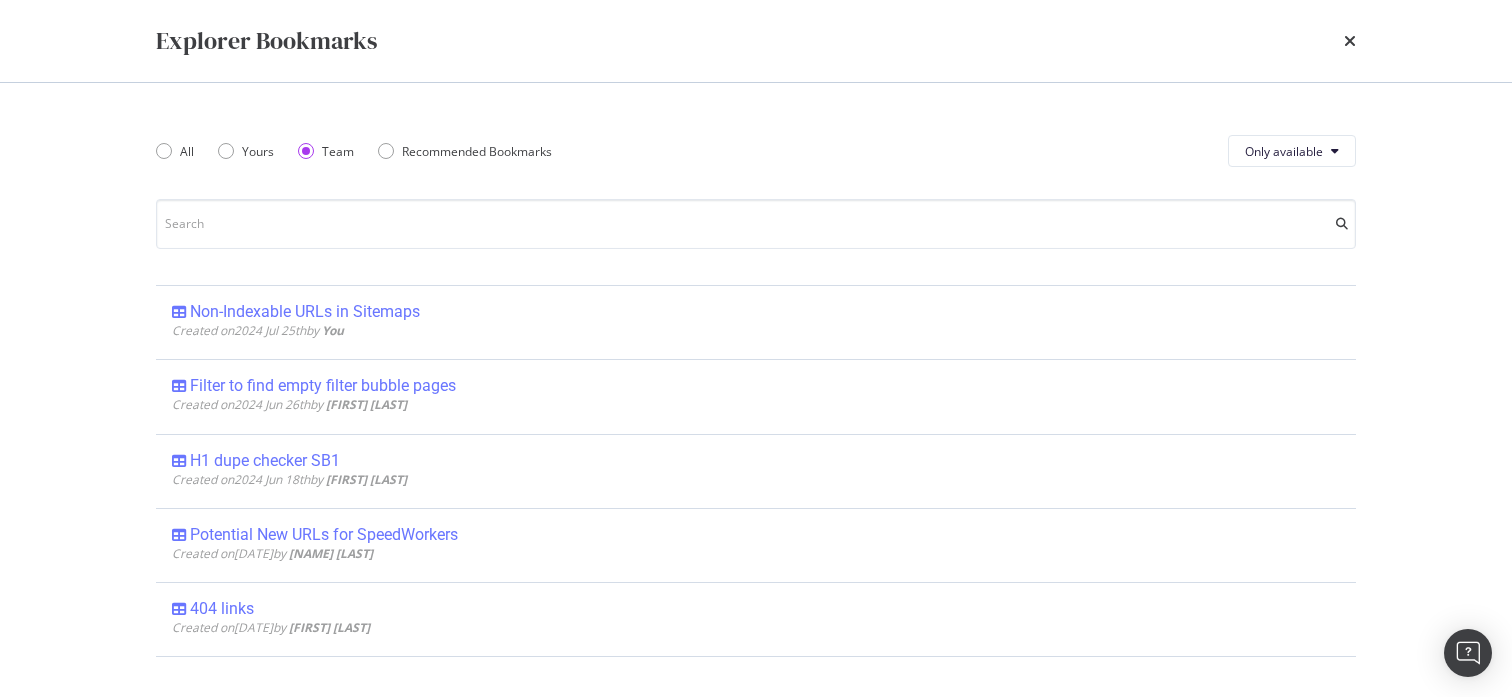 scroll, scrollTop: 0, scrollLeft: 0, axis: both 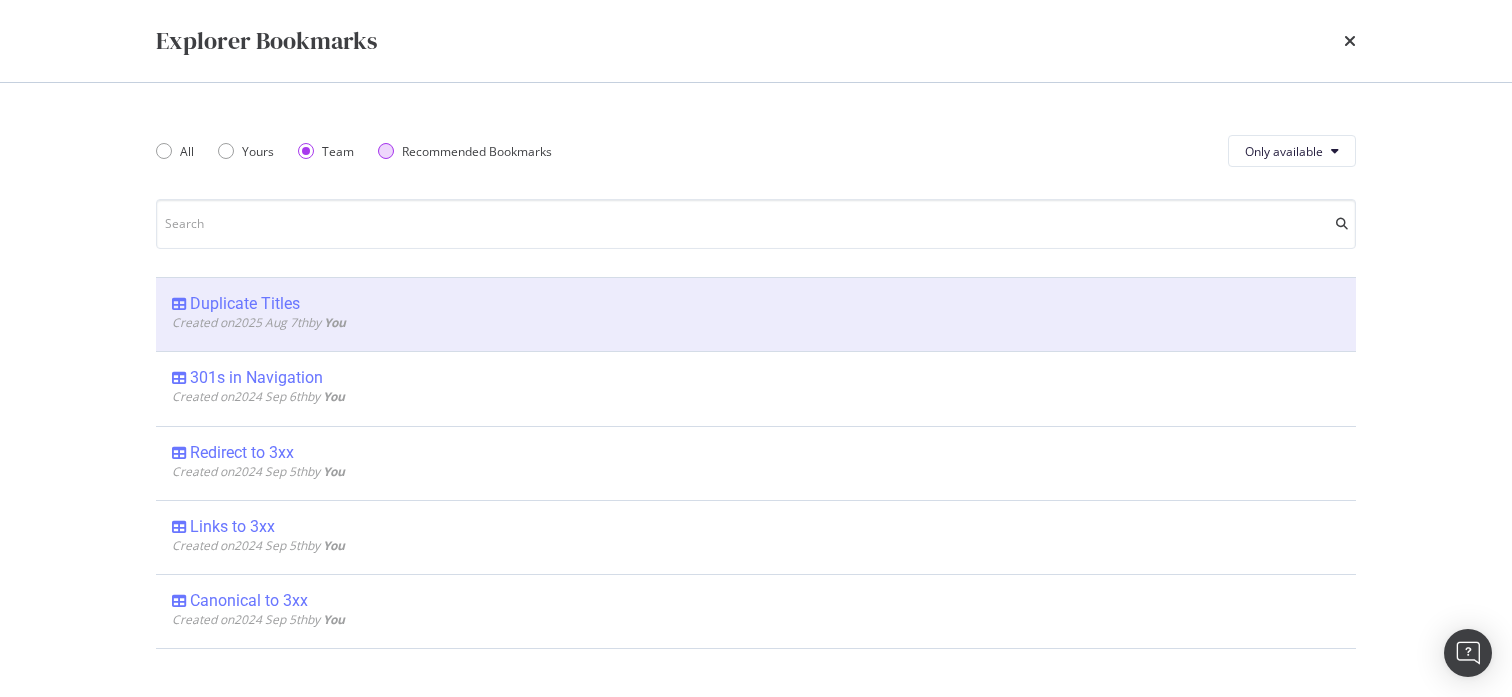 click at bounding box center (386, 151) 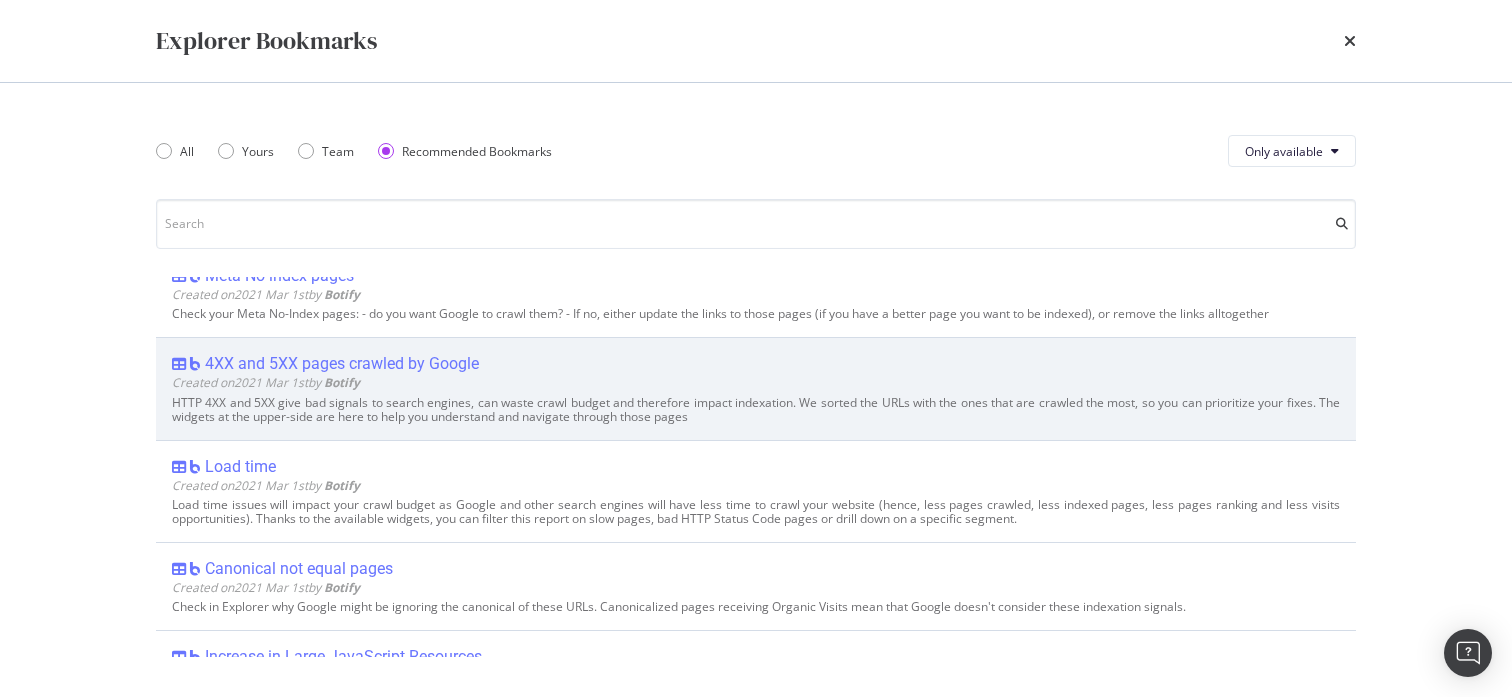 scroll, scrollTop: 739, scrollLeft: 0, axis: vertical 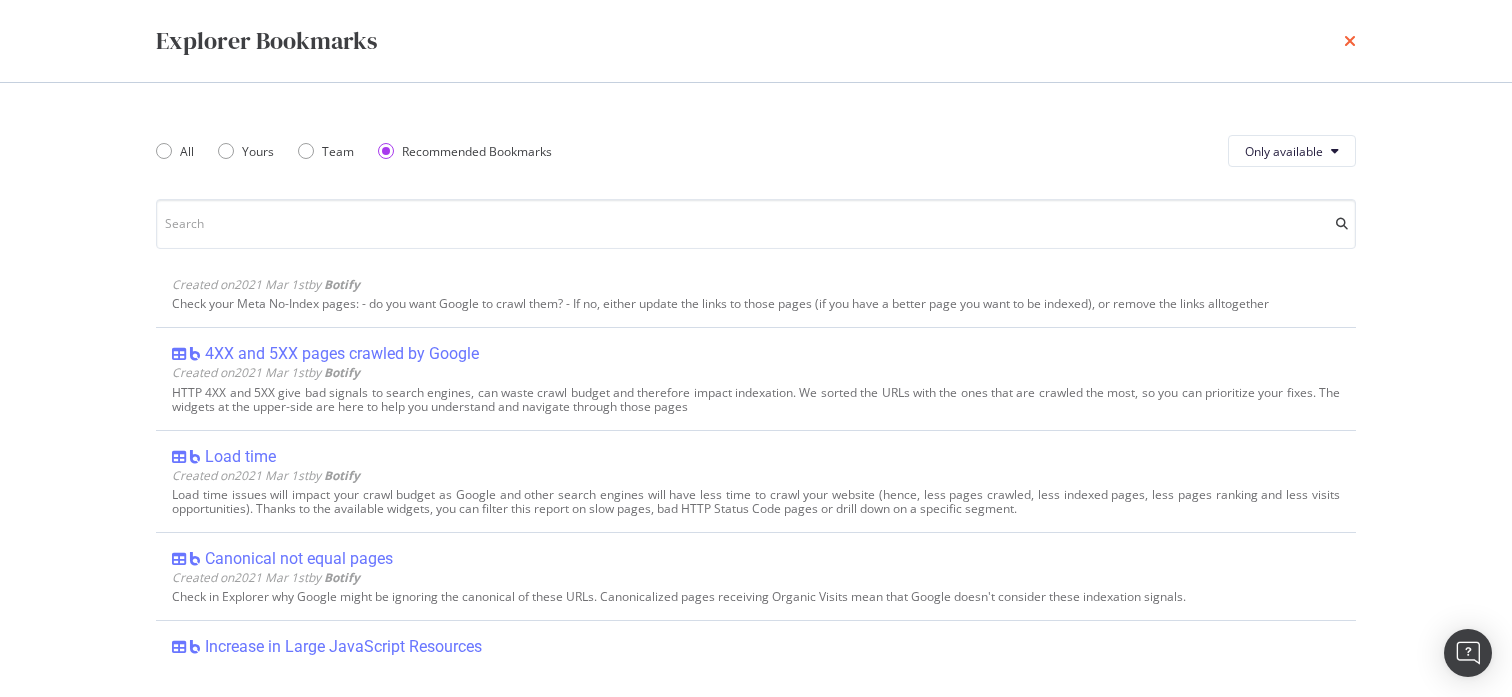 click at bounding box center [1350, 41] 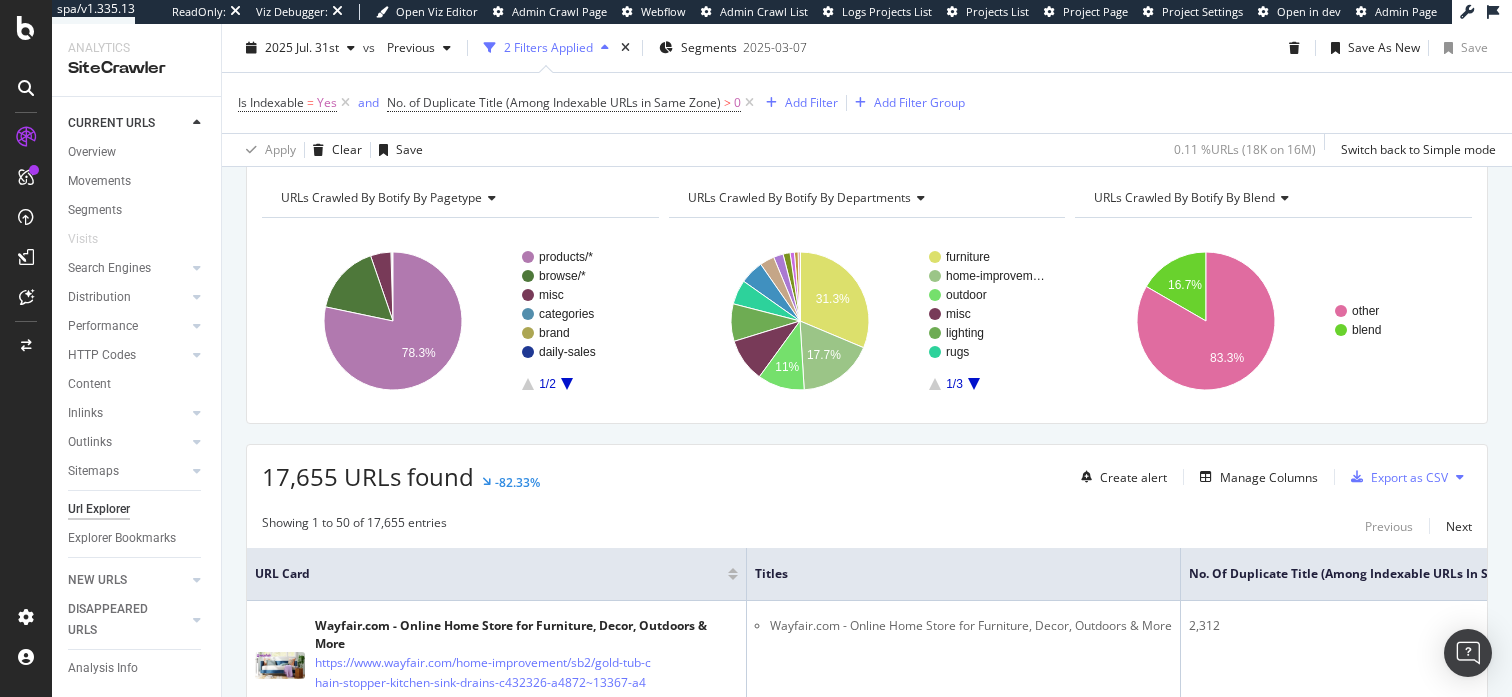 scroll, scrollTop: 291, scrollLeft: 0, axis: vertical 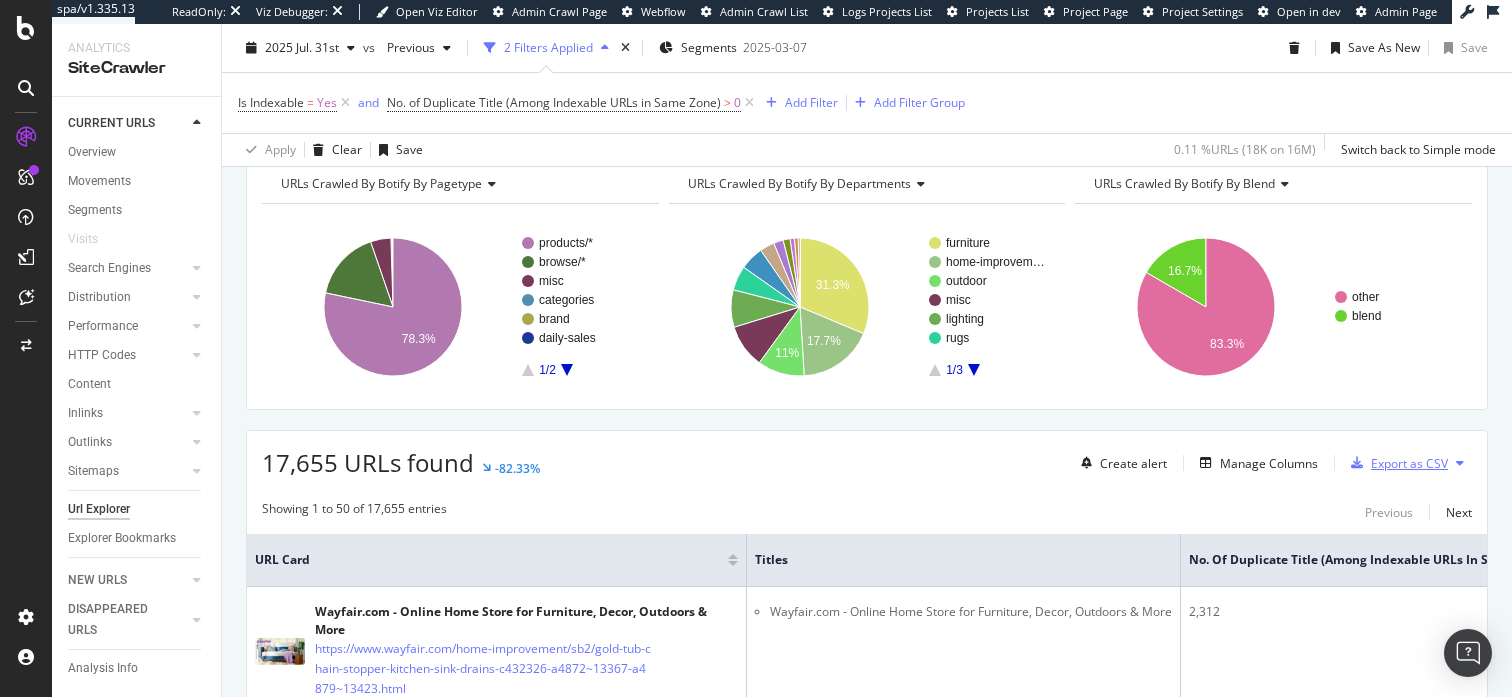 click on "Export as CSV" at bounding box center (1409, 463) 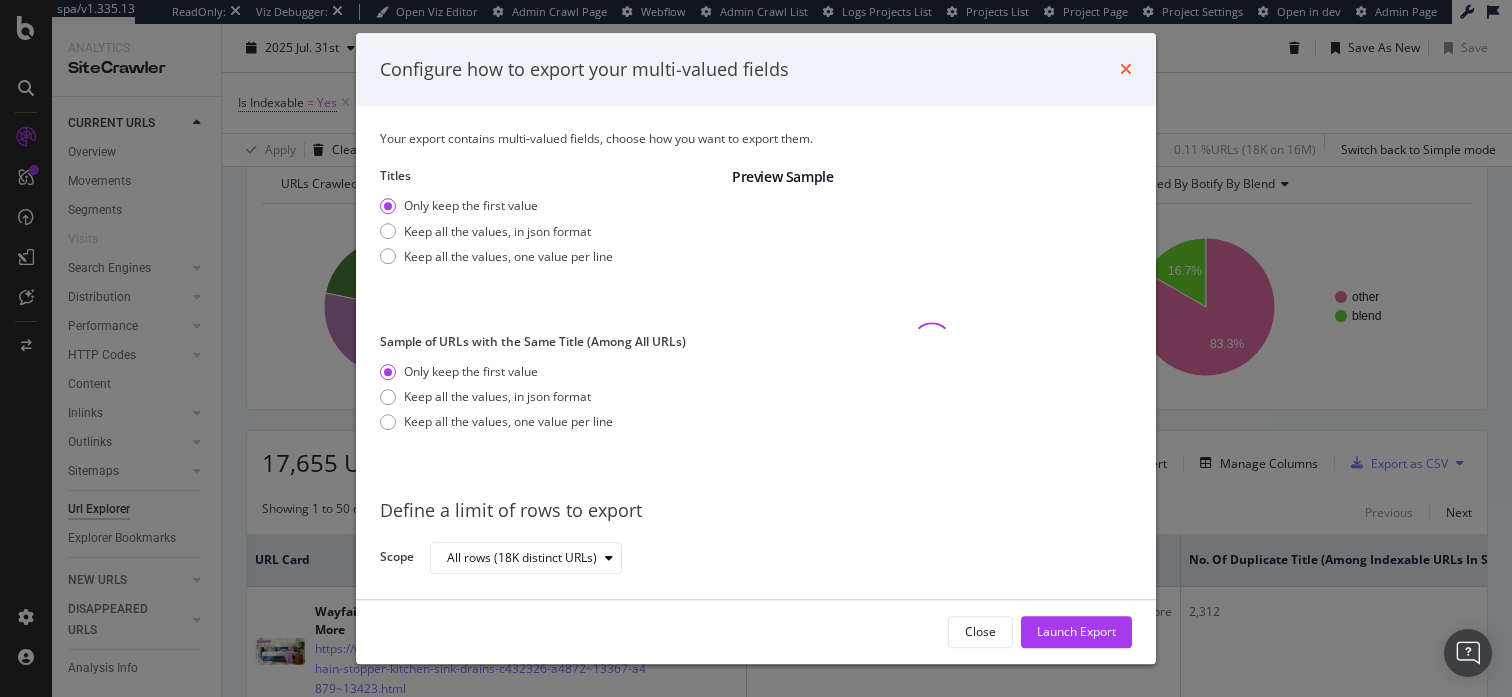 click at bounding box center (1126, 70) 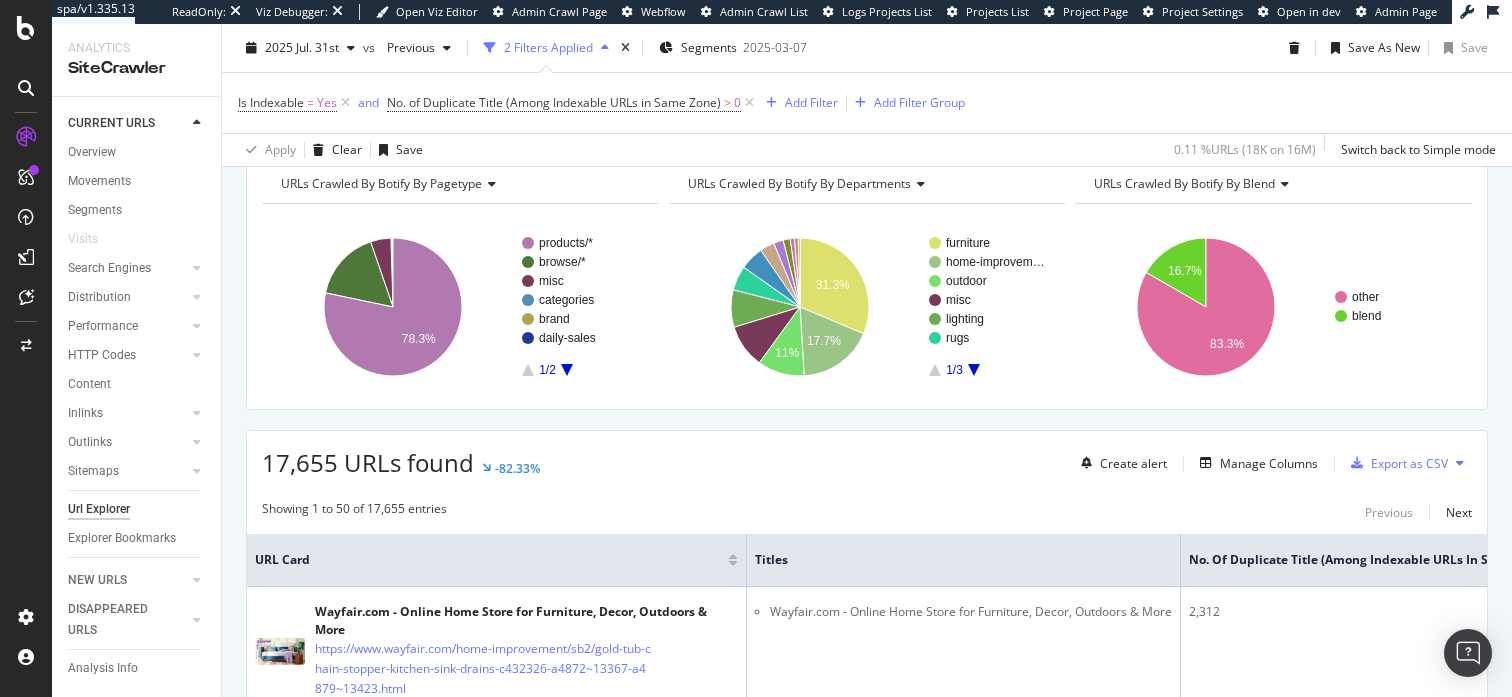 click at bounding box center [1460, 463] 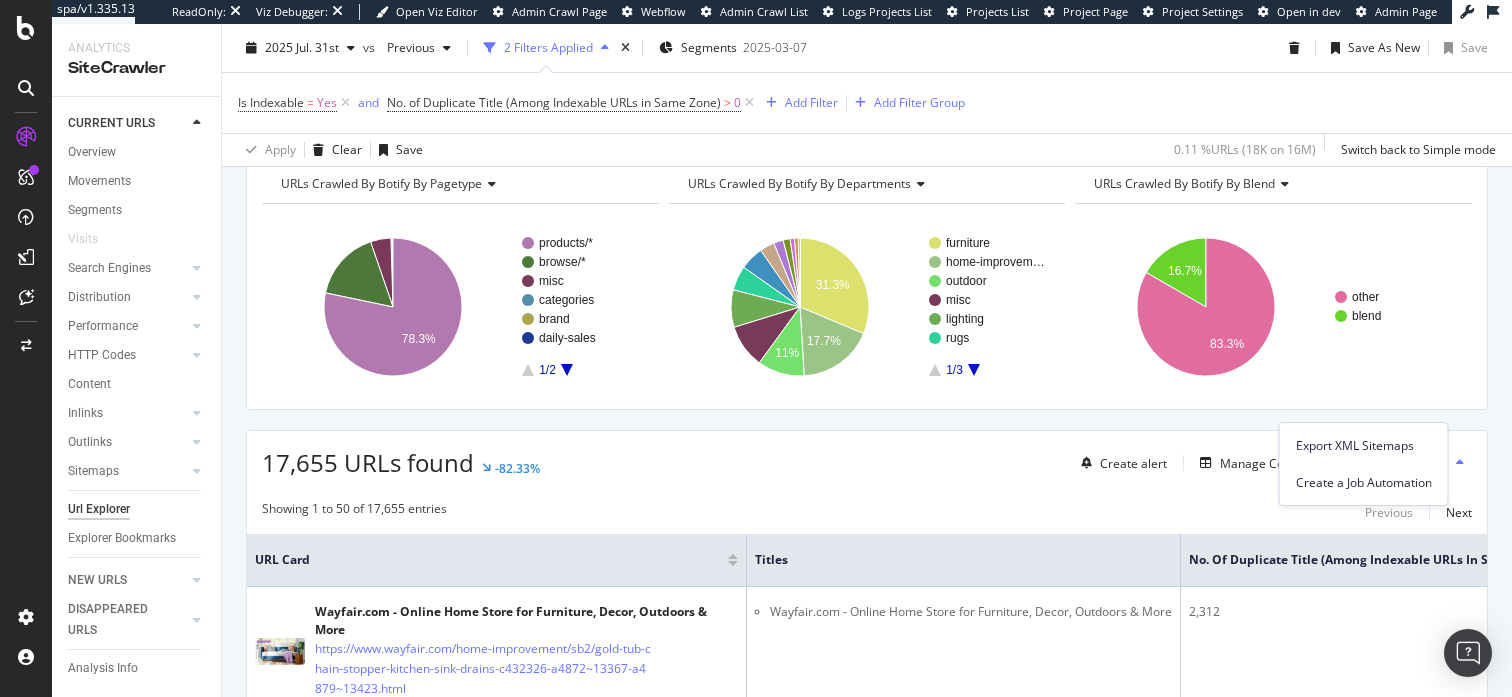 click on "Showing 1 to 50 of 17,655 entries Previous Next" at bounding box center (867, 512) 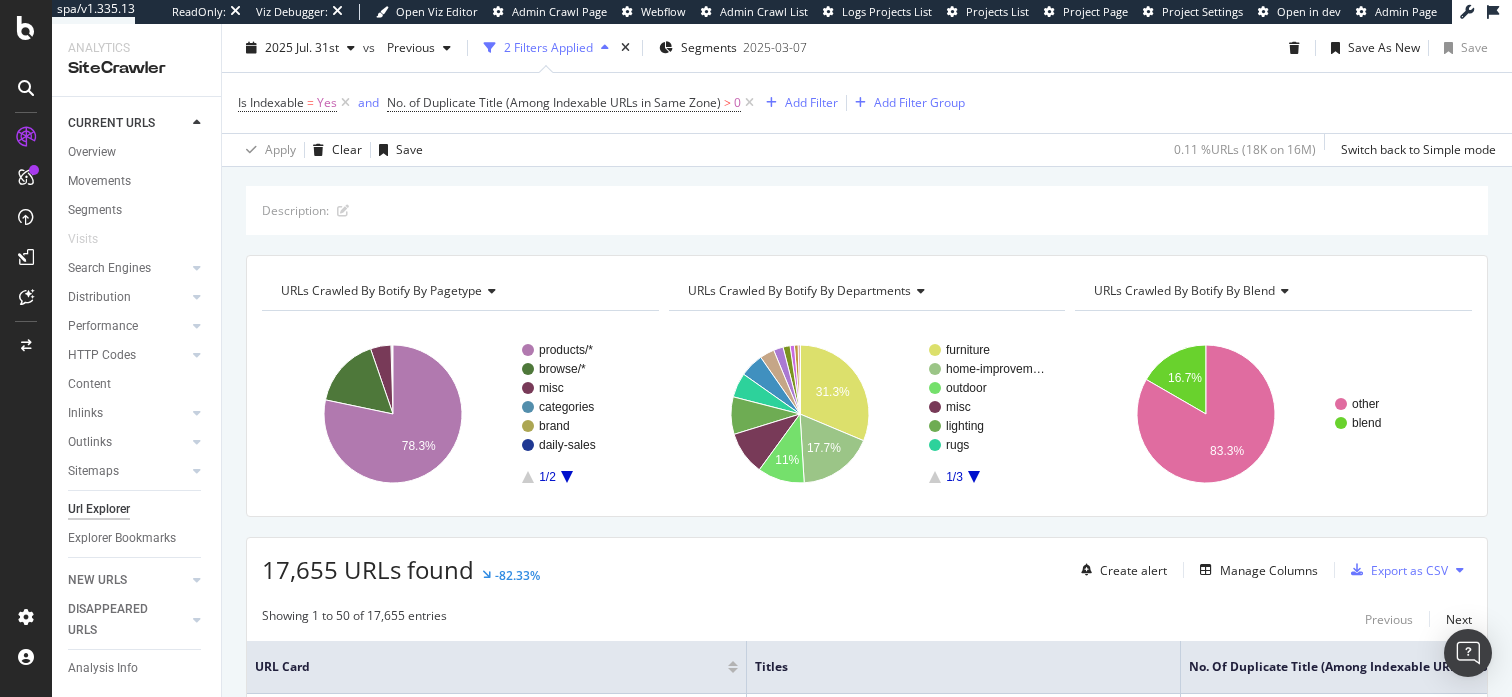 scroll, scrollTop: 186, scrollLeft: 0, axis: vertical 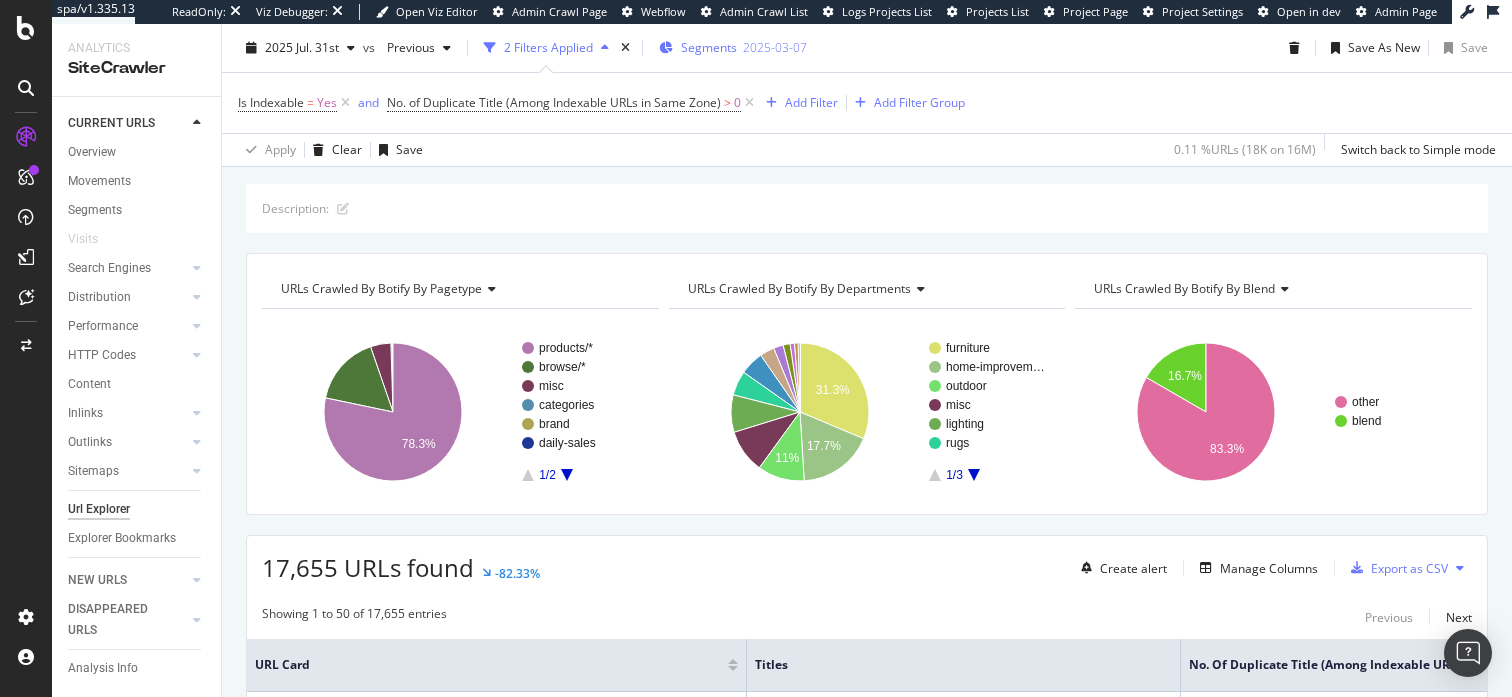 click on "Segments" at bounding box center [709, 47] 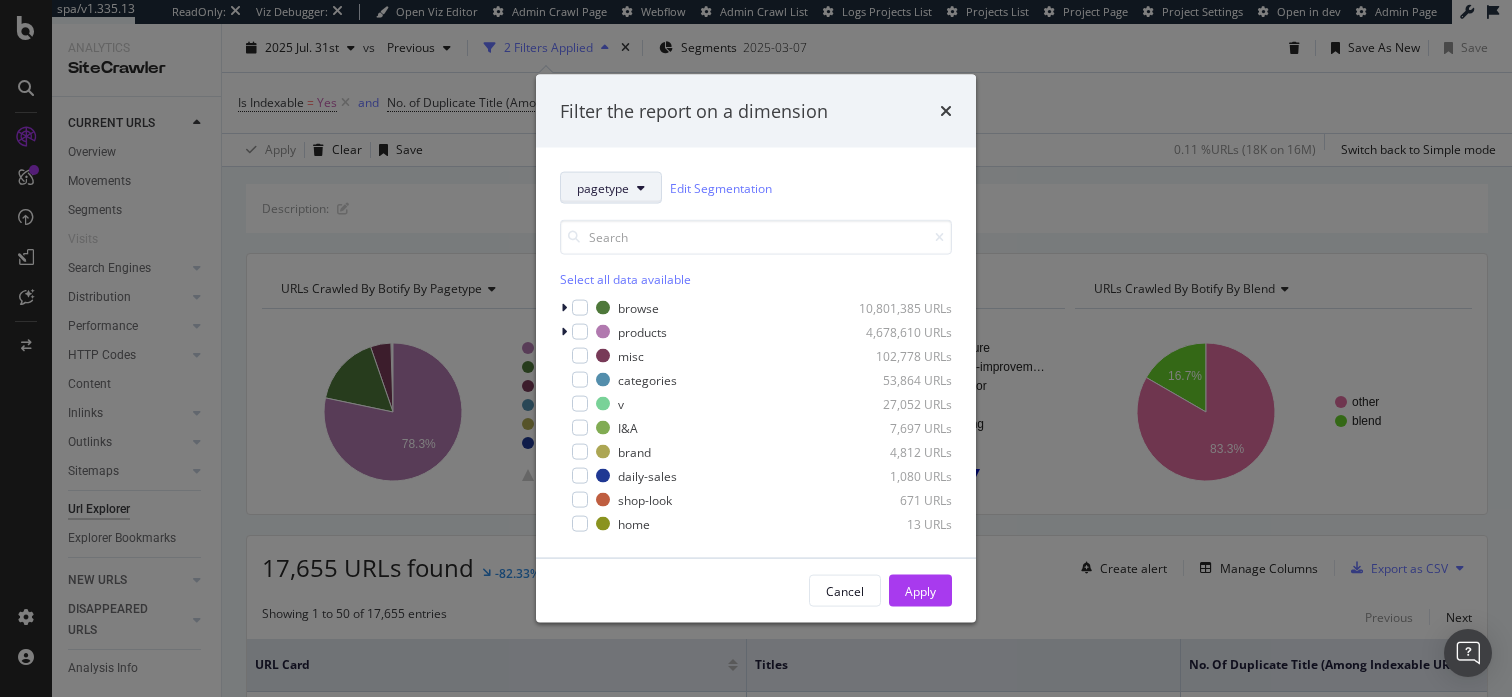 click on "pagetype" at bounding box center (603, 187) 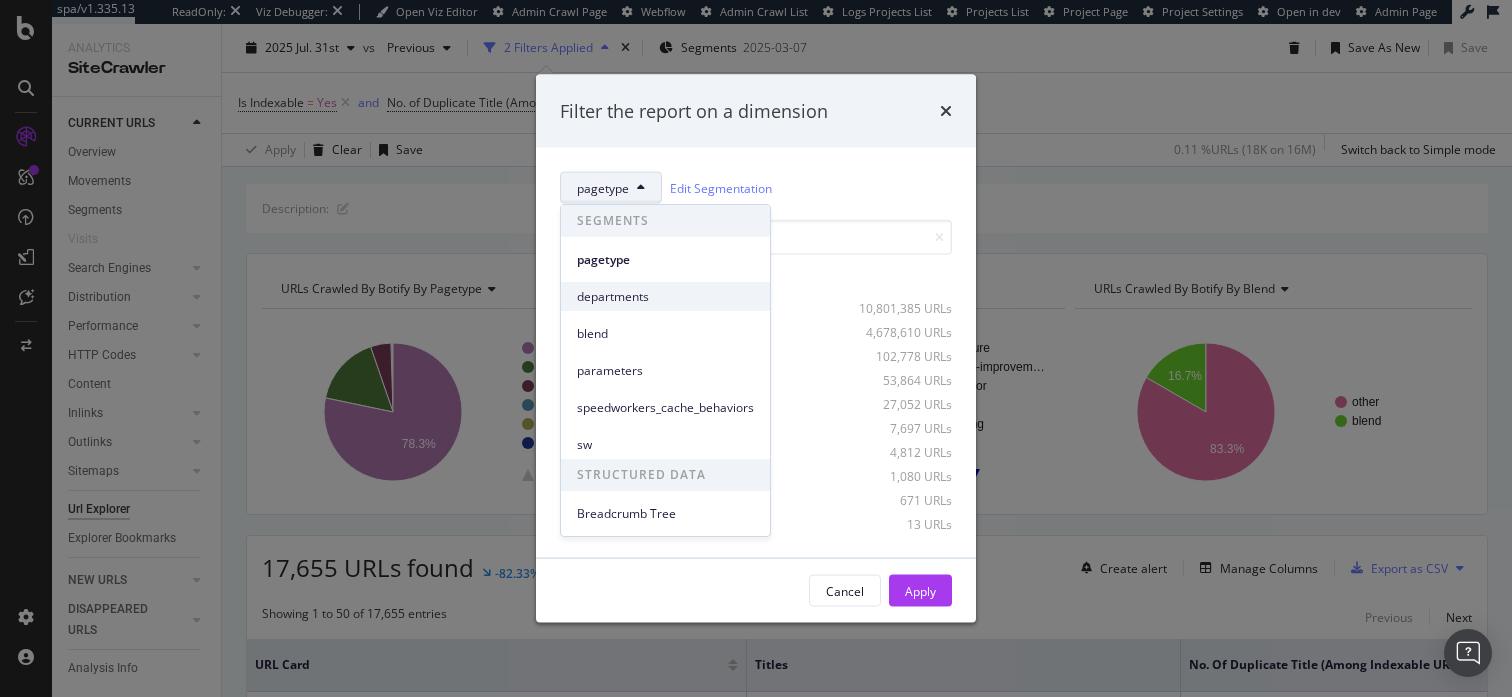 click on "departments" at bounding box center (665, 297) 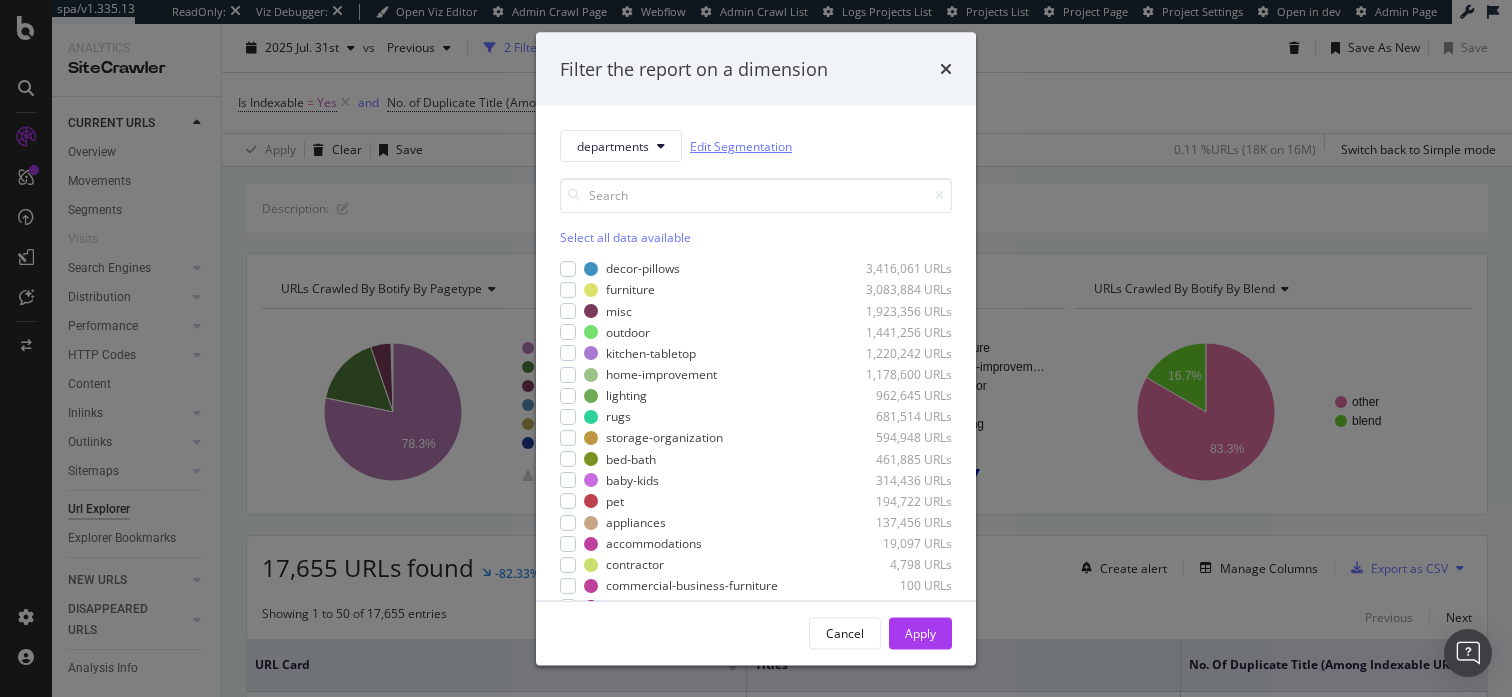 click on "Edit Segmentation" at bounding box center [741, 145] 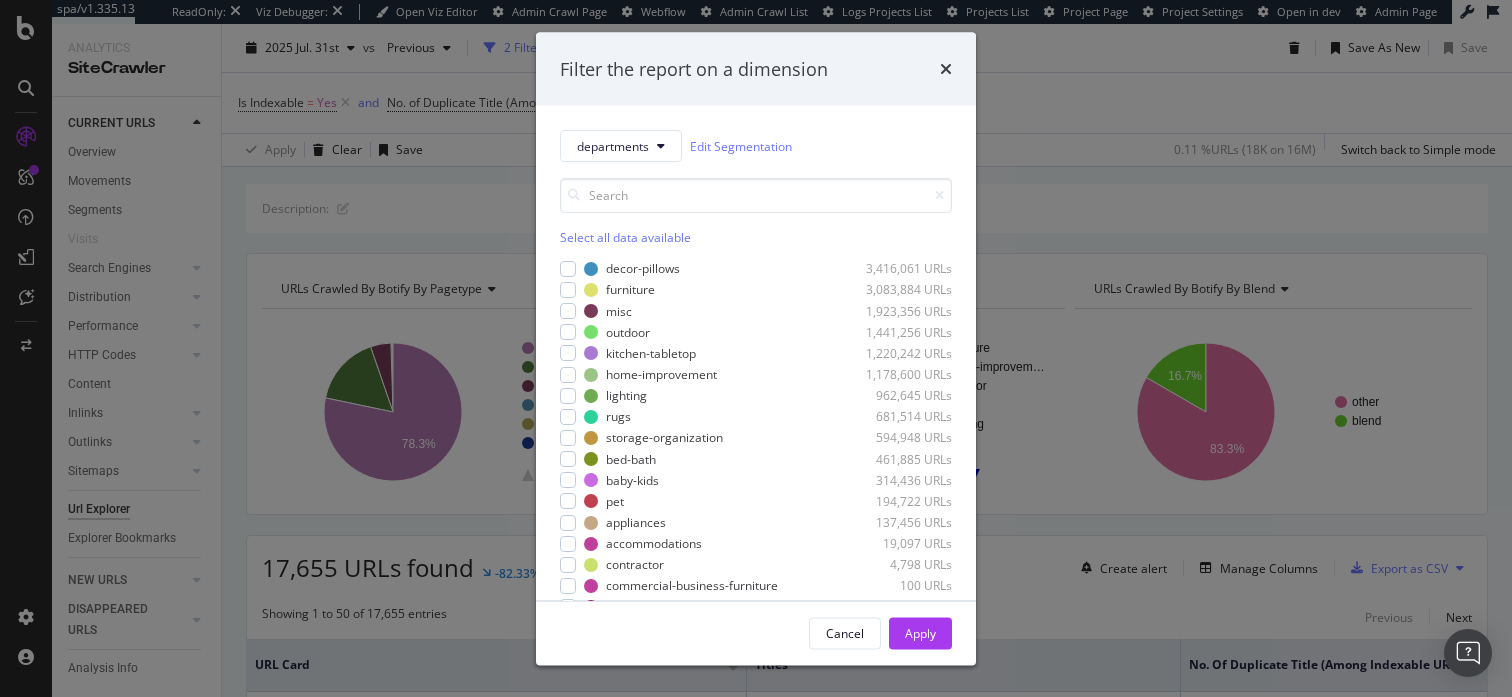 click on "Filter the report on a dimension" at bounding box center [756, 69] 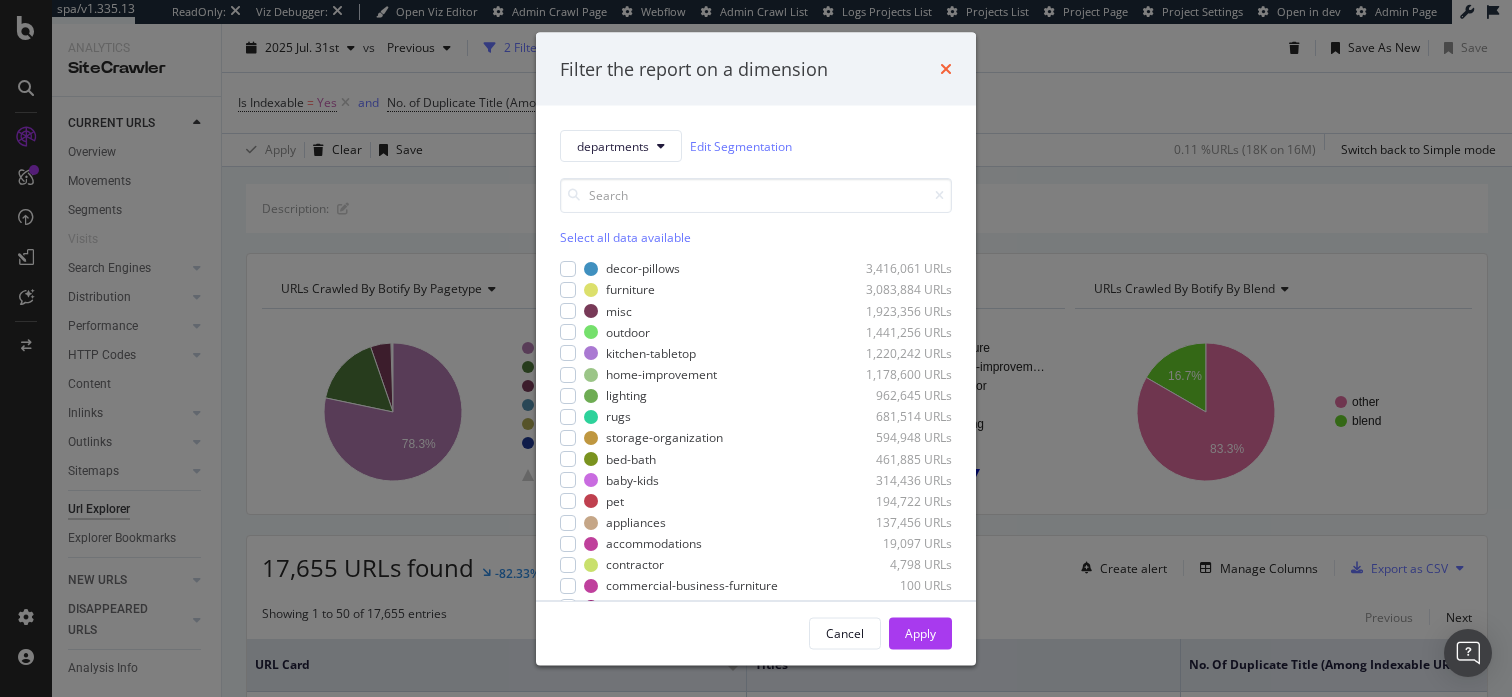 click at bounding box center [946, 69] 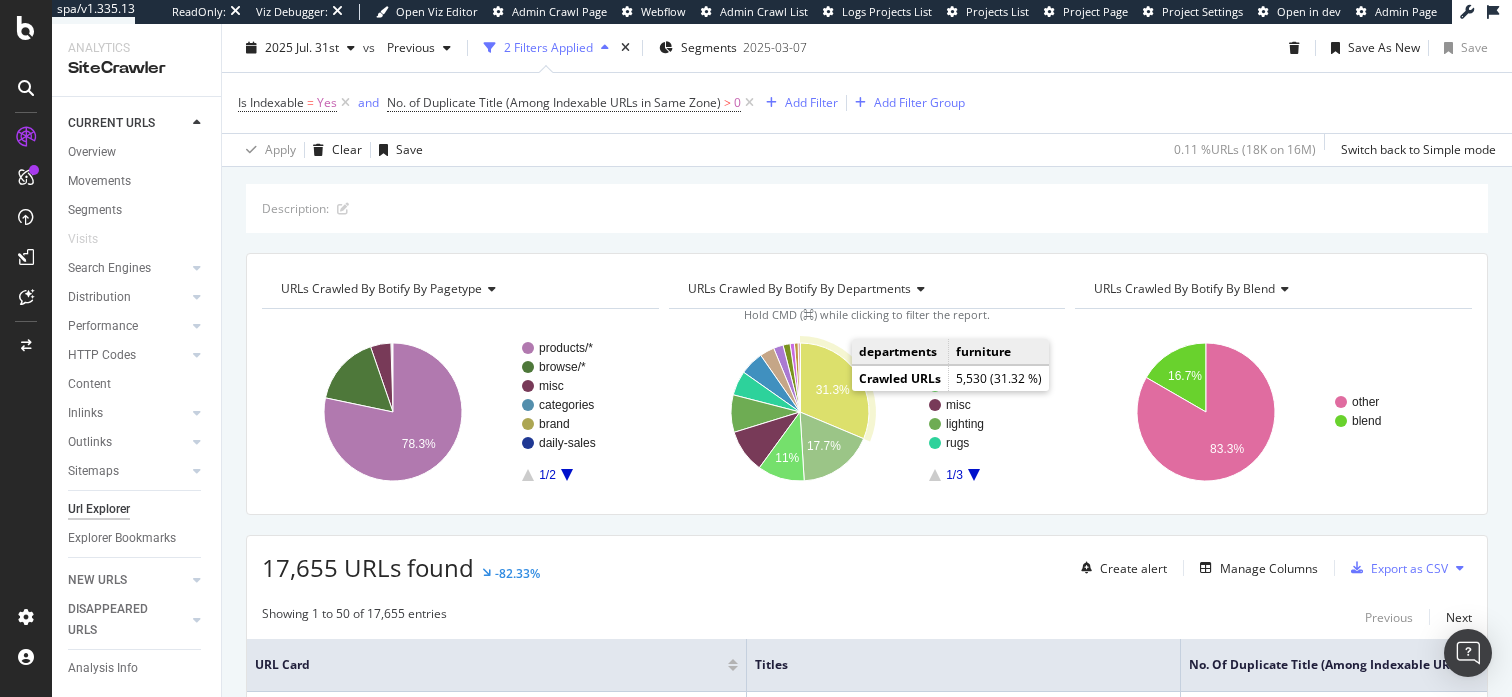 click on "31.3%" 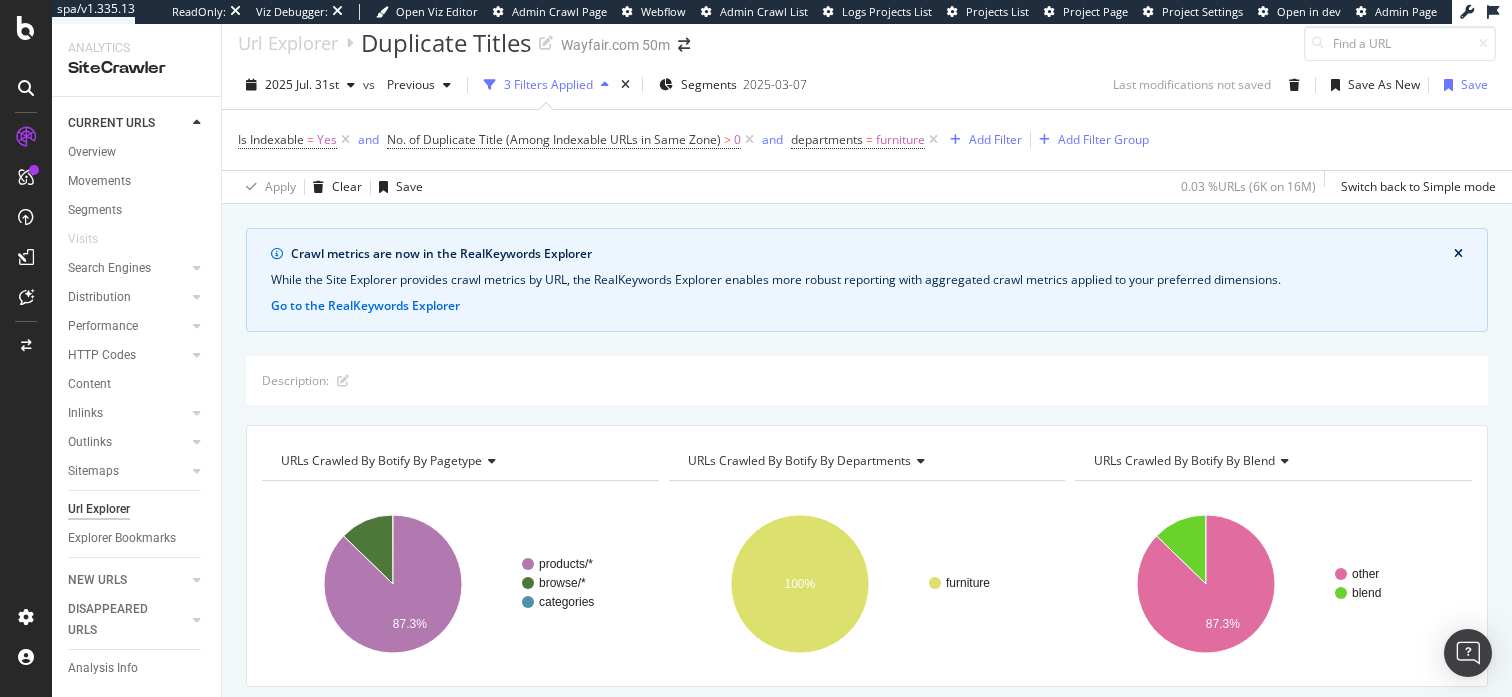scroll, scrollTop: 0, scrollLeft: 0, axis: both 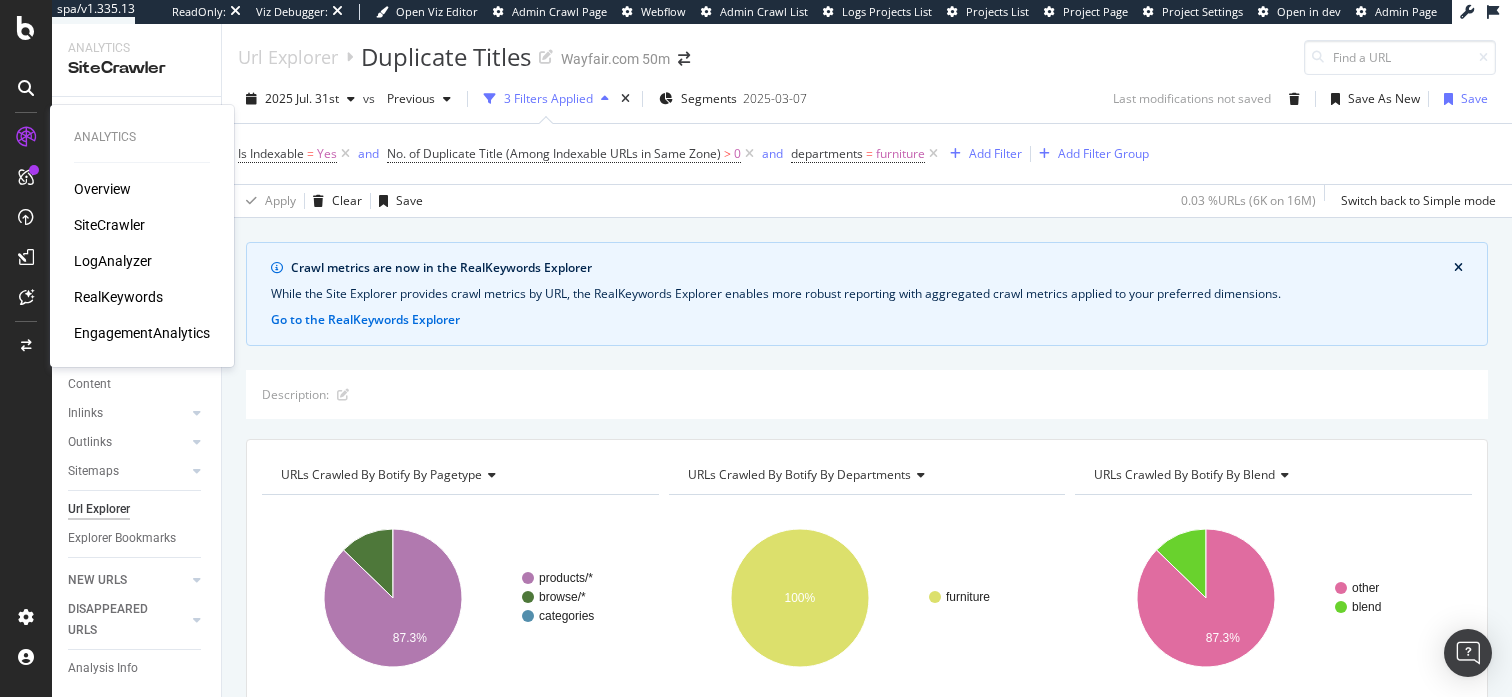 click on "LogAnalyzer" at bounding box center (113, 261) 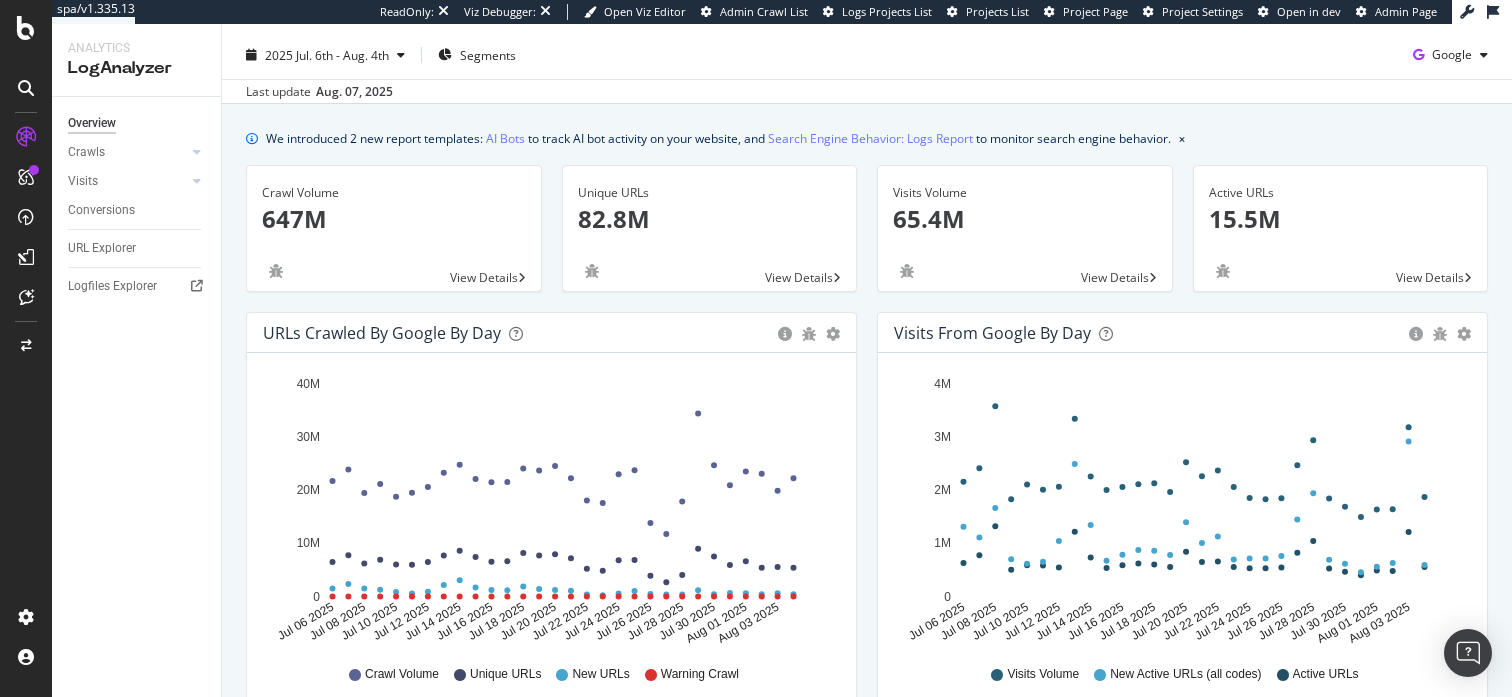 scroll, scrollTop: 3, scrollLeft: 0, axis: vertical 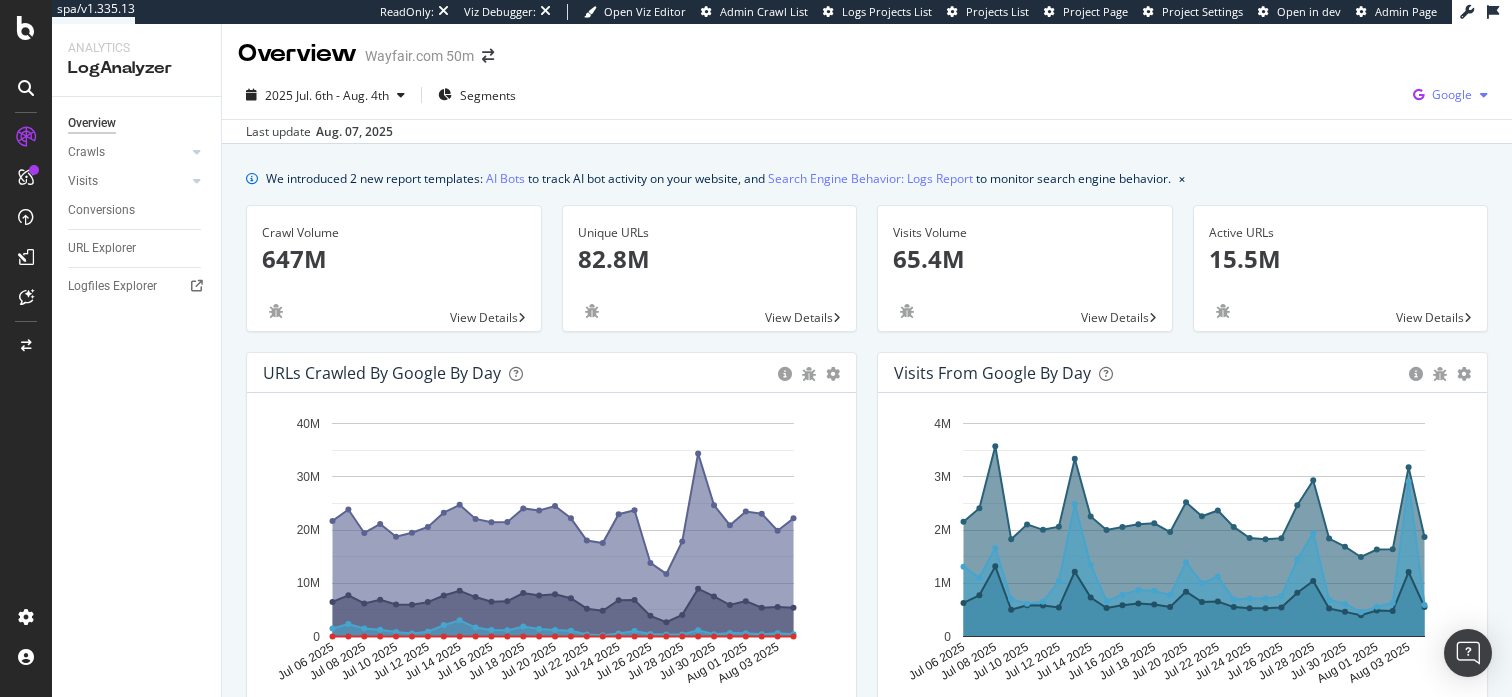 click on "Google" at bounding box center (1452, 94) 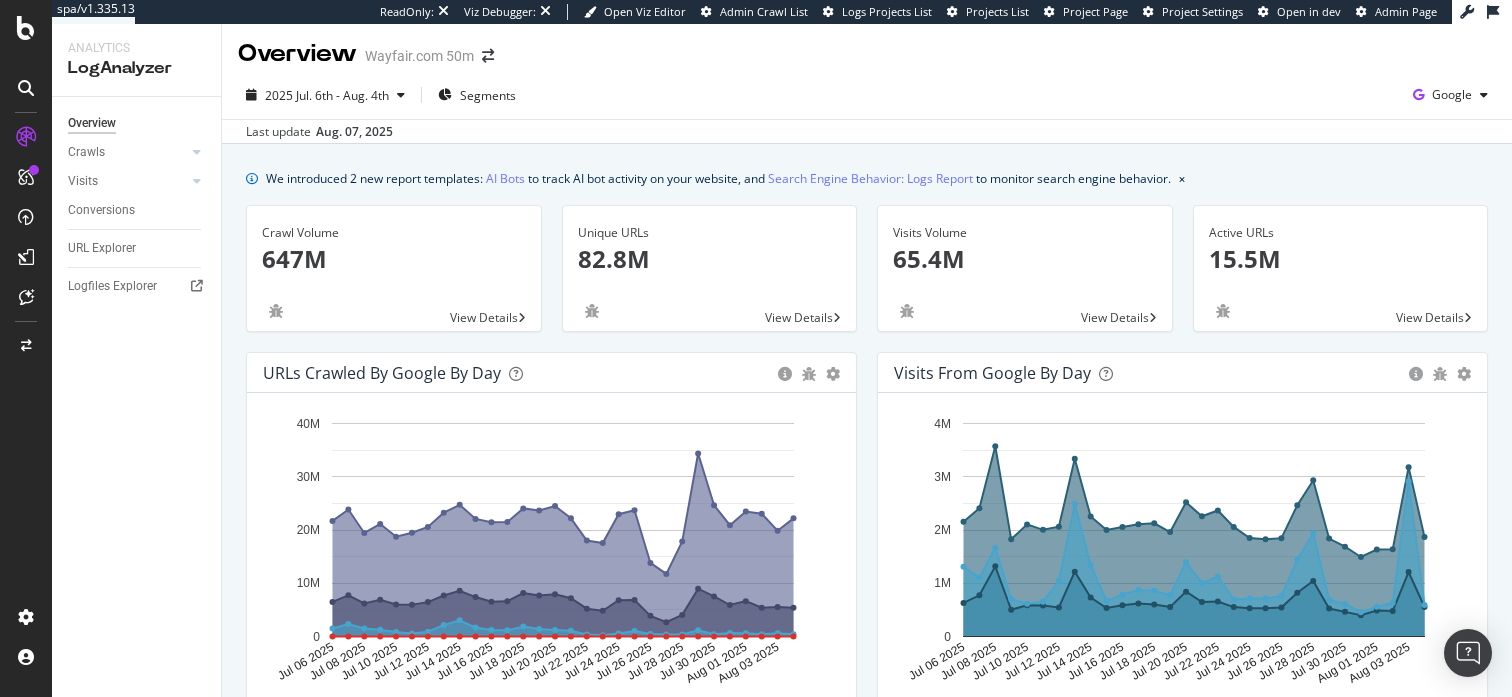 click on "2025 Jul. 6th - Aug. 4th Segments Google" at bounding box center [867, 99] 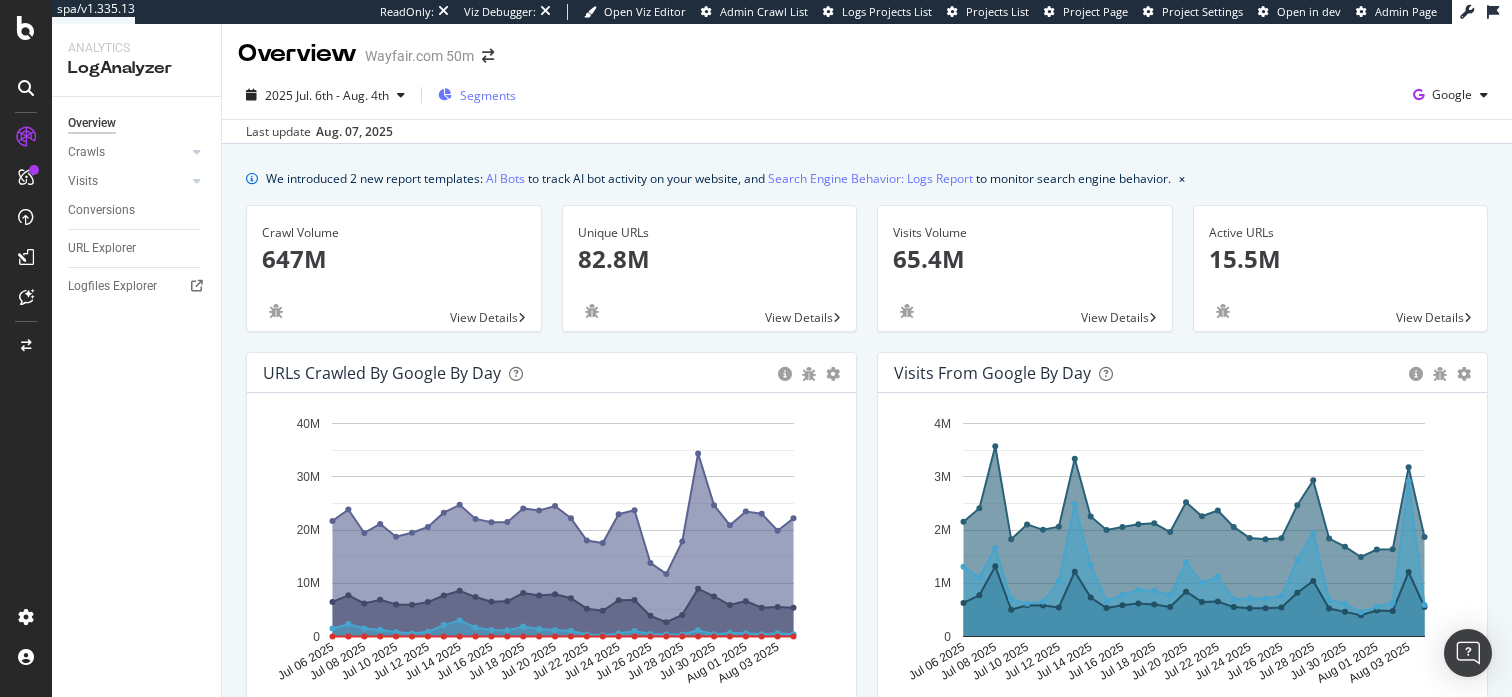 click on "Segments" at bounding box center (488, 95) 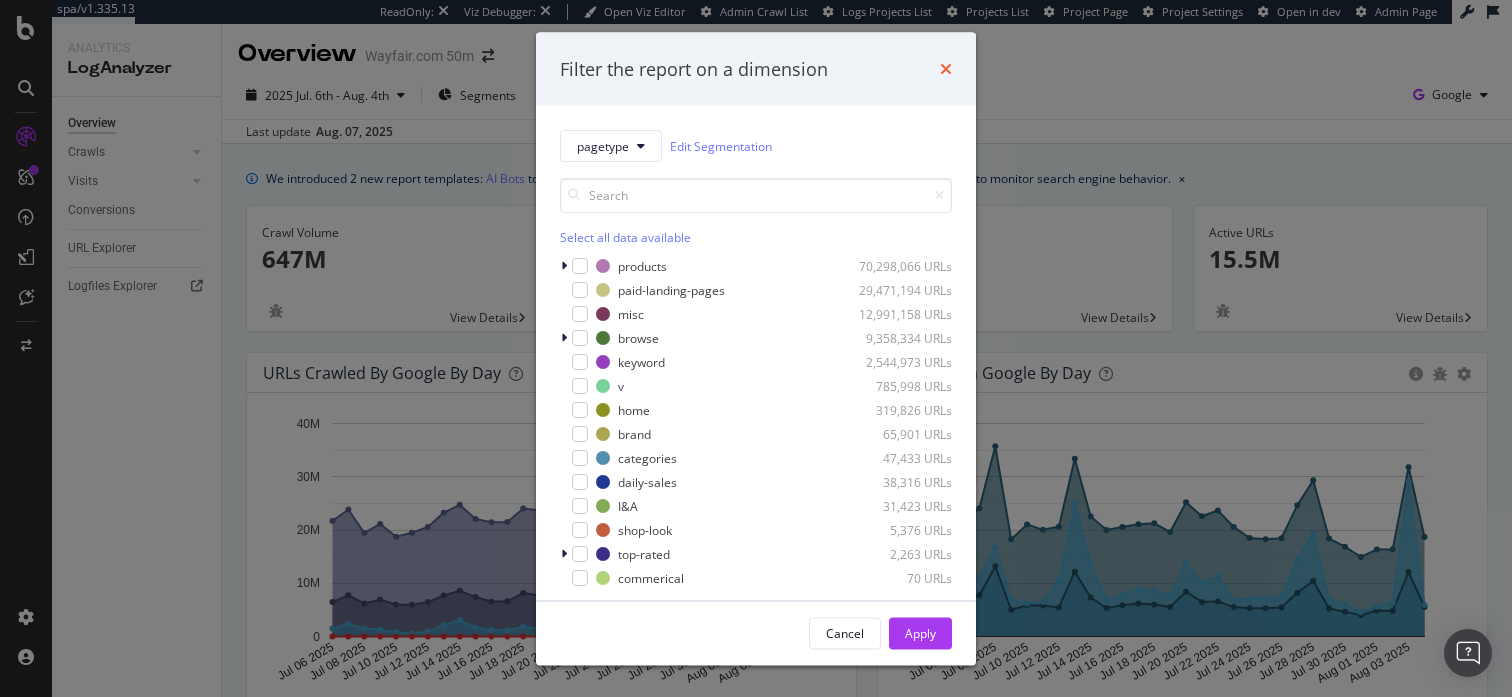 click at bounding box center (946, 69) 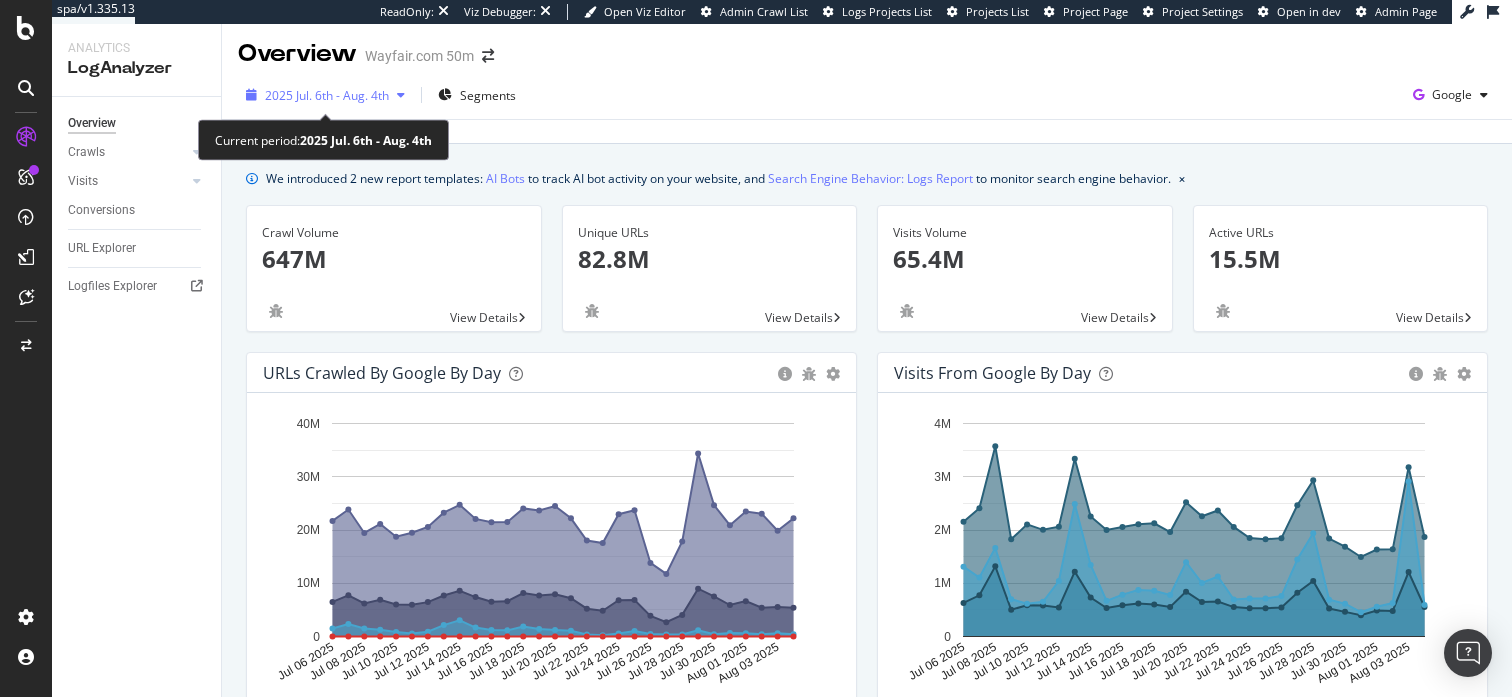 click on "2025 Jul. 6th - Aug. 4th" at bounding box center [327, 95] 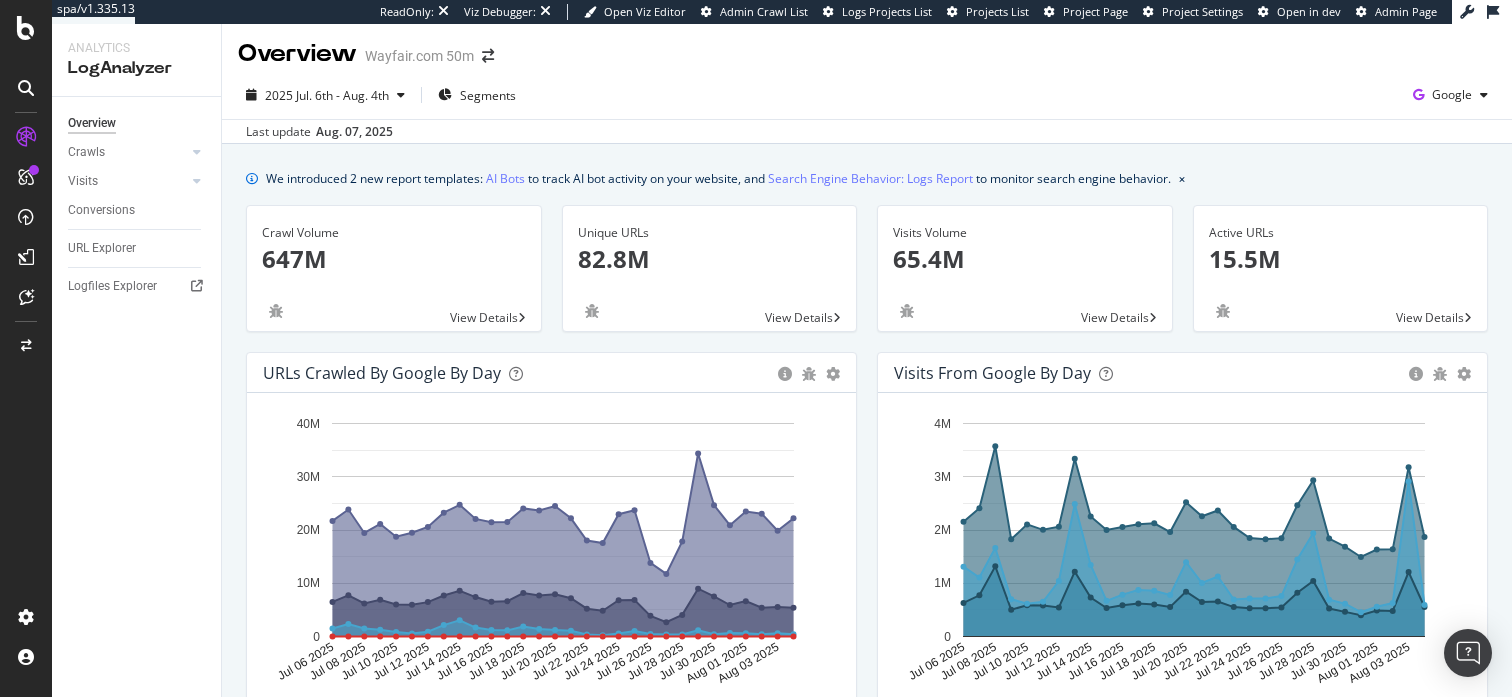 click on "We introduced 2 new report templates:   AI Bots   to track AI bot activity on your website, and   Search Engine Behavior: Logs Report   to monitor search engine behavior. Crawl Volume 647M  View Details  Unique URLs 82.8M  View Details  Visits Volume 65.4M  View Details  Active URLs 15.5M  View Details  URLs Crawled by Google by day Area Table Hold CMD (⌘) while clicking to filter the report. Jul 06 2025 Jul 08 2025 Jul 10 2025 Jul 12 2025 Jul 14 2025 Jul 16 2025 Jul 18 2025 Jul 20 2025 Jul 22 2025 Jul 24 2025 Jul 26 2025 Jul 28 2025 Jul 30 2025 Aug 01 2025 Aug 03 2025 0 10M 20M 30M 40M Date Crawl Volume Unique URLs New URLs Warning Crawl Jul 06 2025 21,703,562 6,488,139 1,507,330 15,868 Jul 07 2025 23,840,797 7,729,278 2,341,307 13,482 Jul 08 2025 19,444,443 6,197,324 1,513,291 12,640 Jul 09 2025 21,143,604 6,906,692 1,255,940 12,285 Jul 10 2025 18,737,246 5,994,650 825,445 14,432 Jul 11 2025 19,482,298 5,968,940 562,468 15,103 Jul 12 2025 20,586,055 6,456,213 906,853 21,697 Jul 13 2025 23,248,210 14,369 0" at bounding box center [867, 916] 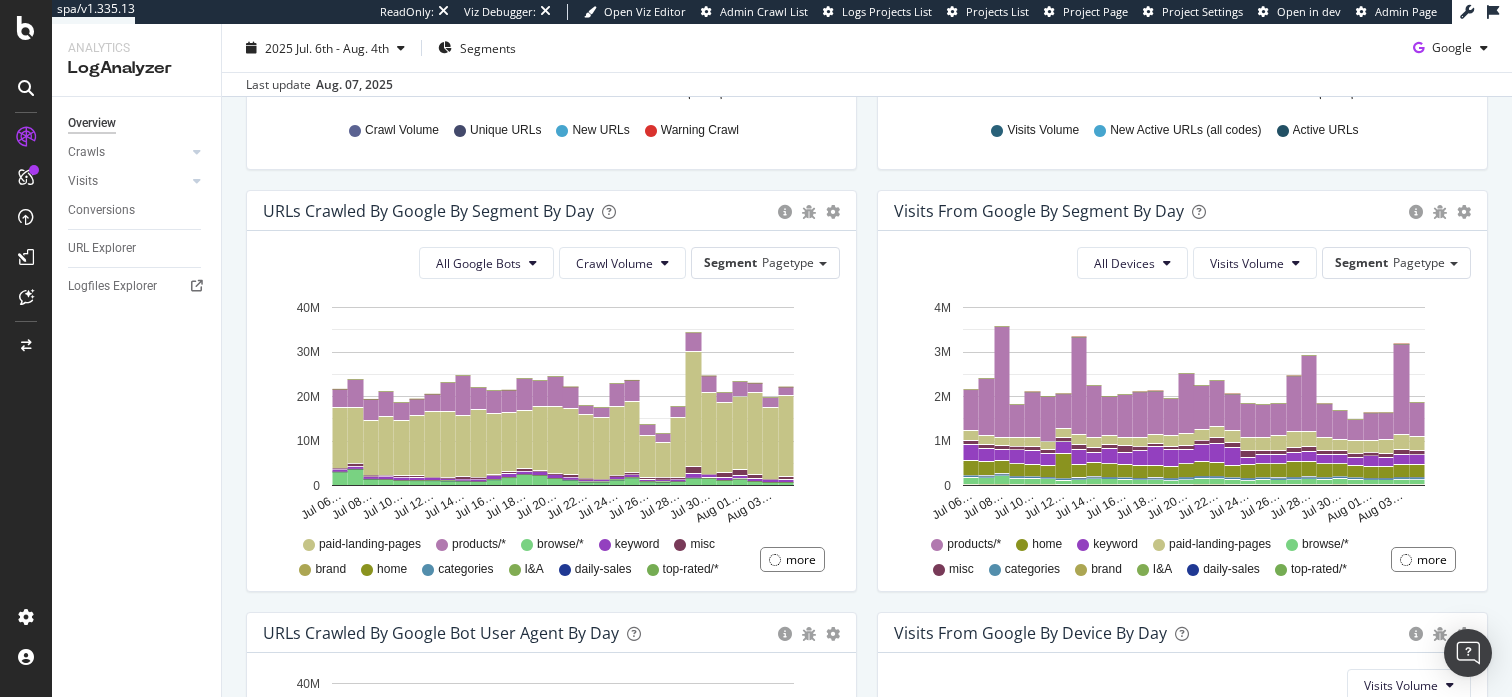 scroll, scrollTop: 593, scrollLeft: 0, axis: vertical 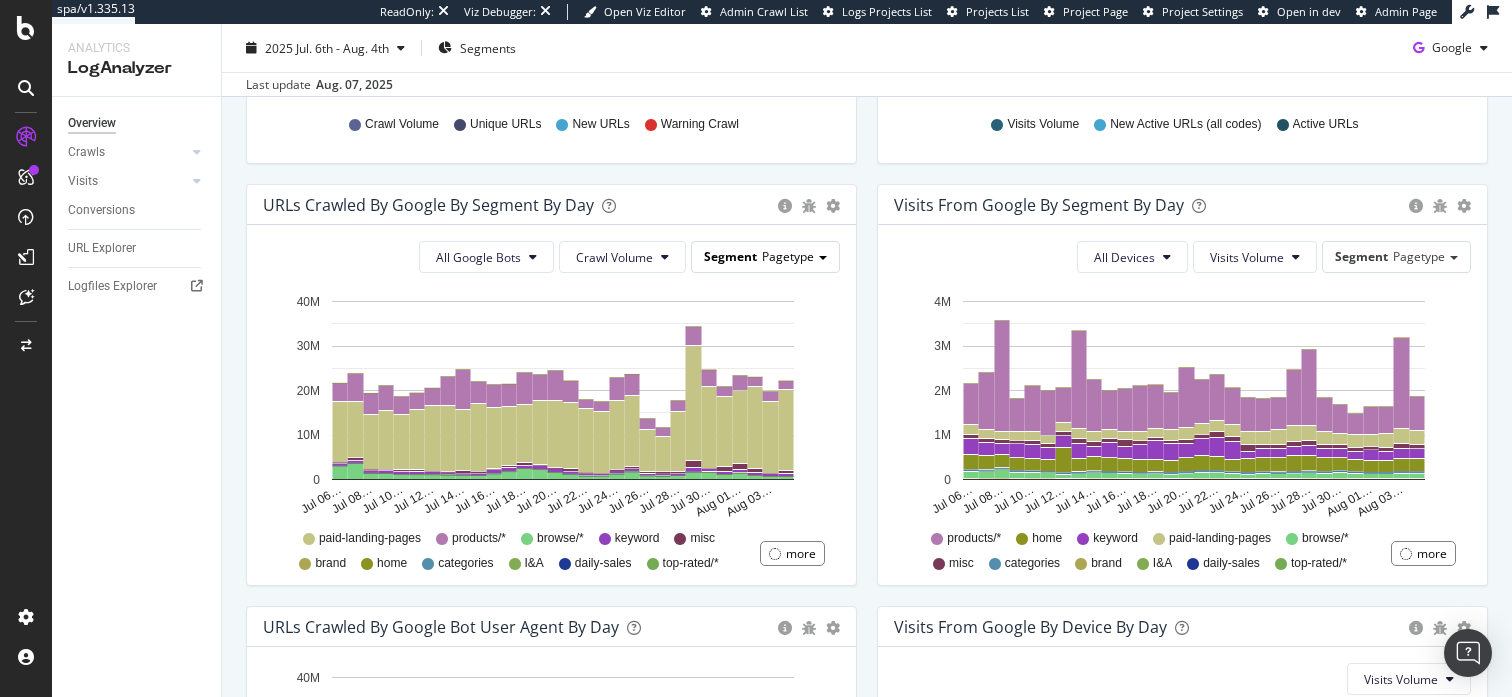 click on "Pagetype" at bounding box center (788, 256) 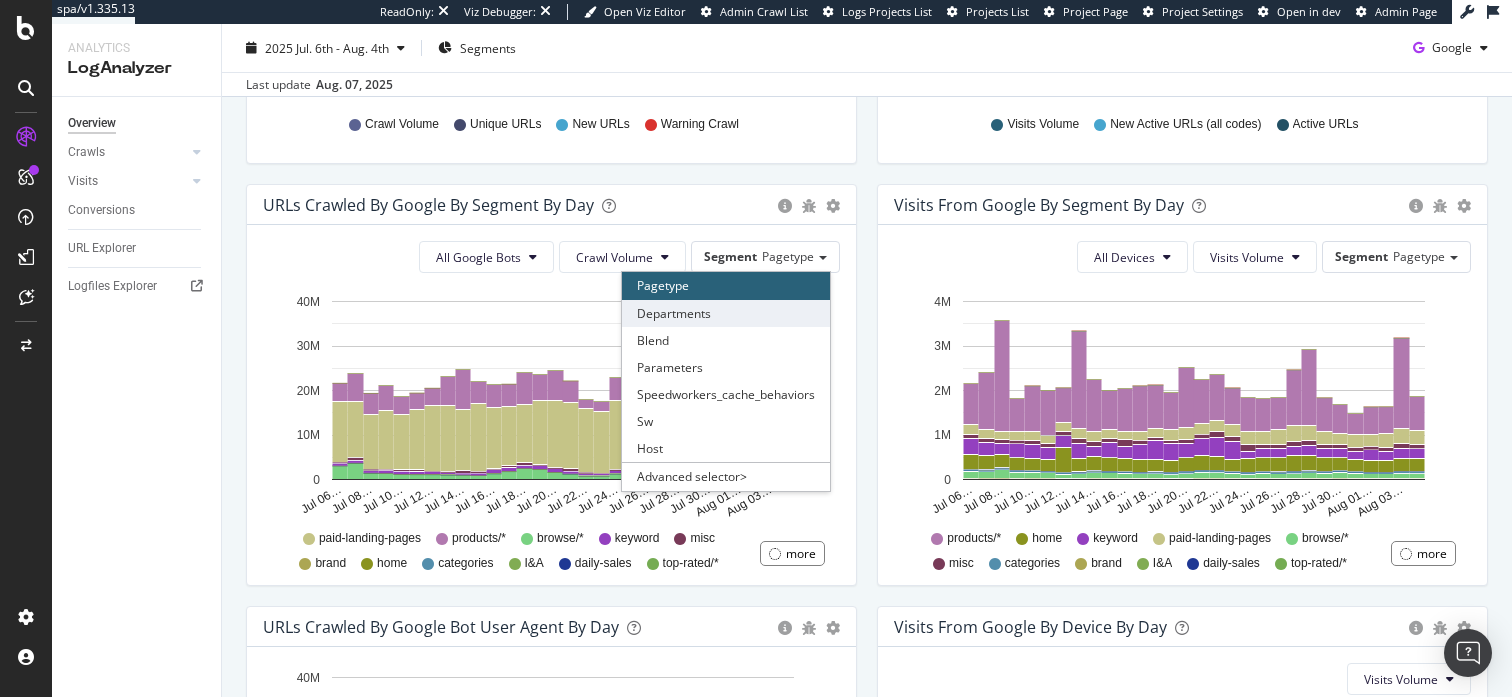 click on "Departments" at bounding box center [726, 313] 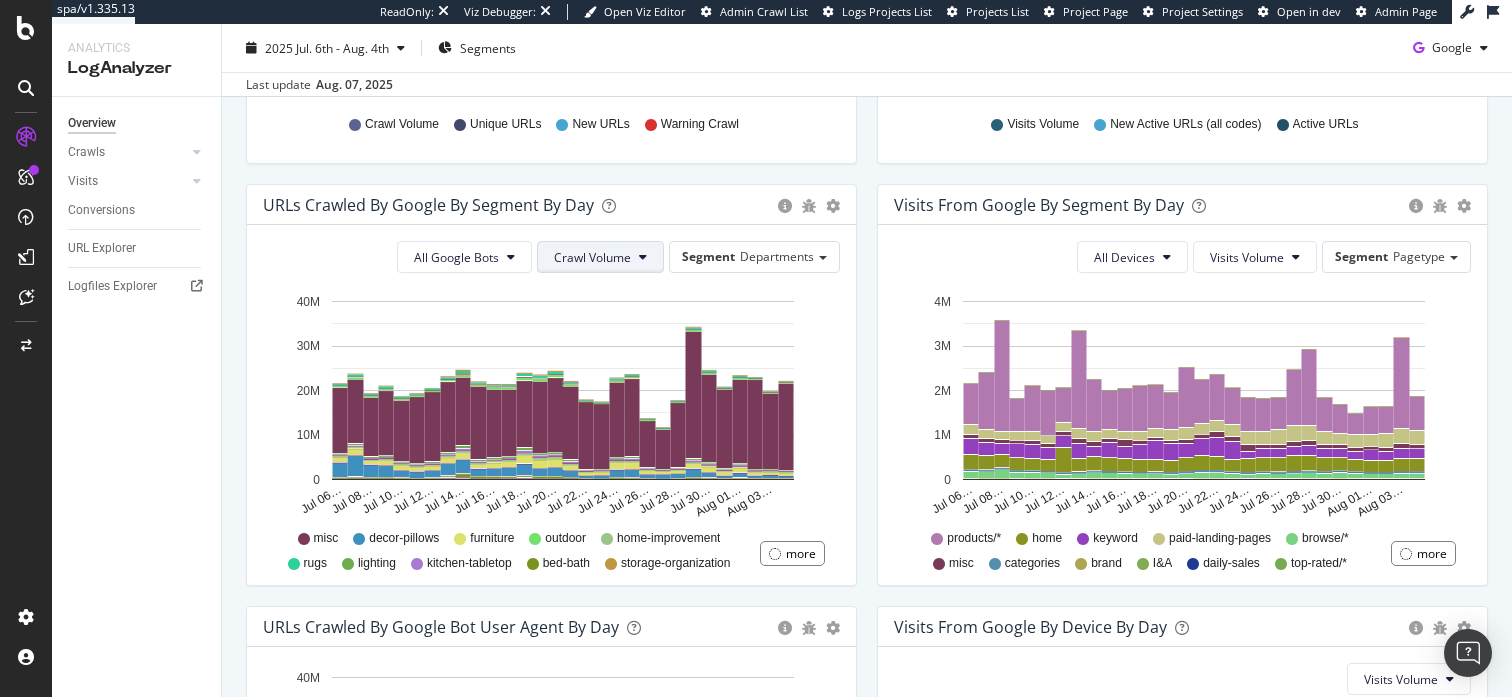 click on "Crawl Volume" at bounding box center (592, 257) 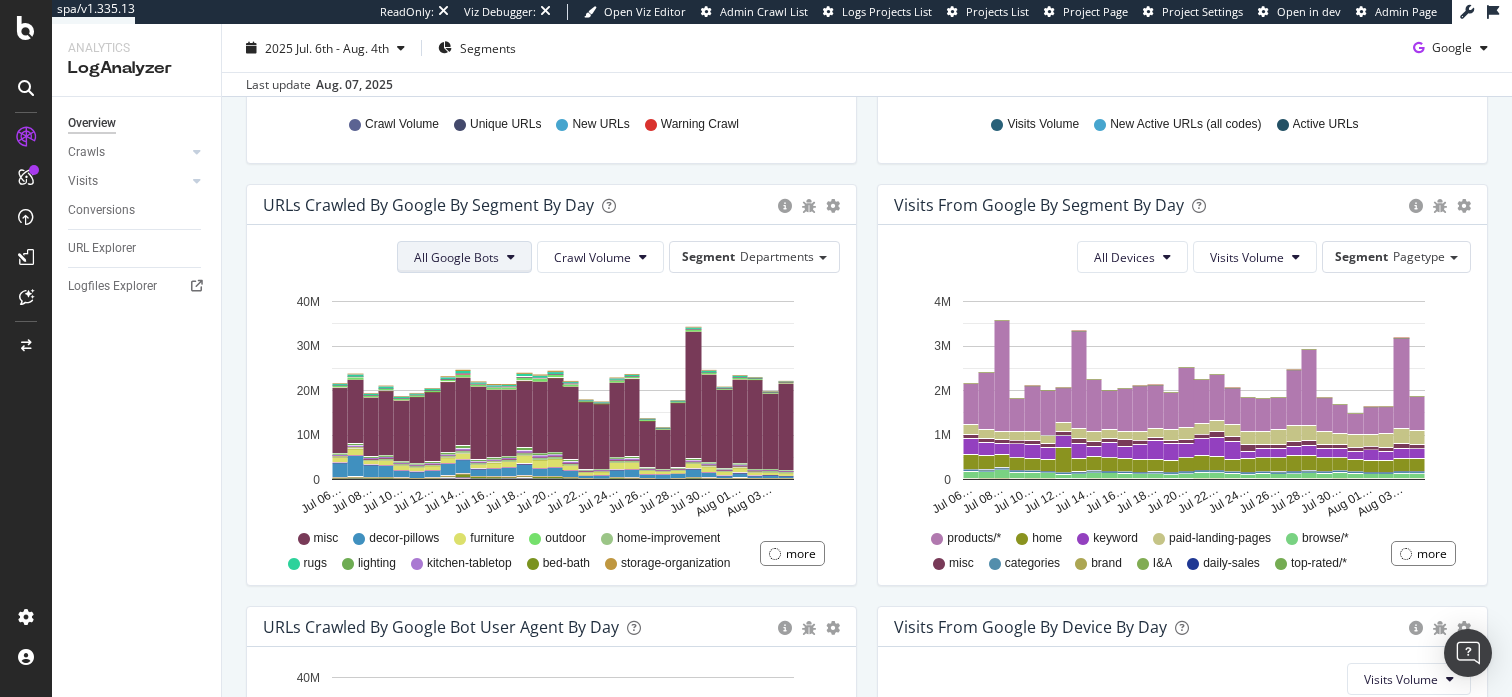 click on "All Google Bots" at bounding box center [464, 257] 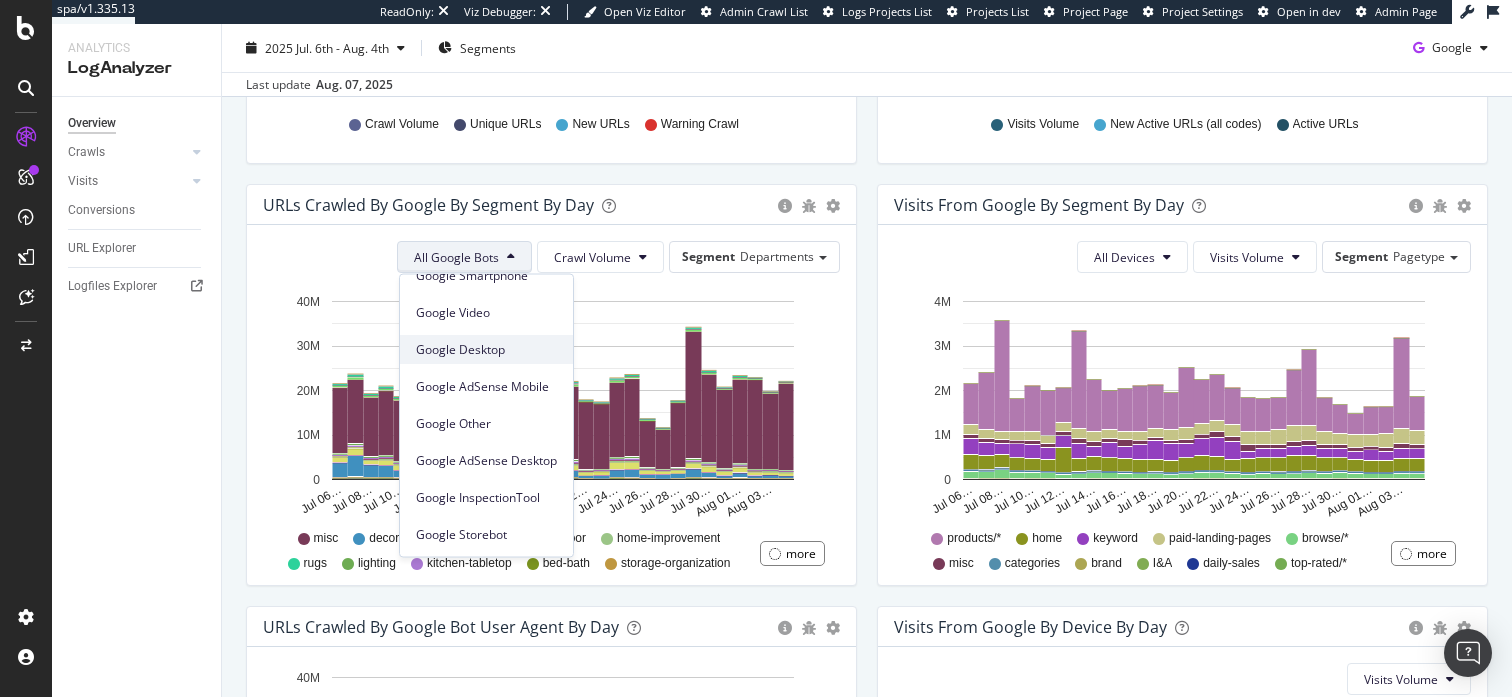 scroll, scrollTop: 0, scrollLeft: 0, axis: both 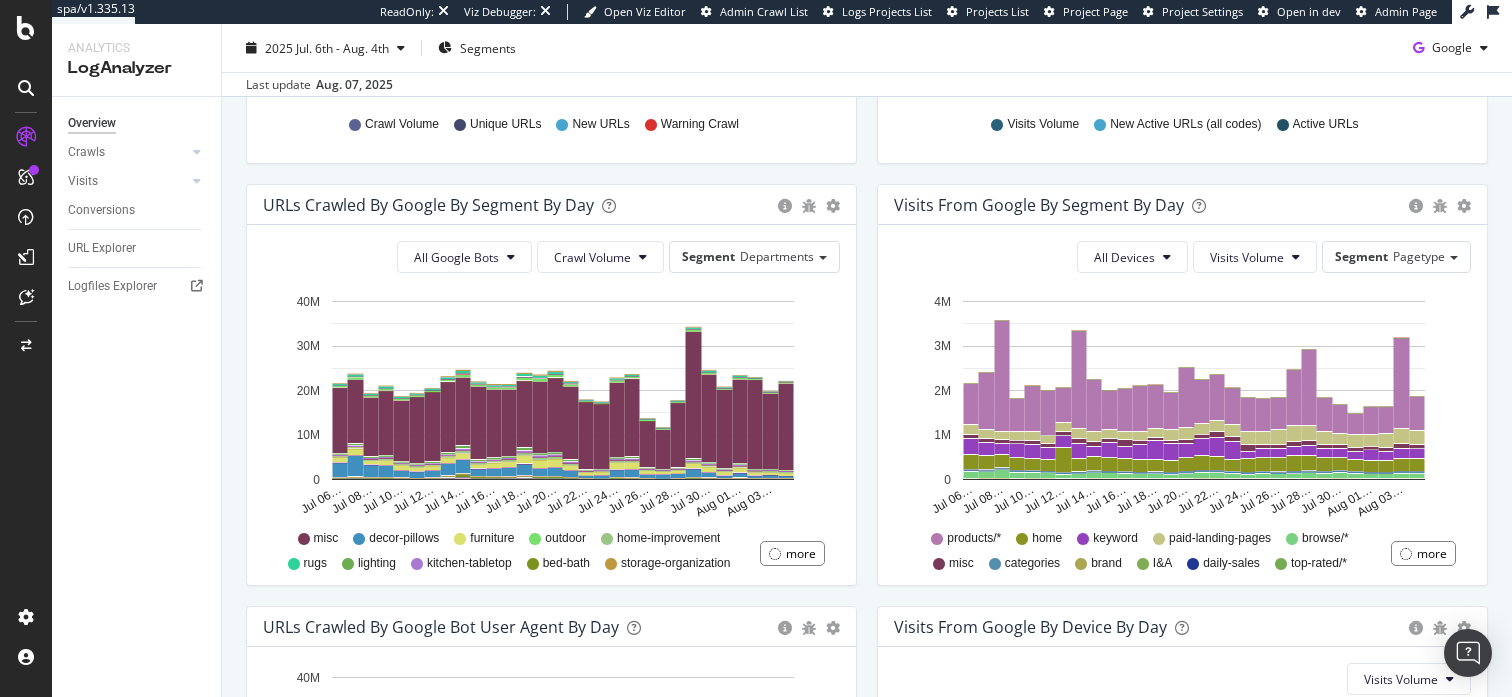 click on "URLs Crawled by Google By Segment By Day Timeline (by Value) Table All Google Bots Crawl Volume Segment Departments Hold CMD (⌘) while clicking to filter the report. Jul 06… Jul 08… Jul 10… Jul 12… Jul 14… Jul 16… Jul 18… Jul 20… Jul 22… Jul 24… Jul 26… Jul 28… Jul 30… Aug 01… Aug 03… 0 10M 20M 30M 40M Date departments = accommodations departments = appliances departments = baby-kids departments = bathroom-renovation departments = bed-bath departments = commercial-business-furniture departments = contractor departments = decor-pillows departments = early-education departments = furniture departments = home departments = home-improvement departments = hotels departments = k12-classroom-furniture departments = kitchen-renovation departments = kitchen-tabletop departments = lighting departments = misc departments = open-floor-workspaces departments = outdoor departments = pet departments = reception-area departments = rugs departments = short-term-rentals Jul 06 2025 1,059 95,272" at bounding box center [551, 395] 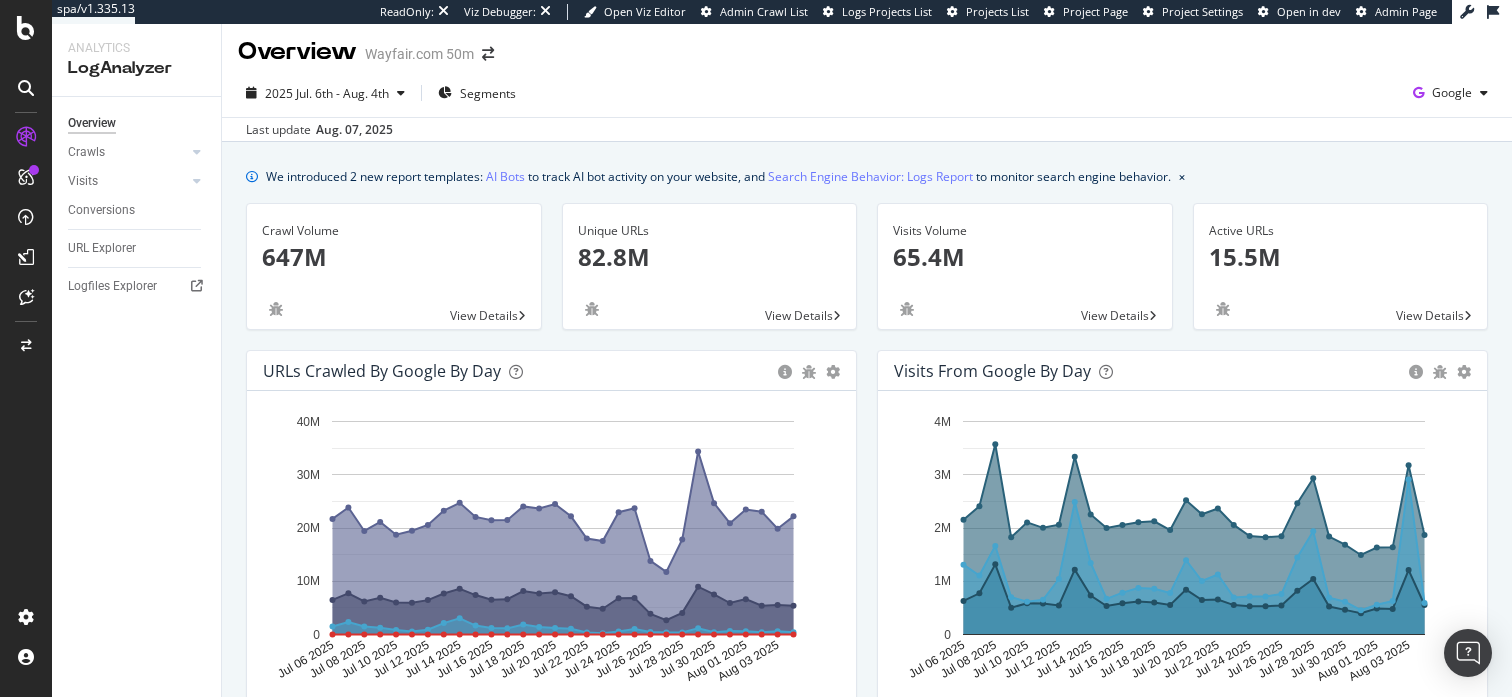 scroll, scrollTop: 4, scrollLeft: 0, axis: vertical 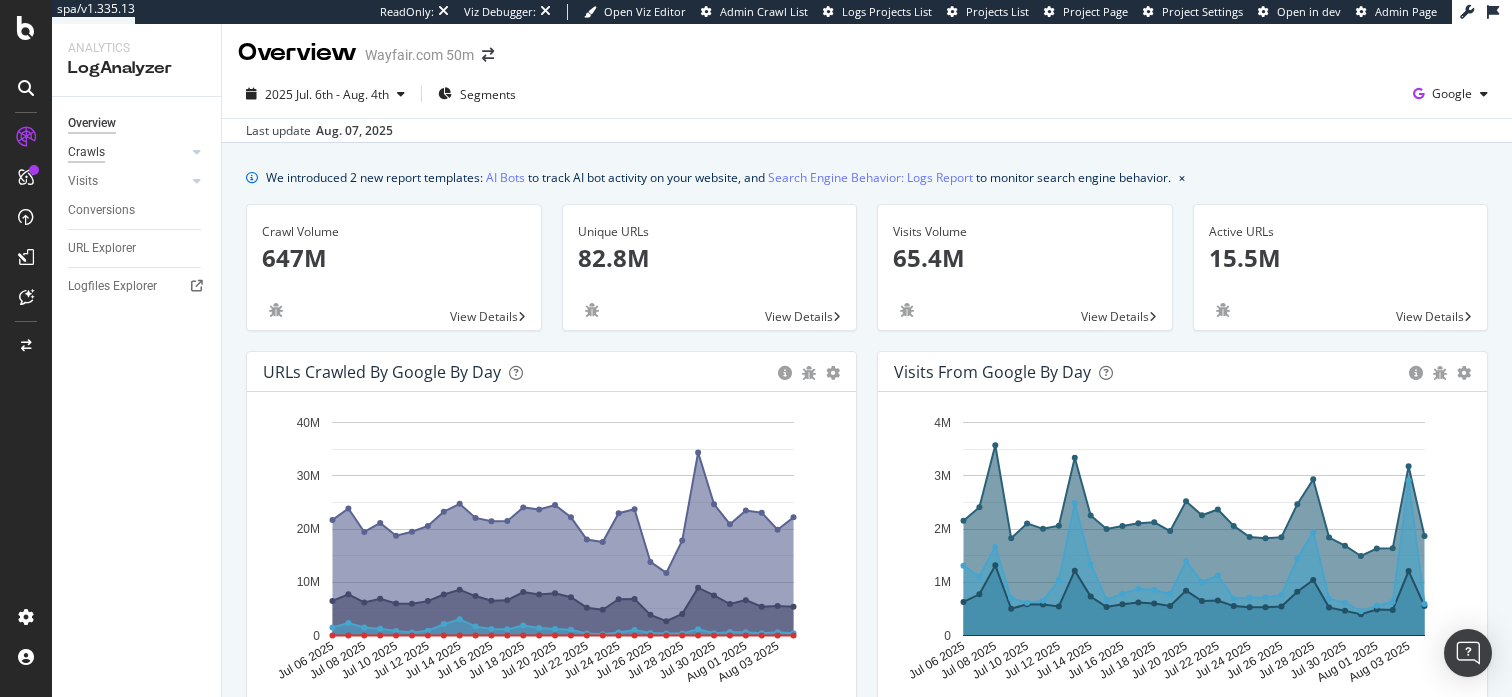 click on "Crawls" at bounding box center (86, 152) 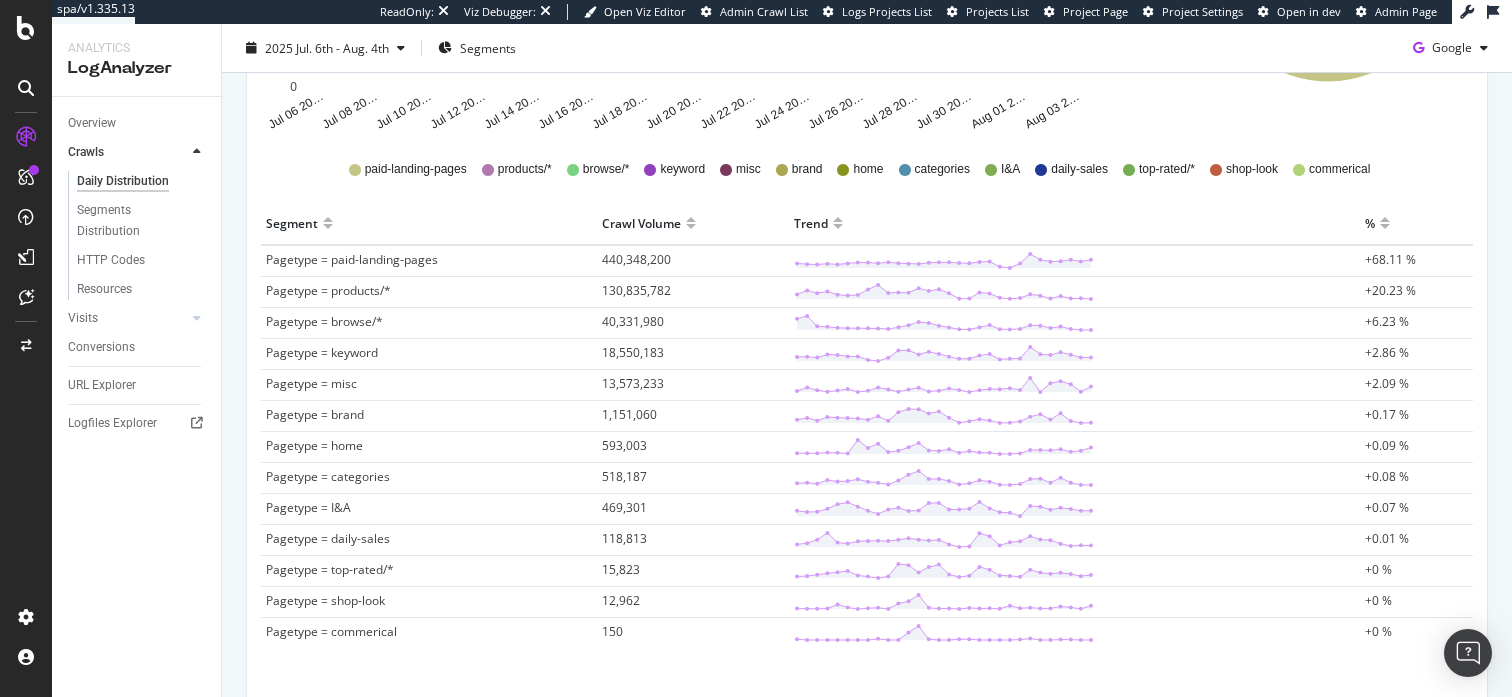 scroll, scrollTop: 563, scrollLeft: 0, axis: vertical 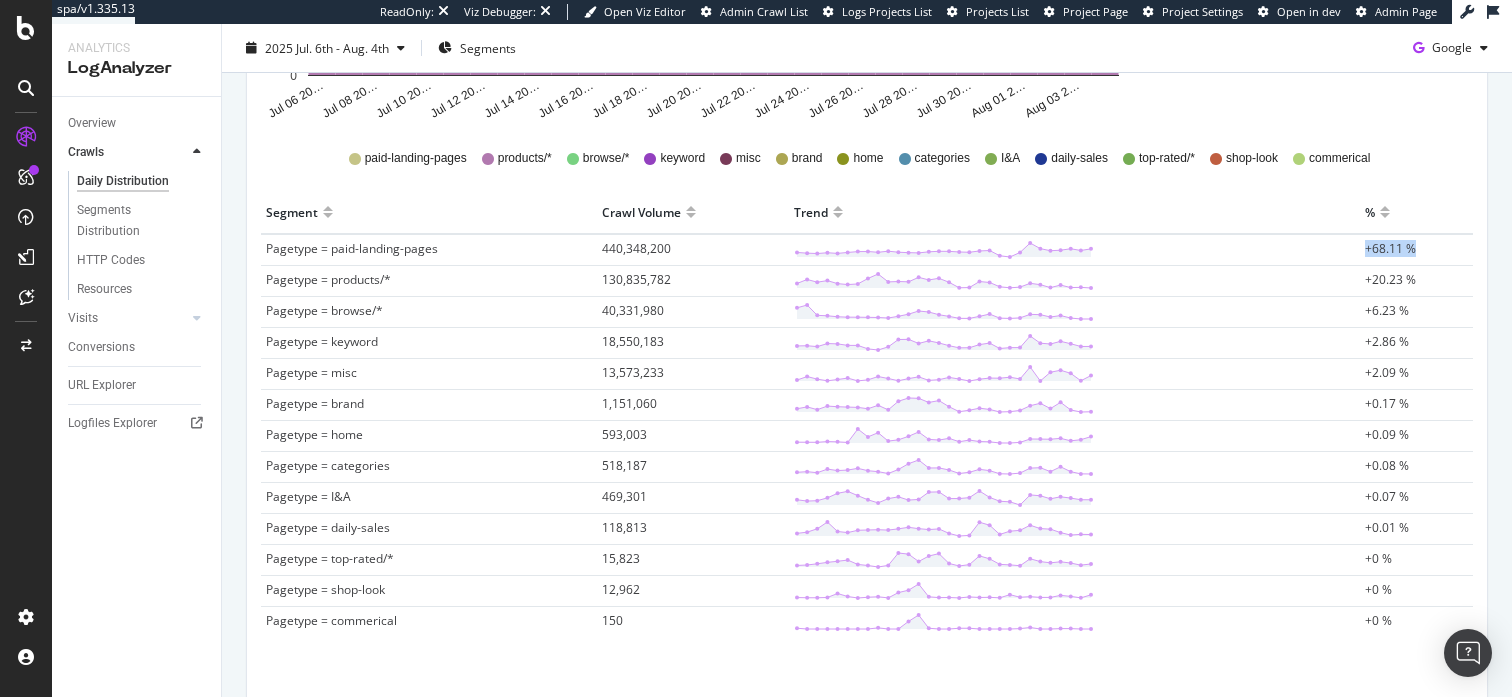 drag, startPoint x: 1456, startPoint y: 249, endPoint x: 1350, endPoint y: 251, distance: 106.01887 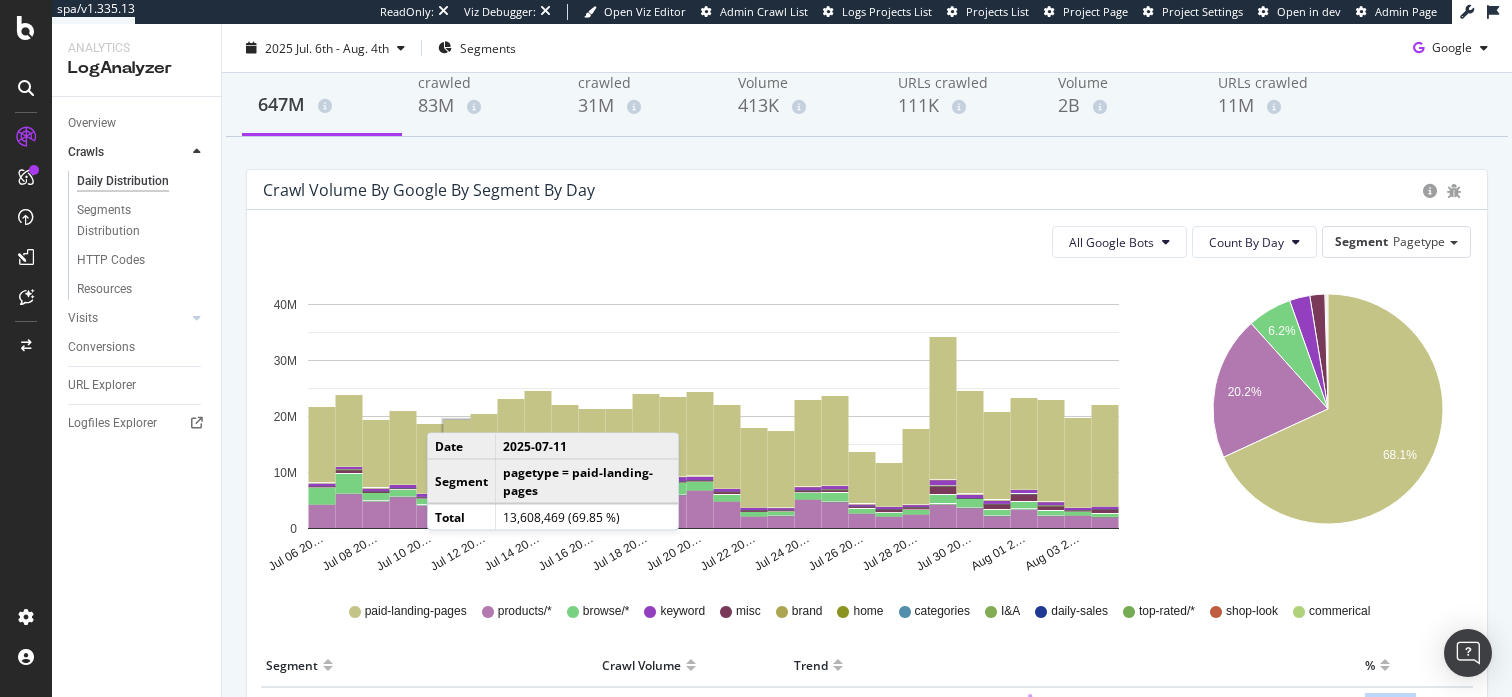 scroll, scrollTop: 0, scrollLeft: 0, axis: both 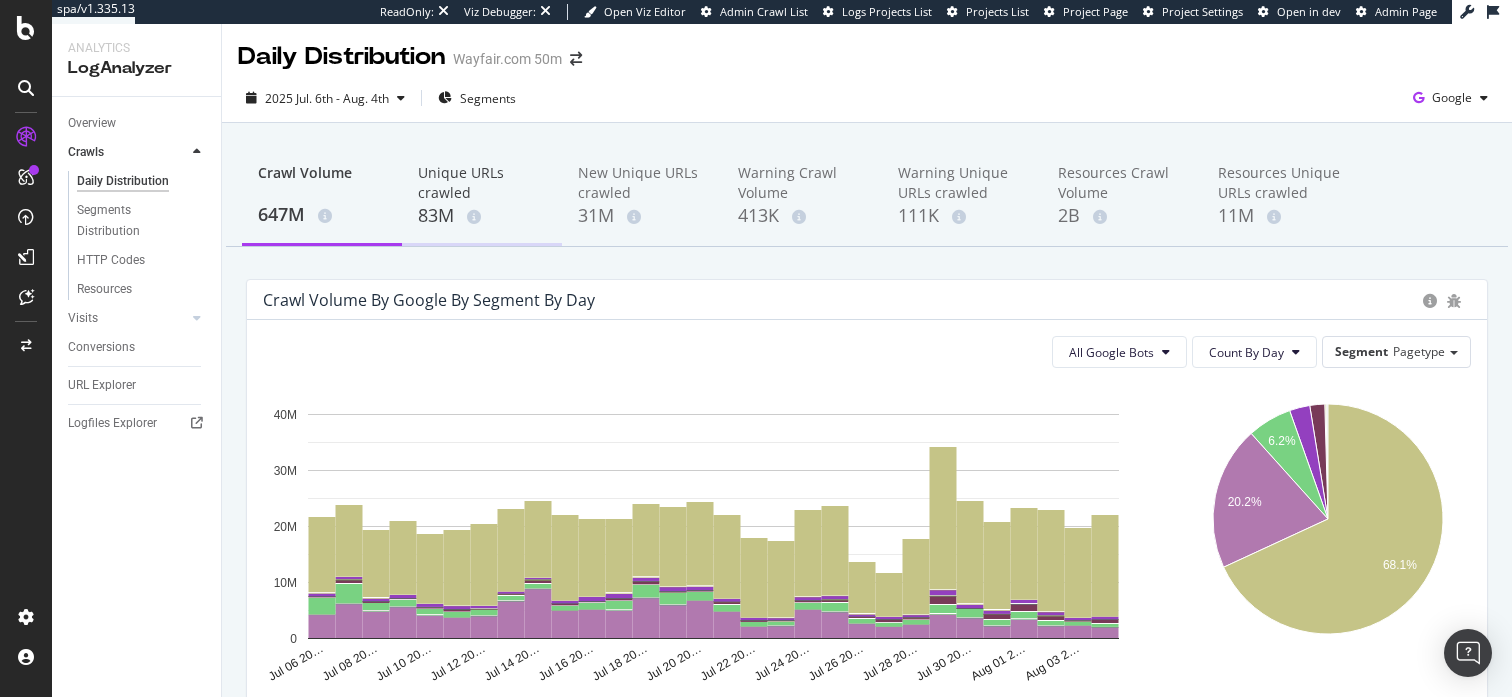 click on "Unique URLs crawled" at bounding box center [482, 183] 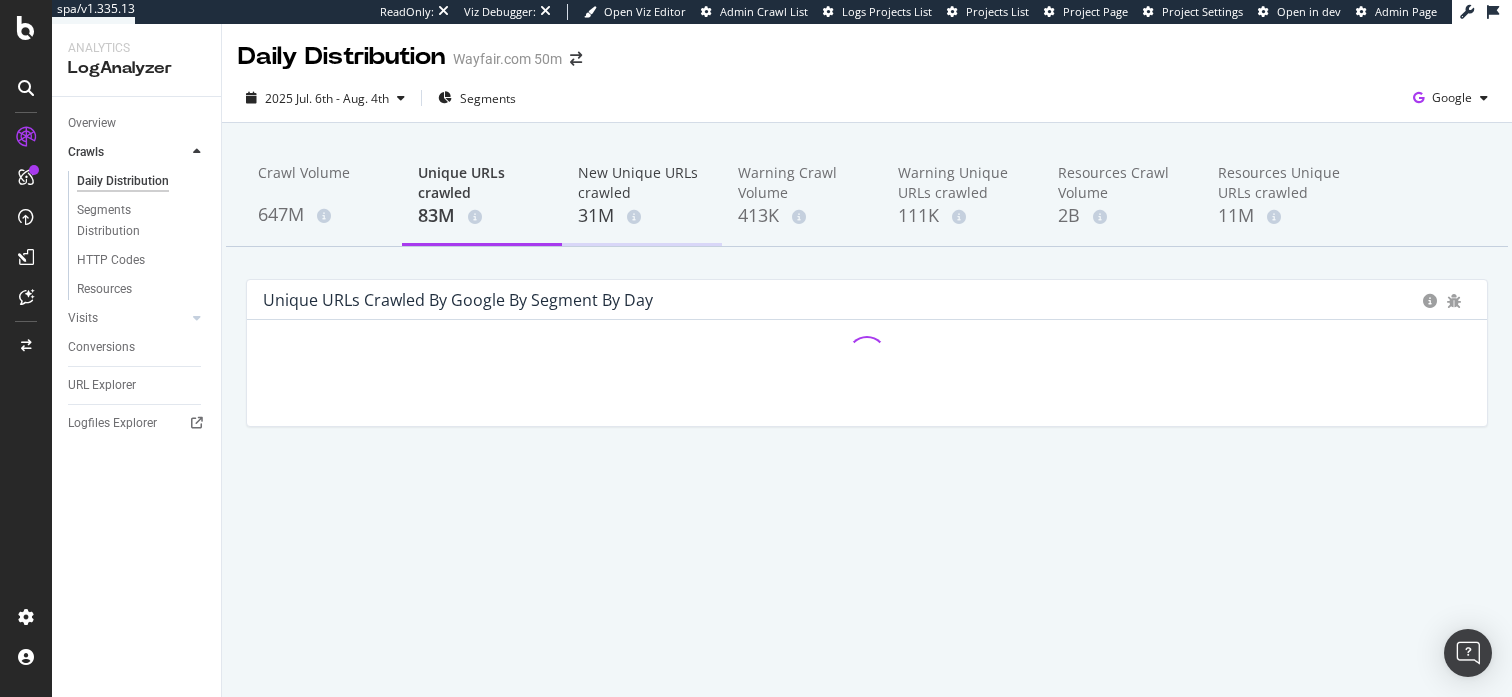 click on "New Unique URLs crawled" at bounding box center [642, 183] 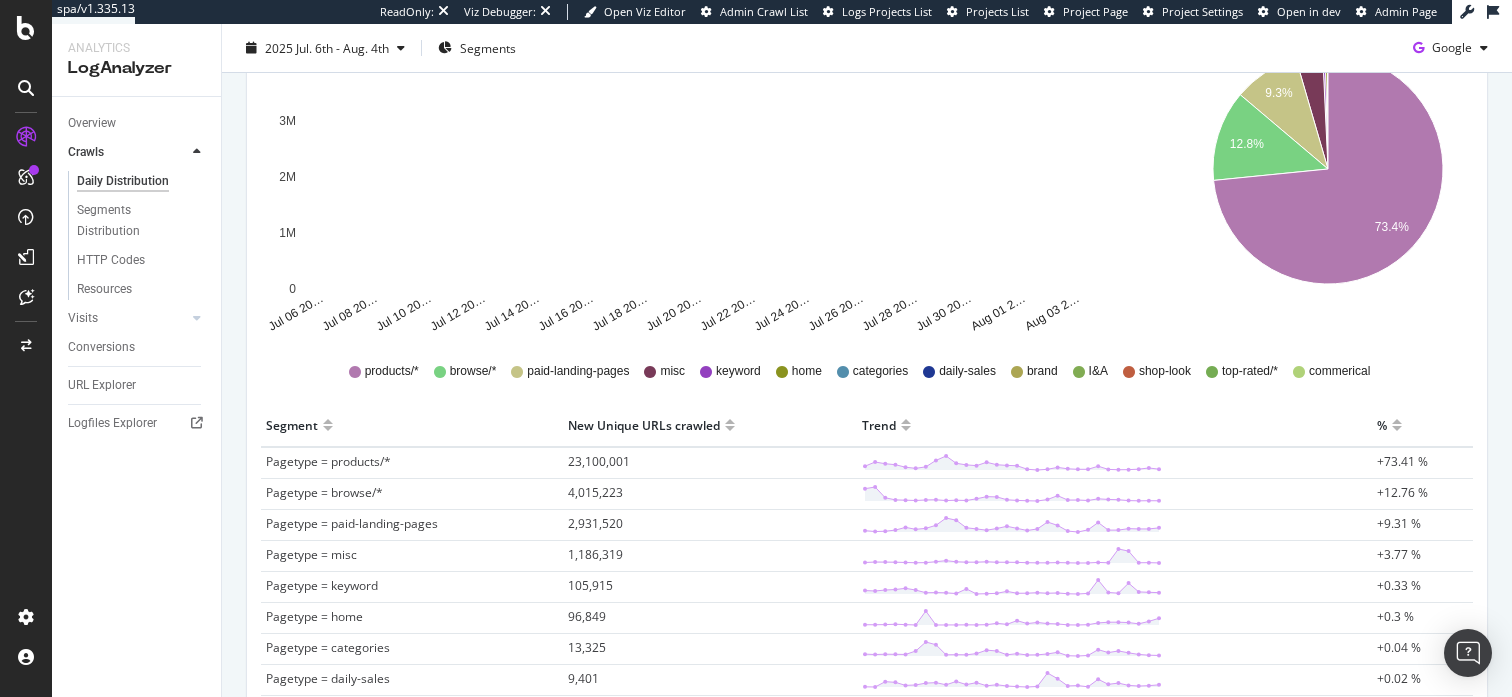 scroll, scrollTop: 360, scrollLeft: 0, axis: vertical 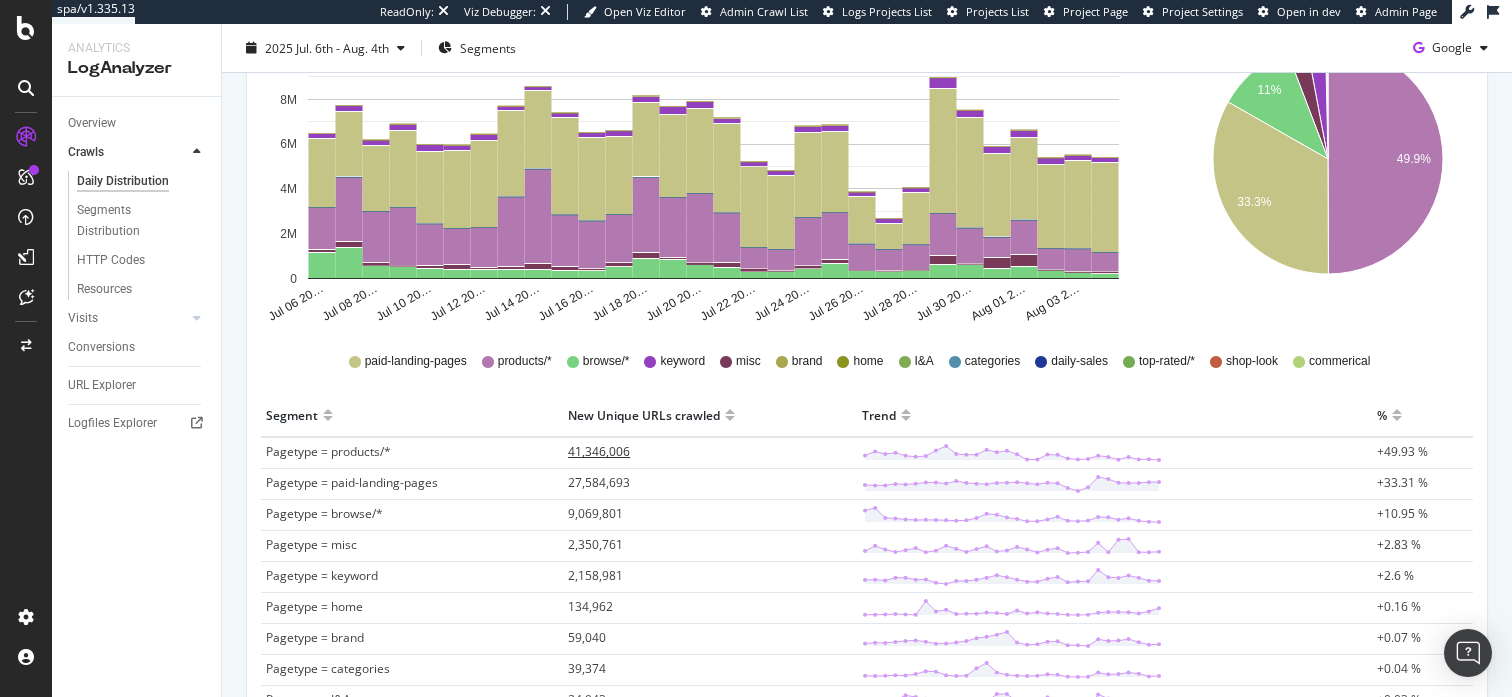 click on "41,346,006" at bounding box center (599, 451) 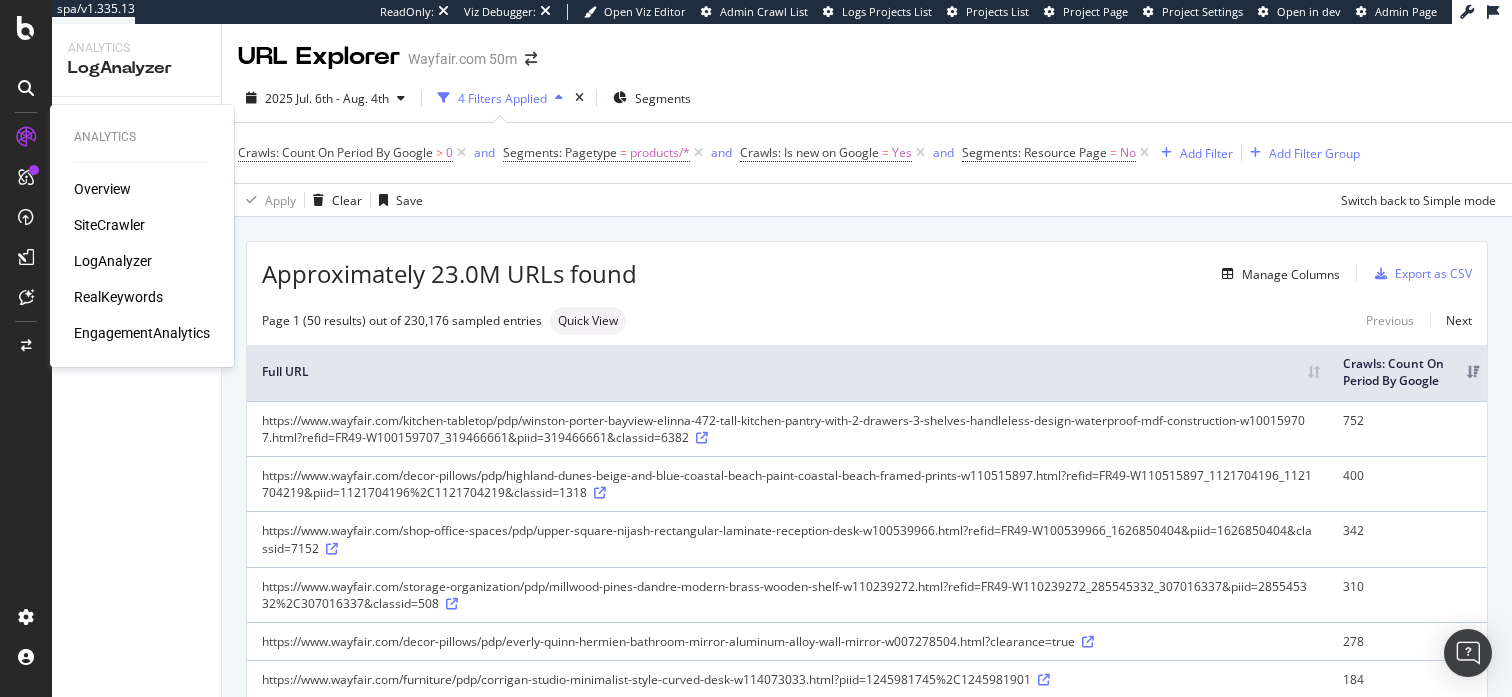 click on "RealKeywords" at bounding box center (118, 297) 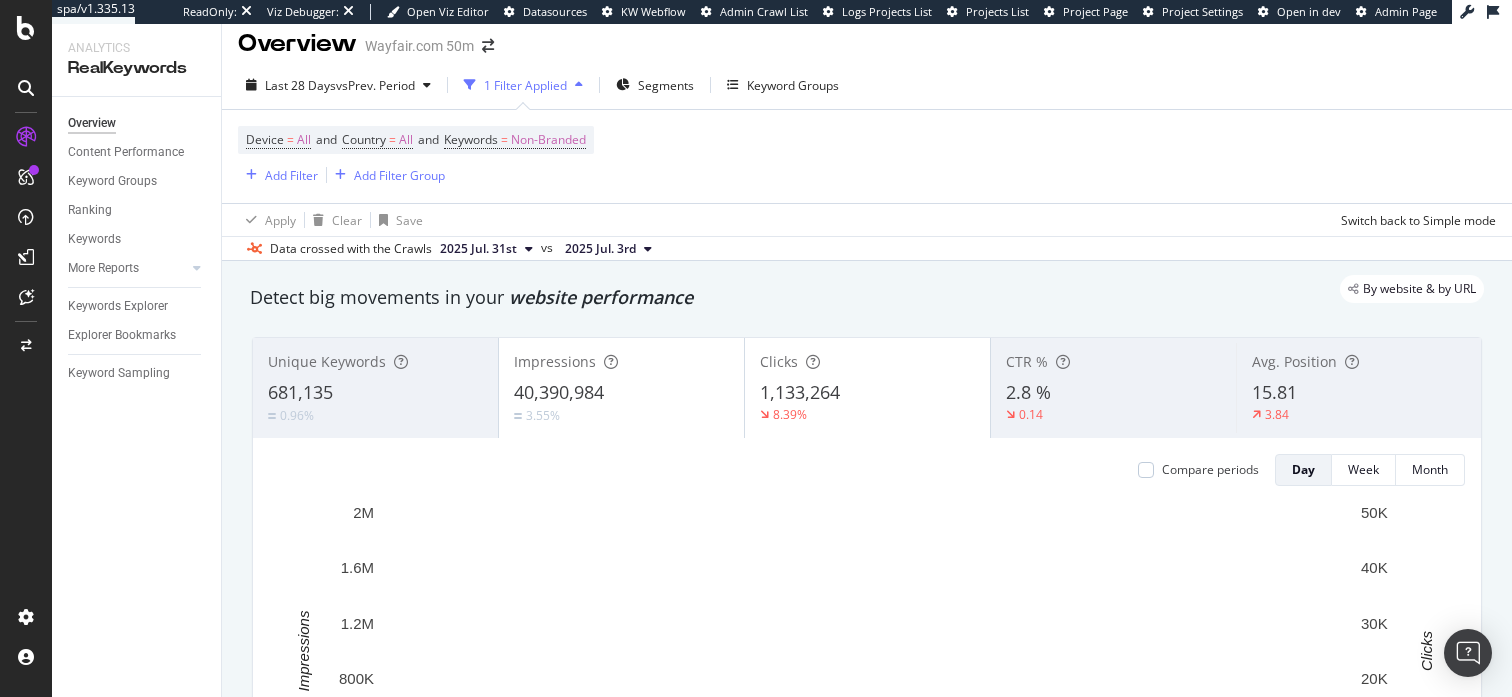 scroll, scrollTop: 10, scrollLeft: 0, axis: vertical 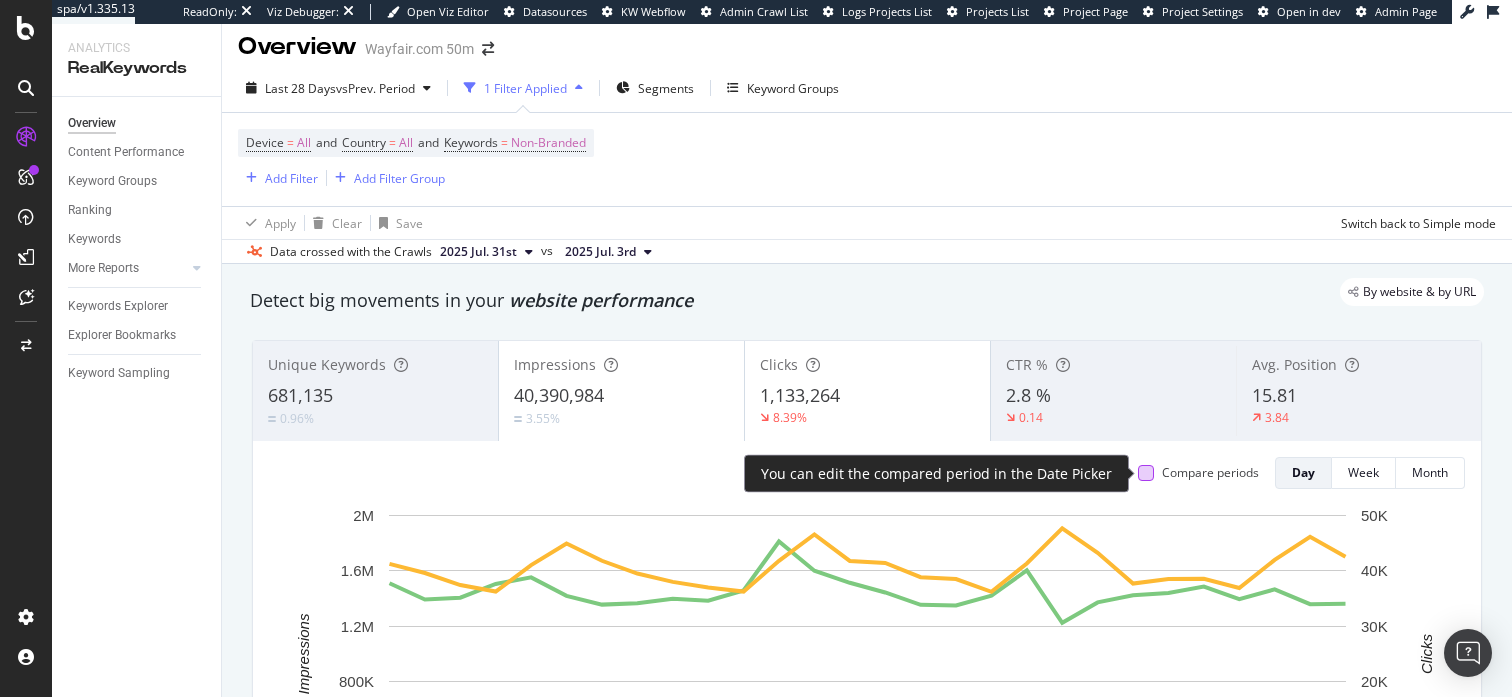 click at bounding box center [1146, 473] 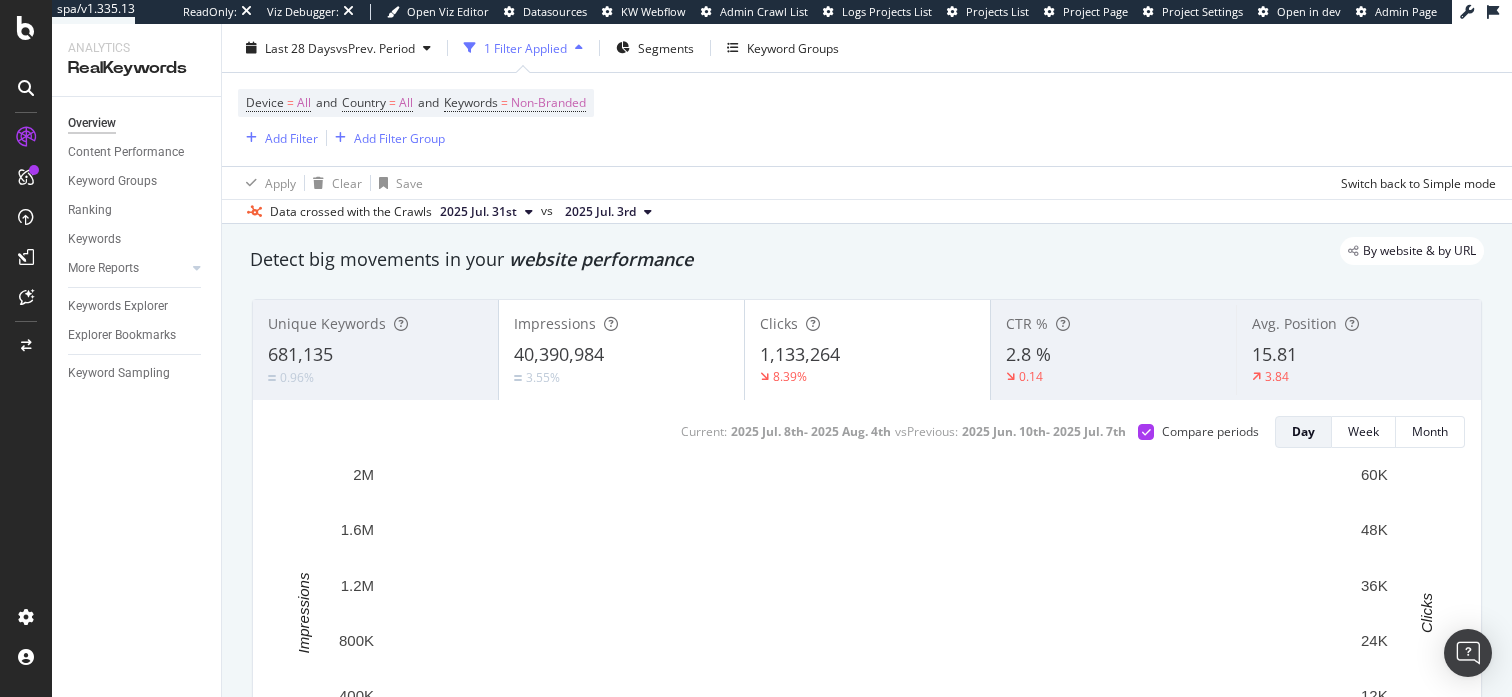 scroll, scrollTop: 63, scrollLeft: 0, axis: vertical 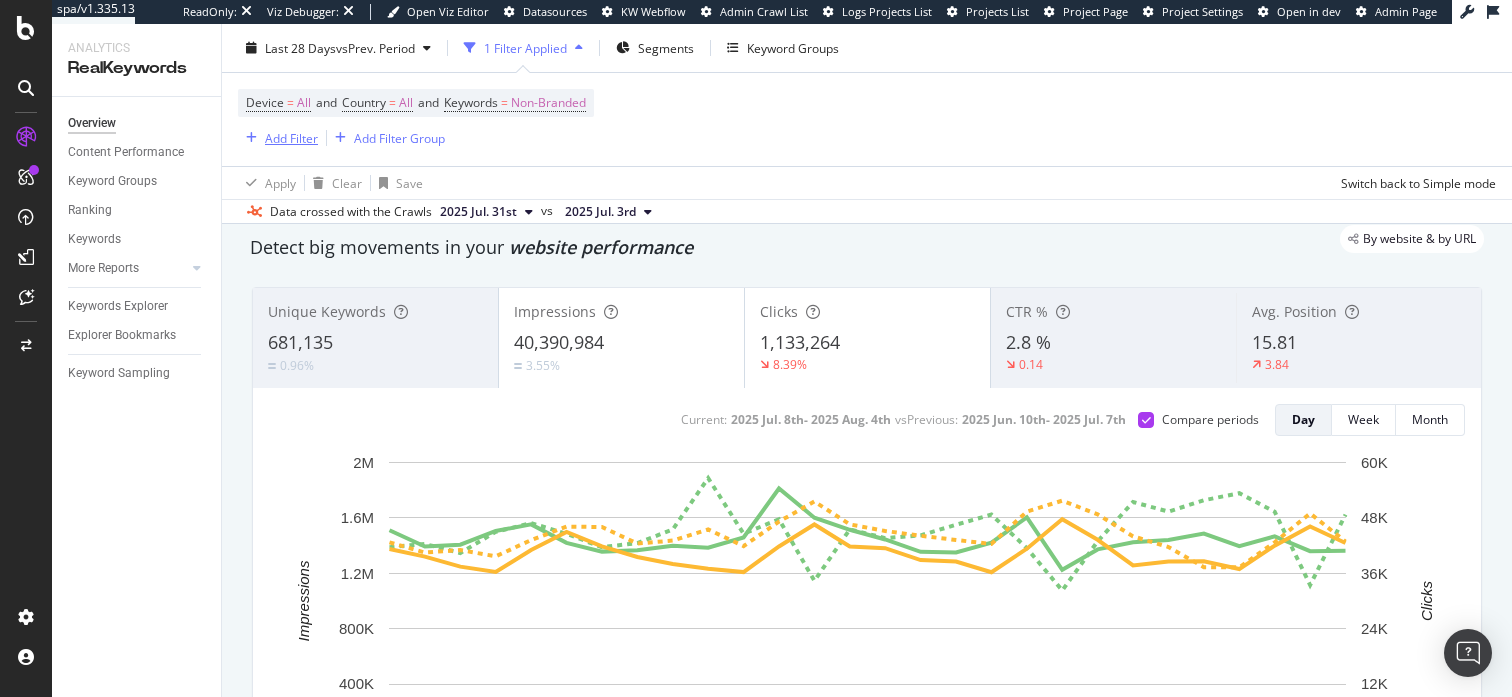click on "Add Filter" at bounding box center (291, 137) 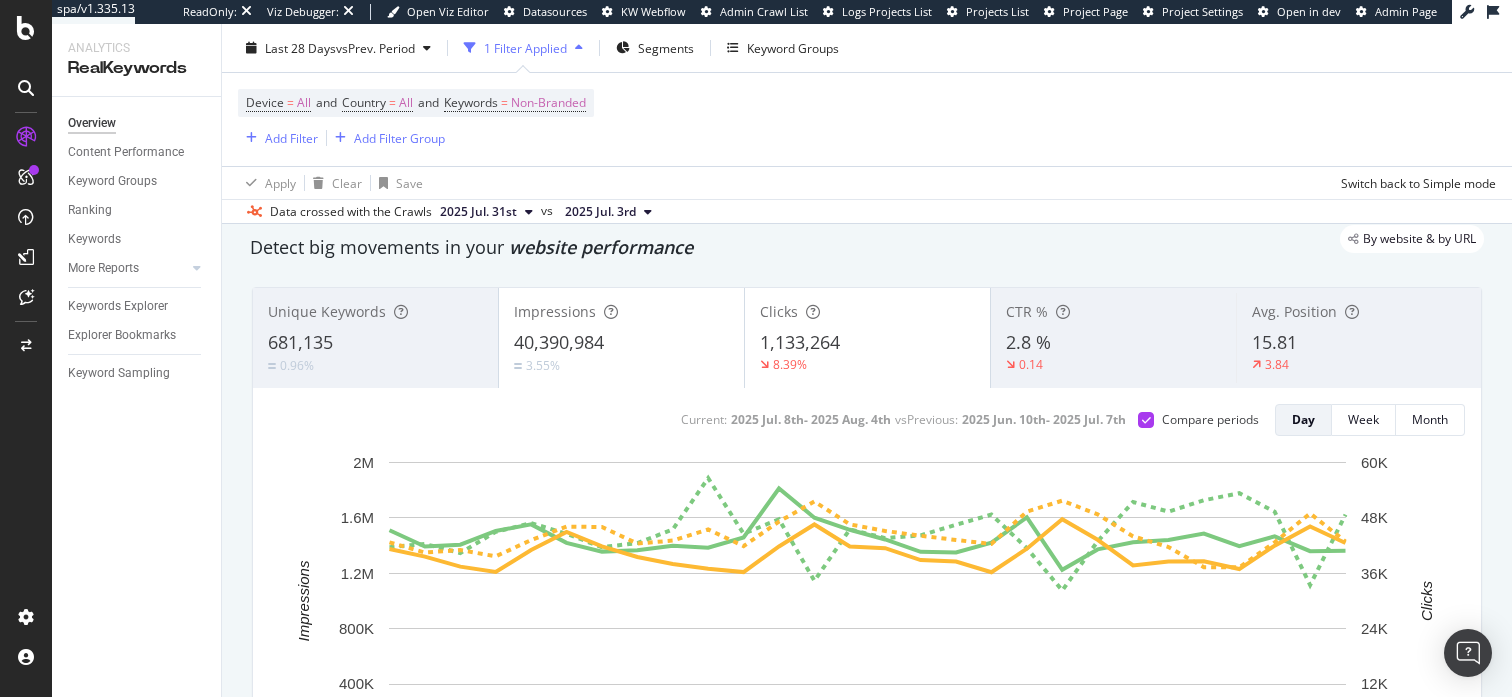 click on "By website & by URL" at bounding box center [857, 239] 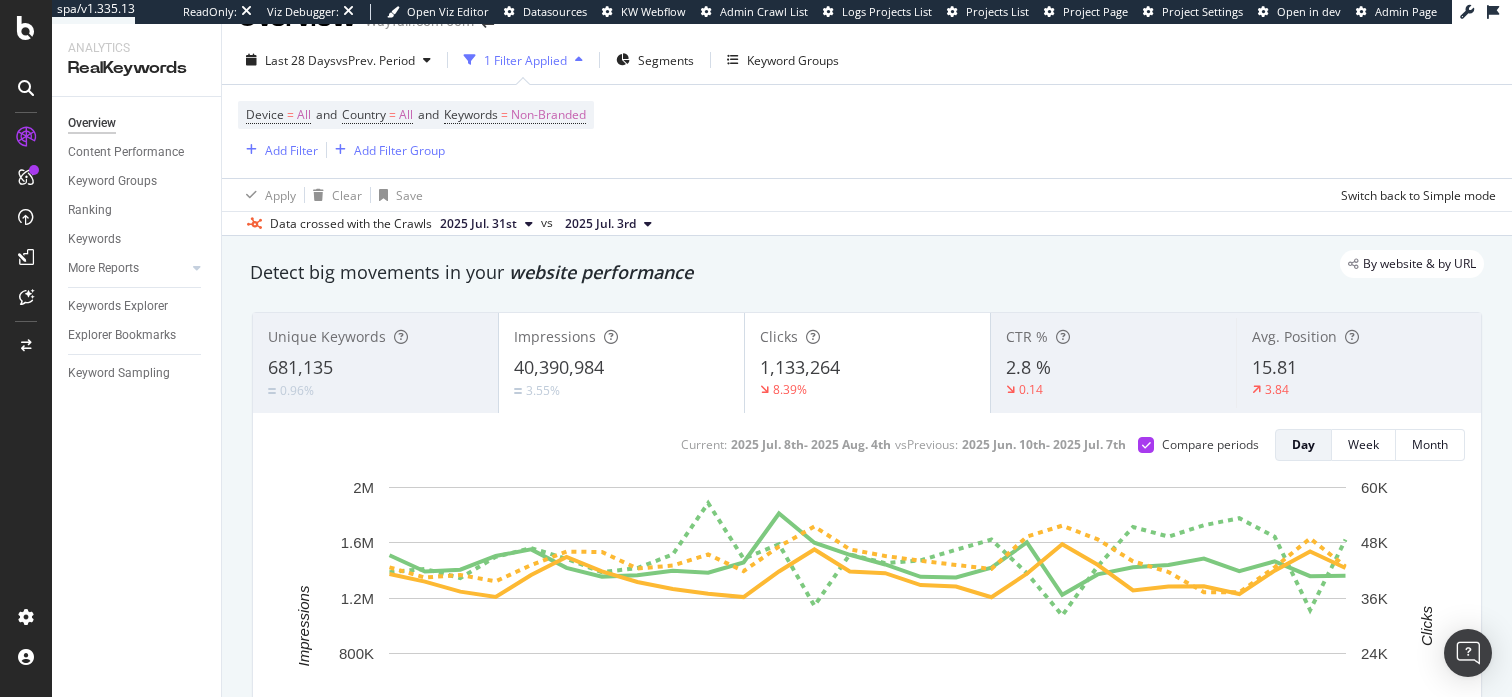scroll, scrollTop: 0, scrollLeft: 0, axis: both 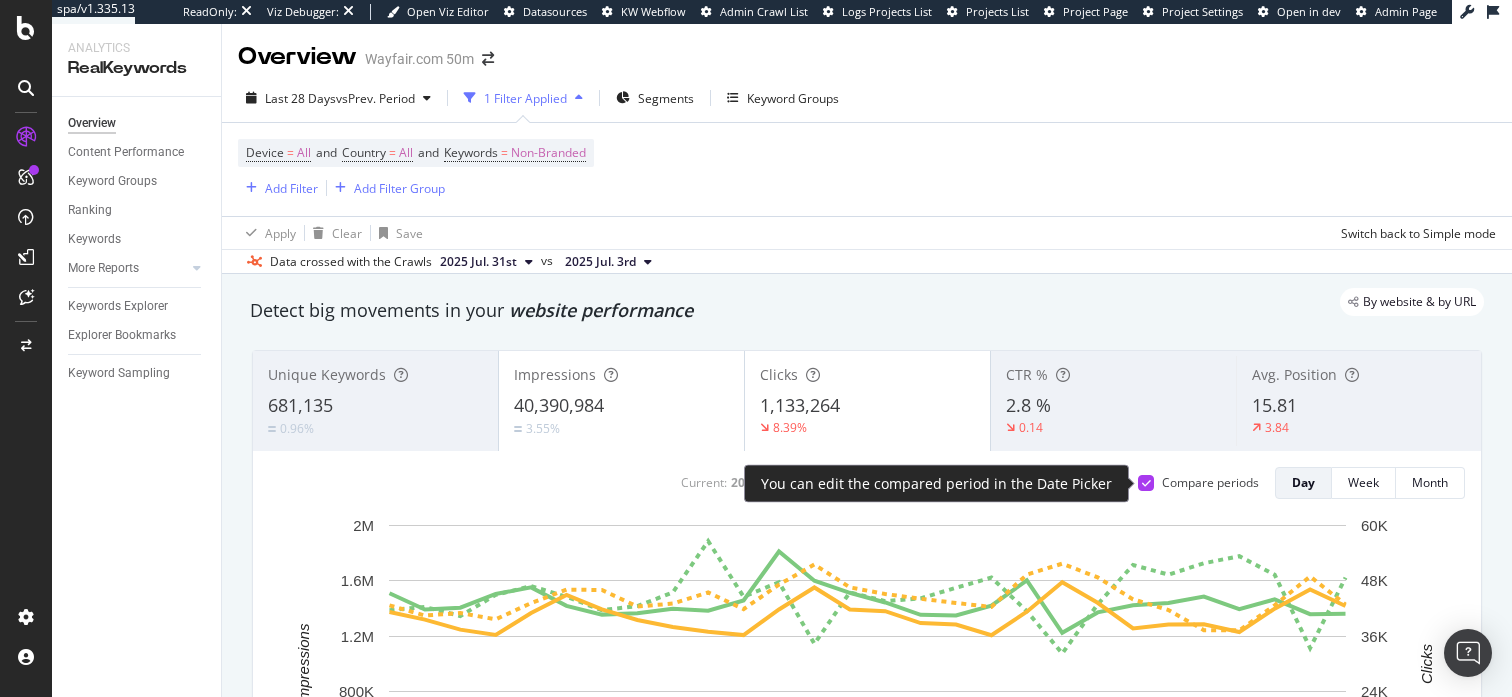 click at bounding box center (1146, 483) 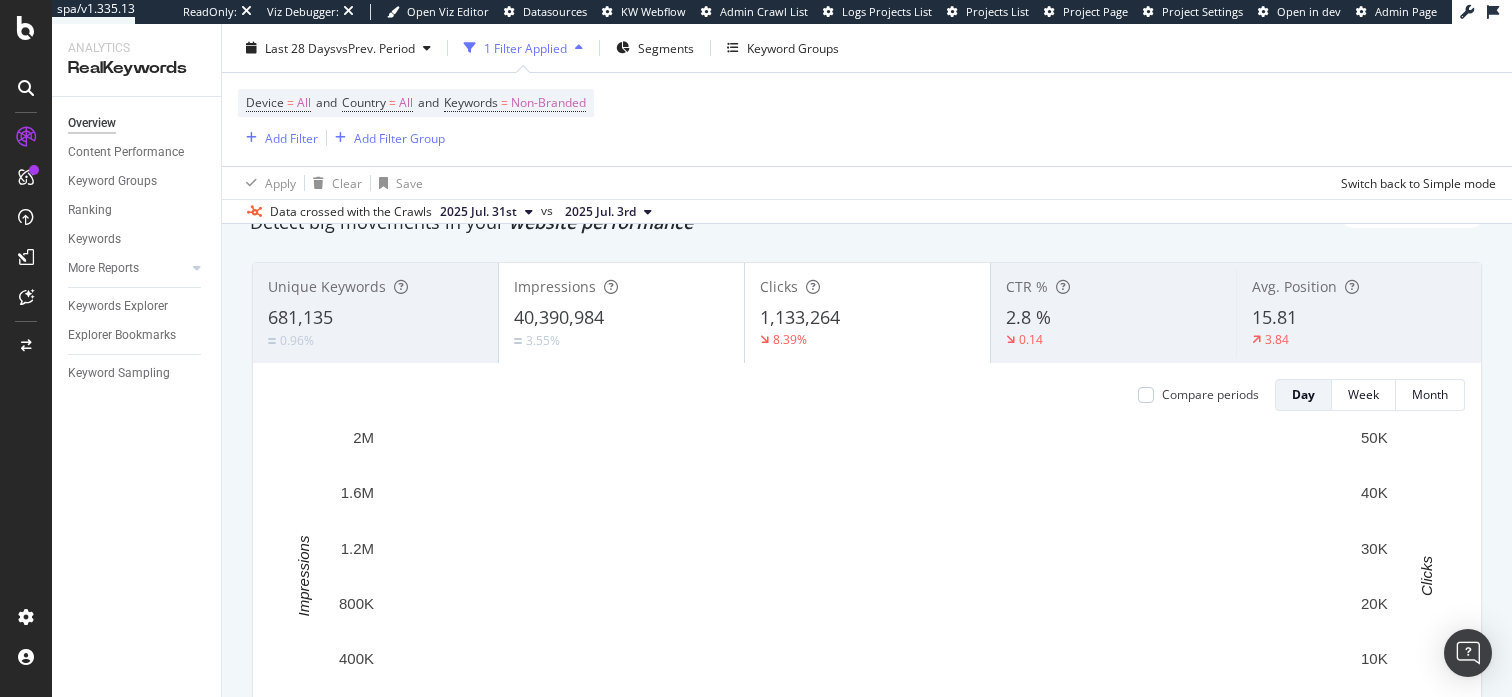 scroll, scrollTop: 109, scrollLeft: 0, axis: vertical 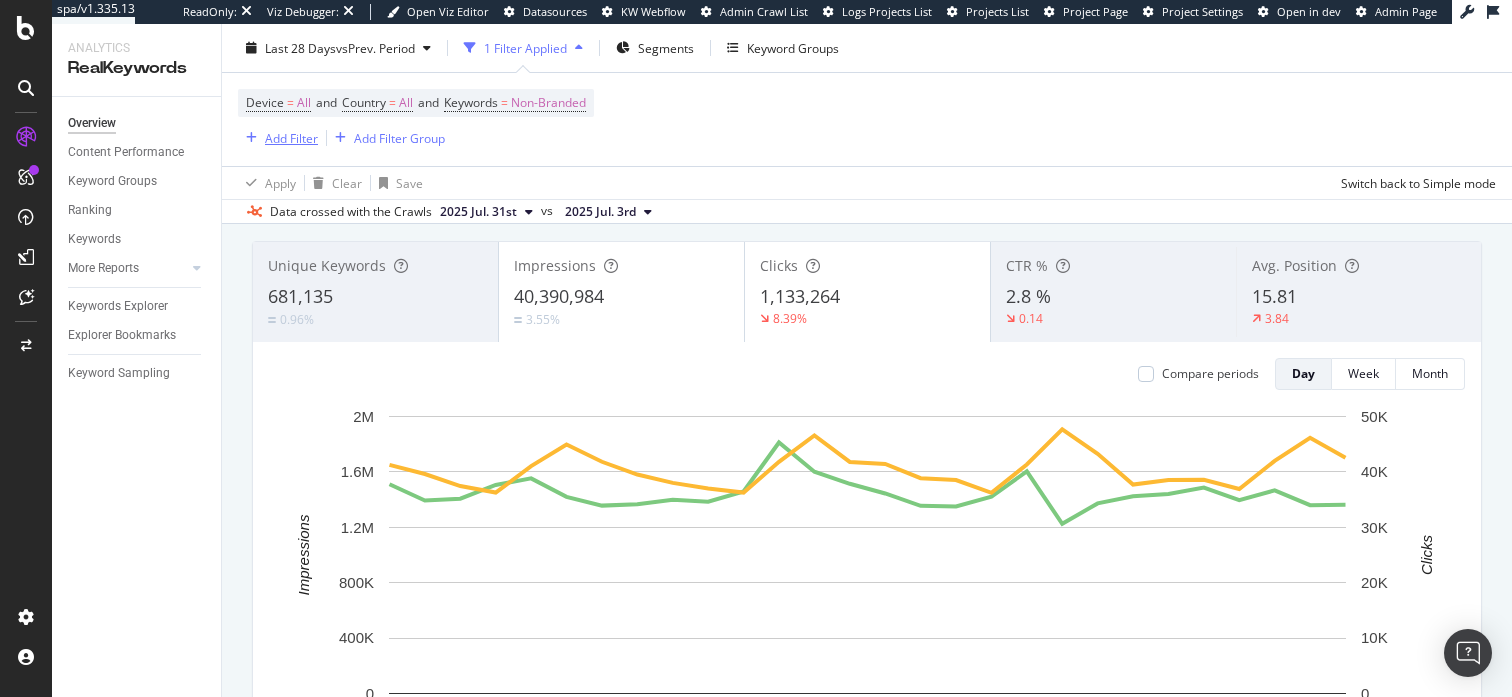 click on "Add Filter" at bounding box center [291, 137] 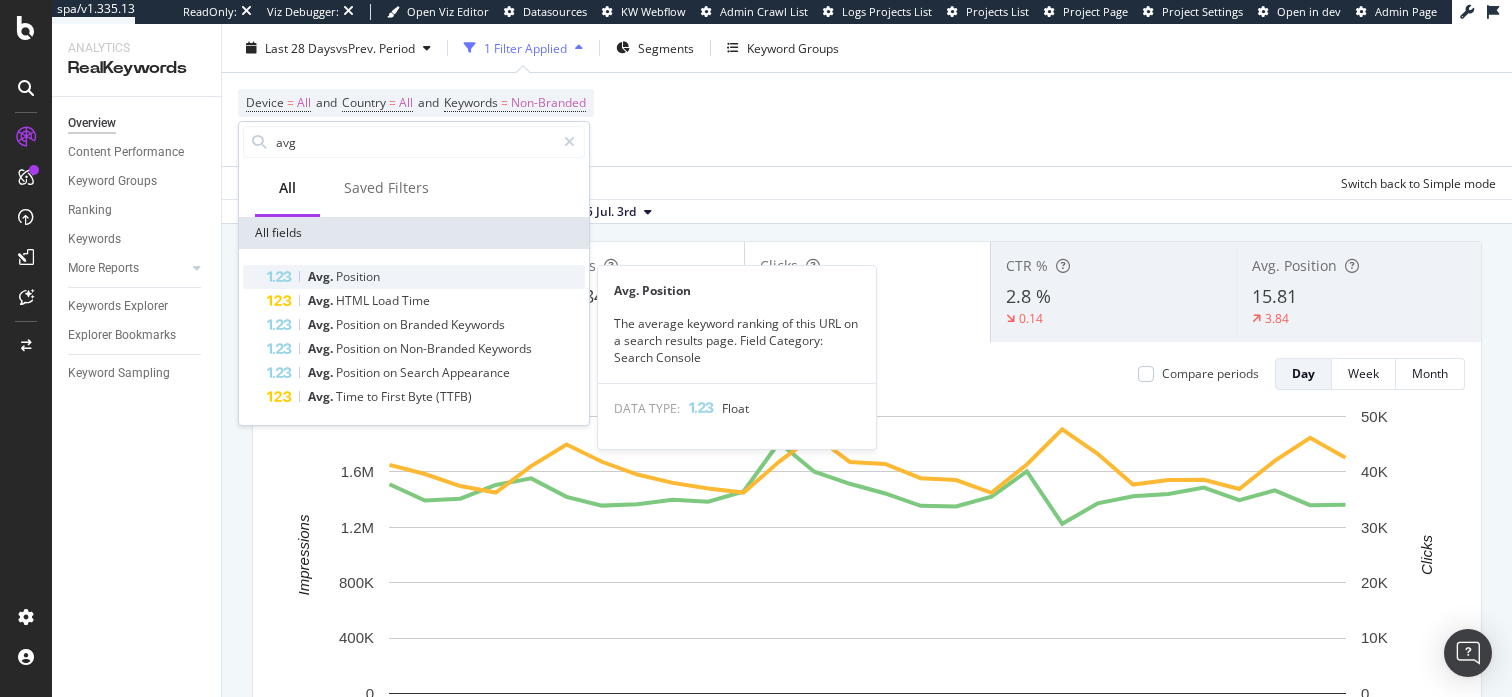 type on "avg" 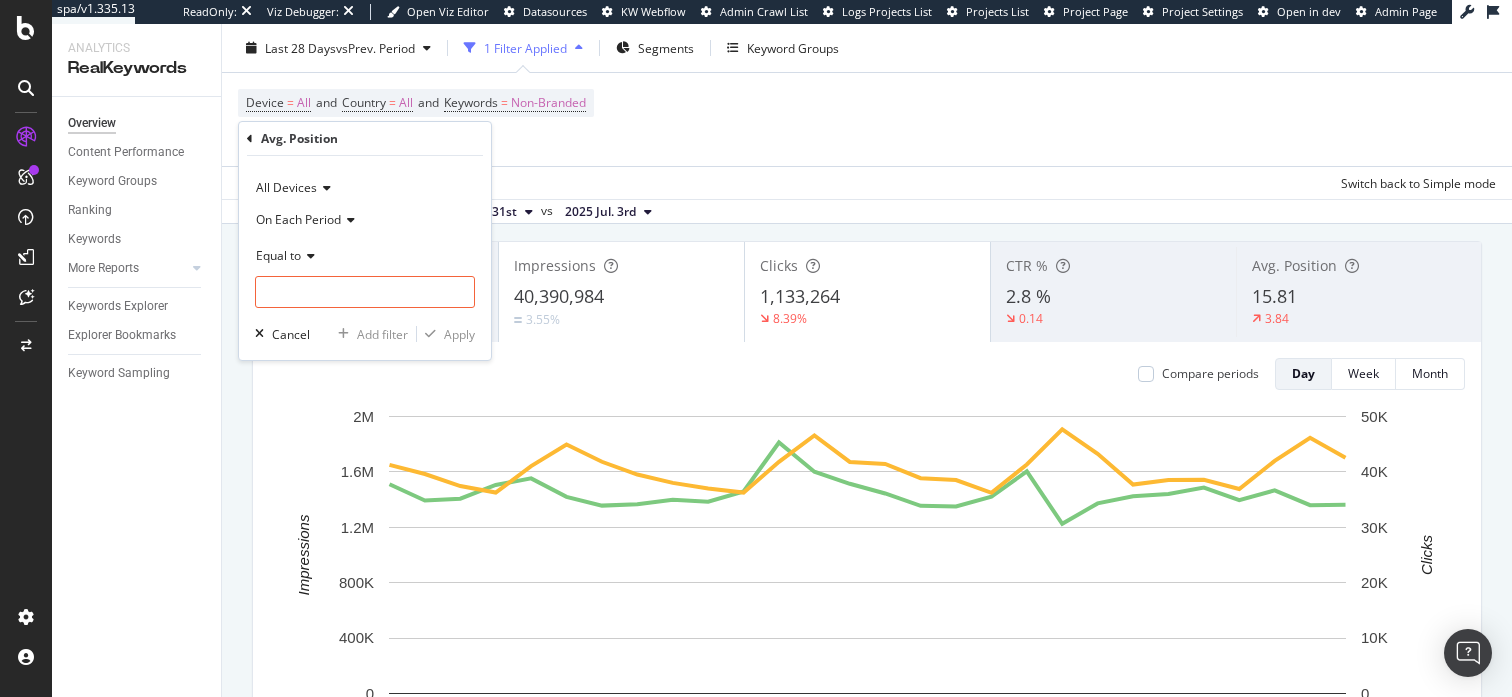 click on "Equal to" at bounding box center [278, 255] 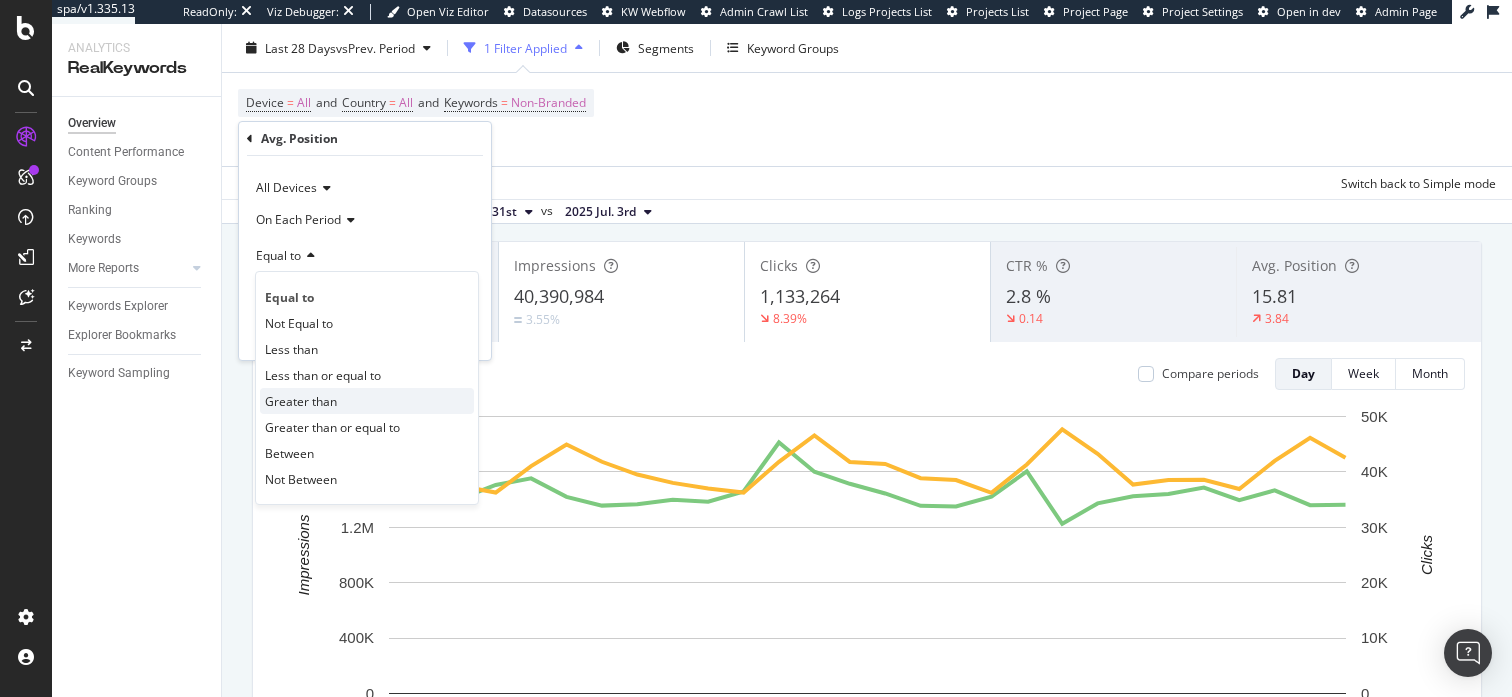 click on "Greater than" at bounding box center [301, 401] 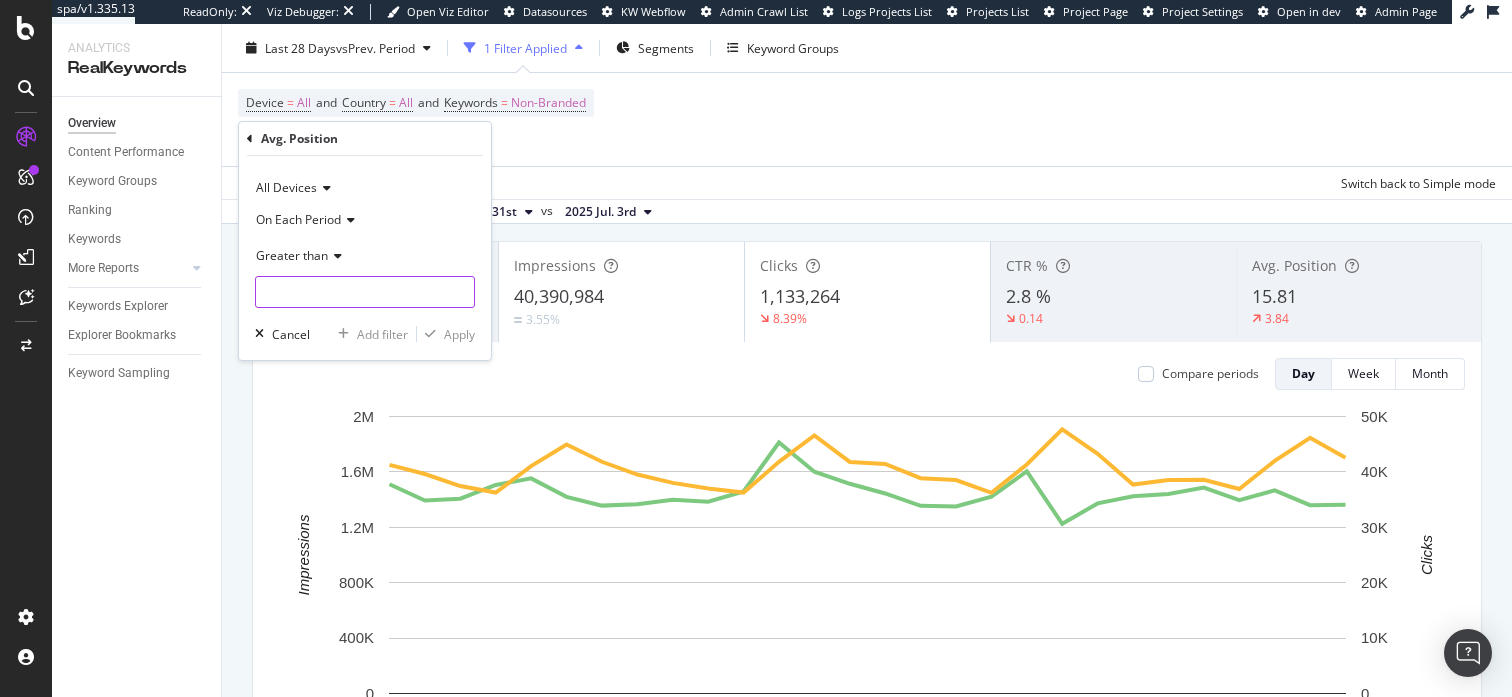 click at bounding box center [365, 292] 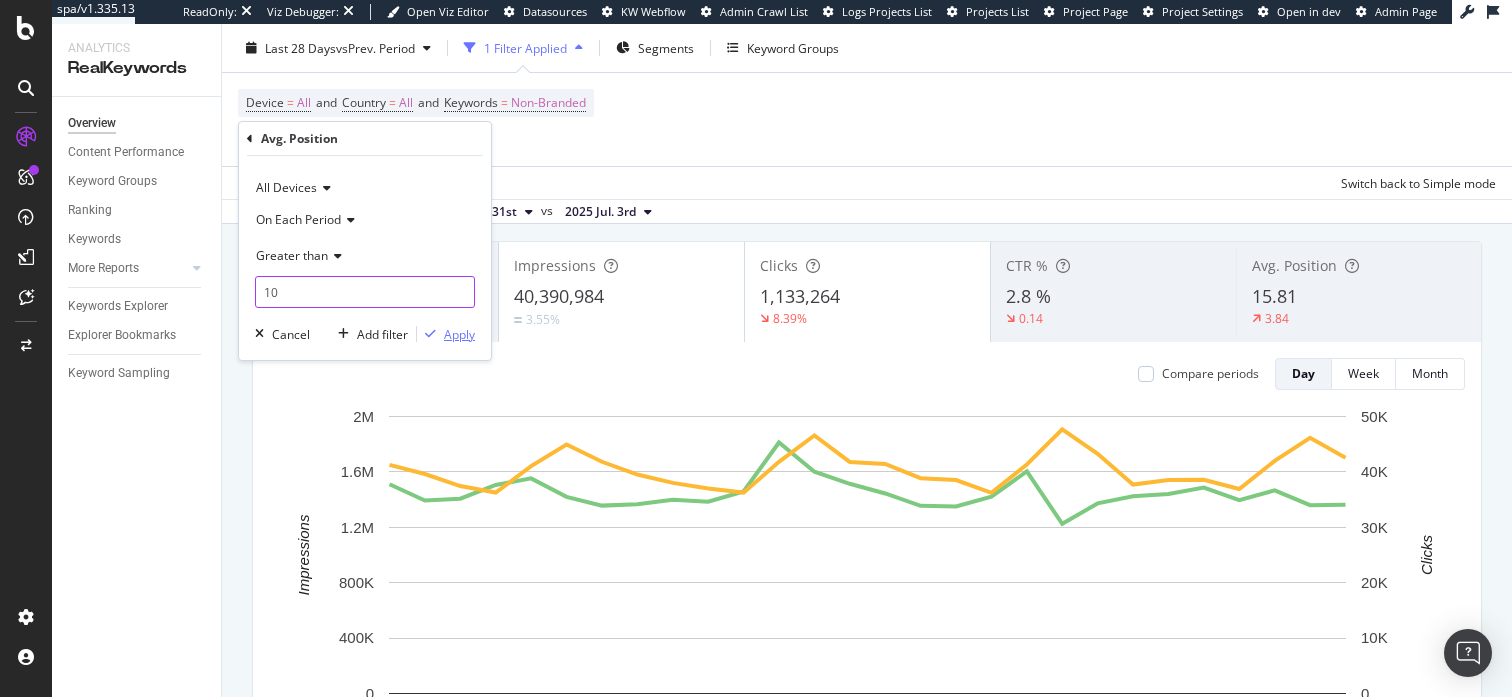type on "10" 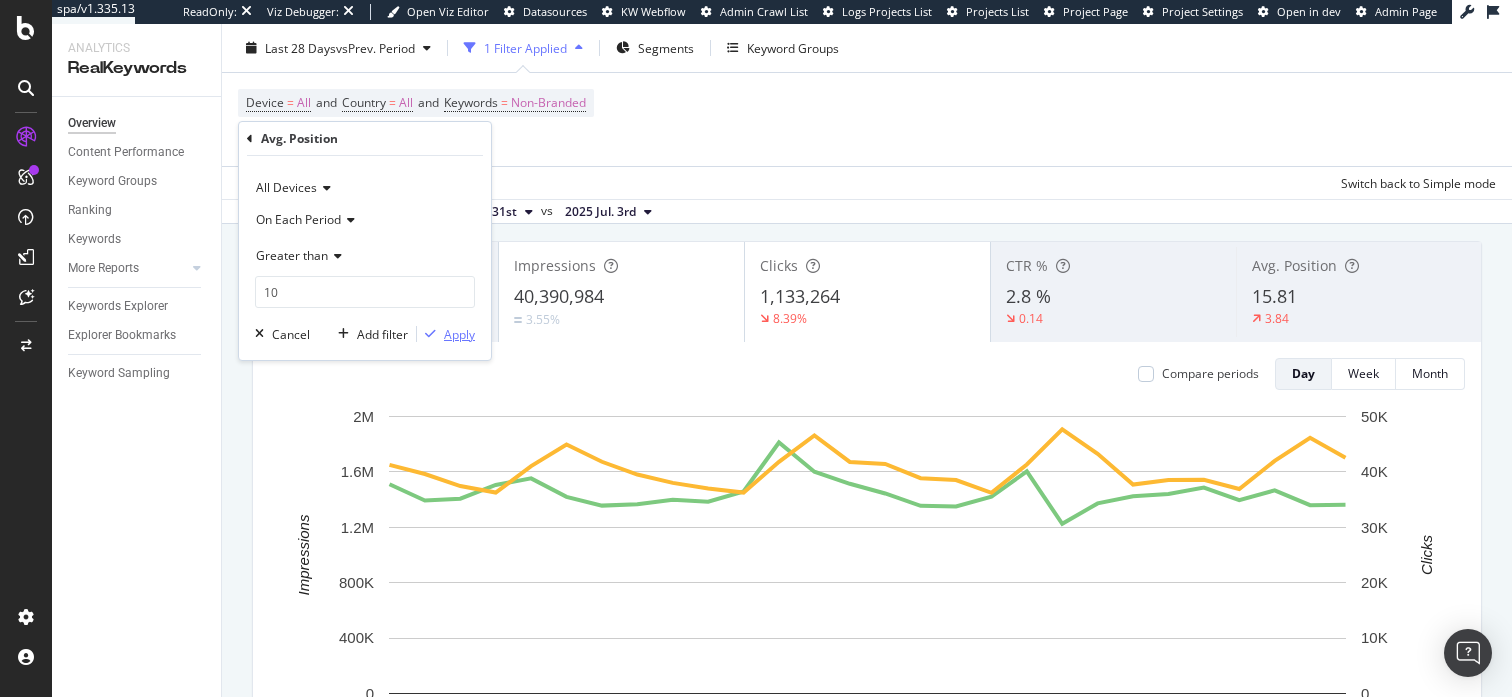 click on "Apply" at bounding box center [459, 334] 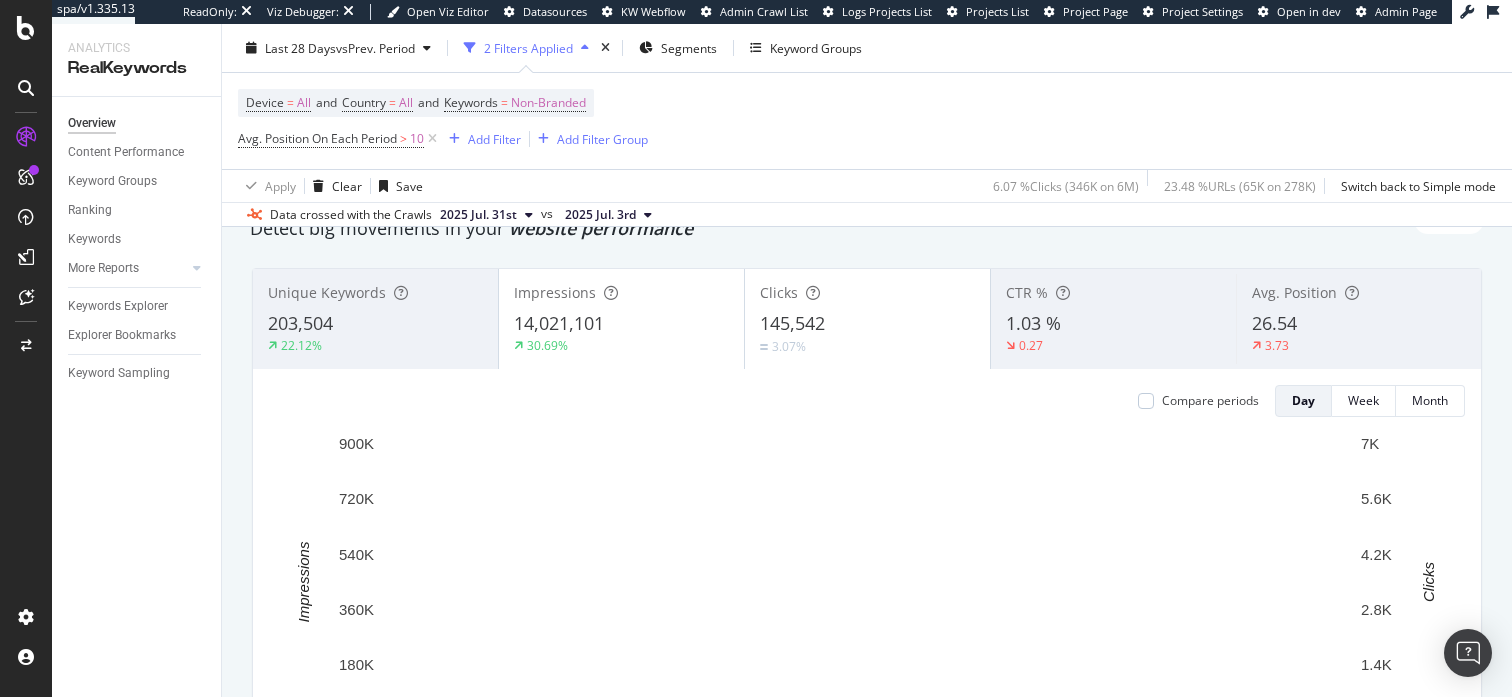 scroll, scrollTop: 83, scrollLeft: 0, axis: vertical 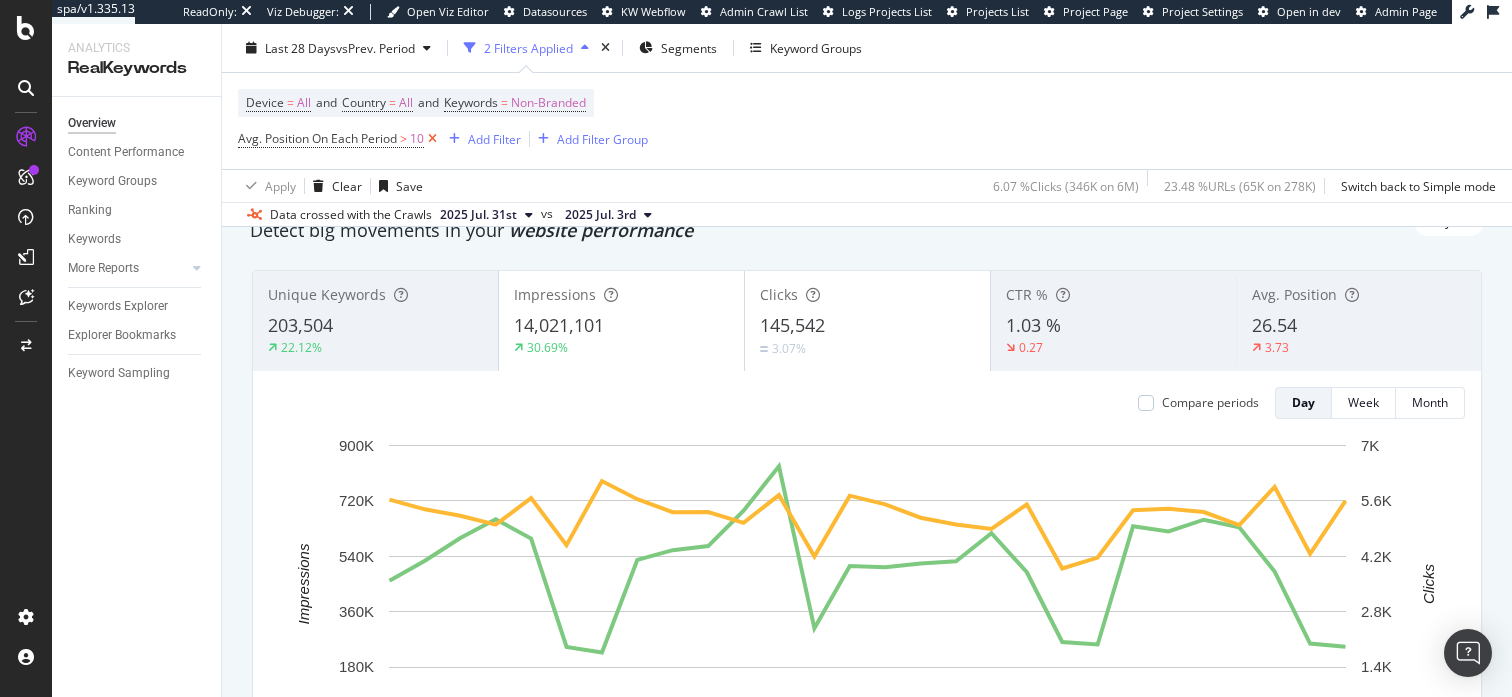 click at bounding box center (432, 139) 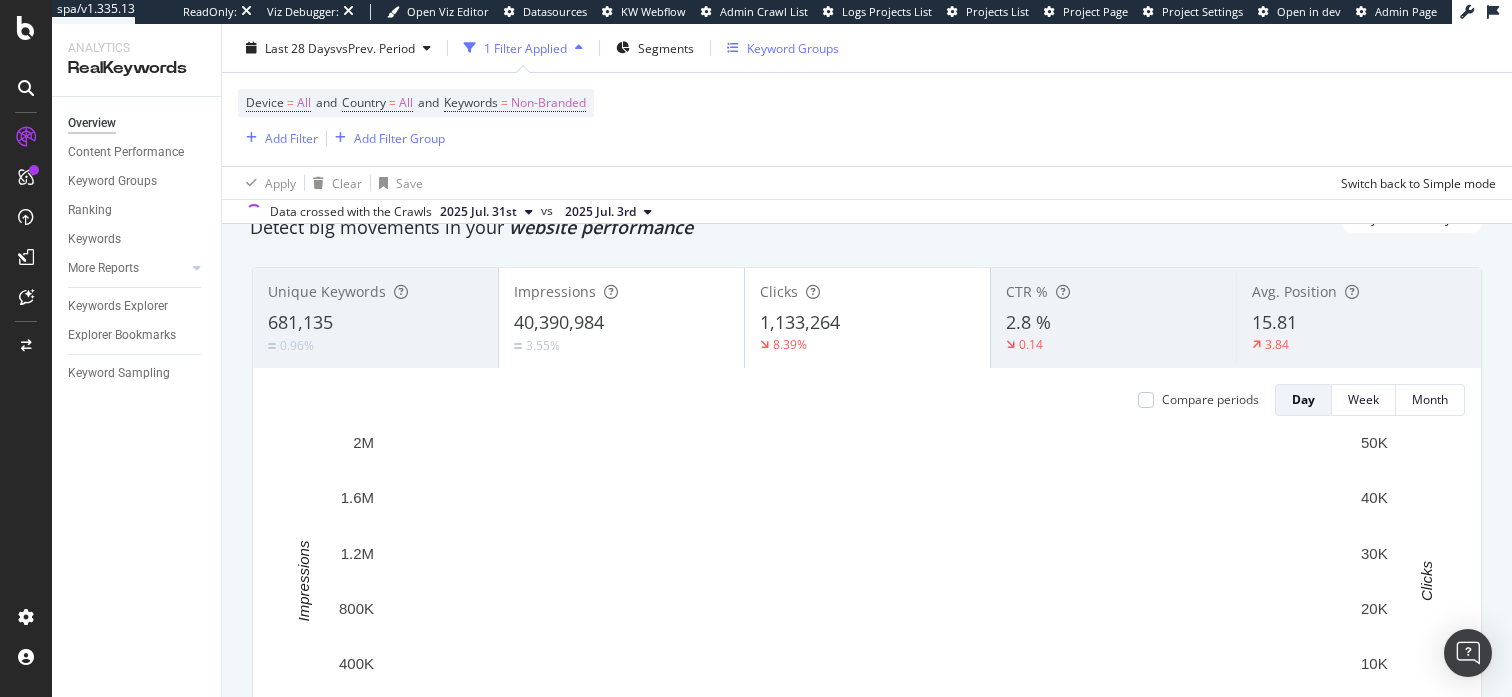 scroll, scrollTop: 79, scrollLeft: 0, axis: vertical 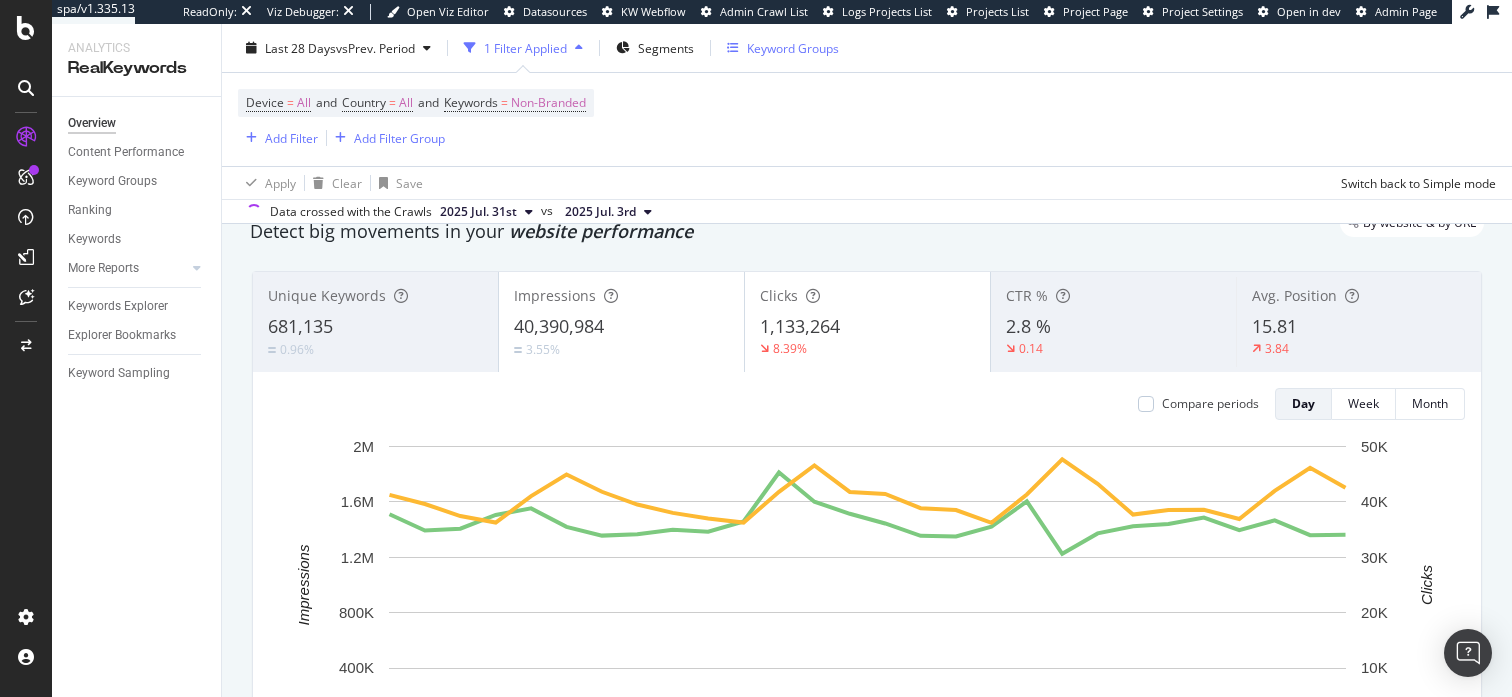 click on "Keyword Groups" at bounding box center [793, 47] 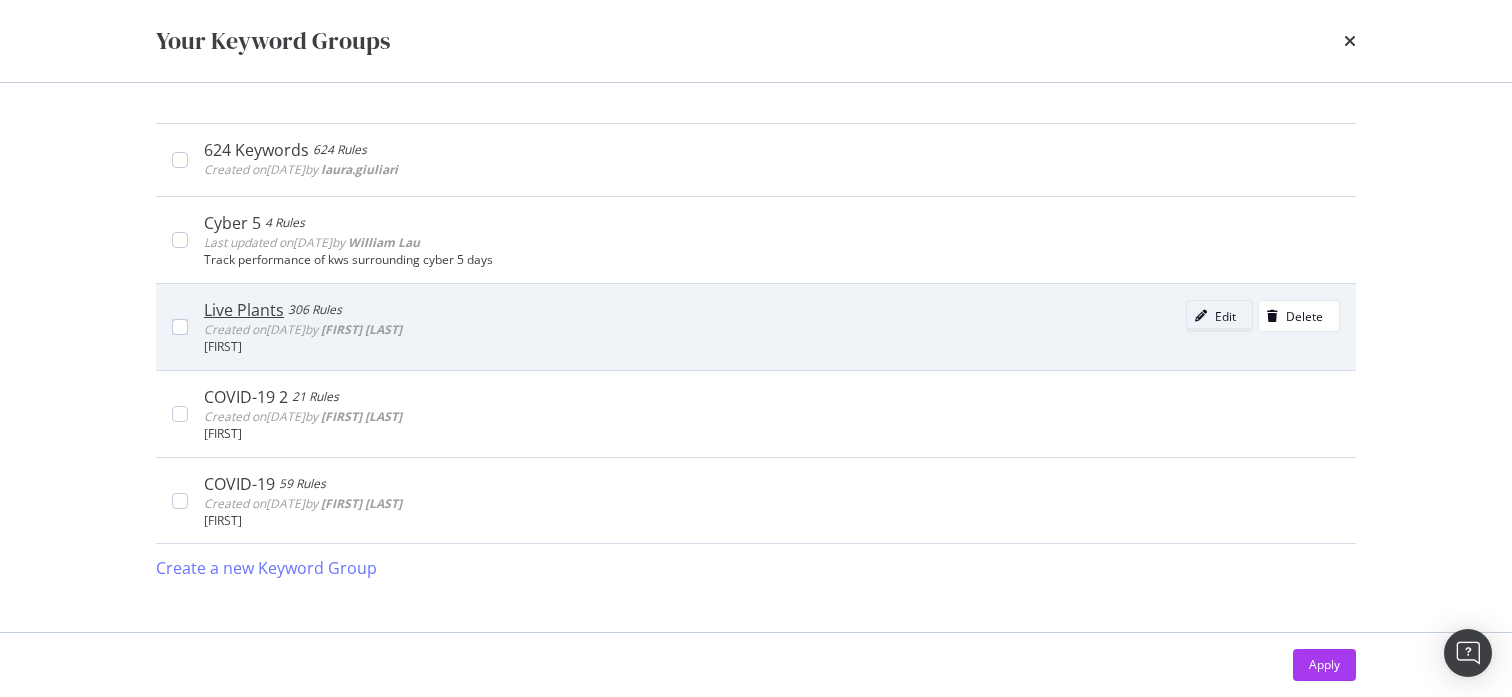 click on "Edit" at bounding box center (1225, 316) 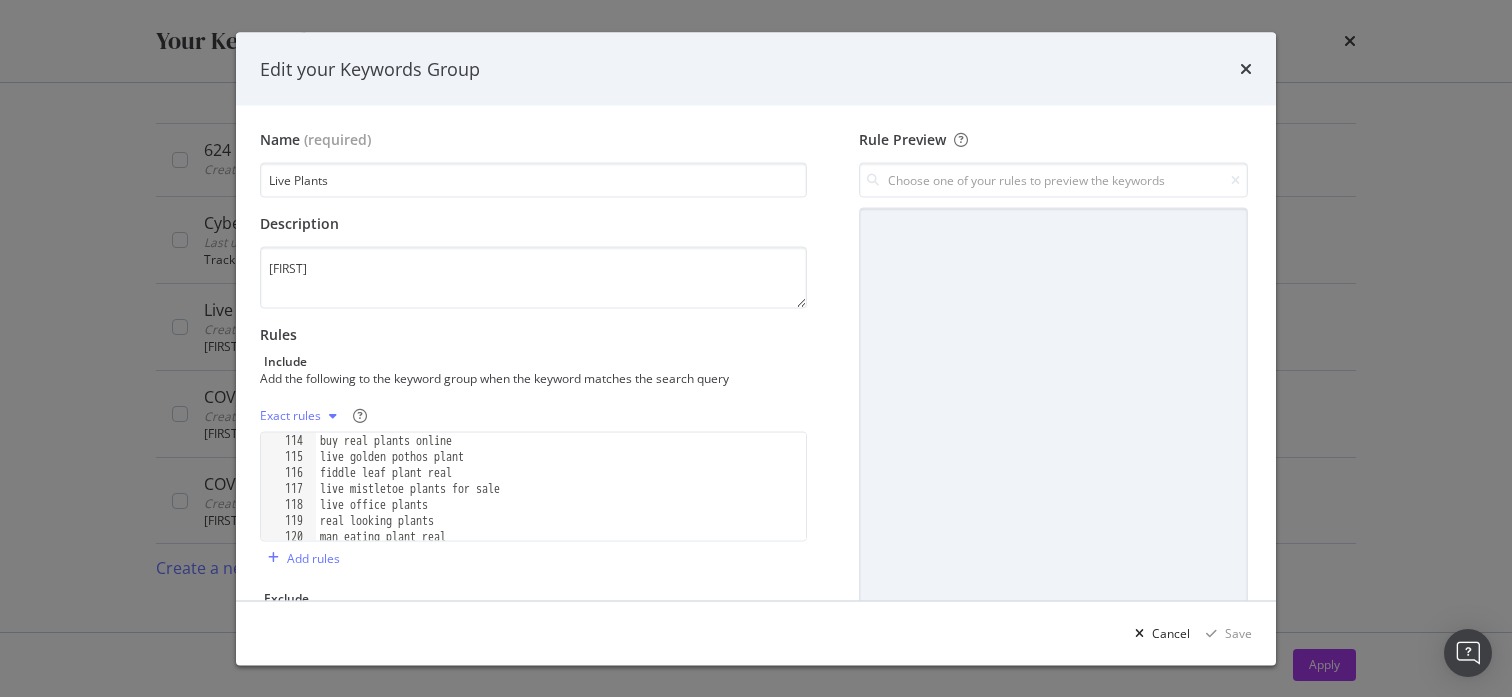 scroll, scrollTop: 1811, scrollLeft: 0, axis: vertical 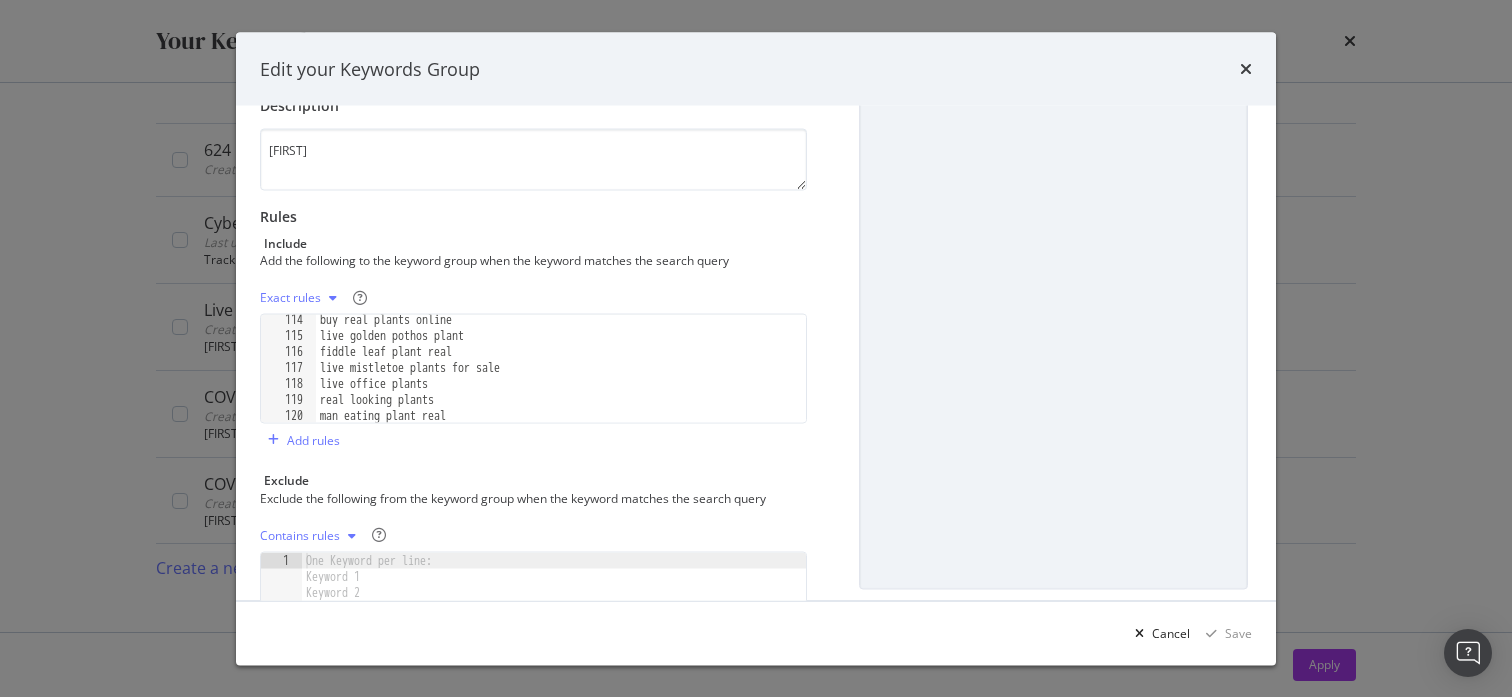 click on "Exact rules" at bounding box center (290, 298) 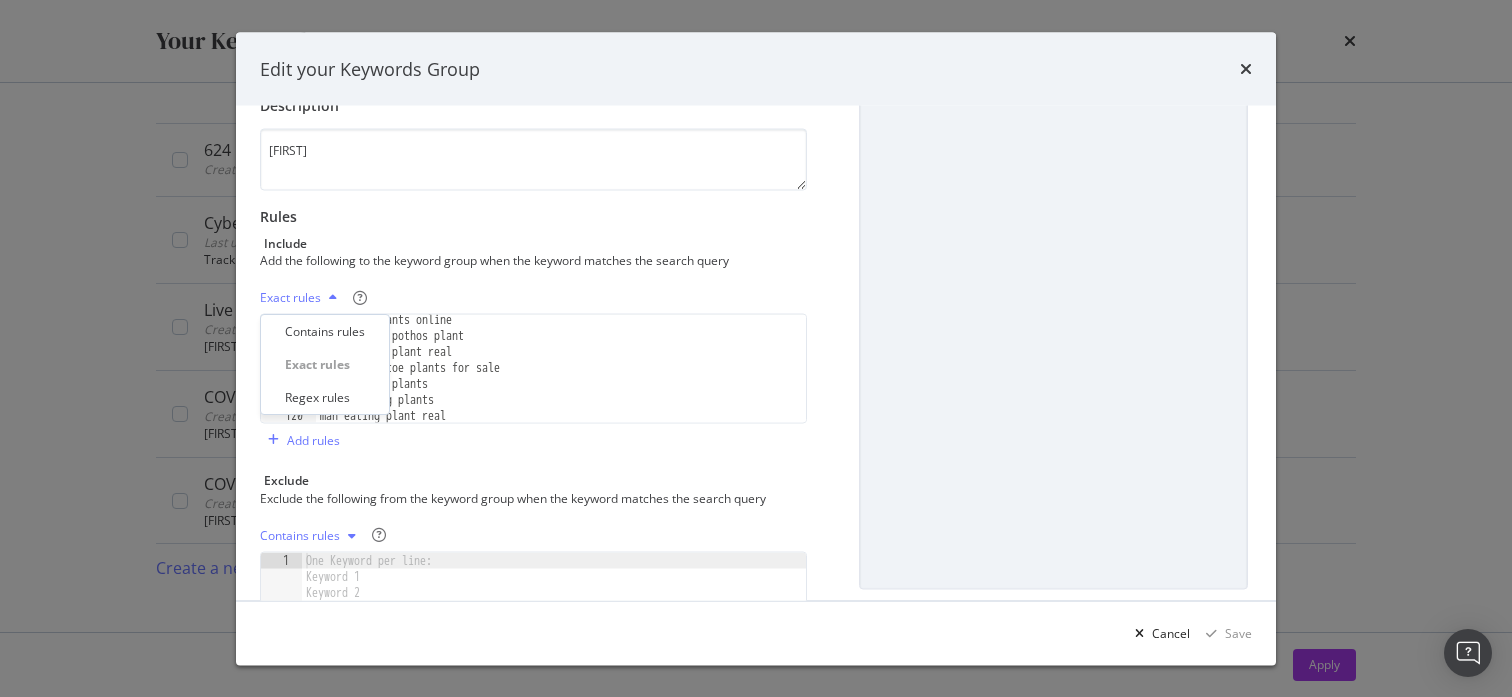 type on "live golden pothos plant" 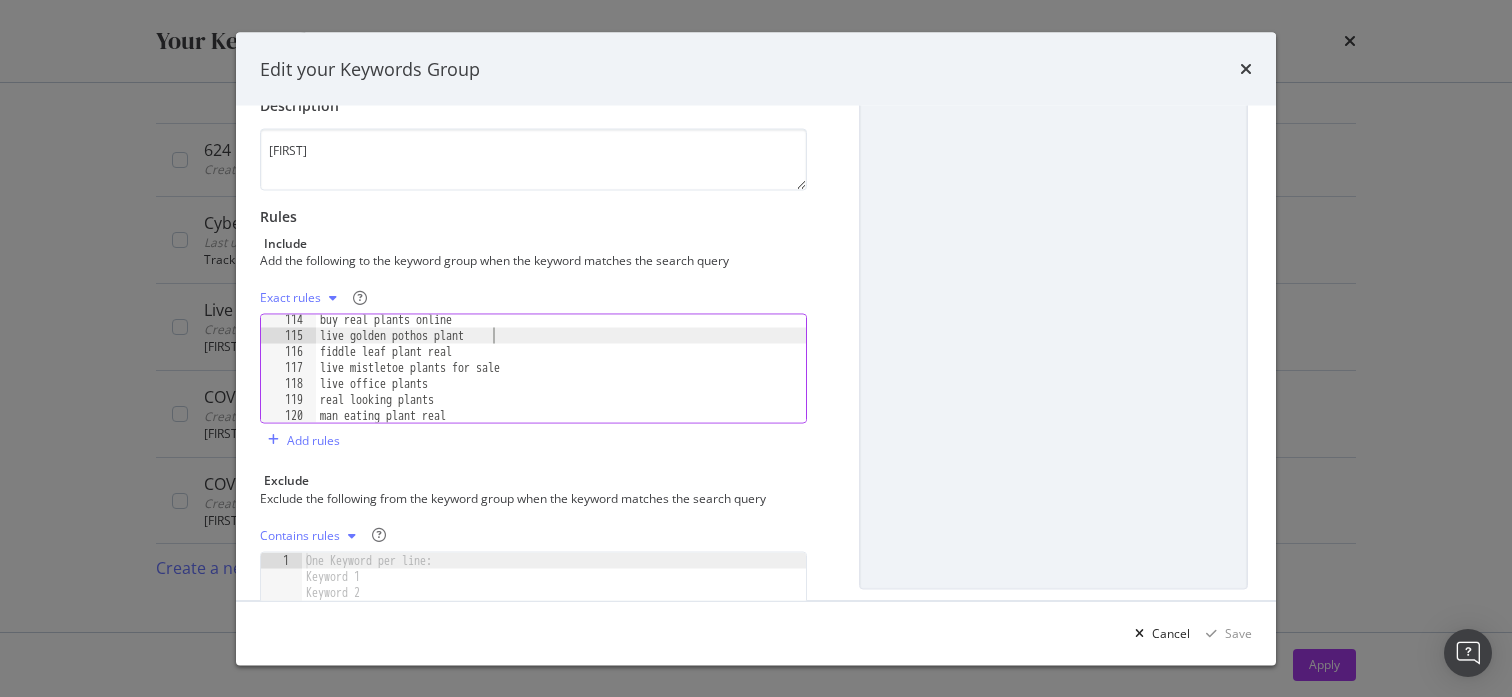 click on "buy real plants online live golden pothos plant fiddle leaf plant real live mistletoe plants for sale live office plants real looking plants man eating plant real live pothos plant" at bounding box center [561, 382] 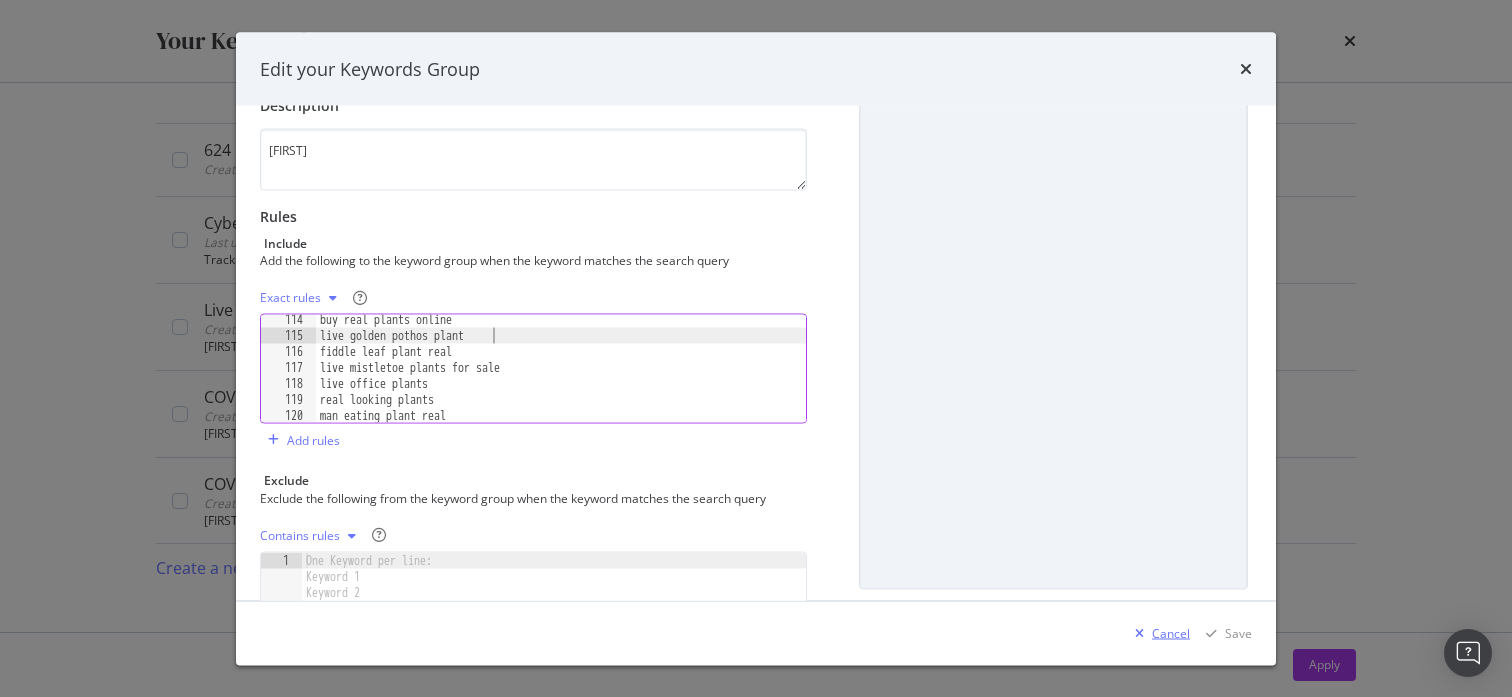 click on "Cancel" at bounding box center [1171, 632] 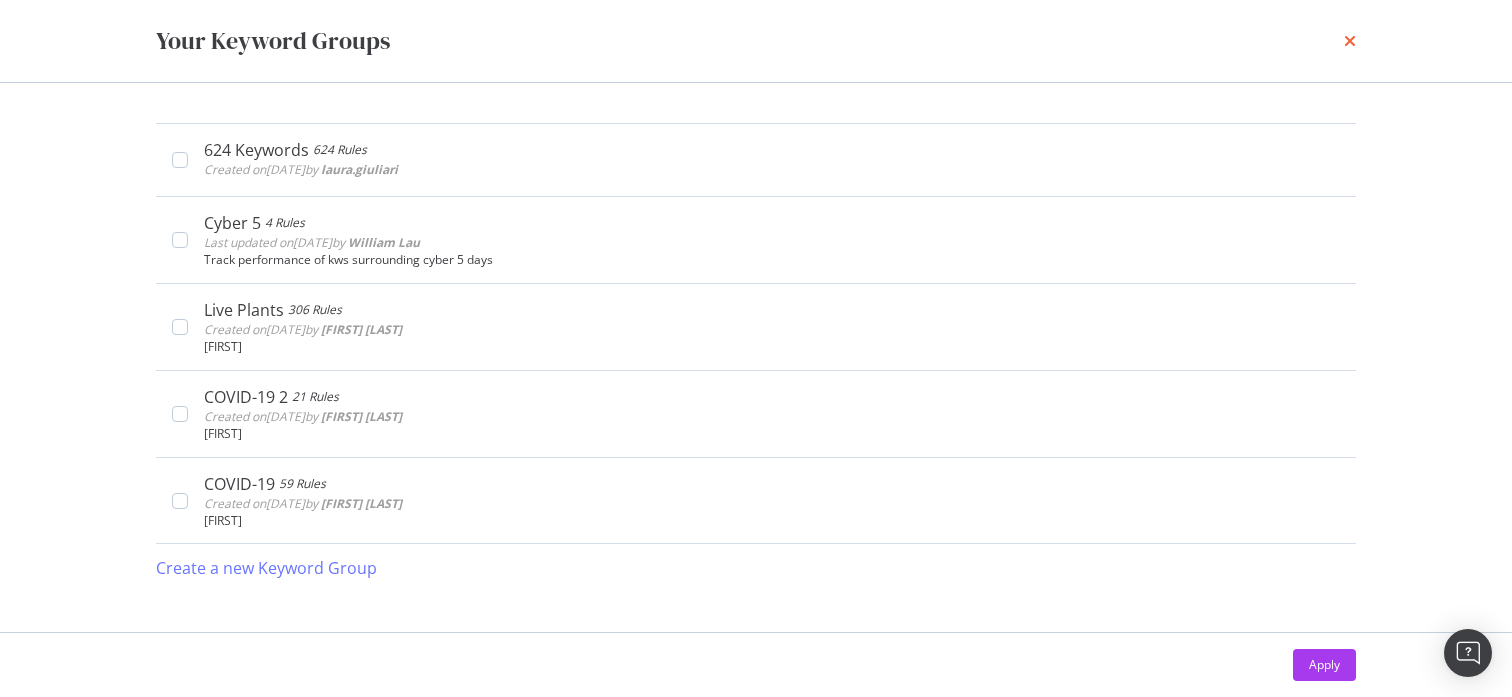 click at bounding box center [1350, 41] 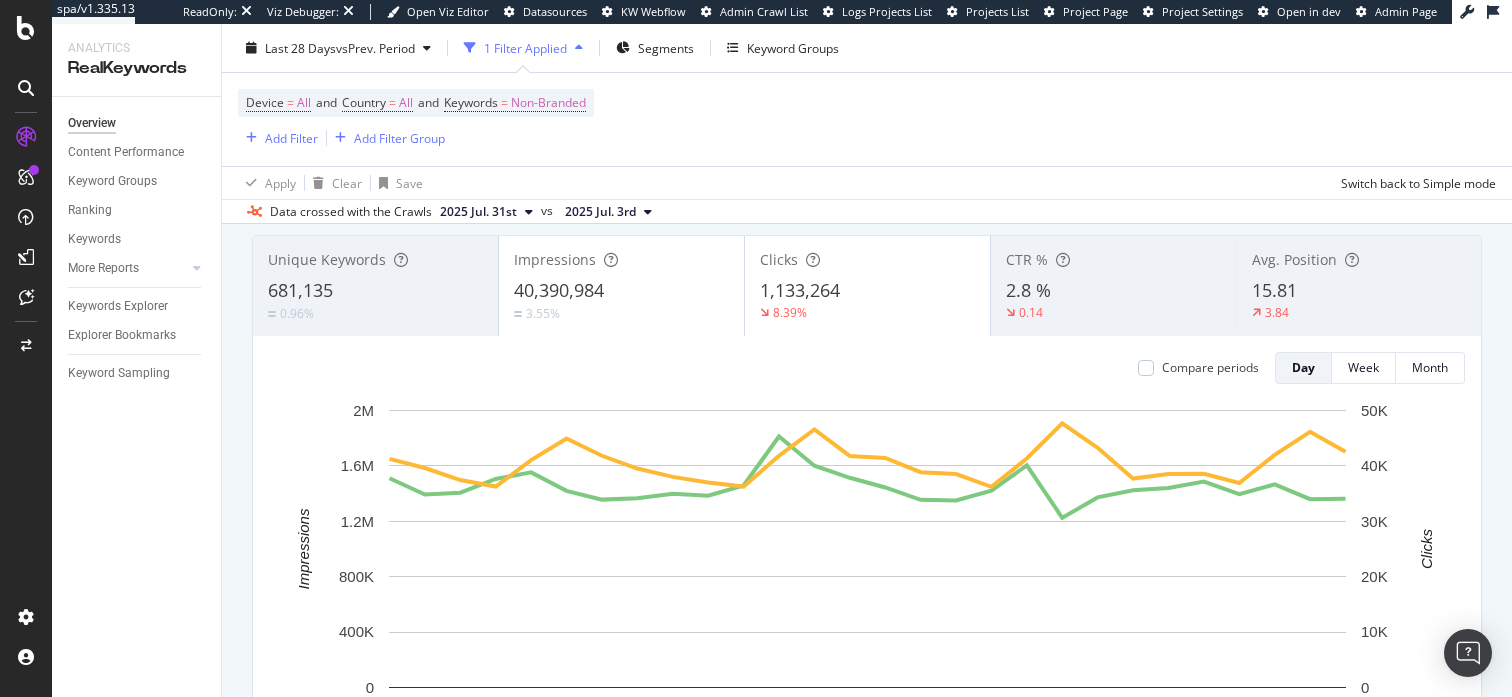 scroll, scrollTop: 0, scrollLeft: 0, axis: both 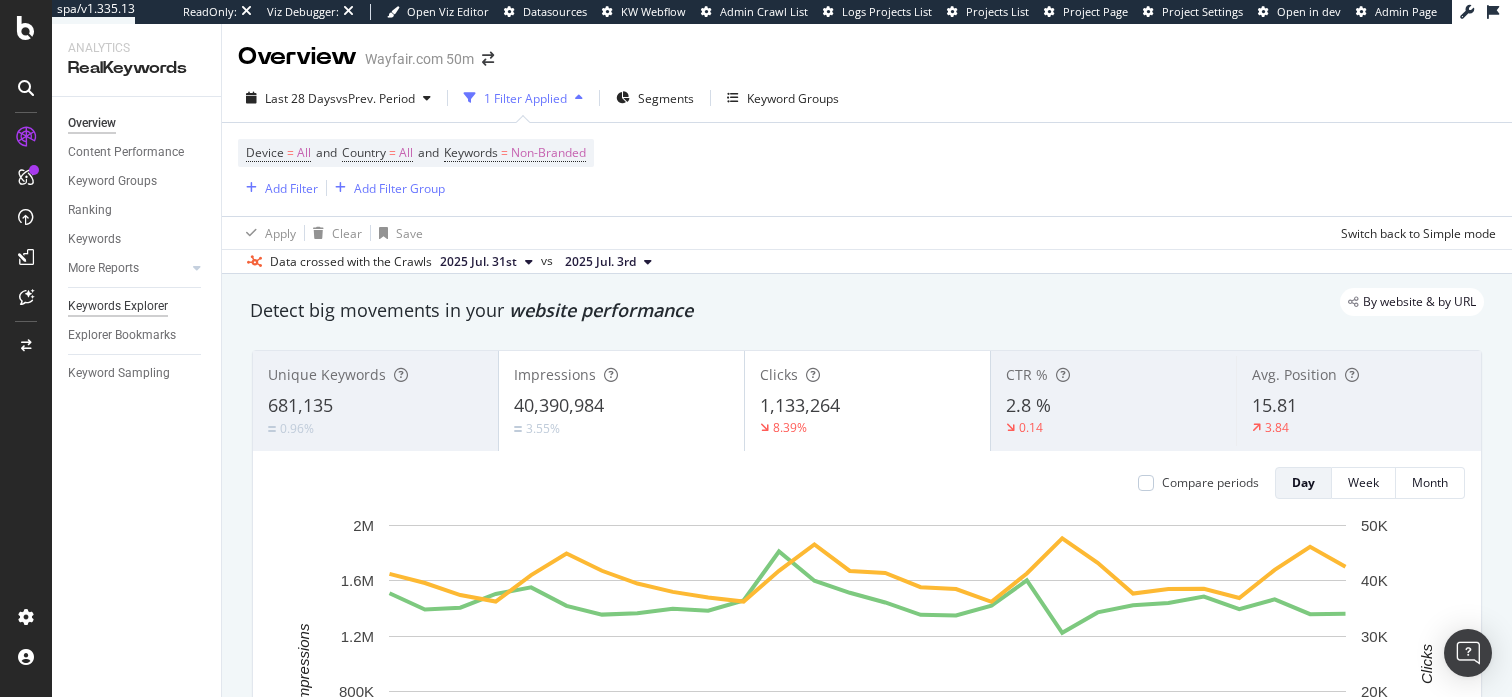 click on "Keywords Explorer" at bounding box center (118, 306) 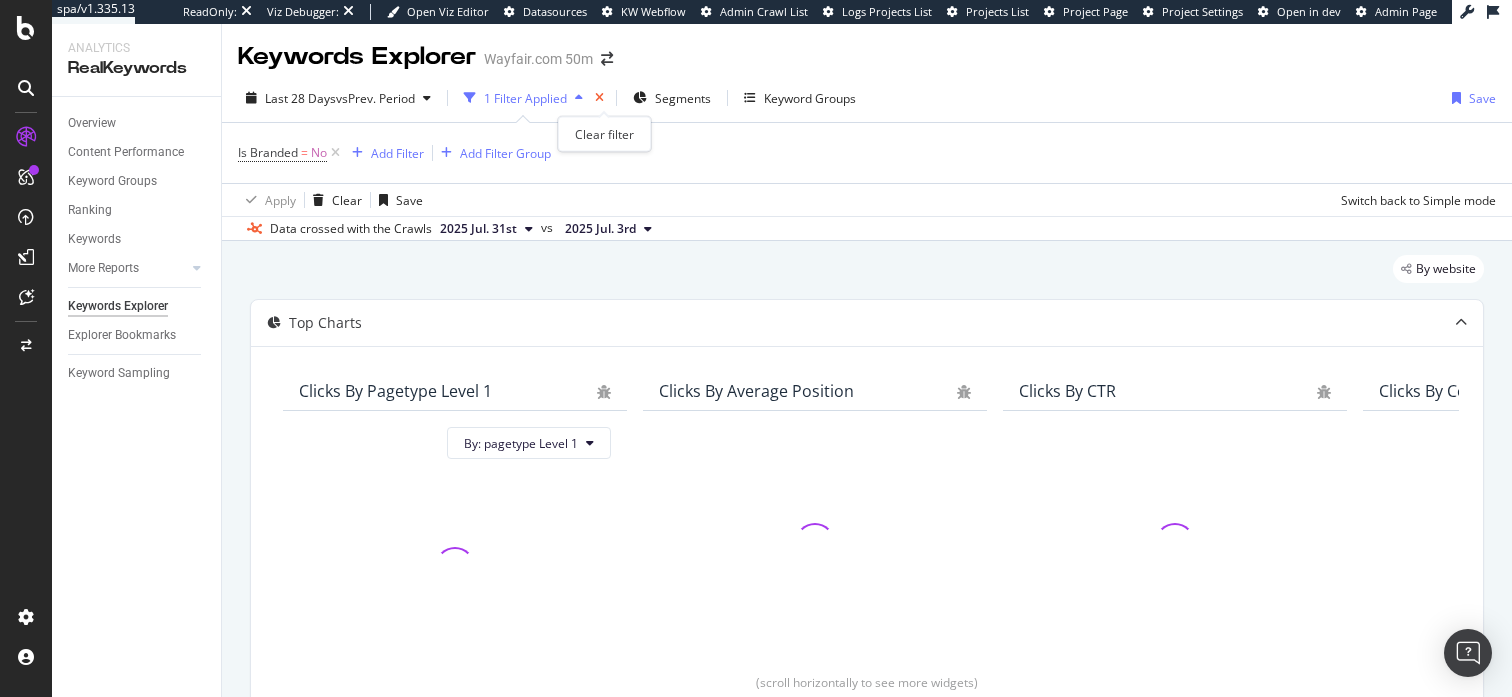 click at bounding box center [599, 98] 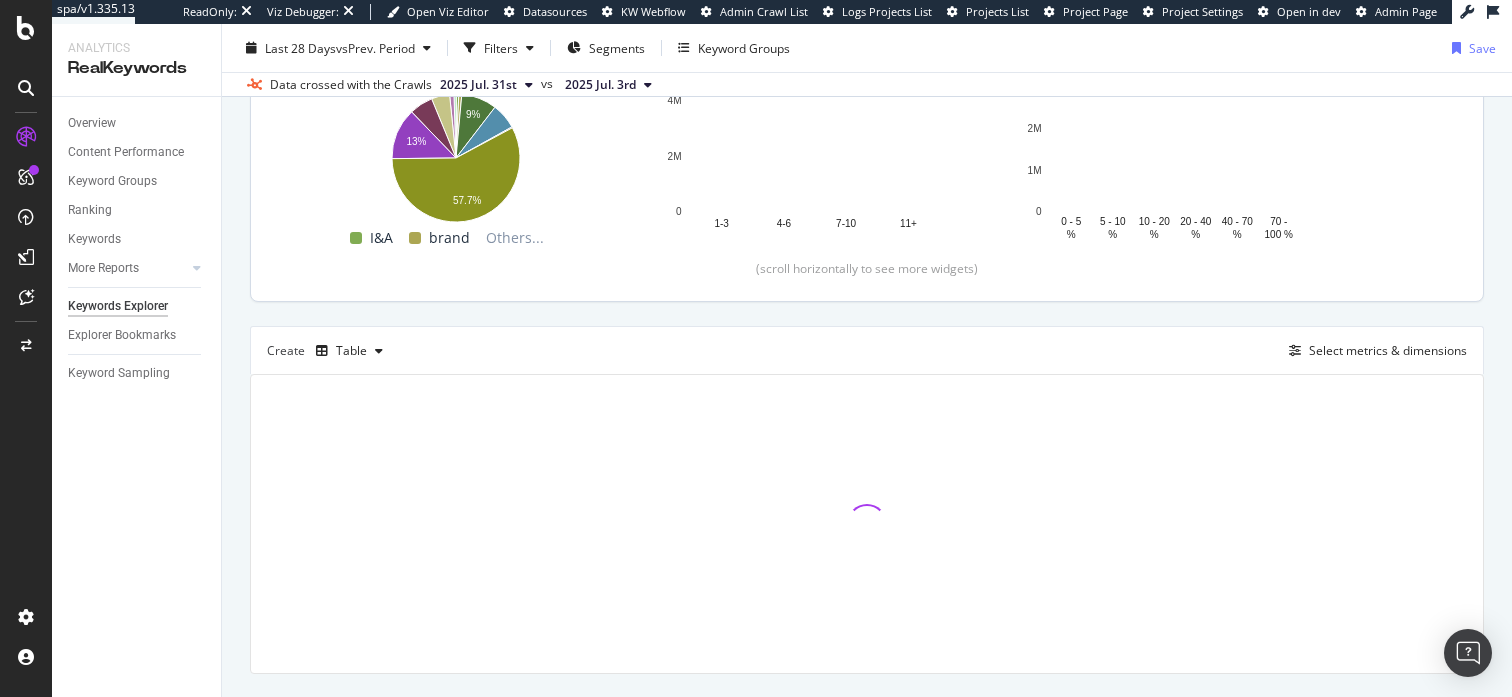 scroll, scrollTop: 322, scrollLeft: 0, axis: vertical 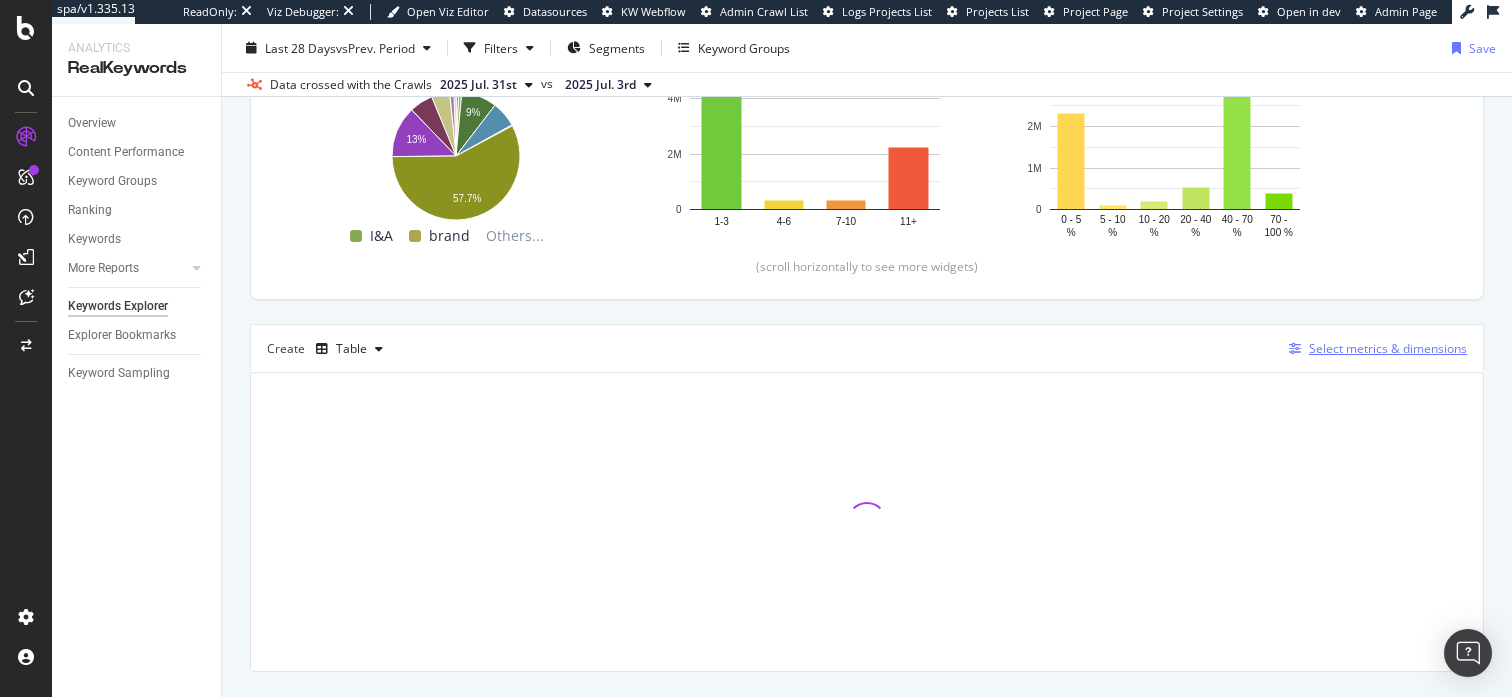 click on "Select metrics & dimensions" at bounding box center (1388, 348) 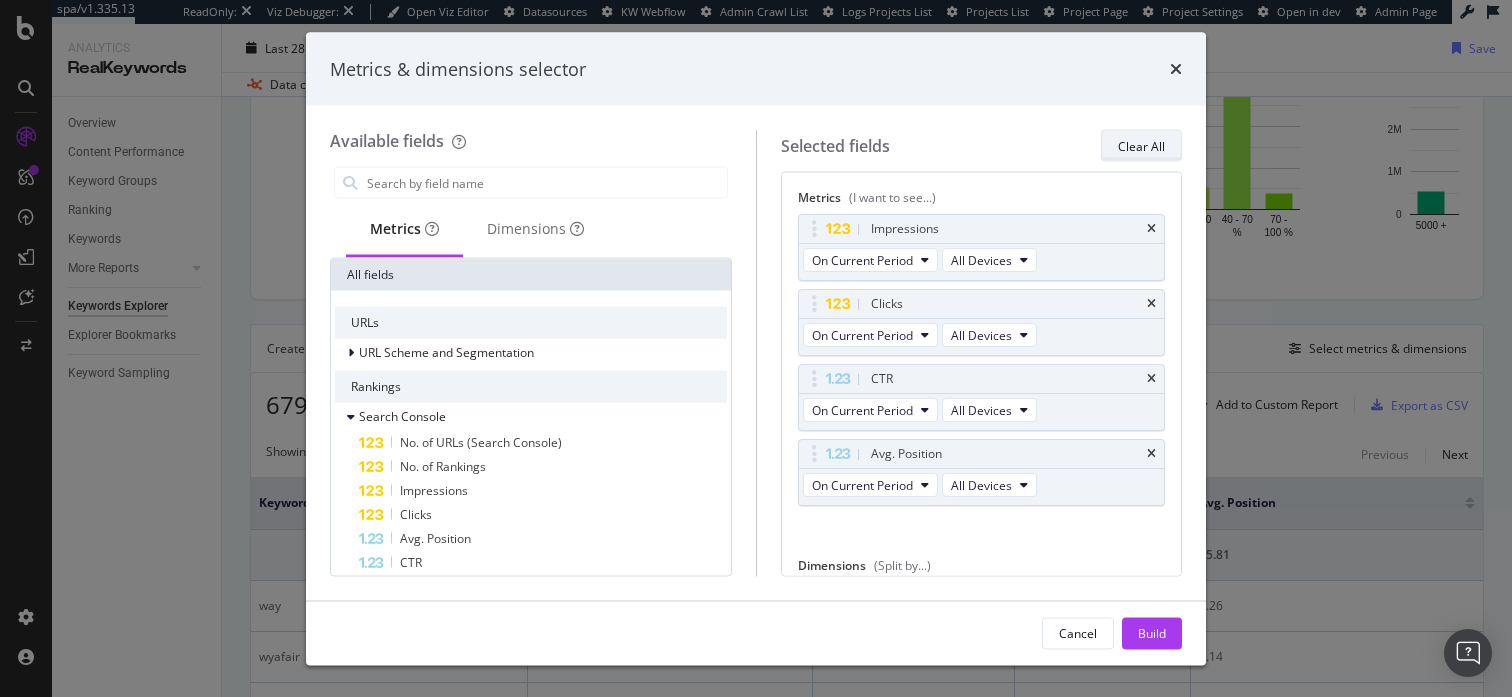 click on "Clear All" at bounding box center (1141, 146) 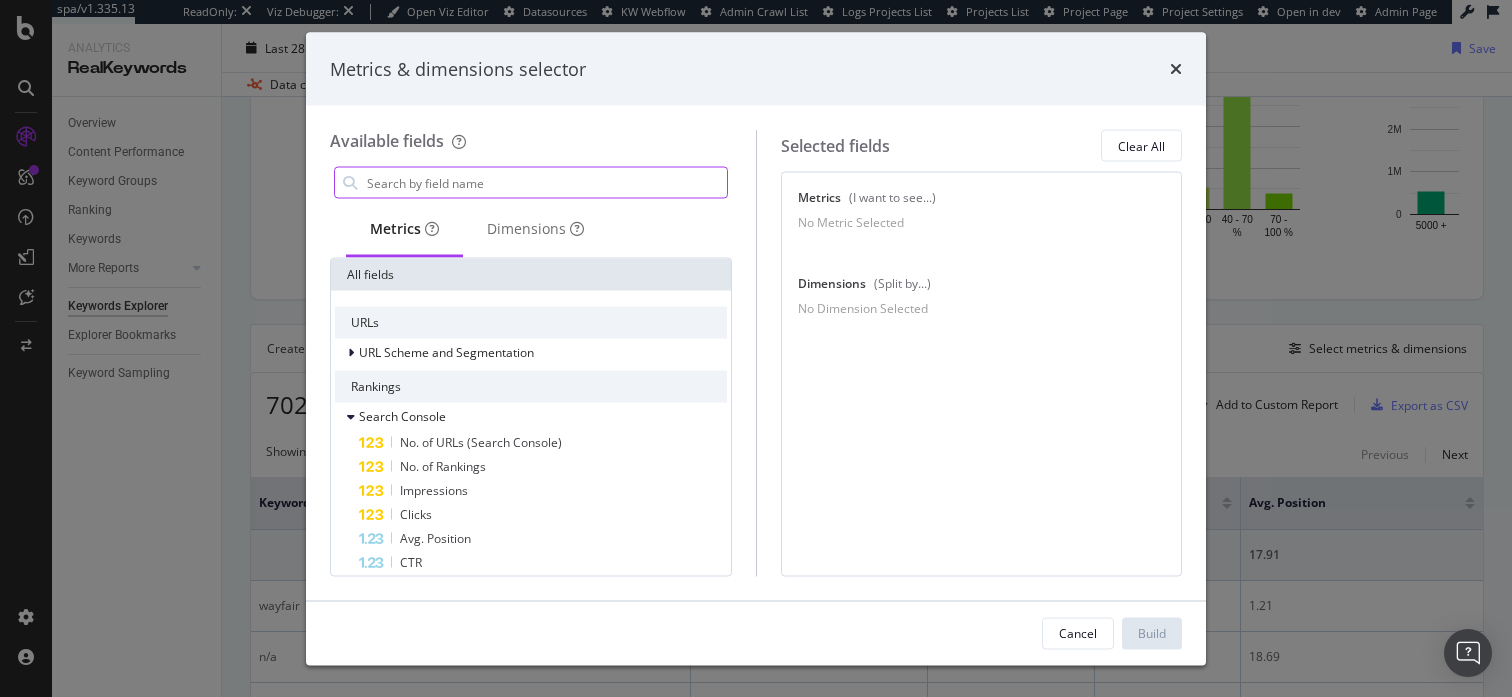click at bounding box center (546, 183) 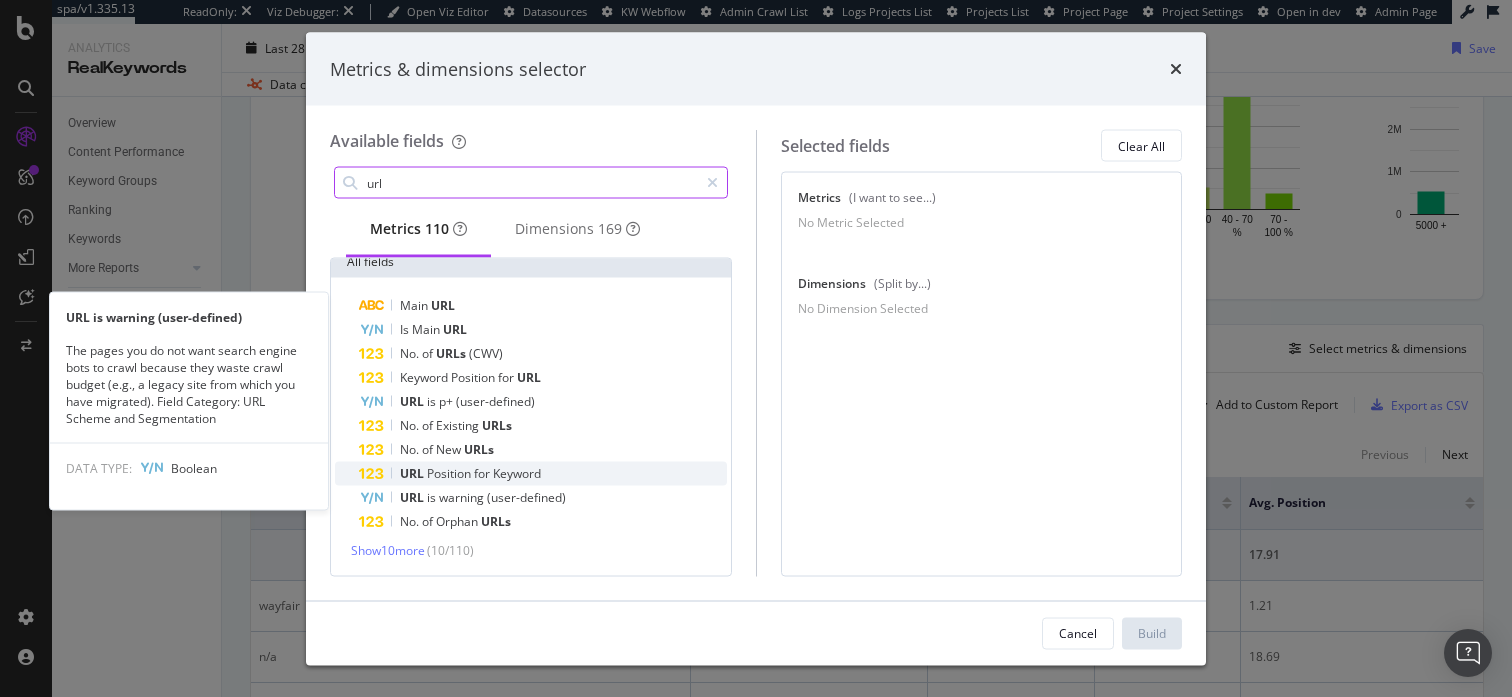 scroll, scrollTop: 0, scrollLeft: 0, axis: both 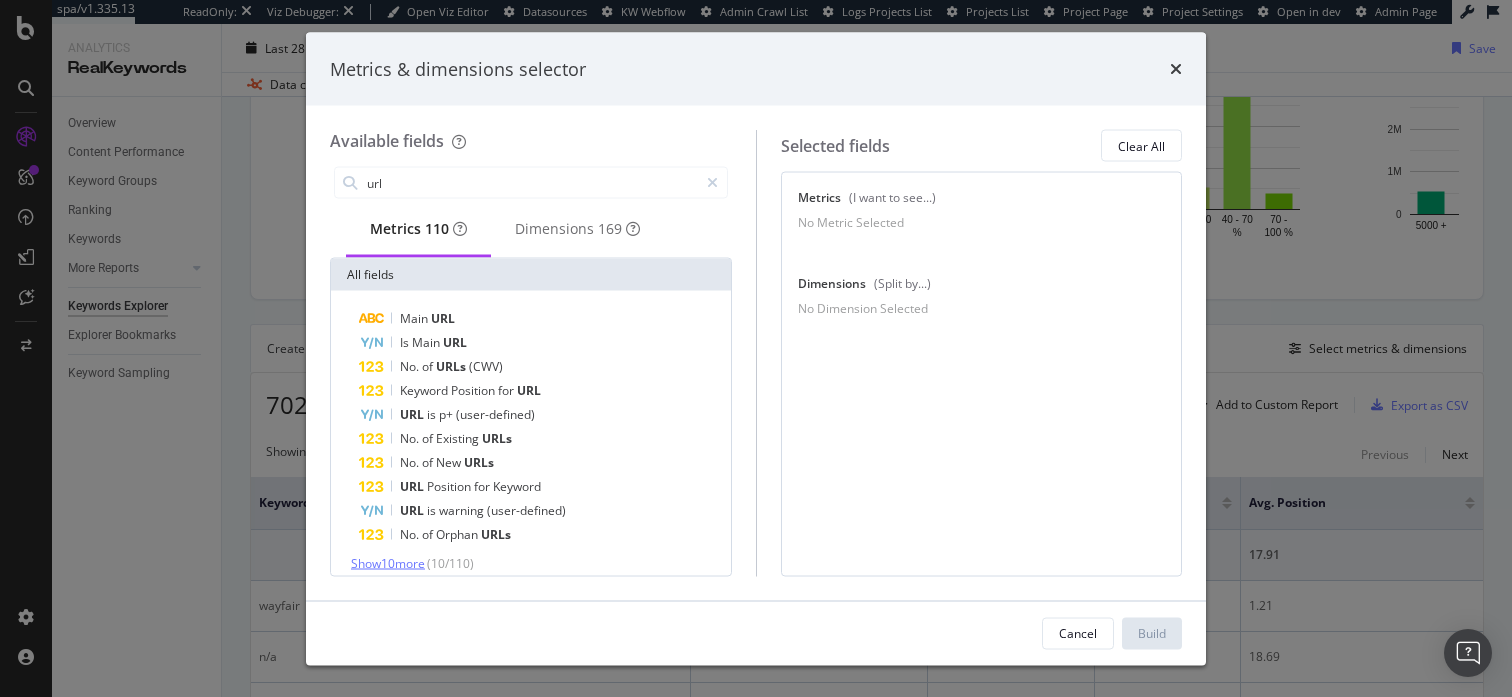 click on "Show  10  more" at bounding box center (388, 563) 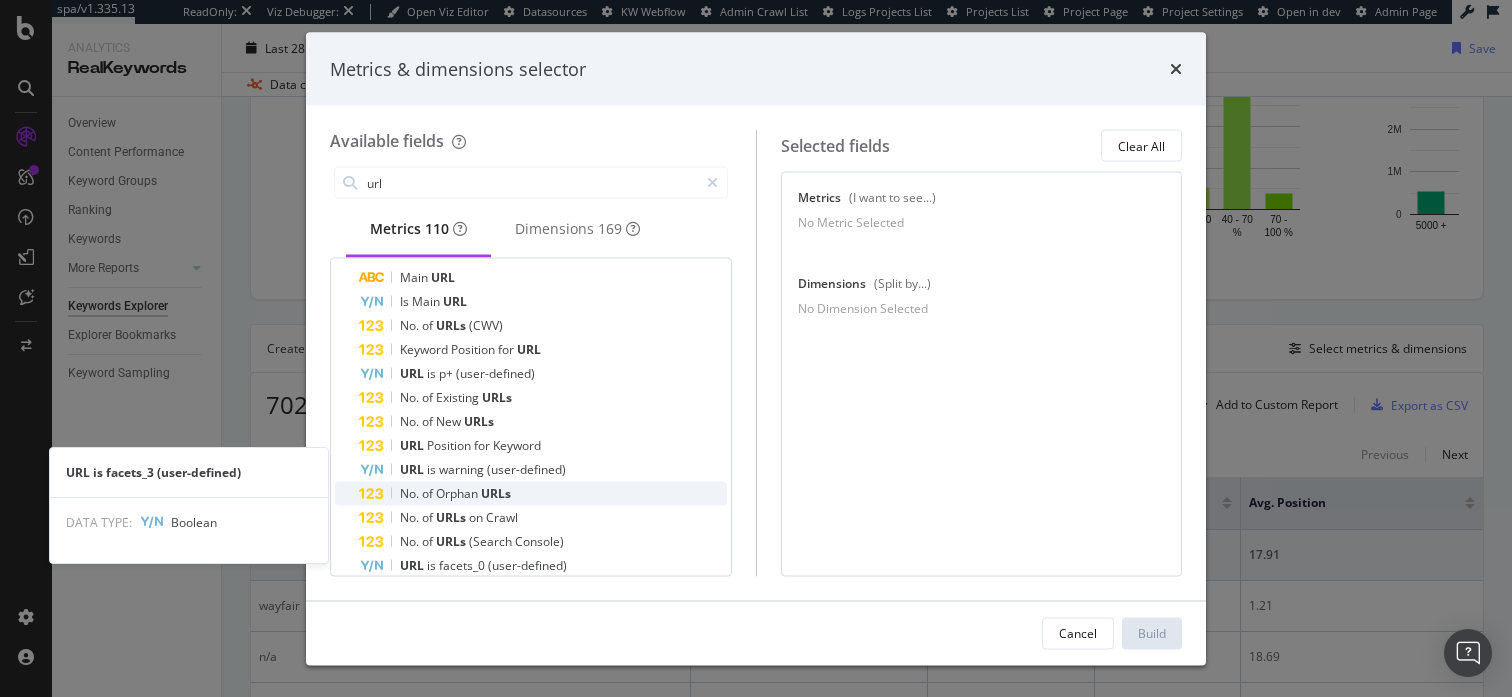 scroll, scrollTop: 260, scrollLeft: 0, axis: vertical 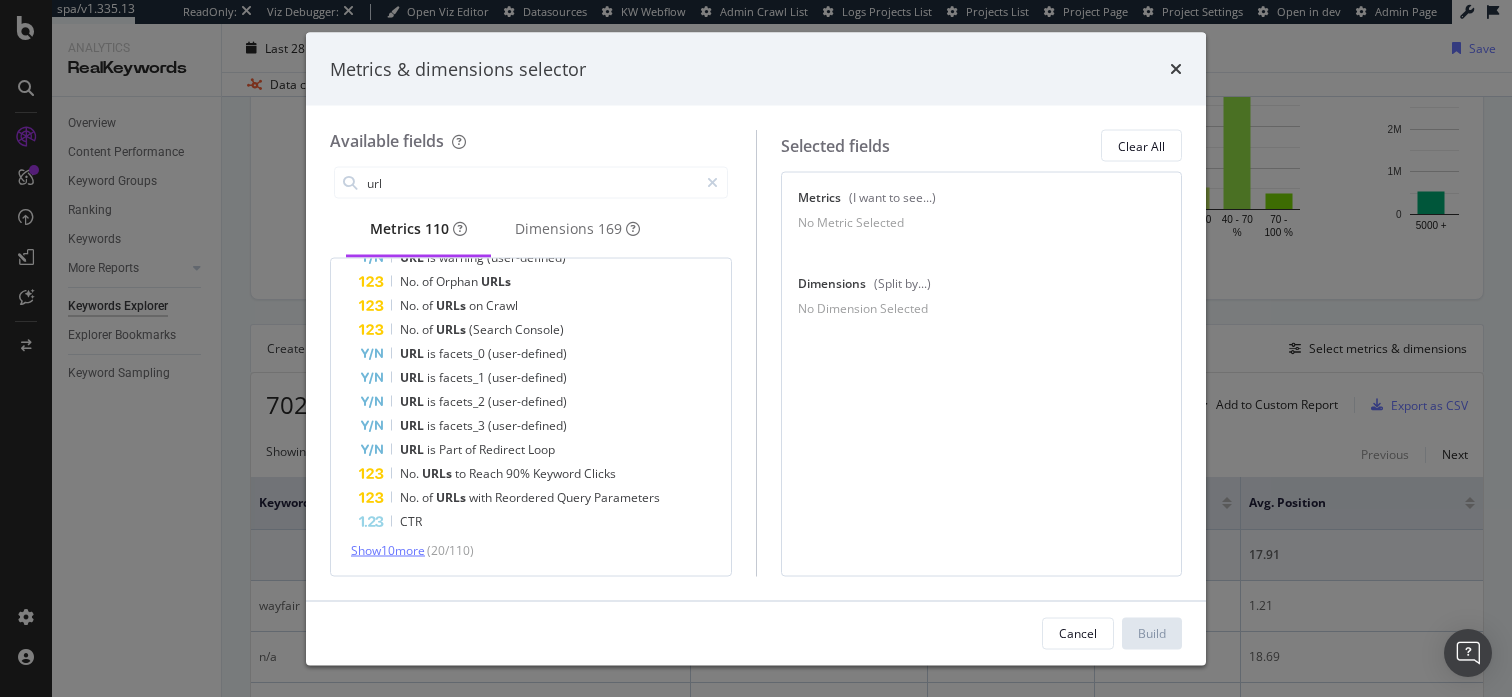 click on "Show  10  more" at bounding box center [388, 550] 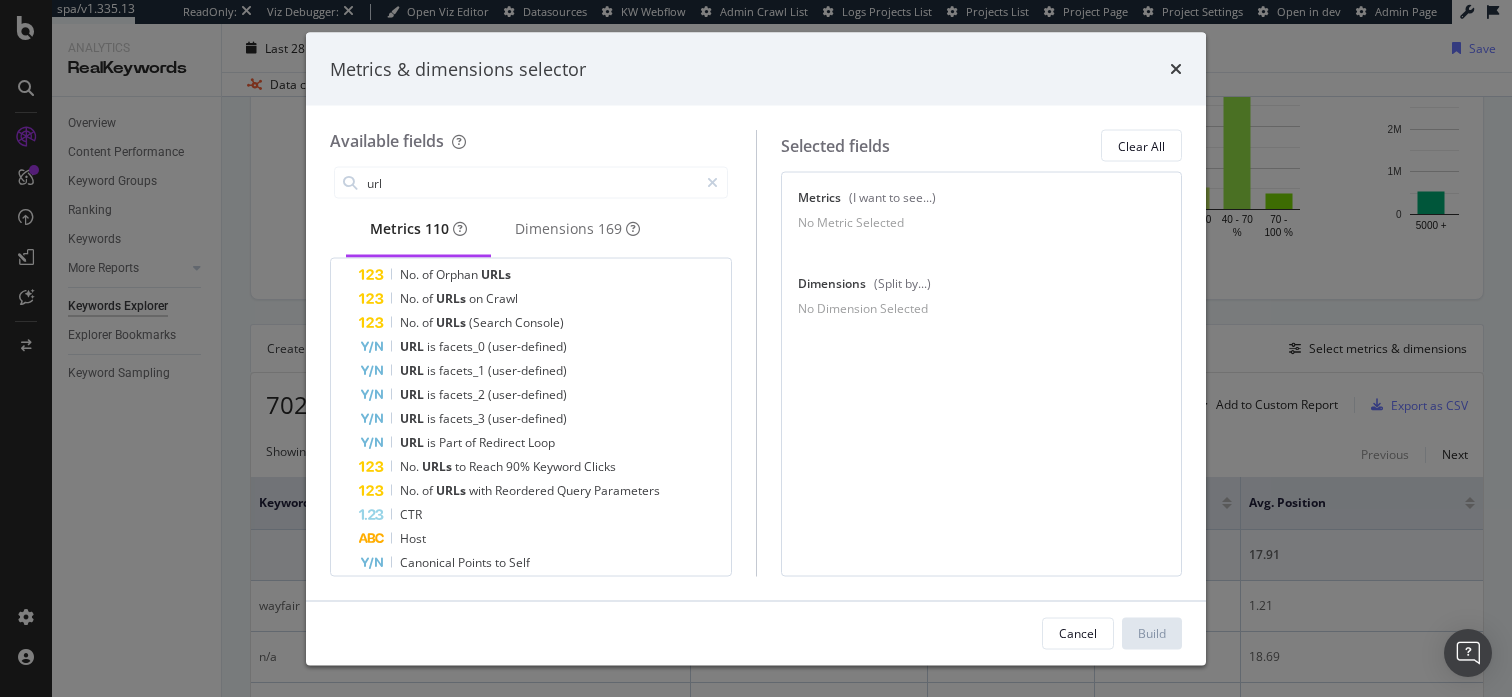 scroll, scrollTop: 500, scrollLeft: 0, axis: vertical 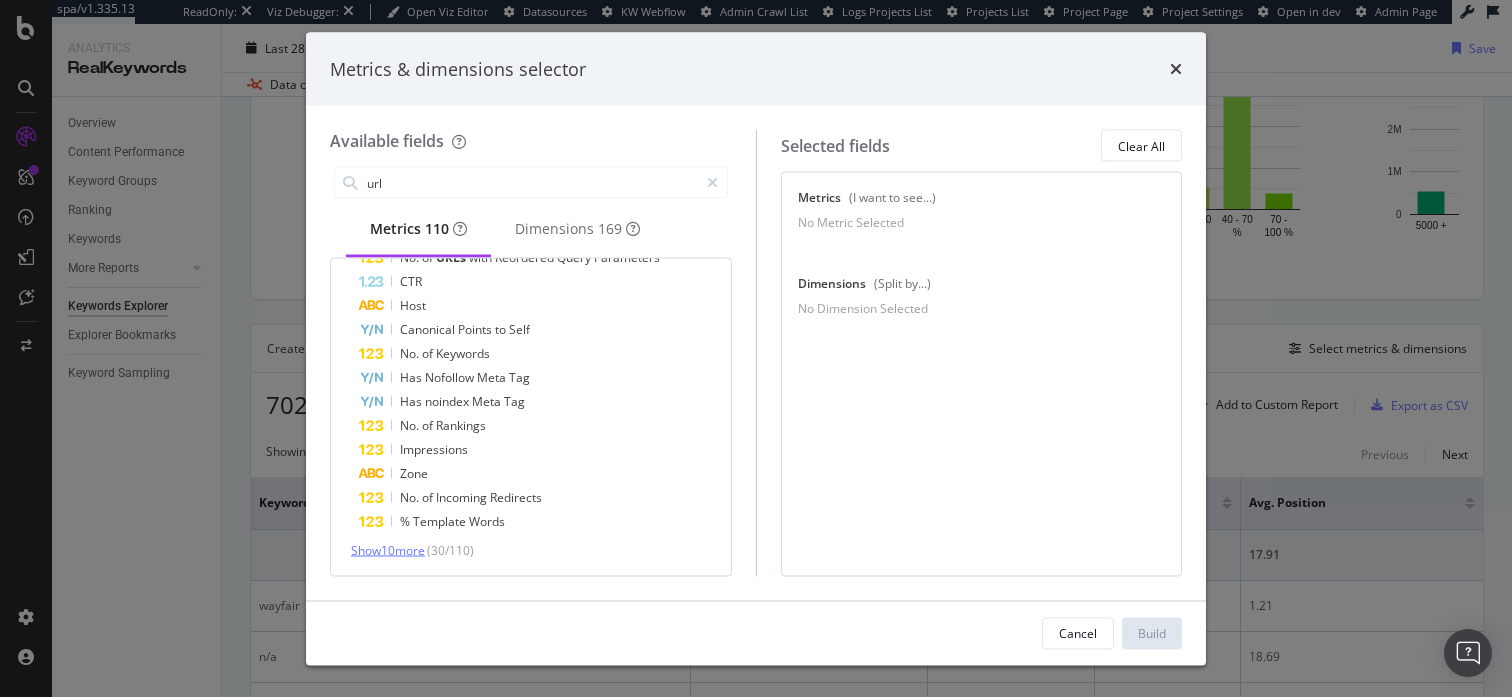 click on "Show  10  more" at bounding box center (388, 550) 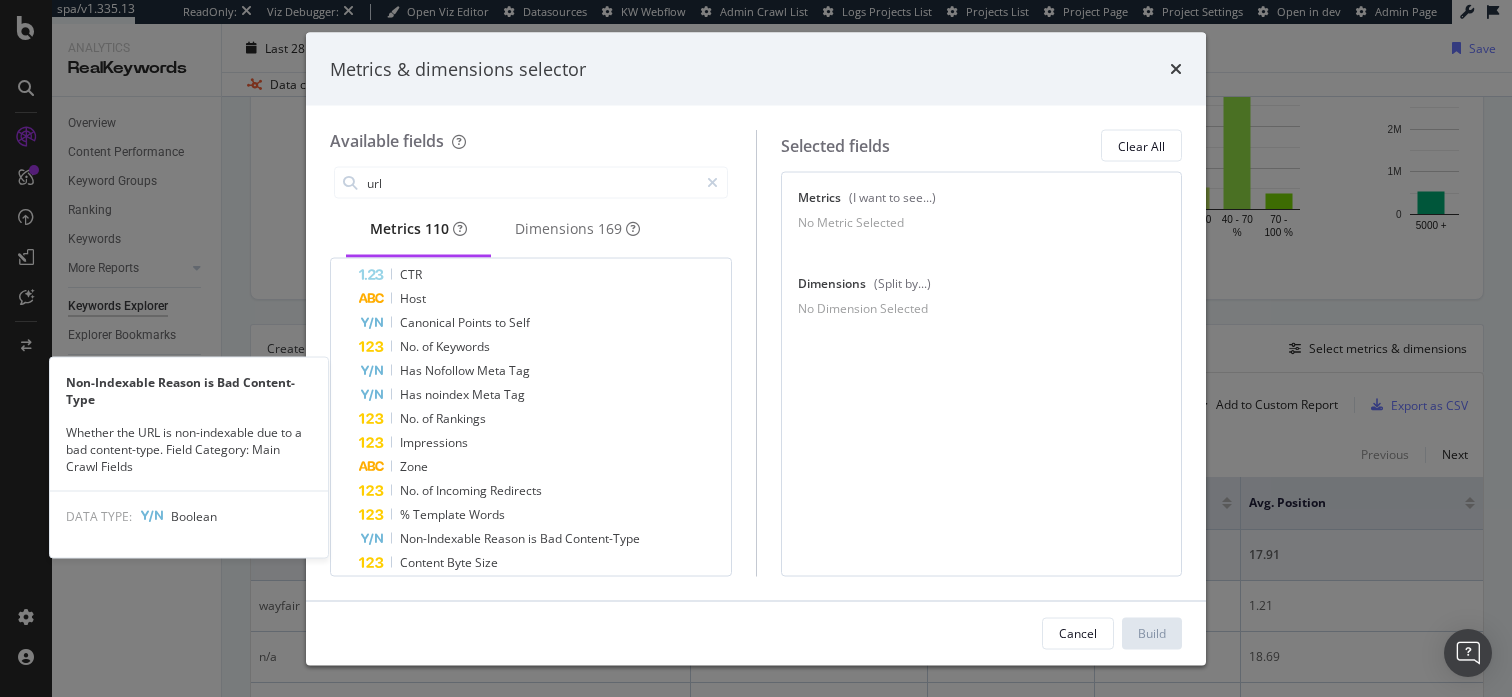 scroll, scrollTop: 740, scrollLeft: 0, axis: vertical 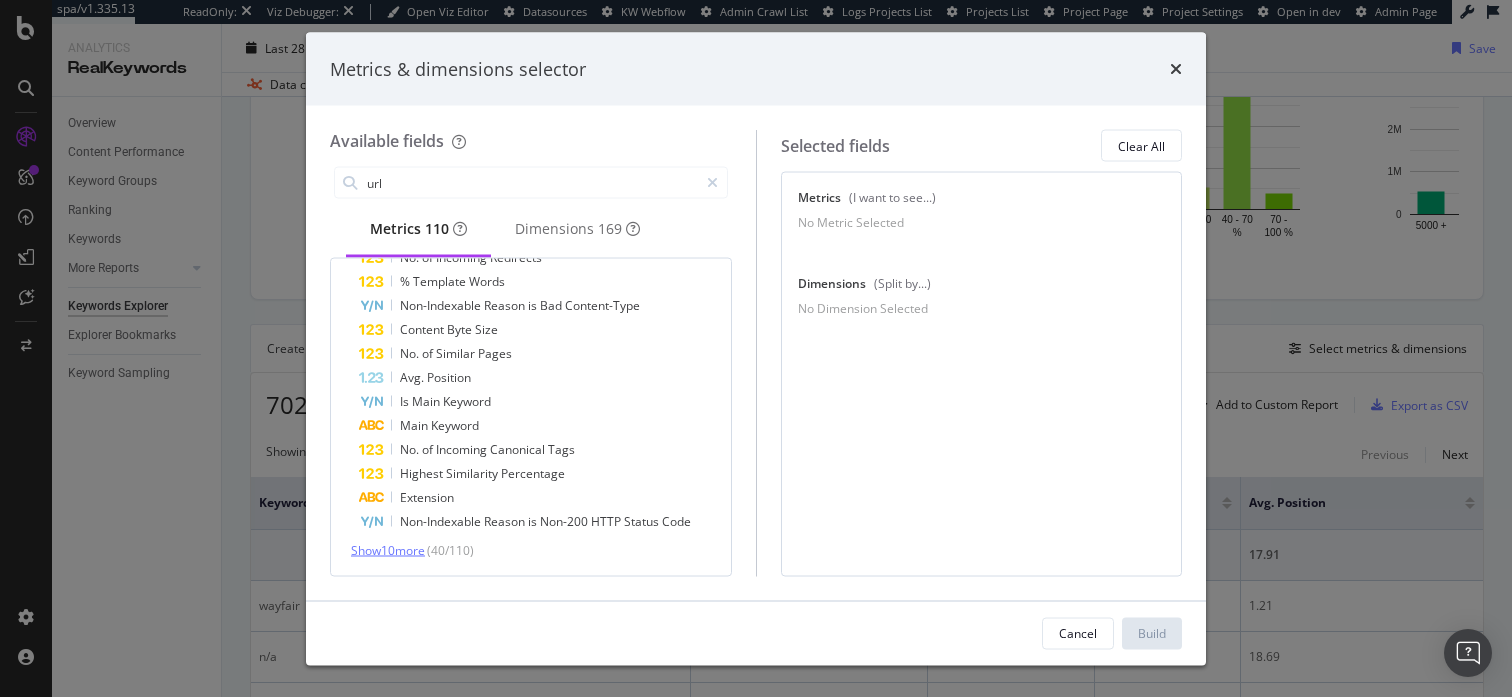 click on "Show  10  more" at bounding box center [388, 550] 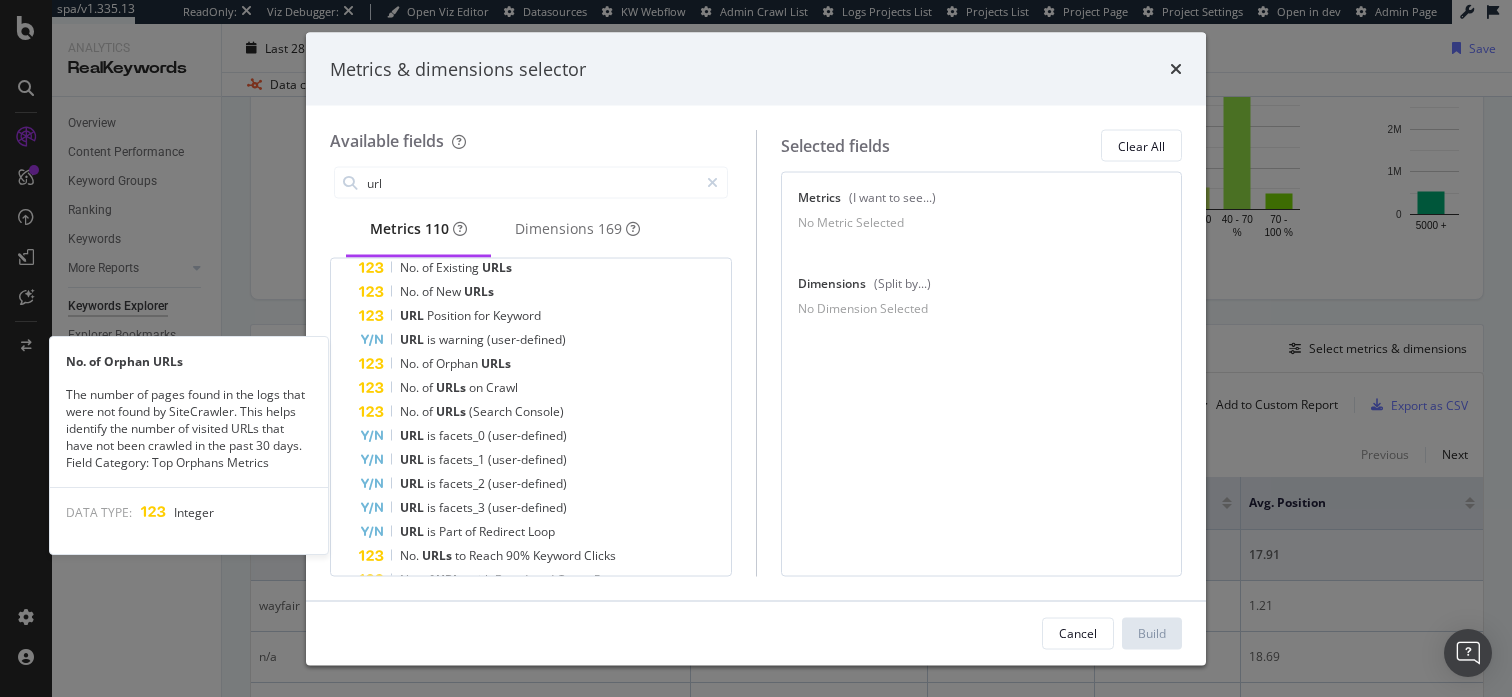 scroll, scrollTop: 0, scrollLeft: 0, axis: both 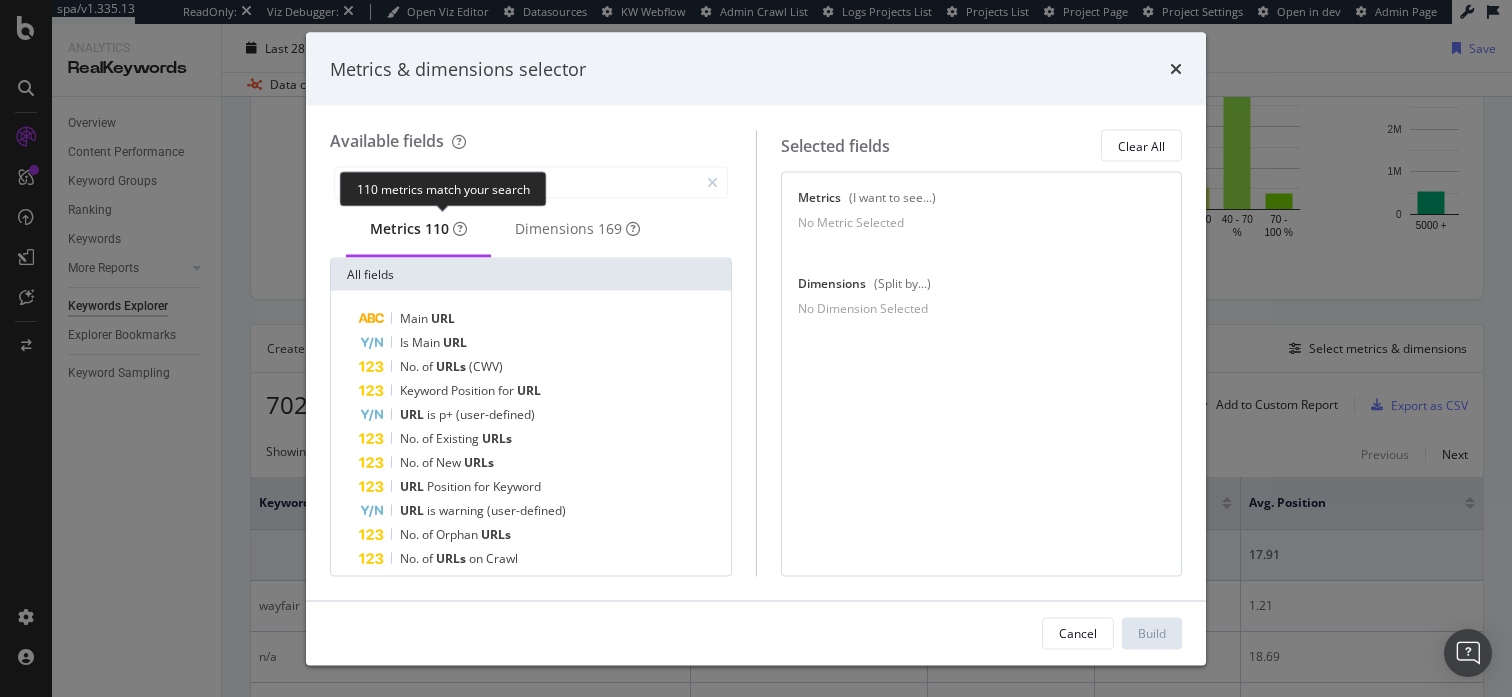click on "110 metrics match your search" at bounding box center [443, 188] 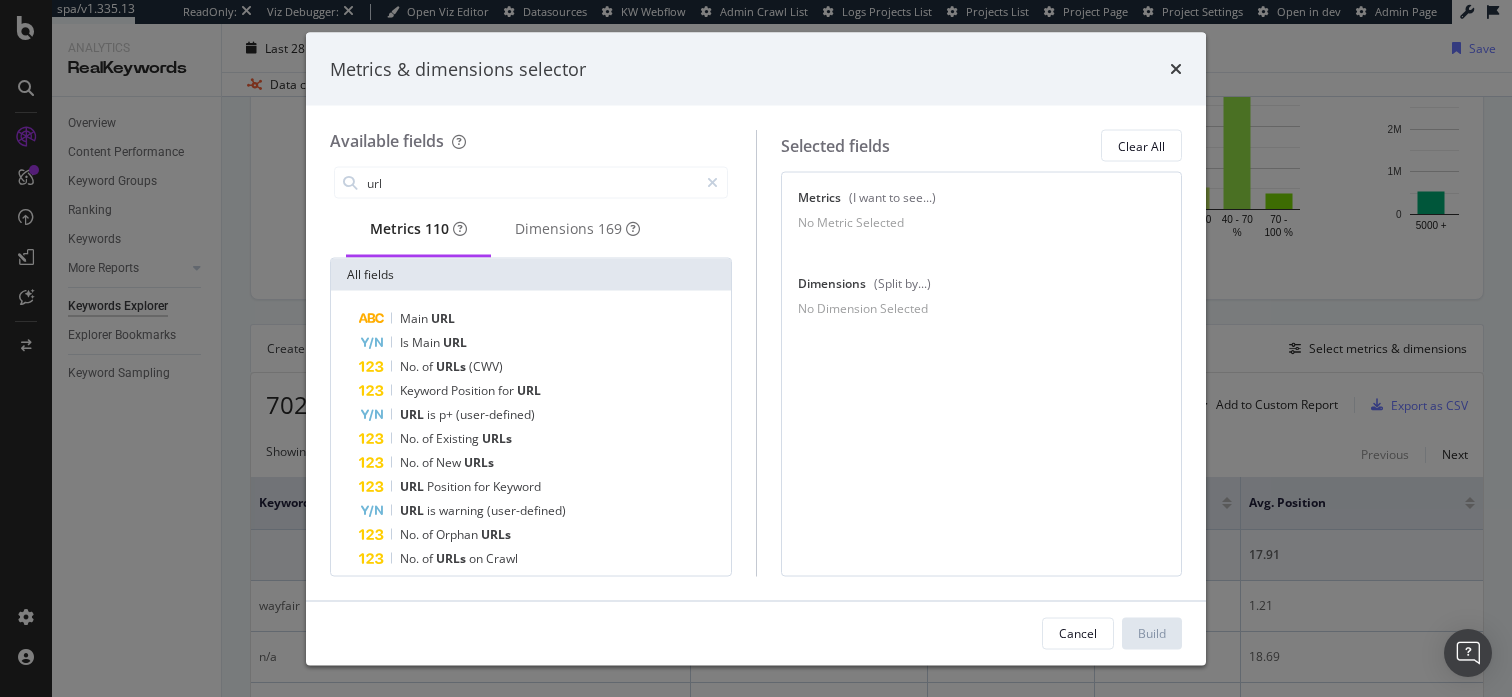 click on "url" at bounding box center (531, 183) 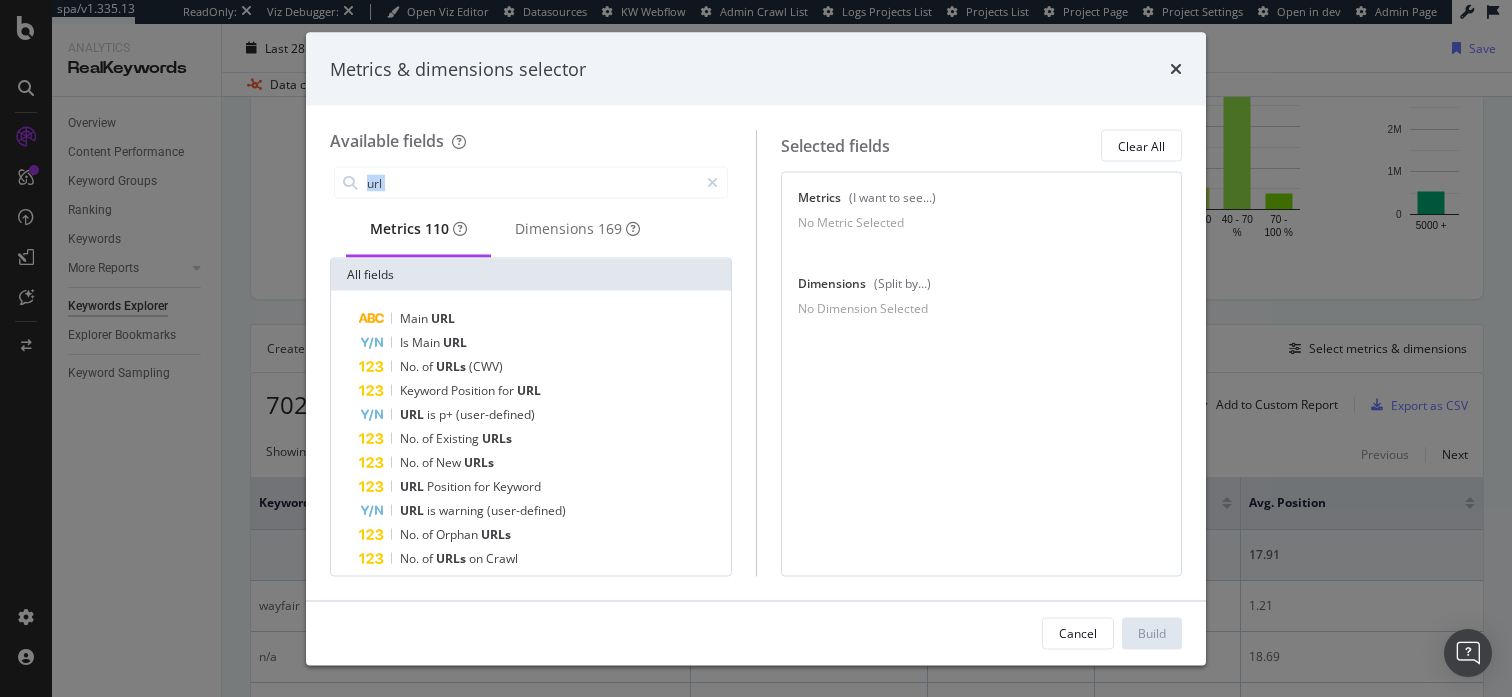click on "url" at bounding box center [531, 183] 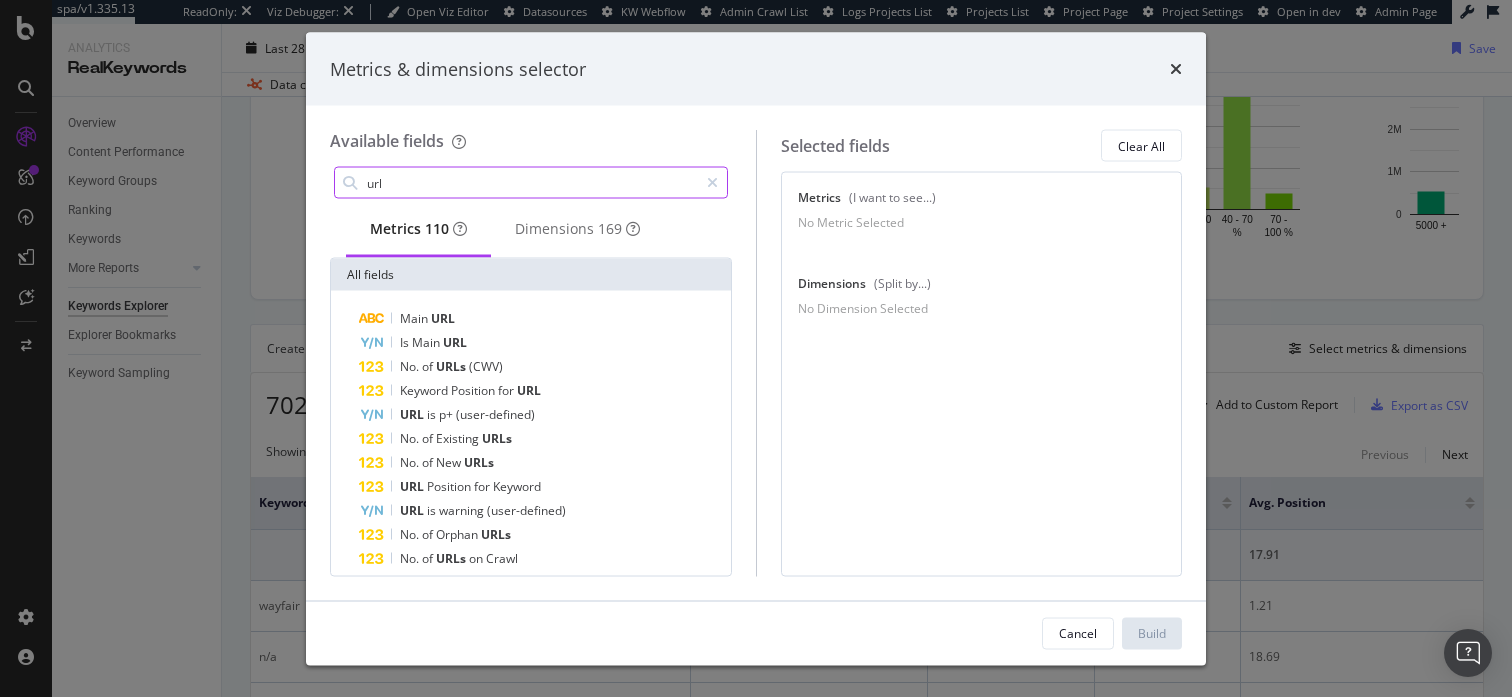 click on "url" at bounding box center [531, 183] 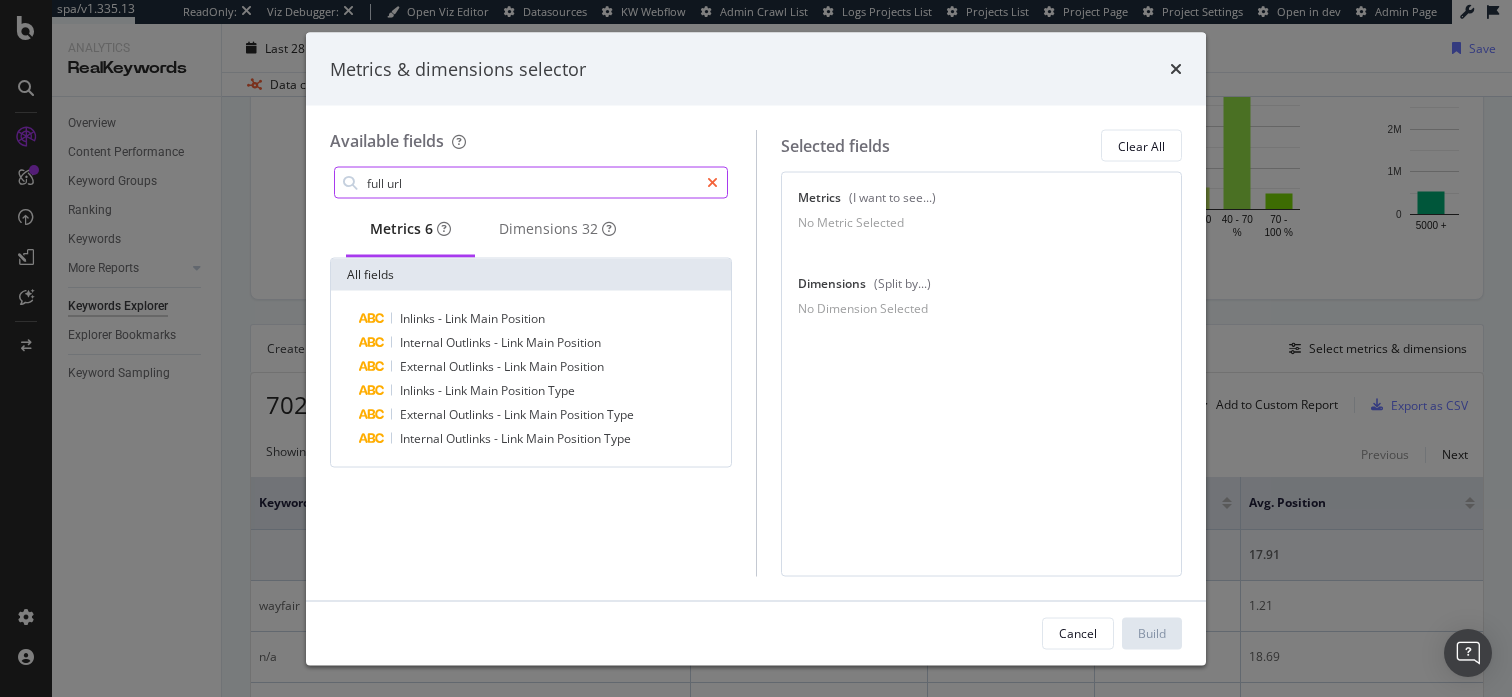 type on "full url" 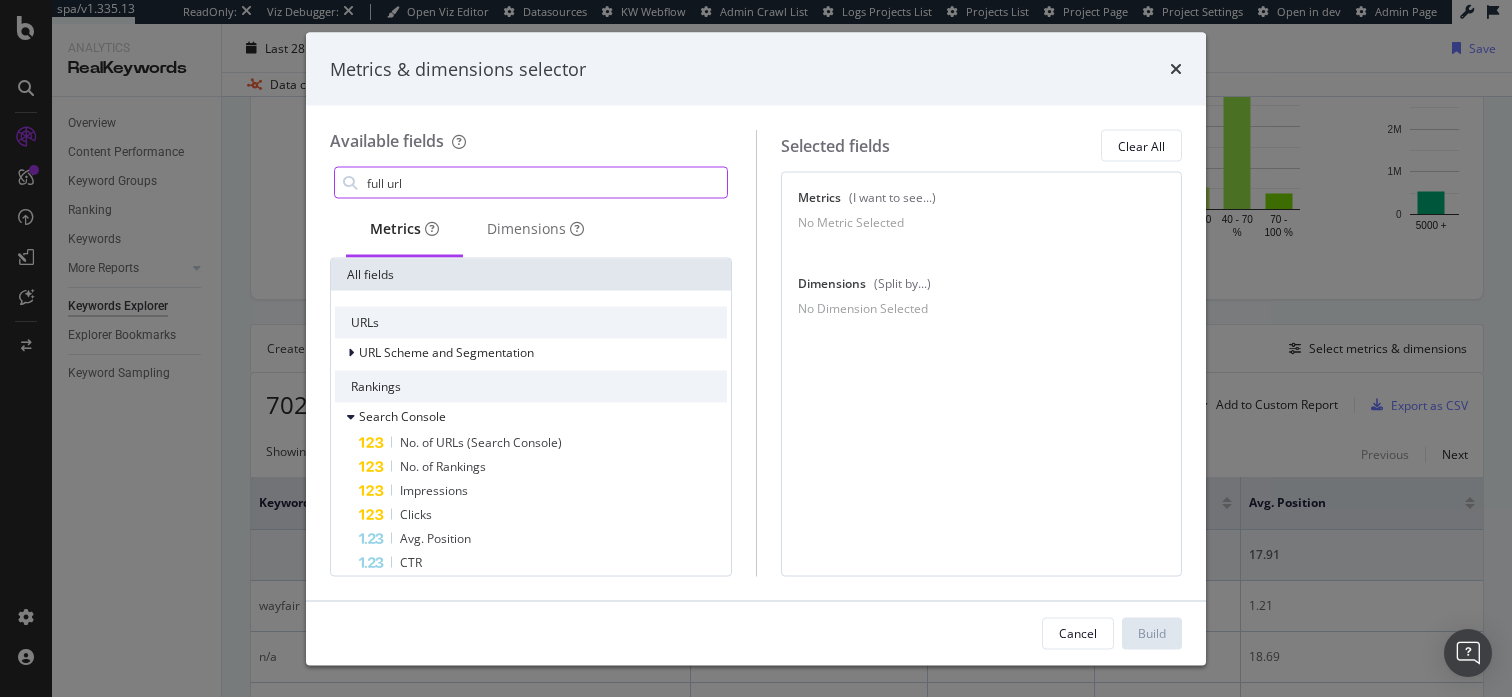 click on "full url" at bounding box center (546, 183) 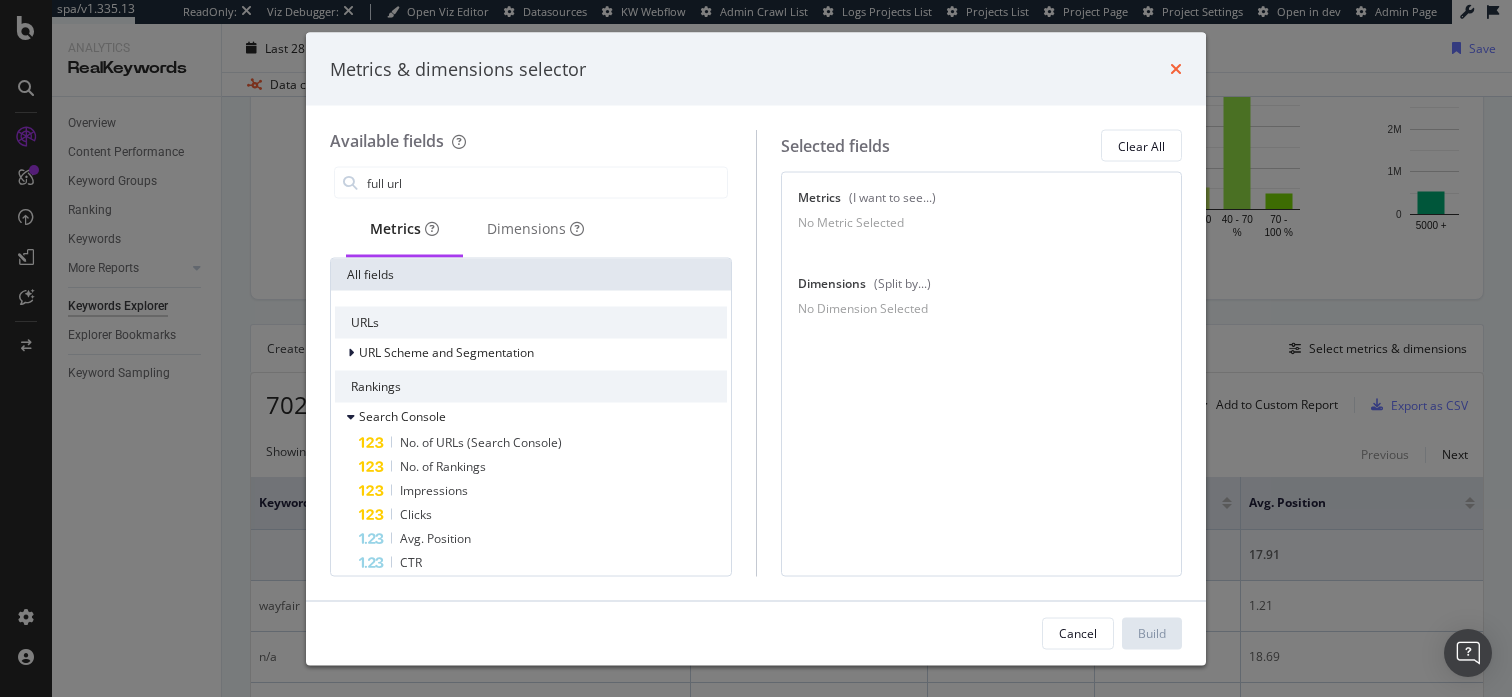 click at bounding box center (1176, 69) 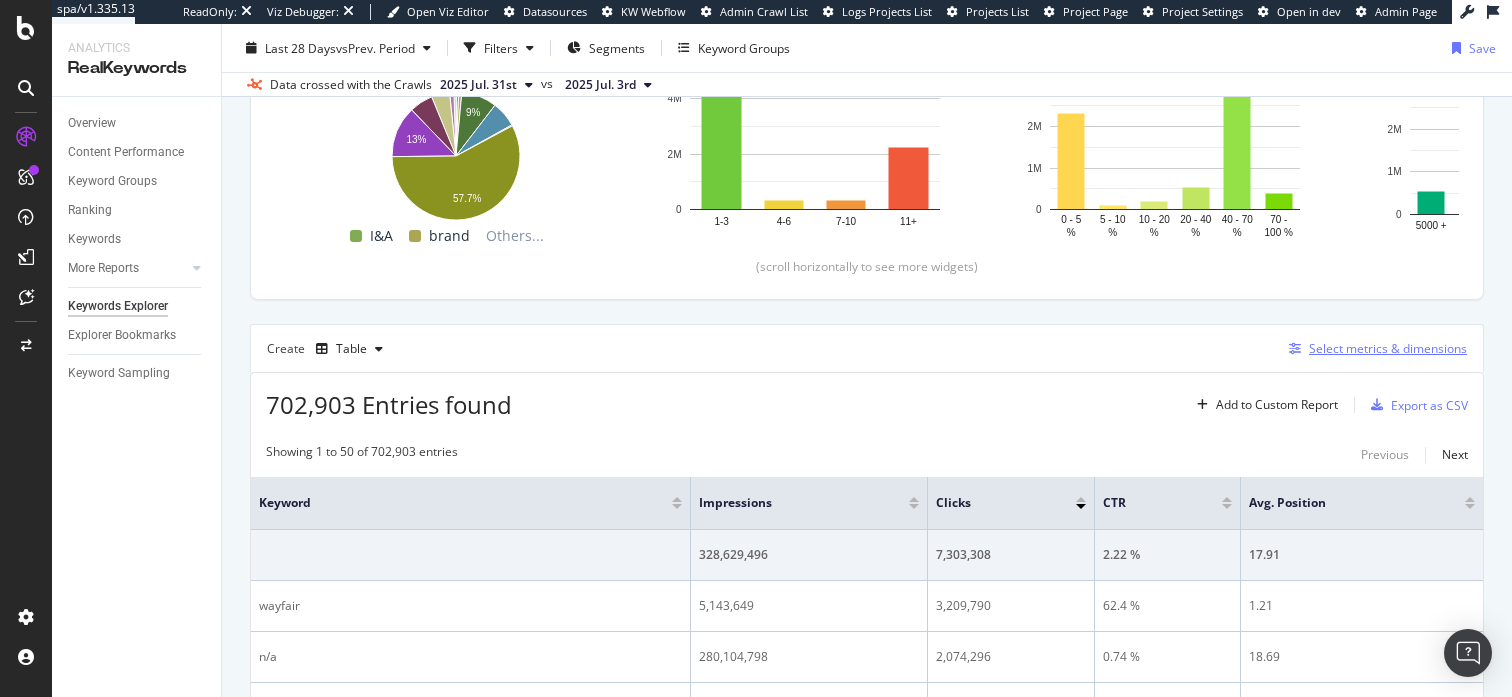click on "Select metrics & dimensions" at bounding box center [1388, 348] 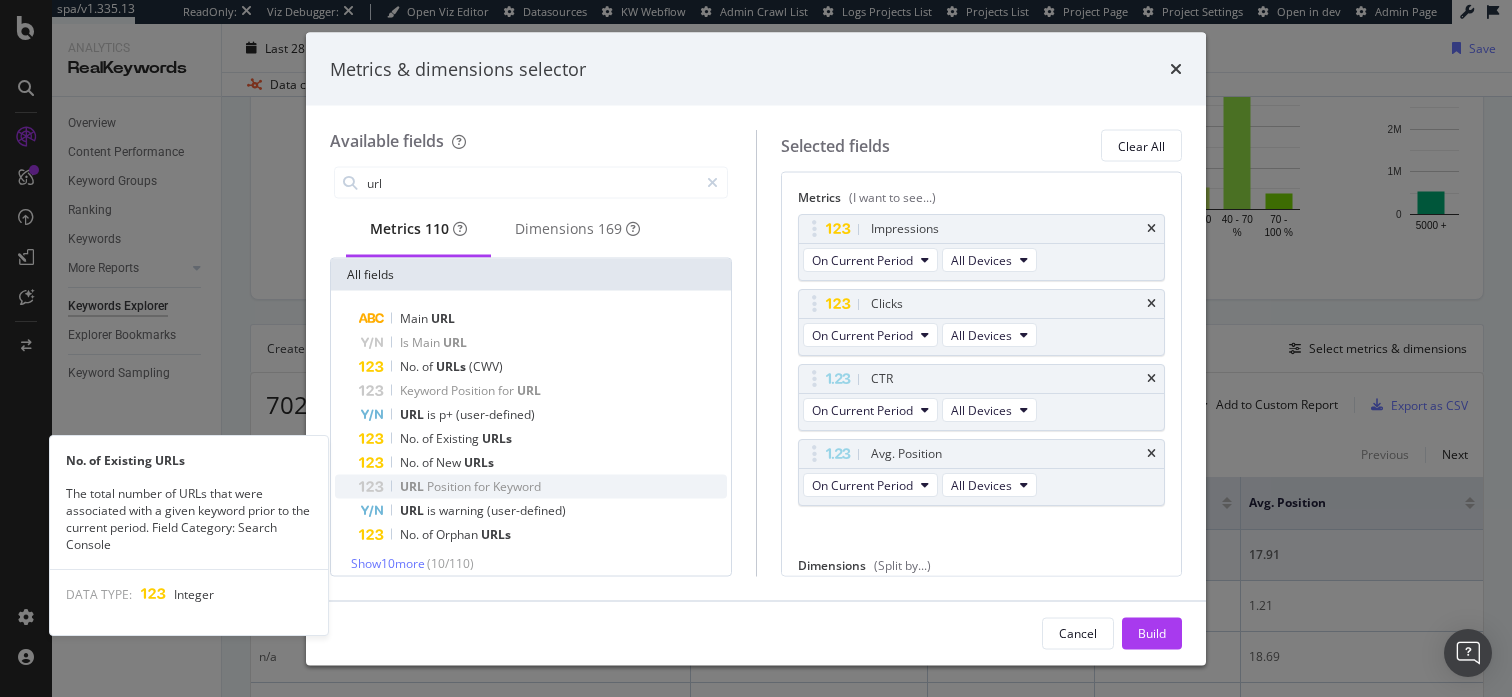 scroll, scrollTop: 20, scrollLeft: 0, axis: vertical 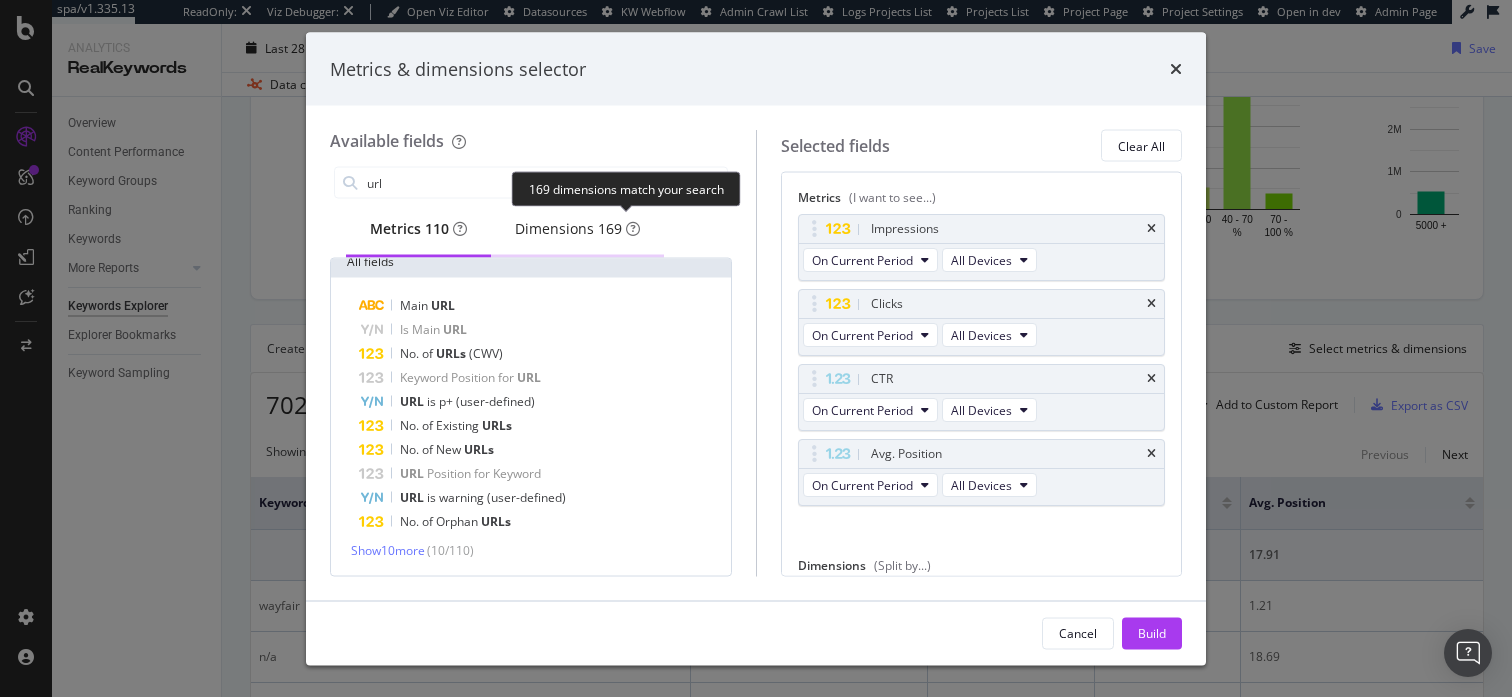 type on "url" 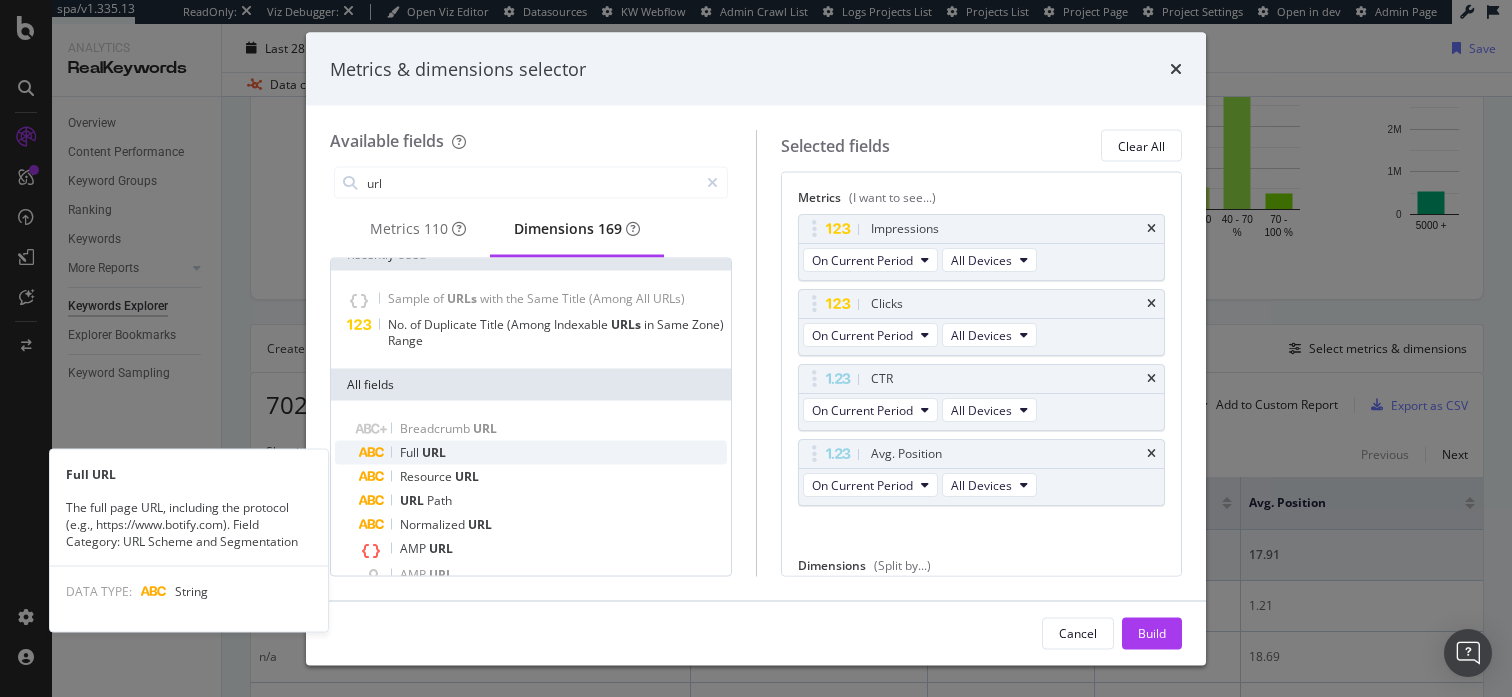 click on "Full   URL" at bounding box center (543, 453) 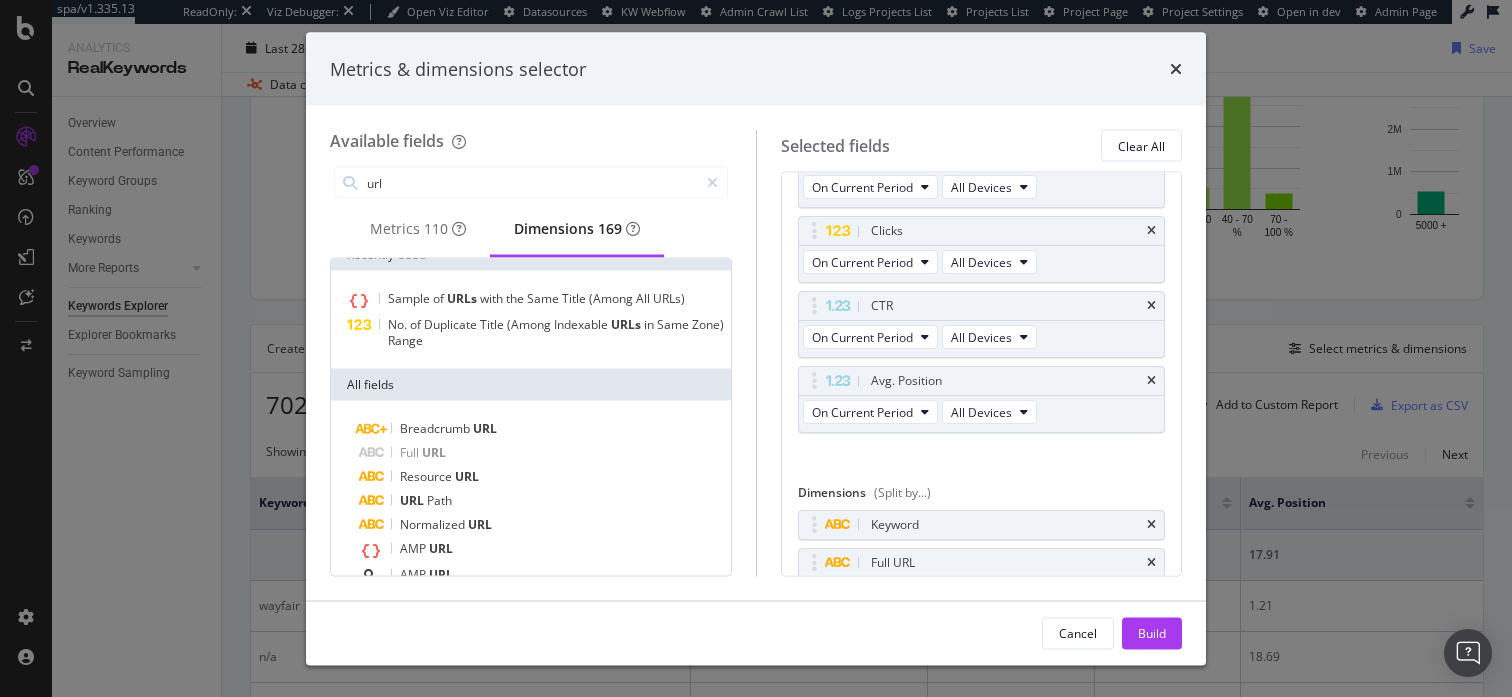 scroll, scrollTop: 75, scrollLeft: 0, axis: vertical 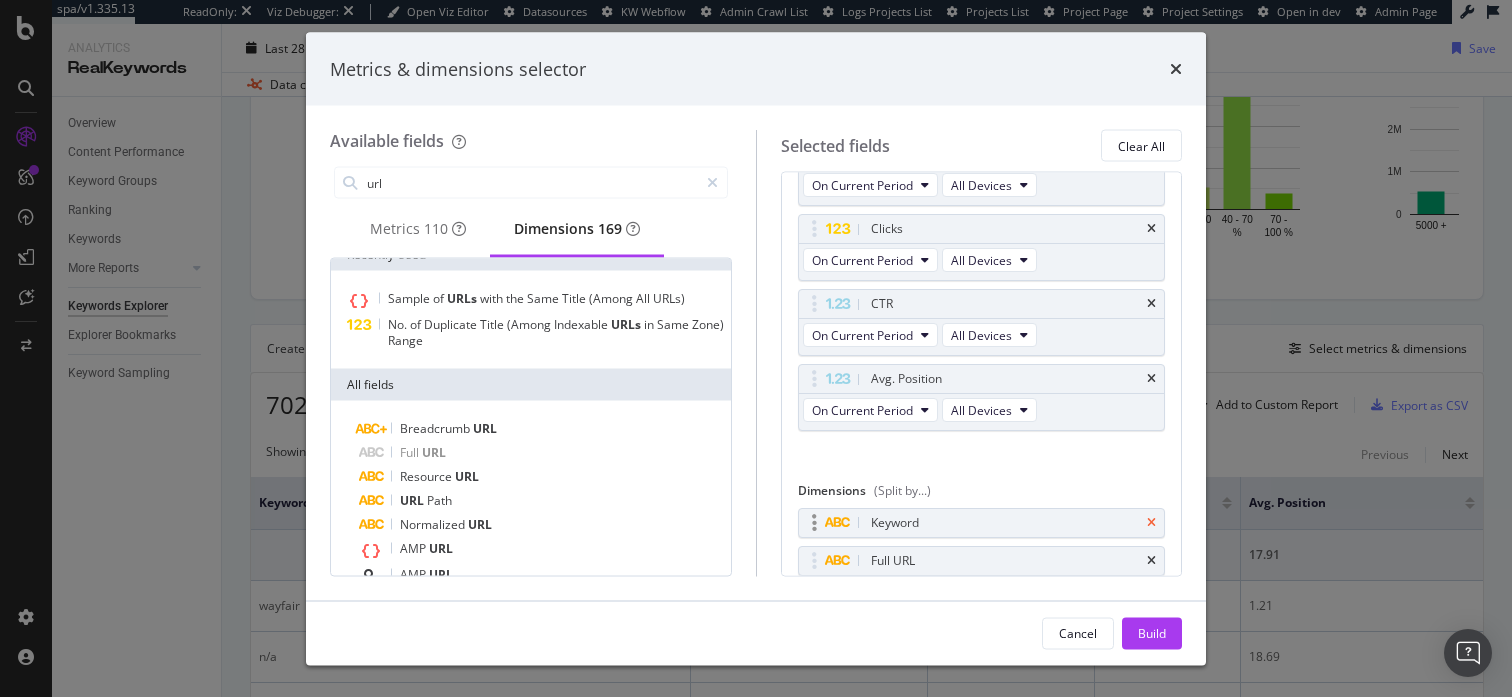 click at bounding box center (1151, 522) 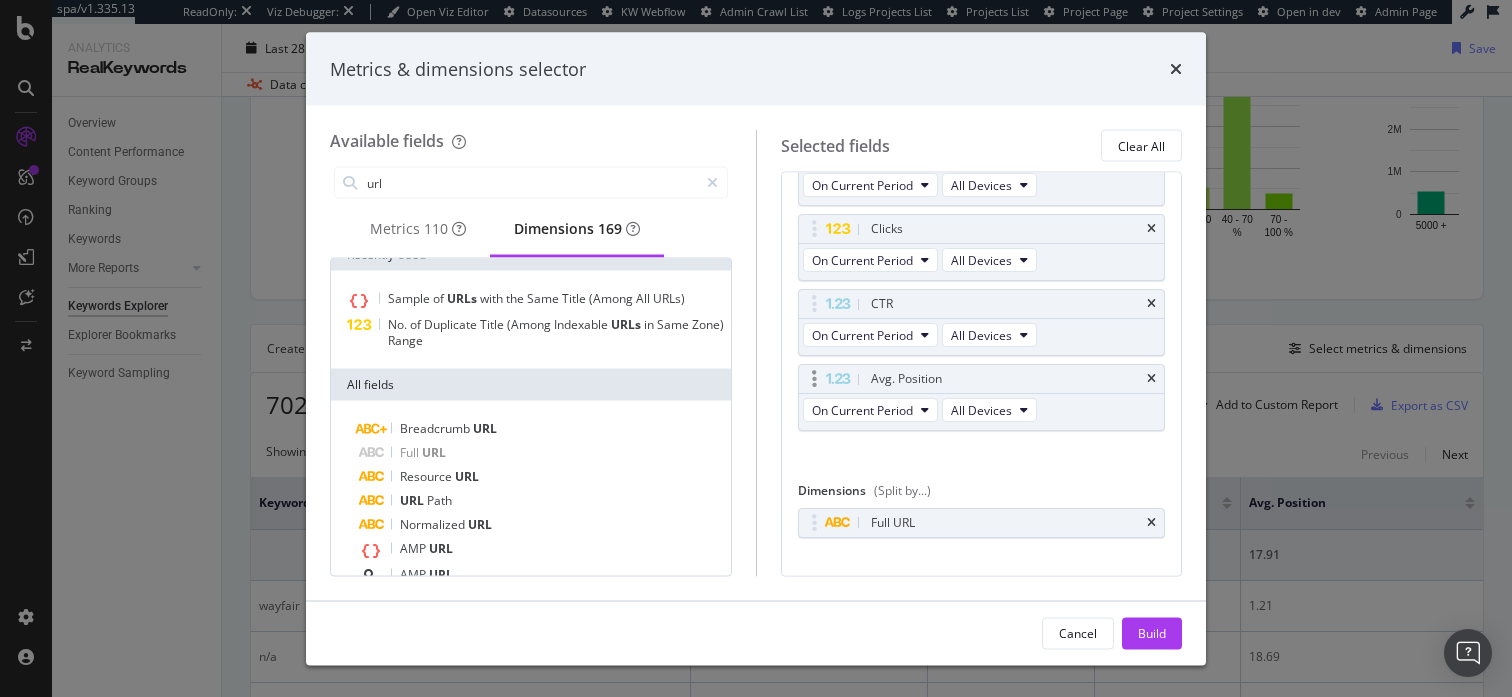 scroll, scrollTop: 0, scrollLeft: 0, axis: both 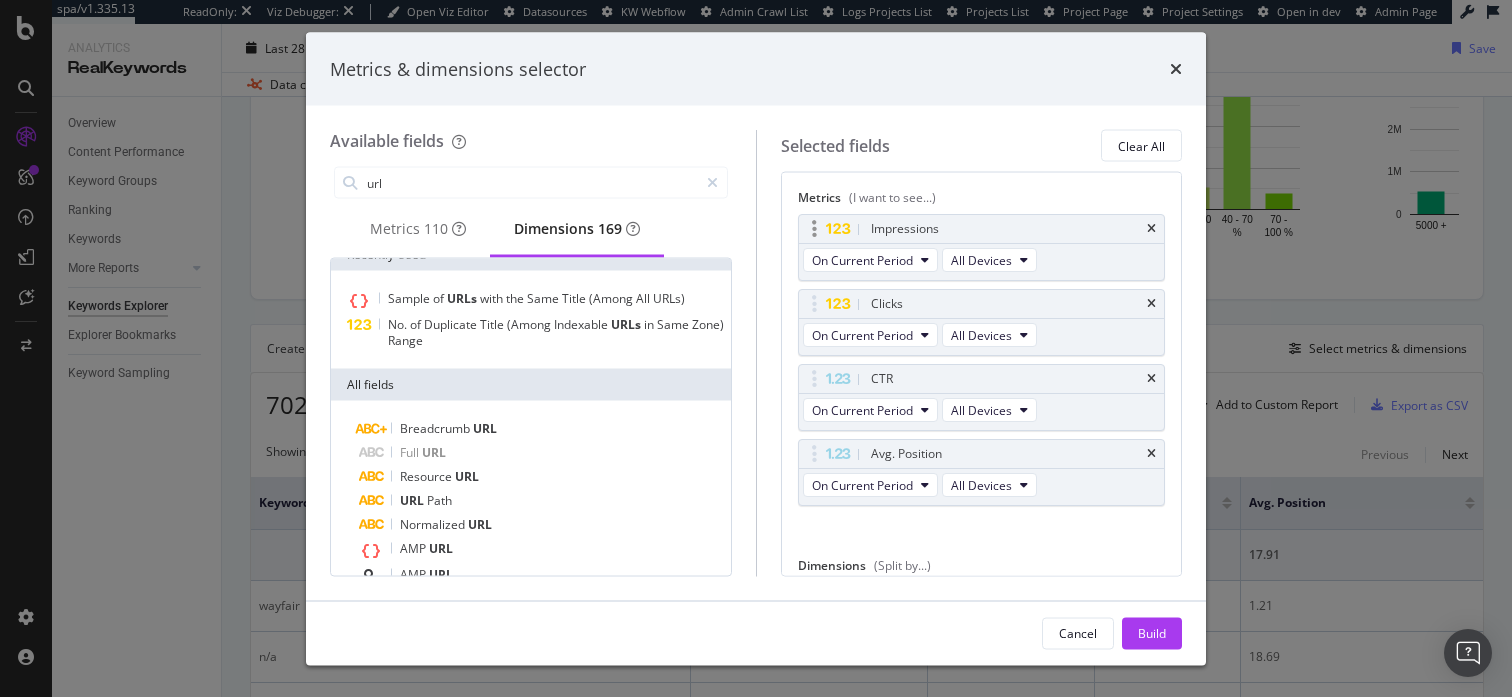 click on "Impressions" at bounding box center [982, 229] 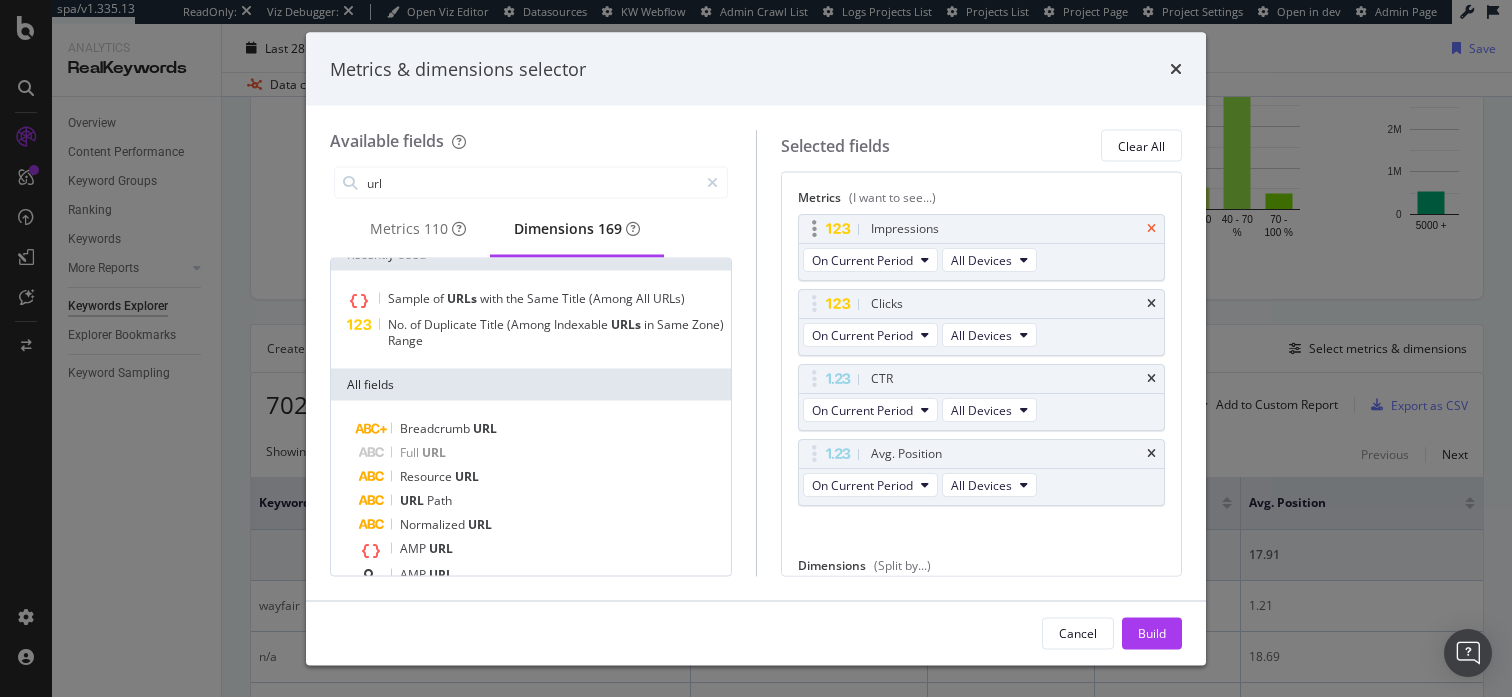 click at bounding box center (1151, 229) 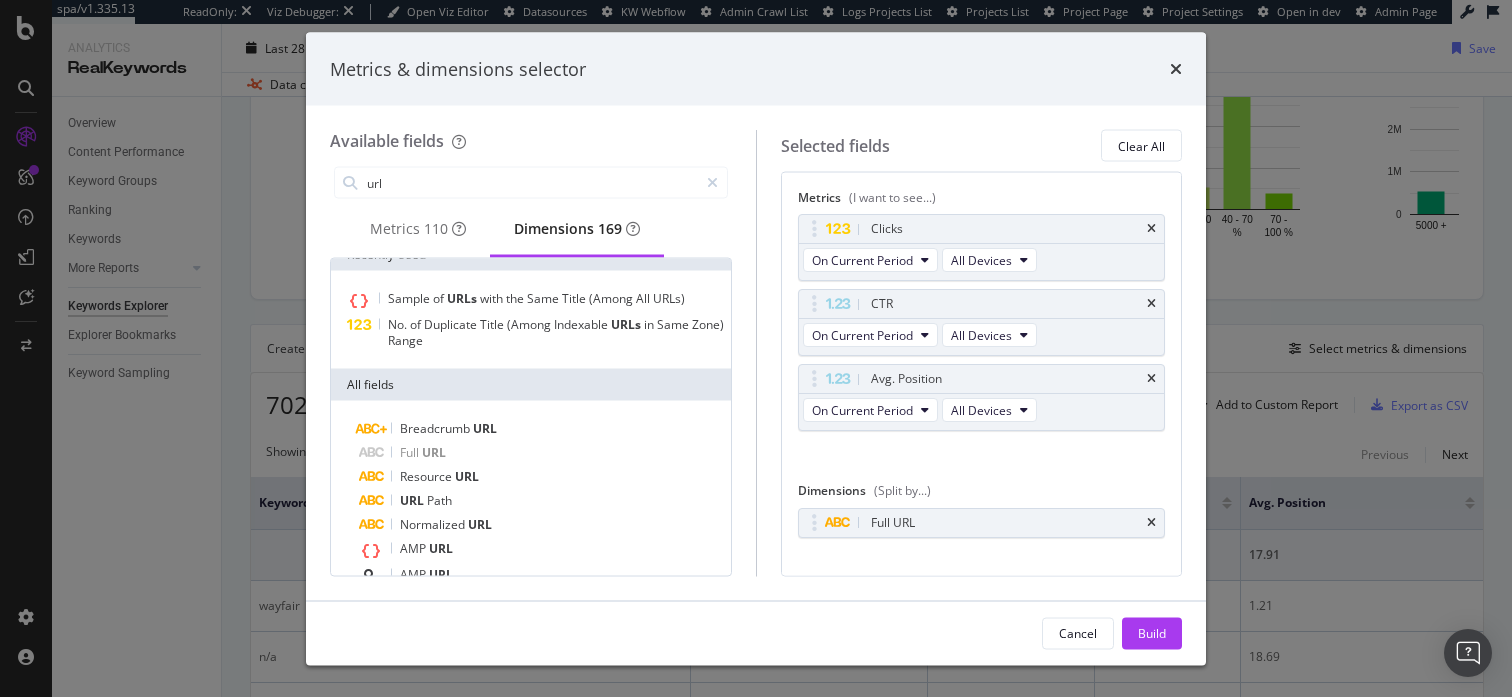 click at bounding box center [1151, 229] 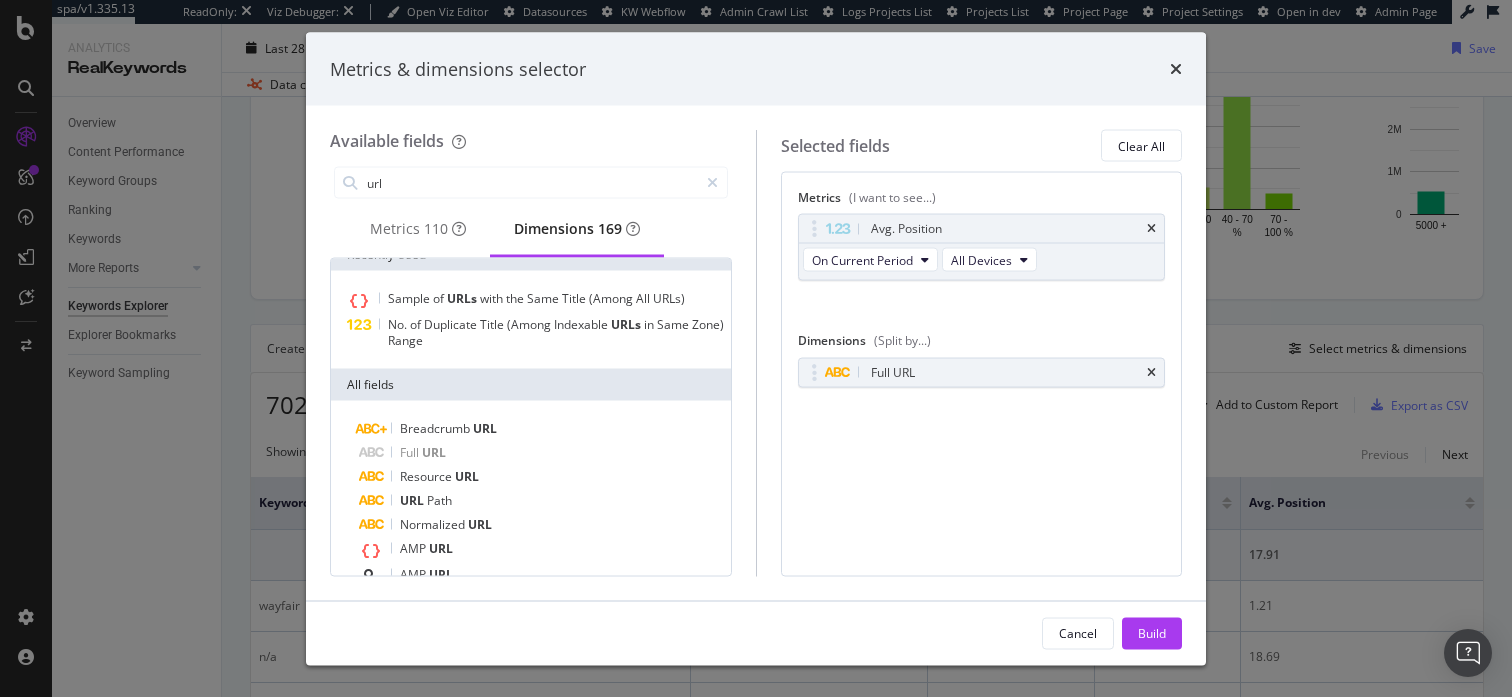 click at bounding box center (1151, 229) 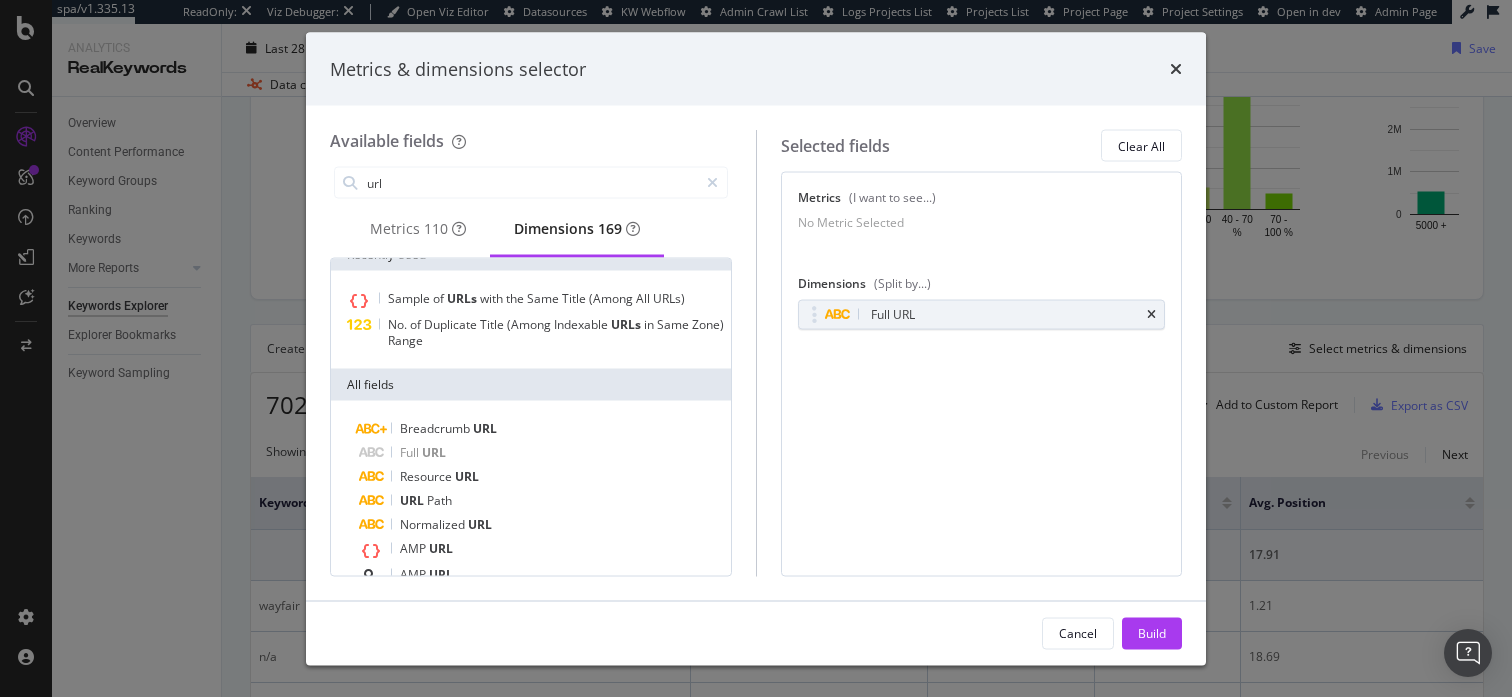 click on "Cancel Build" at bounding box center (756, 633) 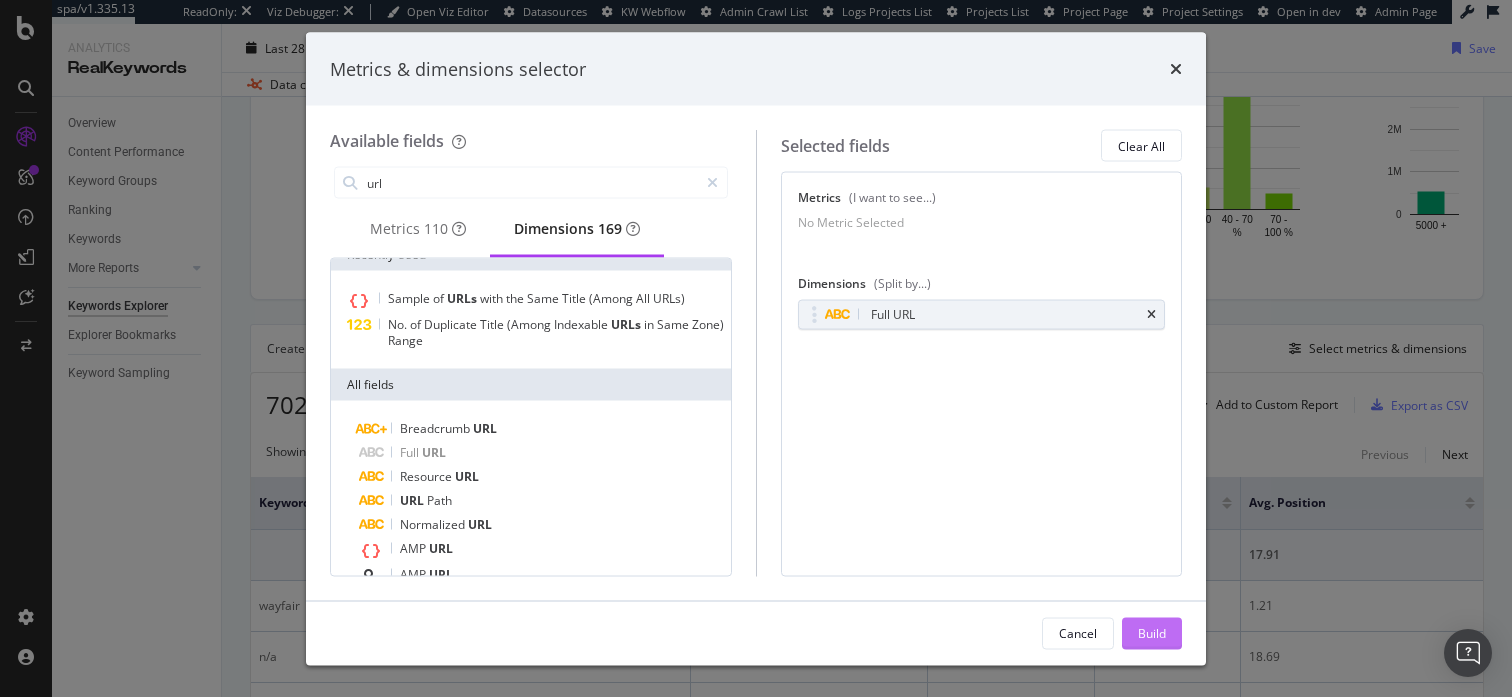 click on "Build" at bounding box center (1152, 632) 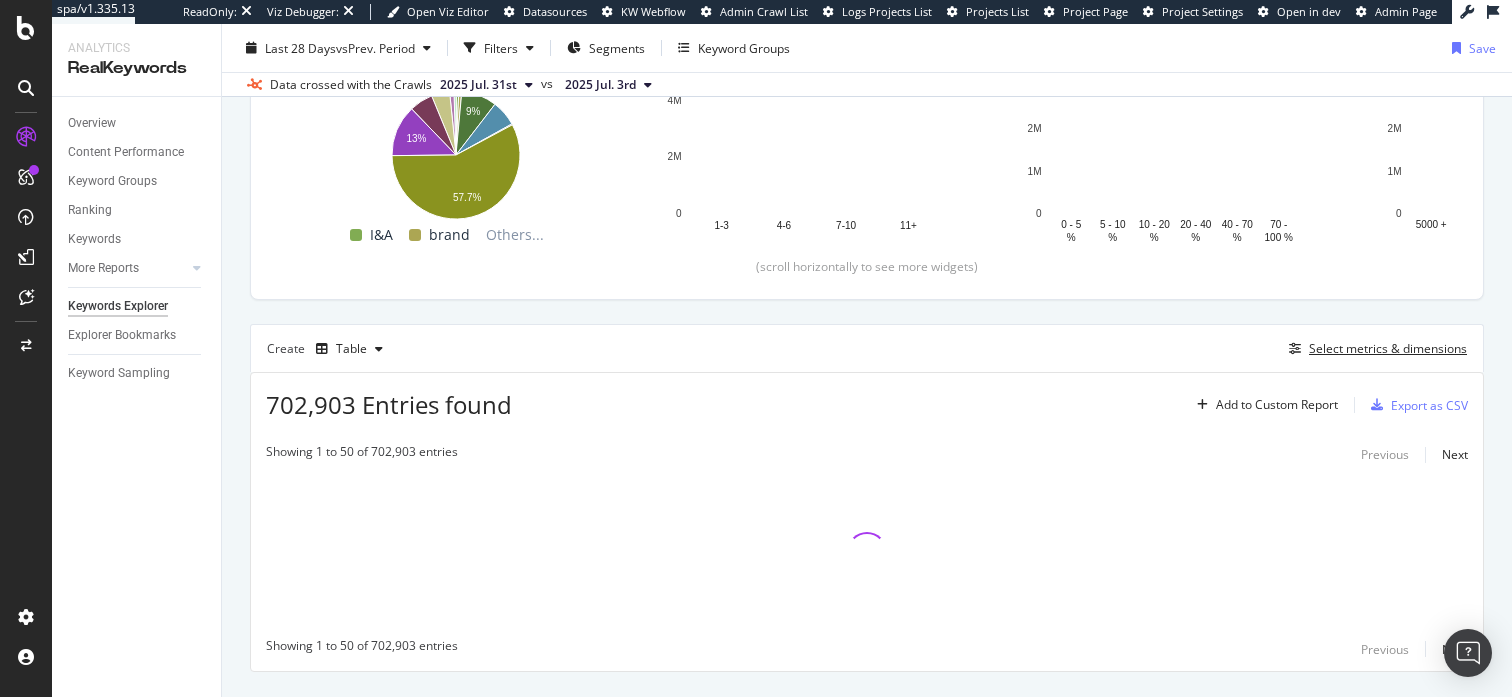 scroll, scrollTop: 367, scrollLeft: 0, axis: vertical 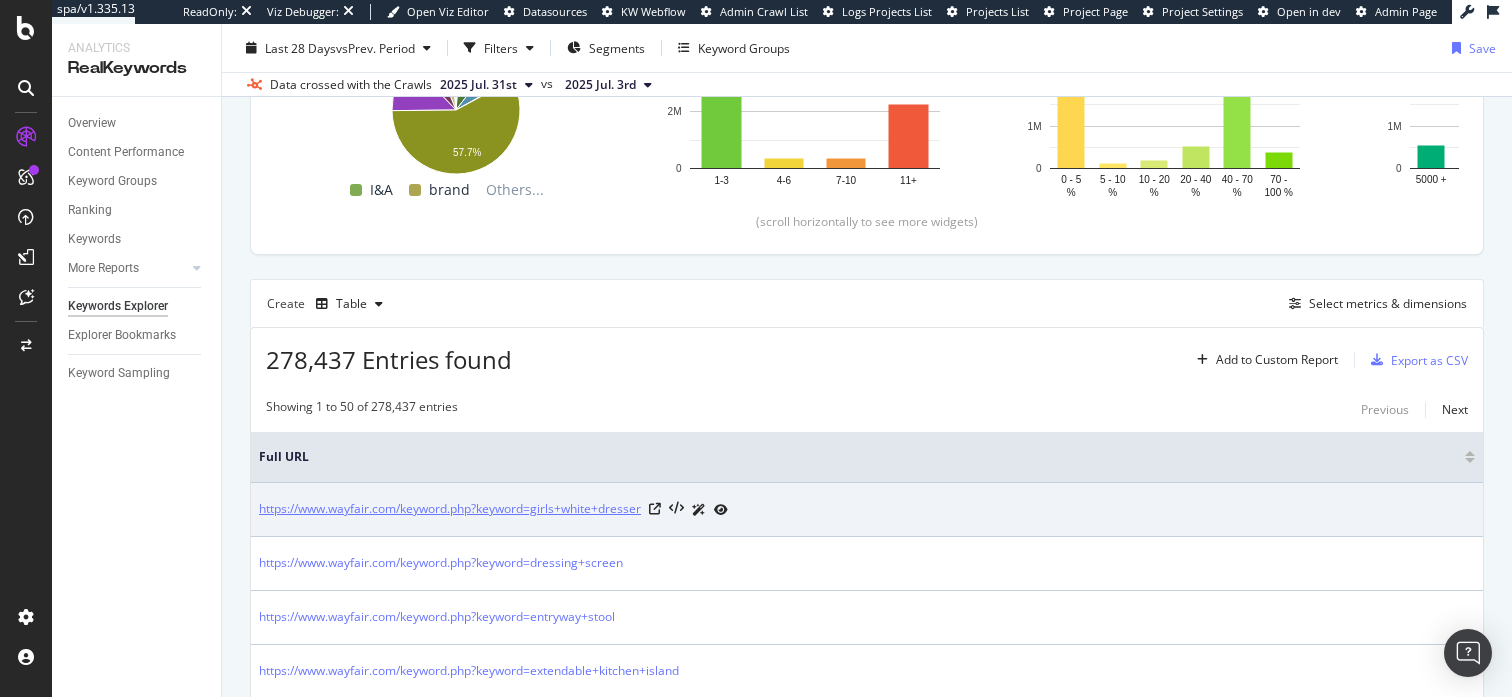 click on "https://www.wayfair.com/keyword.php?keyword=girls+white+dresser" at bounding box center [450, 509] 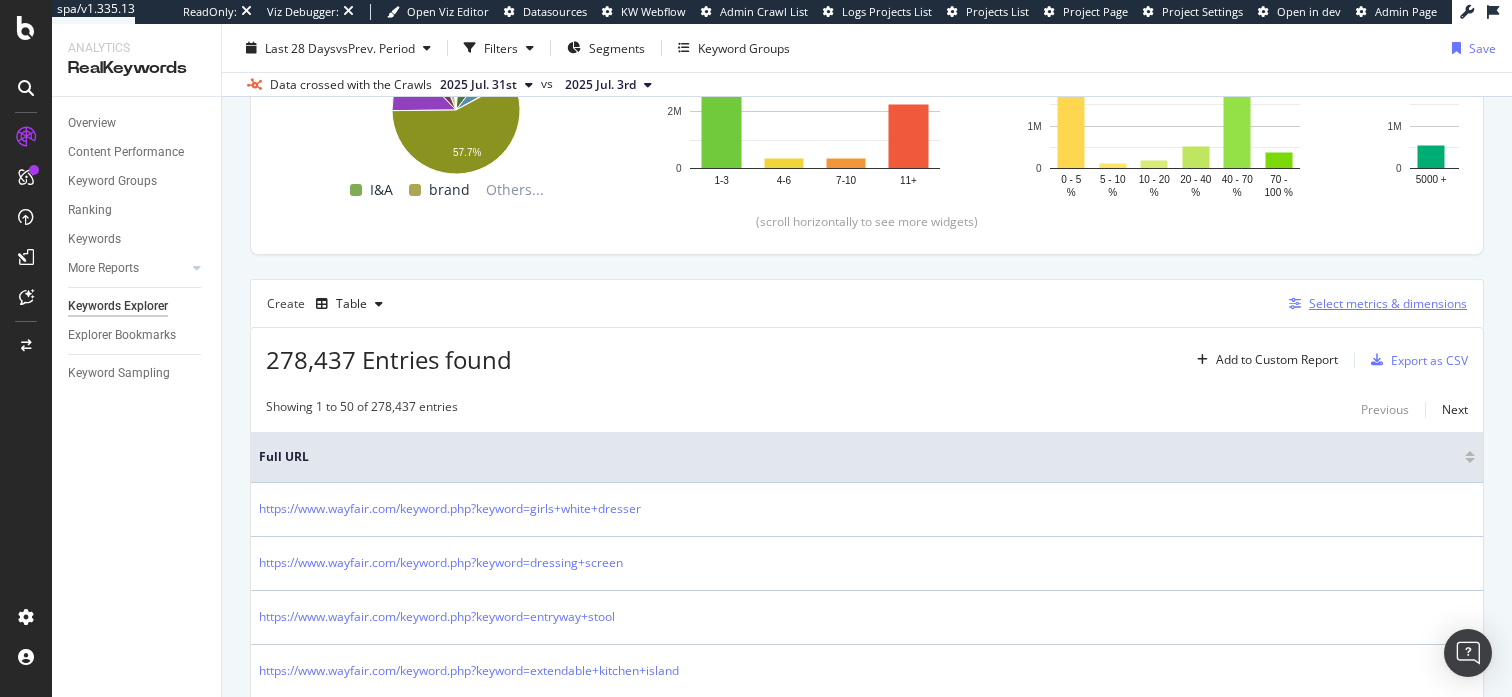 click on "Select metrics & dimensions" at bounding box center (1388, 303) 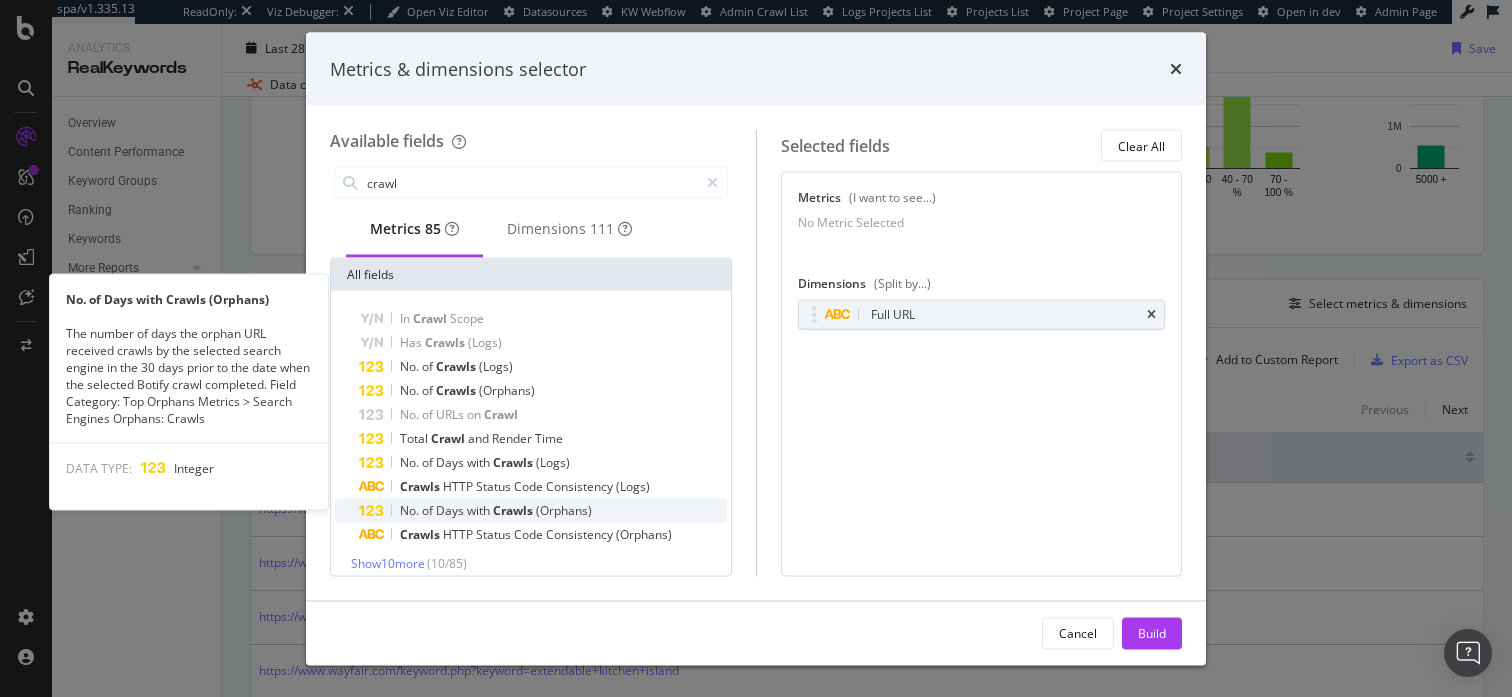 scroll, scrollTop: 20, scrollLeft: 0, axis: vertical 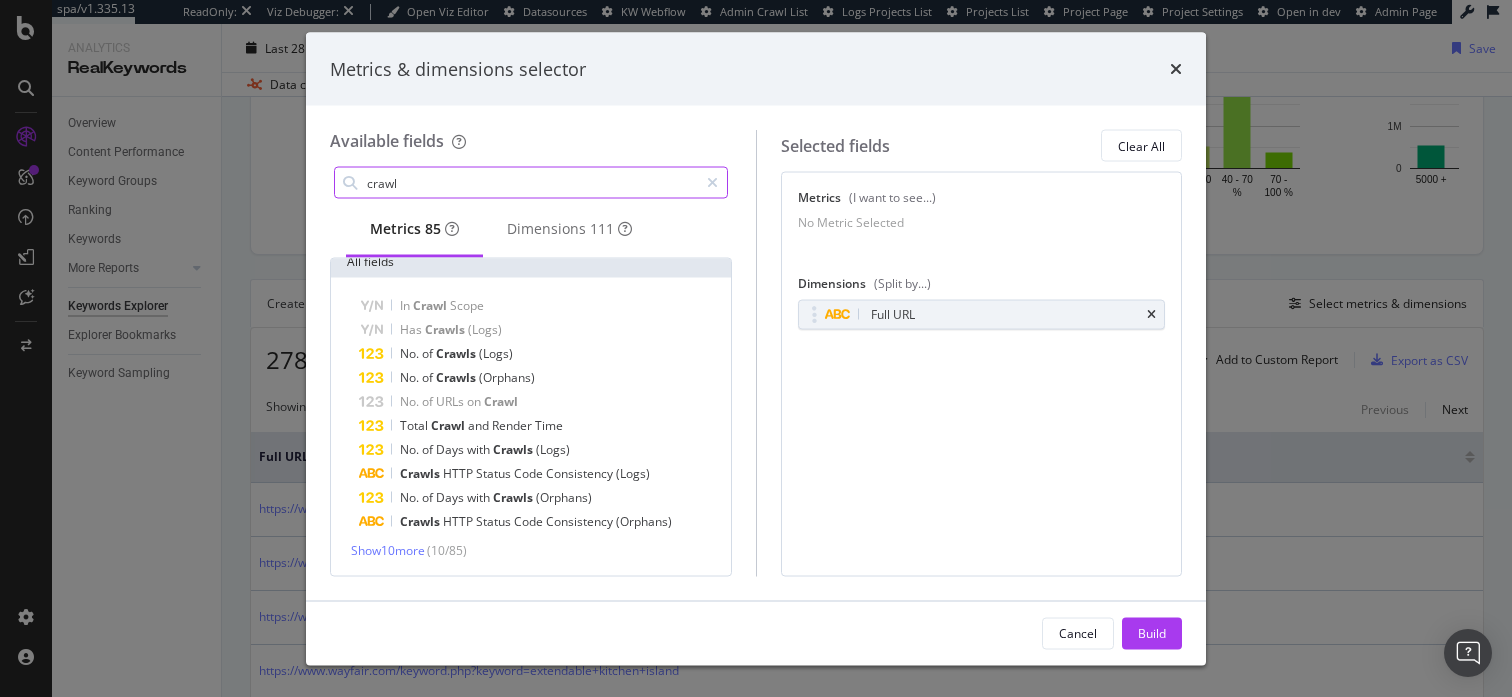 click on "crawl" at bounding box center [531, 183] 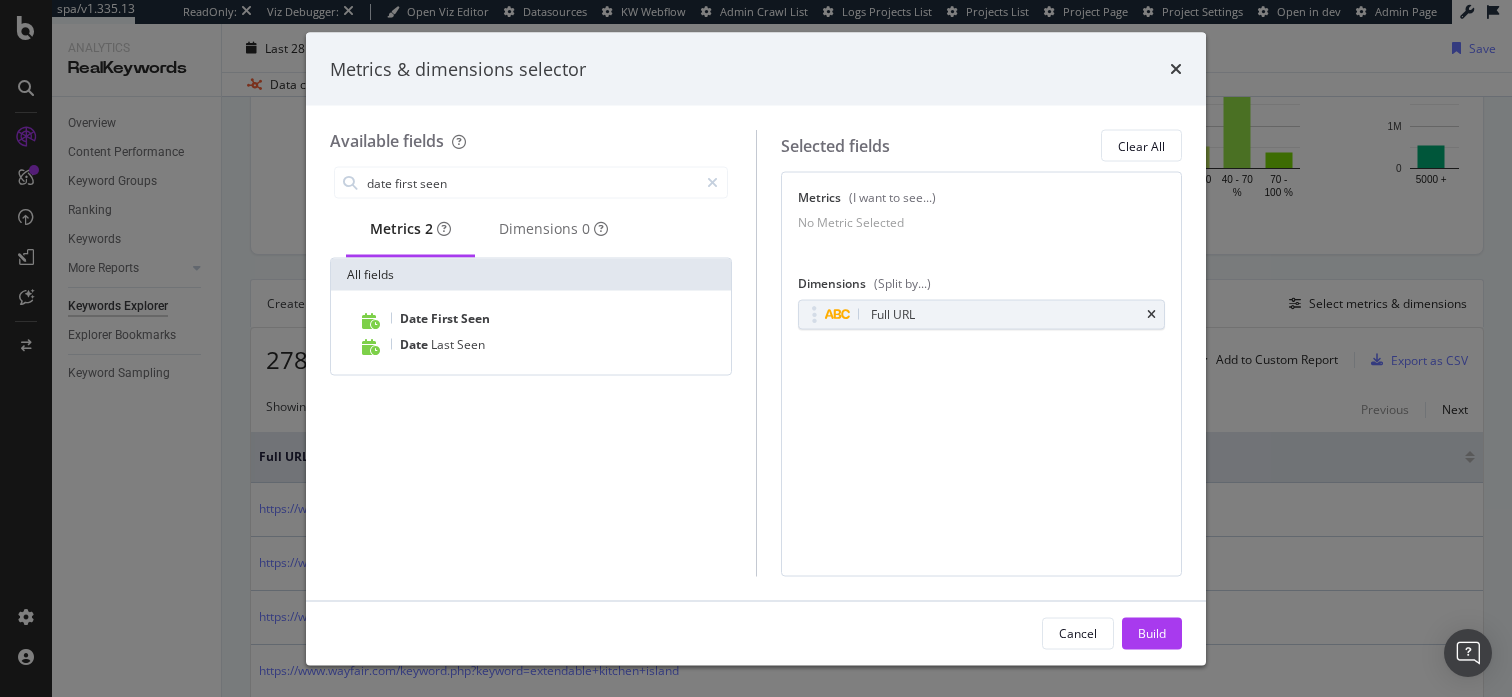 scroll, scrollTop: 0, scrollLeft: 0, axis: both 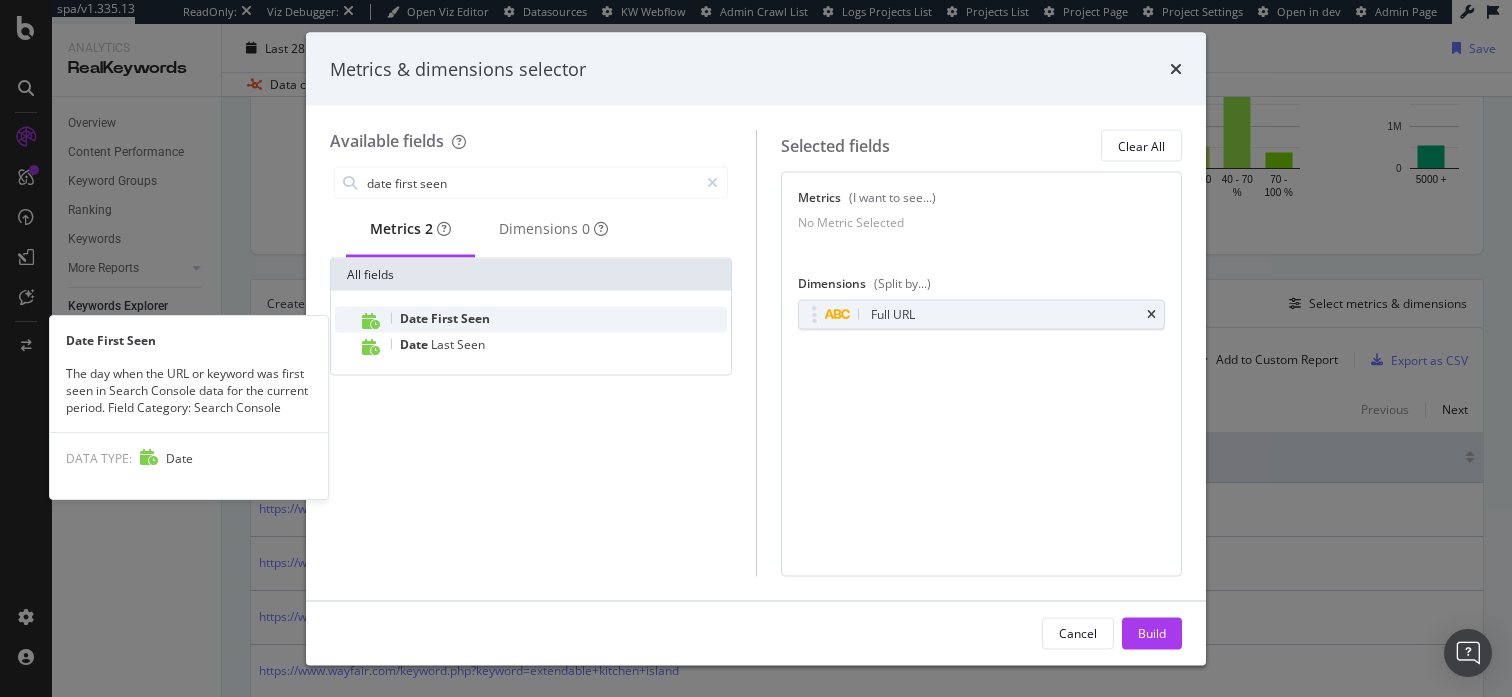 type on "date first seen" 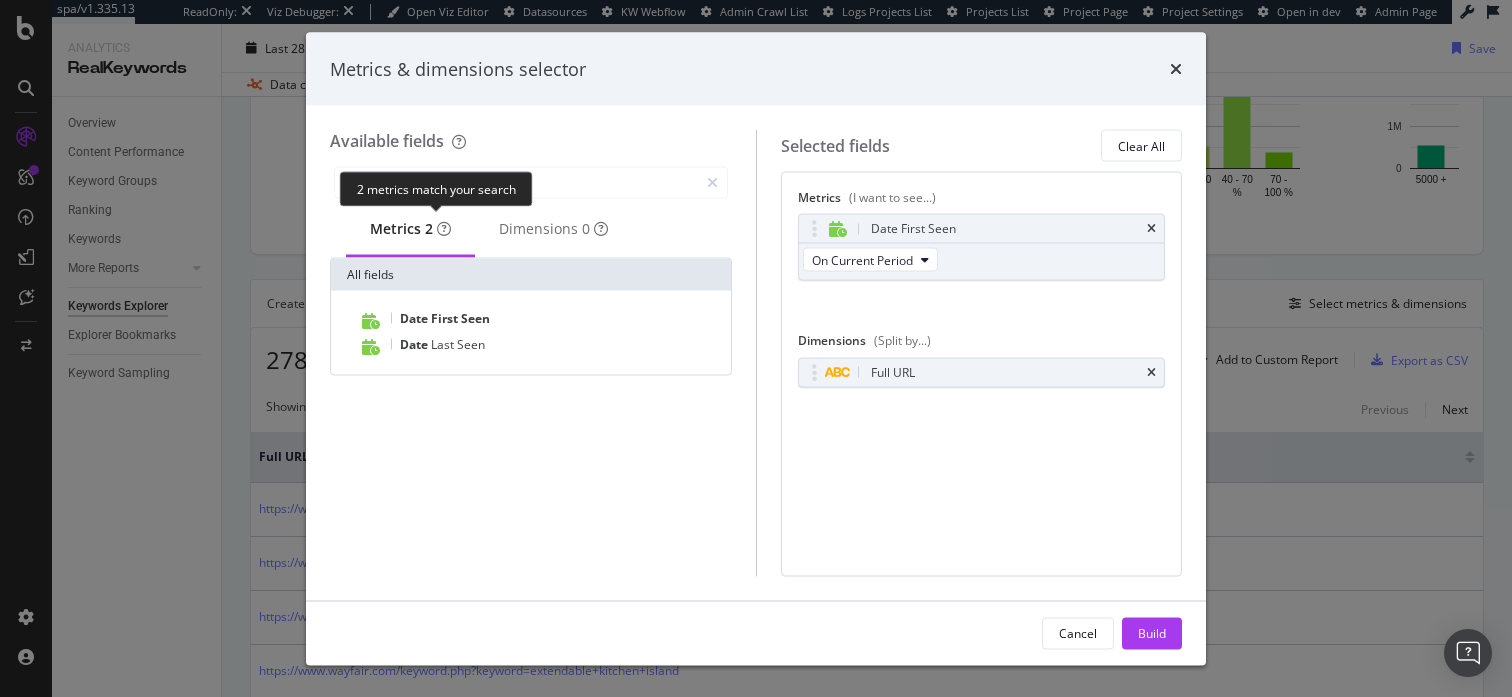 click on "2" at bounding box center [429, 229] 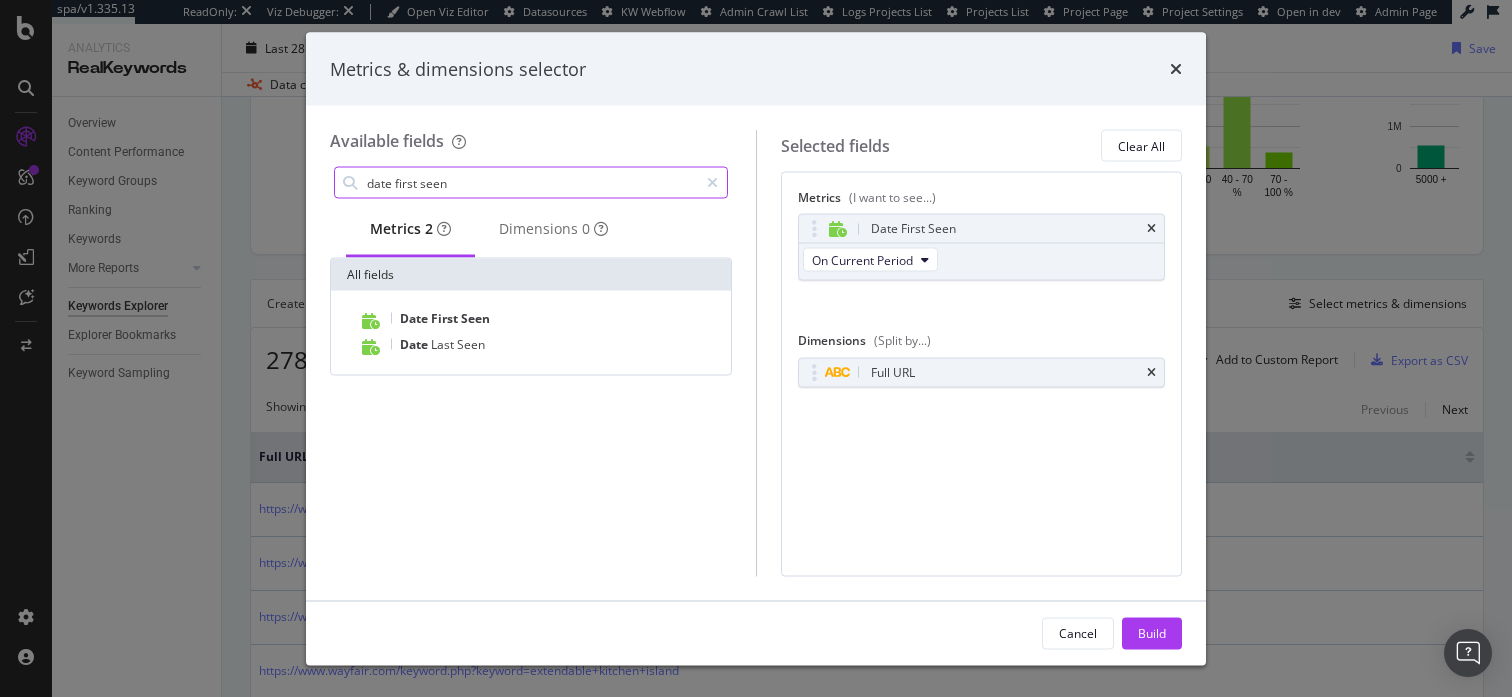 click on "date first seen" at bounding box center [531, 183] 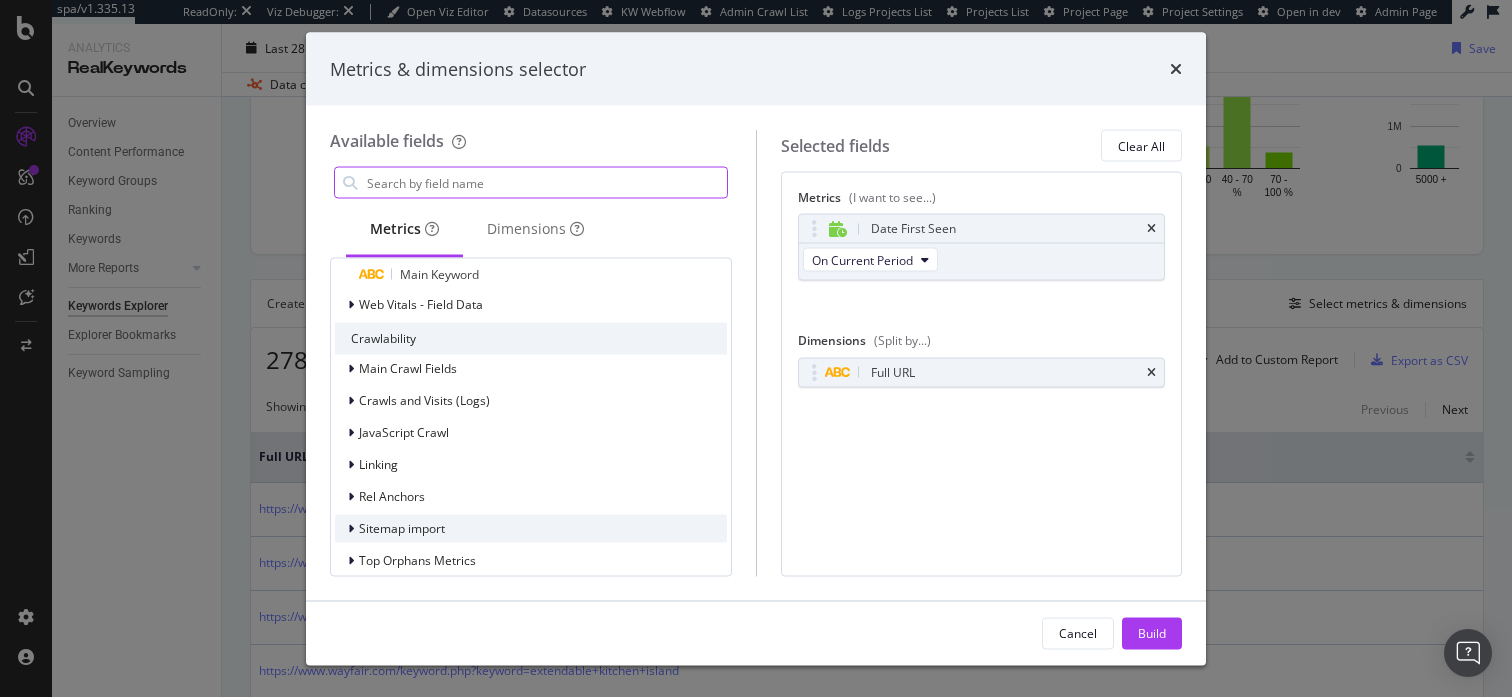 scroll, scrollTop: 951, scrollLeft: 0, axis: vertical 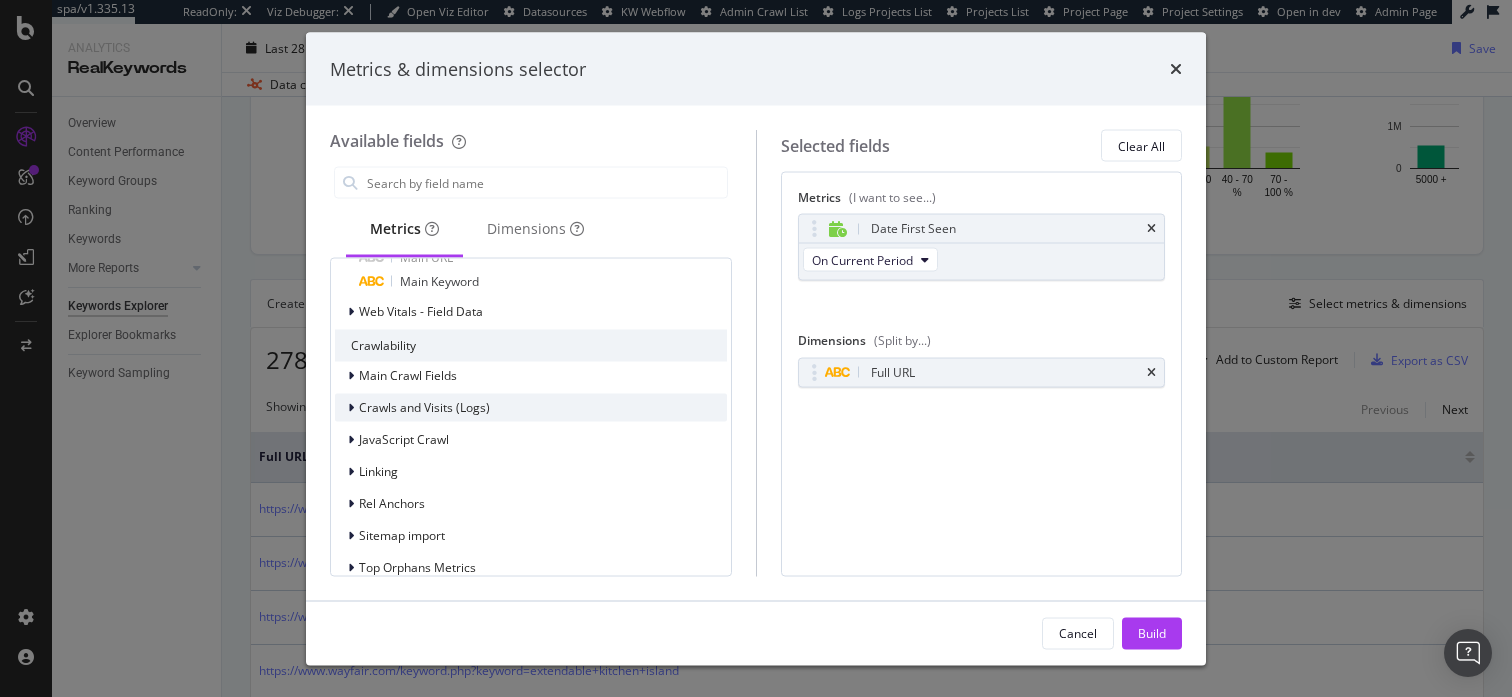 click on "Crawls and Visits (Logs)" at bounding box center (424, 407) 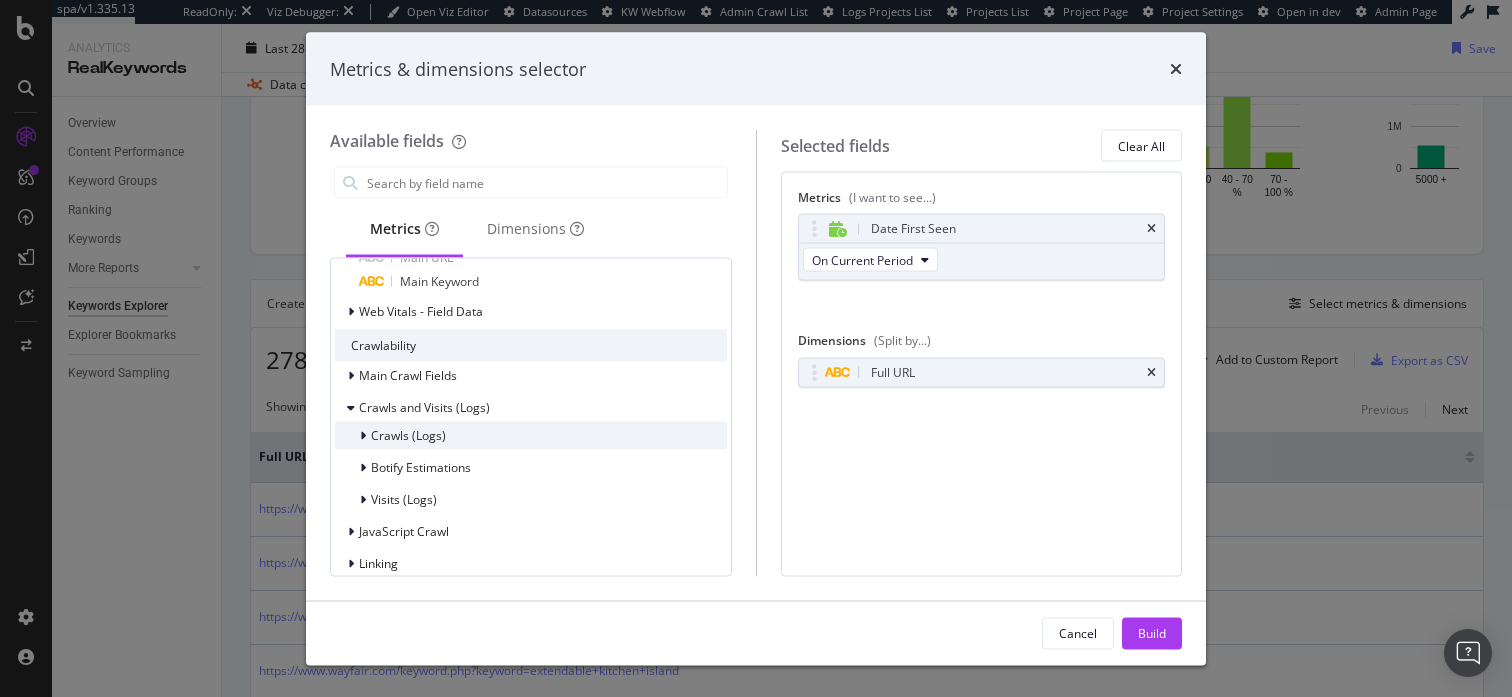 click on "Crawls (Logs)" at bounding box center [531, 436] 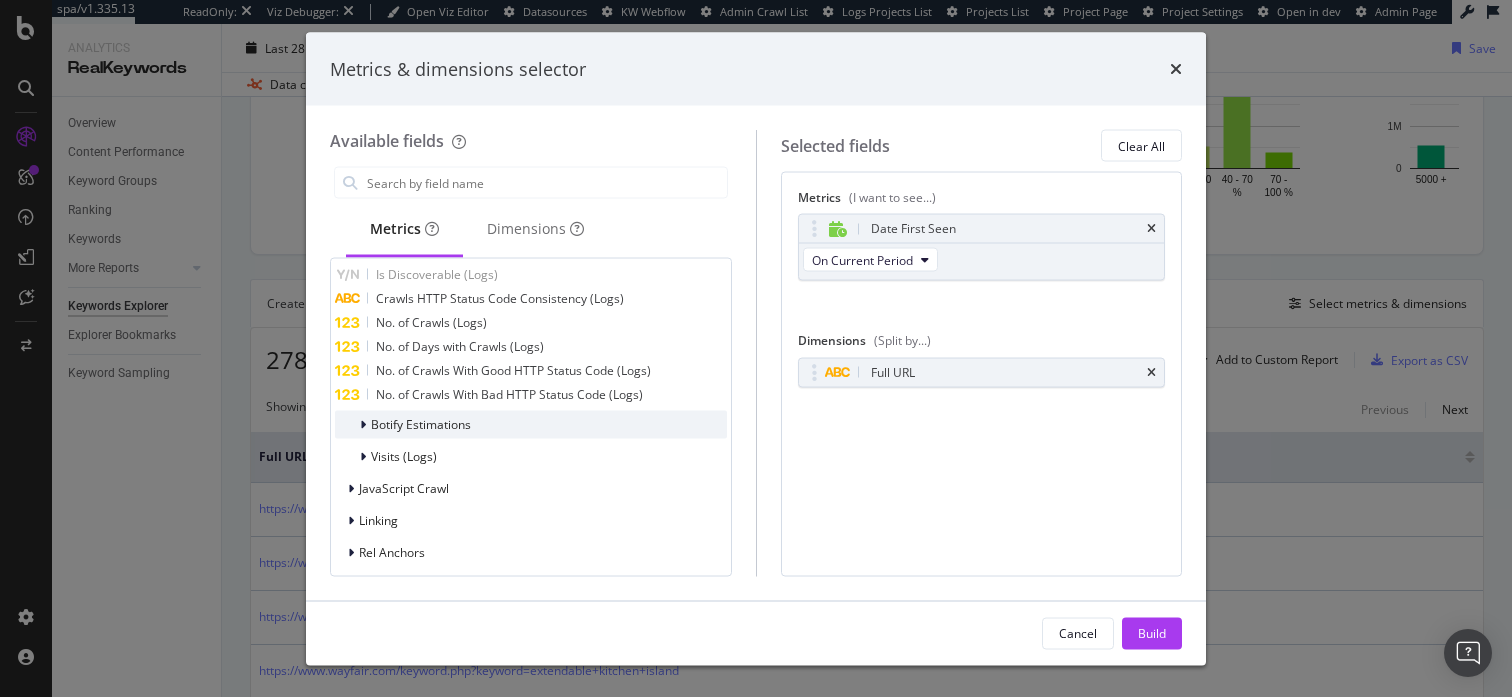 scroll, scrollTop: 1172, scrollLeft: 0, axis: vertical 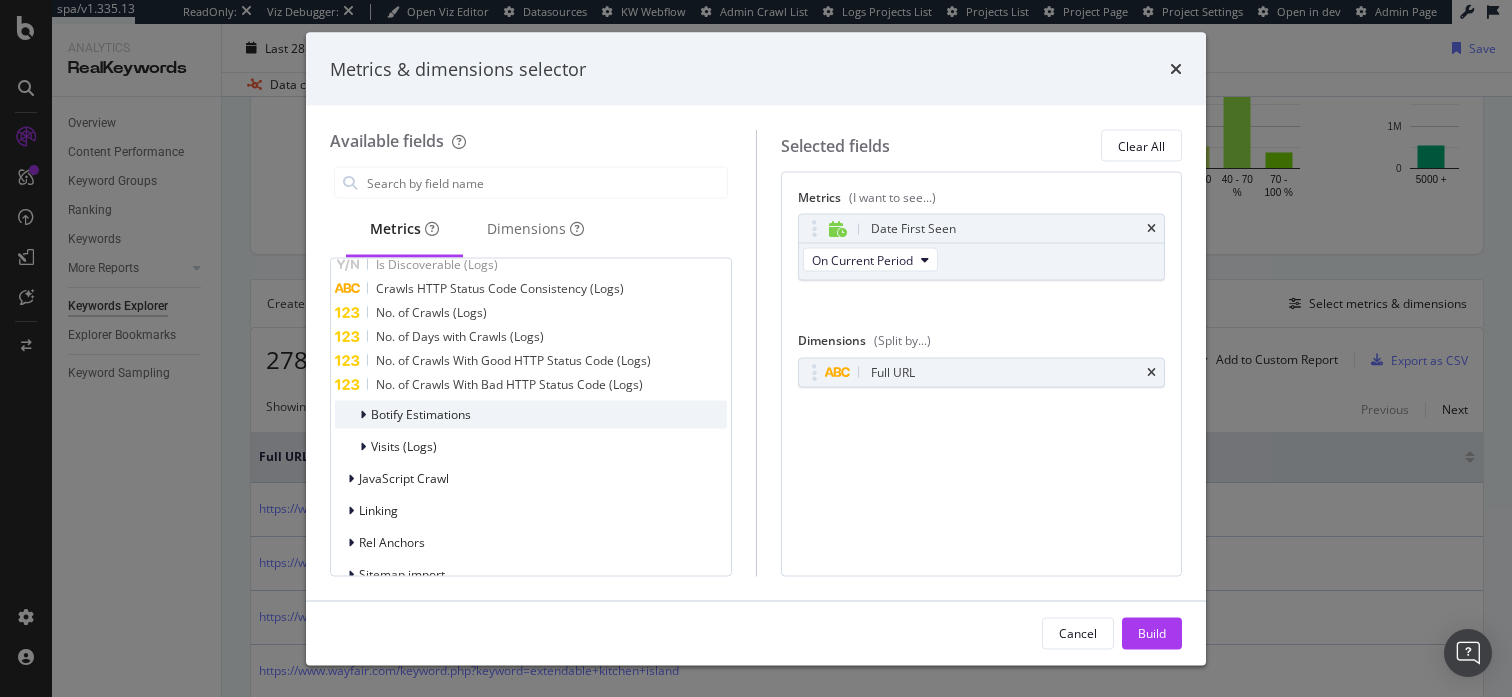 click on "Botify Estimations" at bounding box center (531, 415) 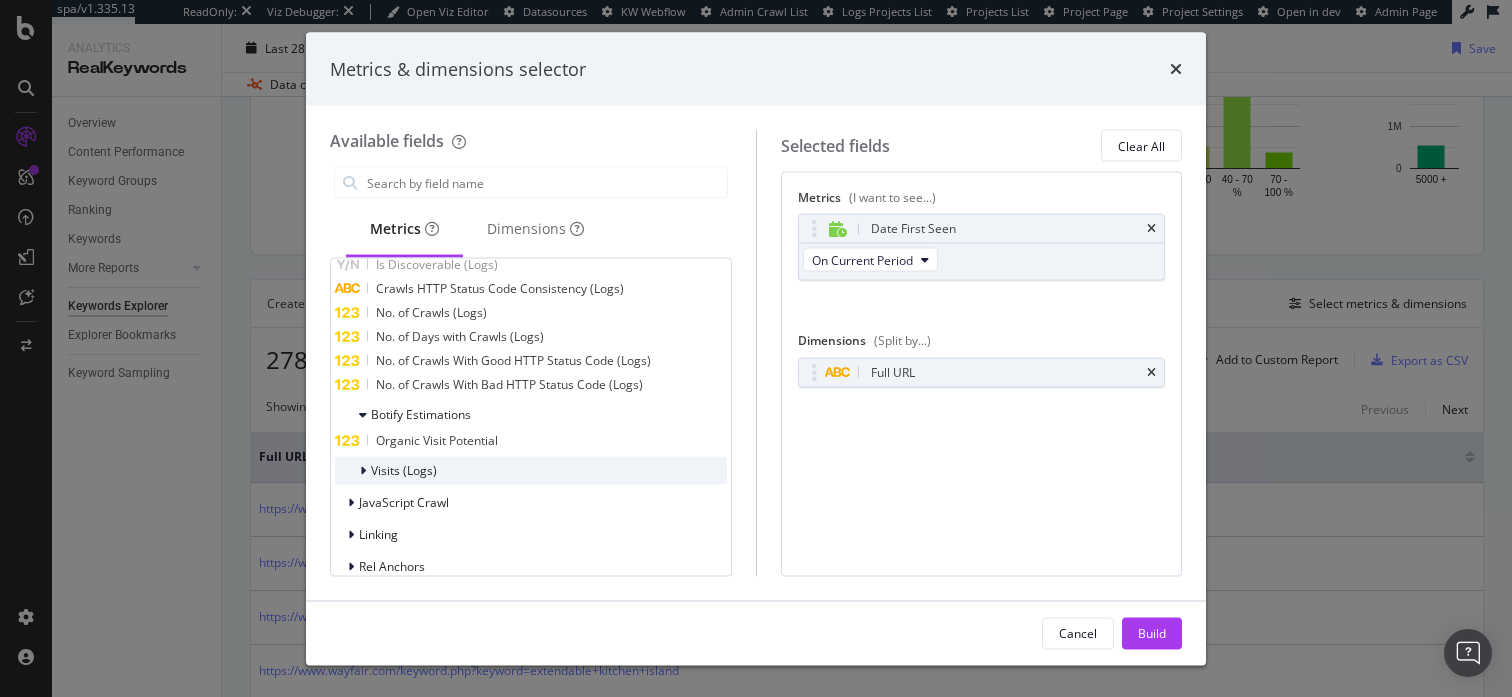 click on "Visits (Logs)" at bounding box center (531, 471) 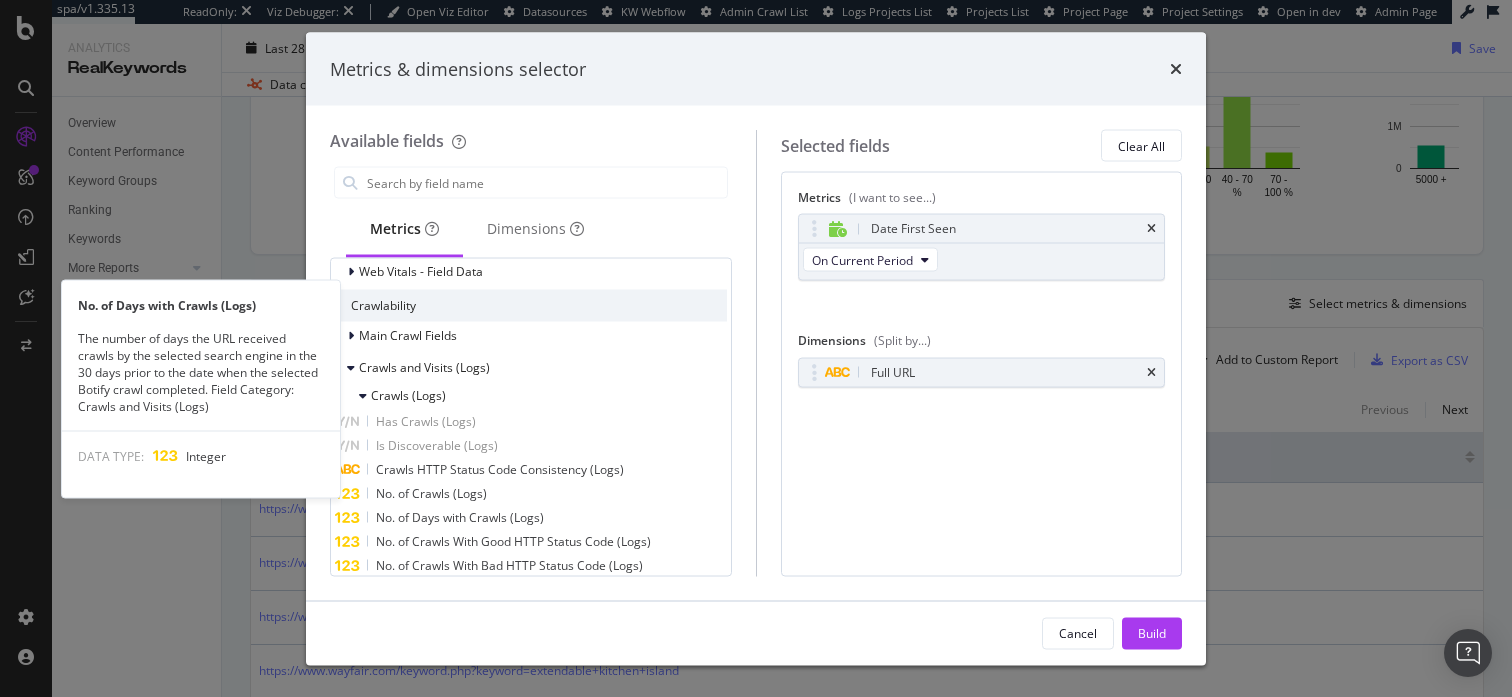 scroll, scrollTop: 989, scrollLeft: 0, axis: vertical 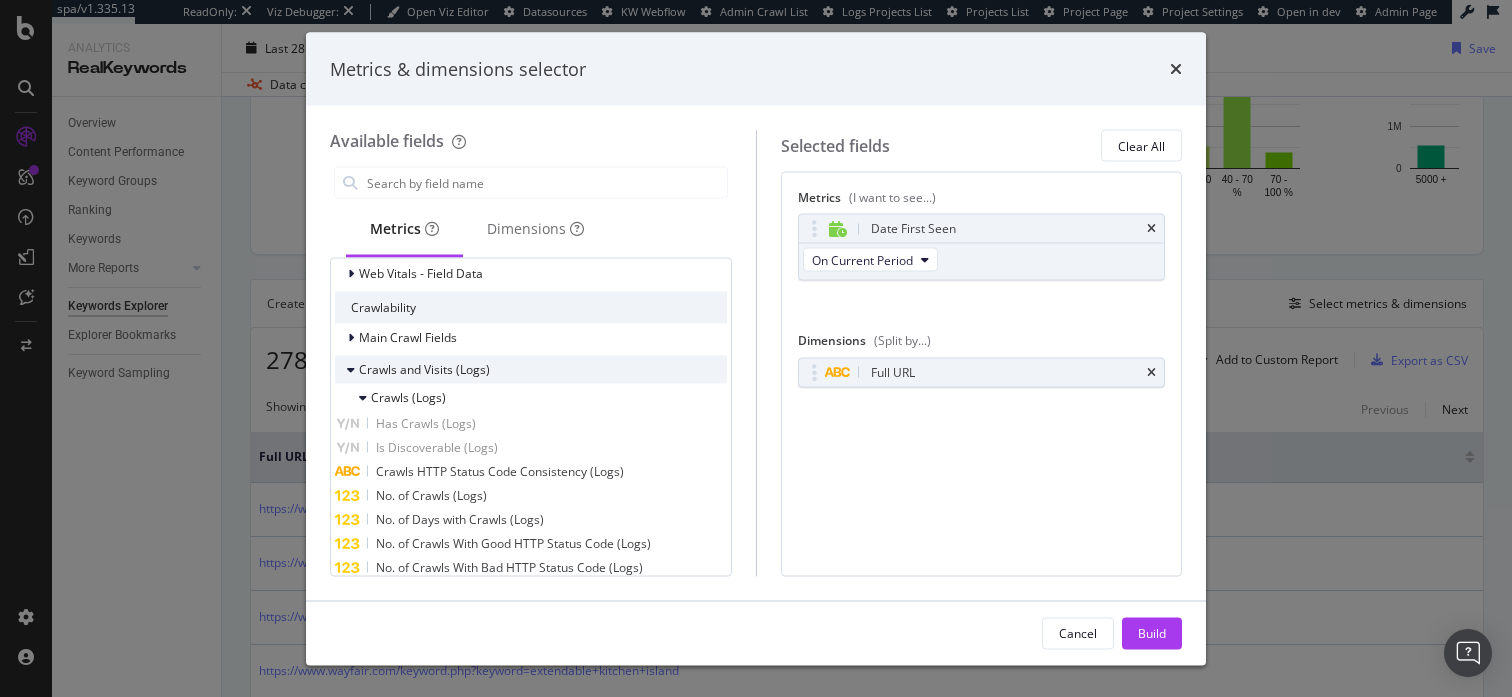 click on "Crawls and Visits (Logs)" at bounding box center (424, 369) 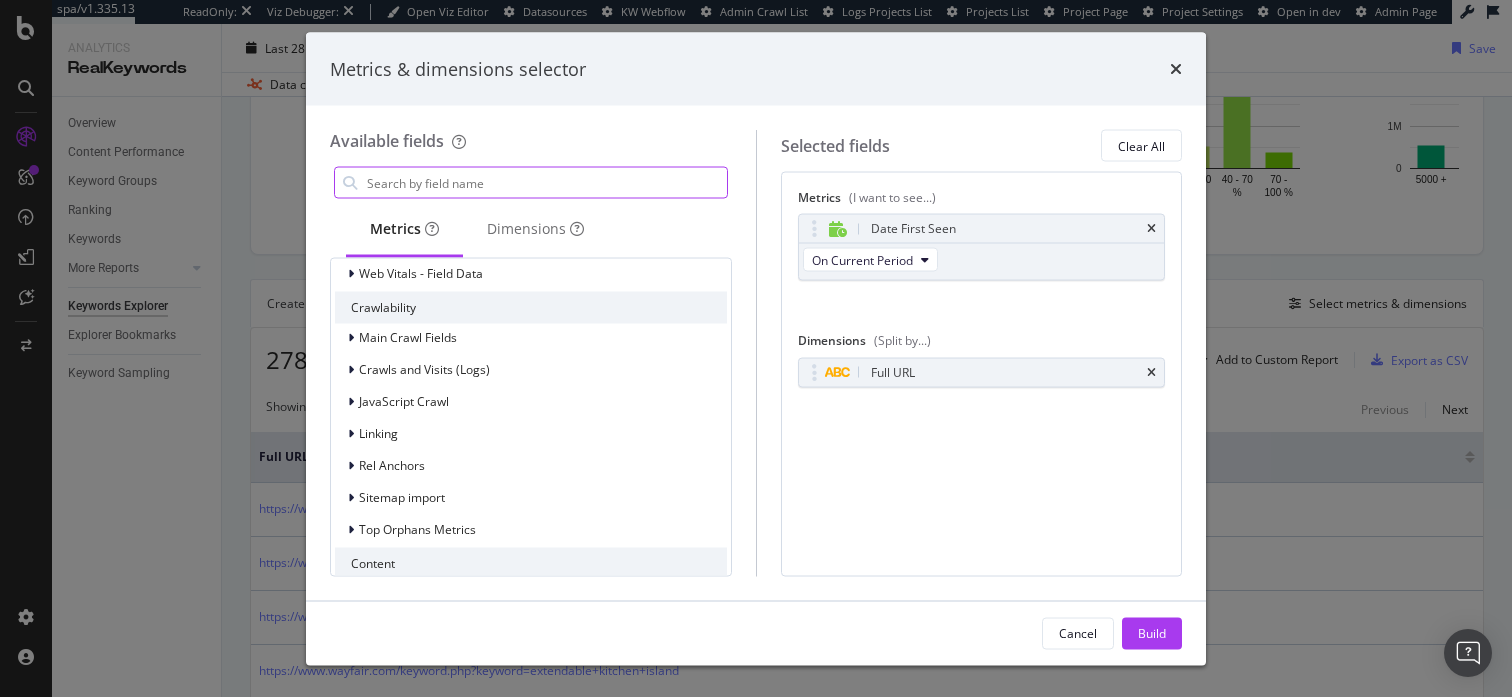 click at bounding box center [546, 183] 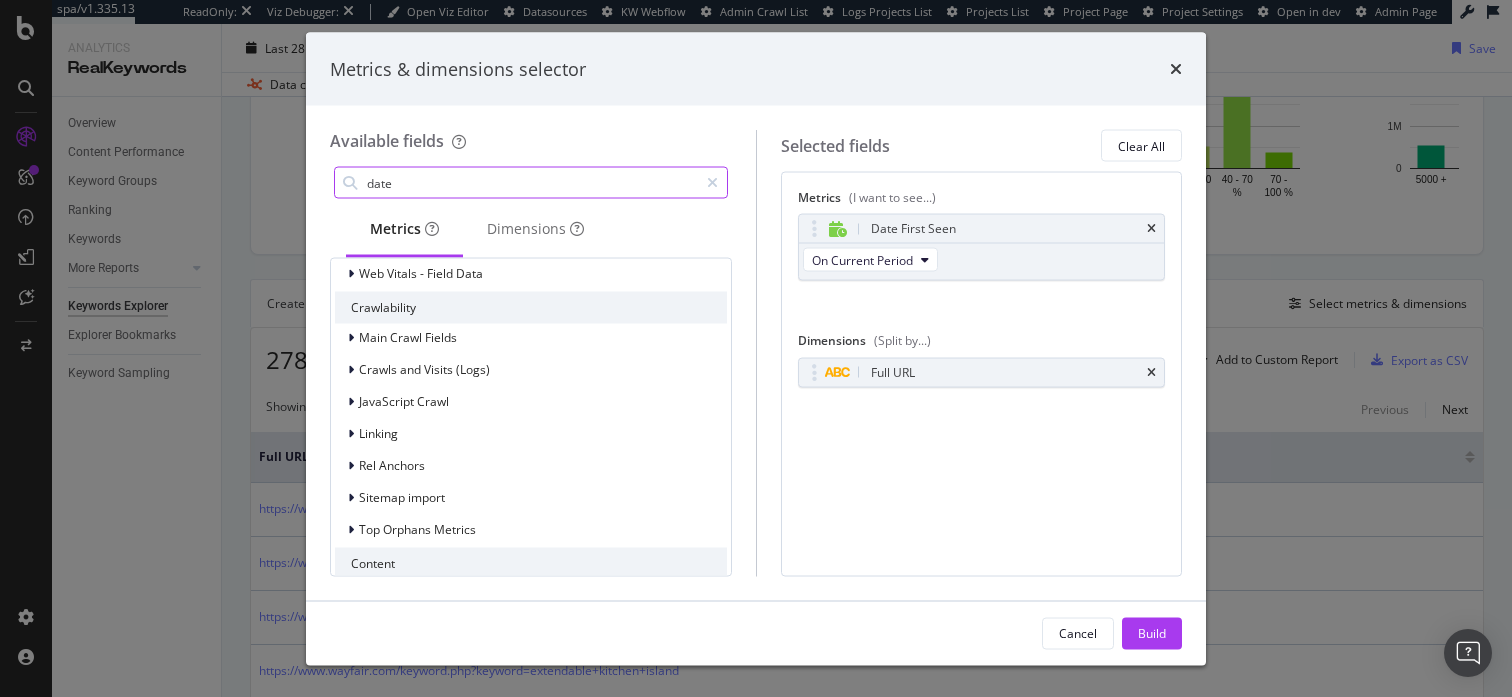 scroll, scrollTop: 24, scrollLeft: 0, axis: vertical 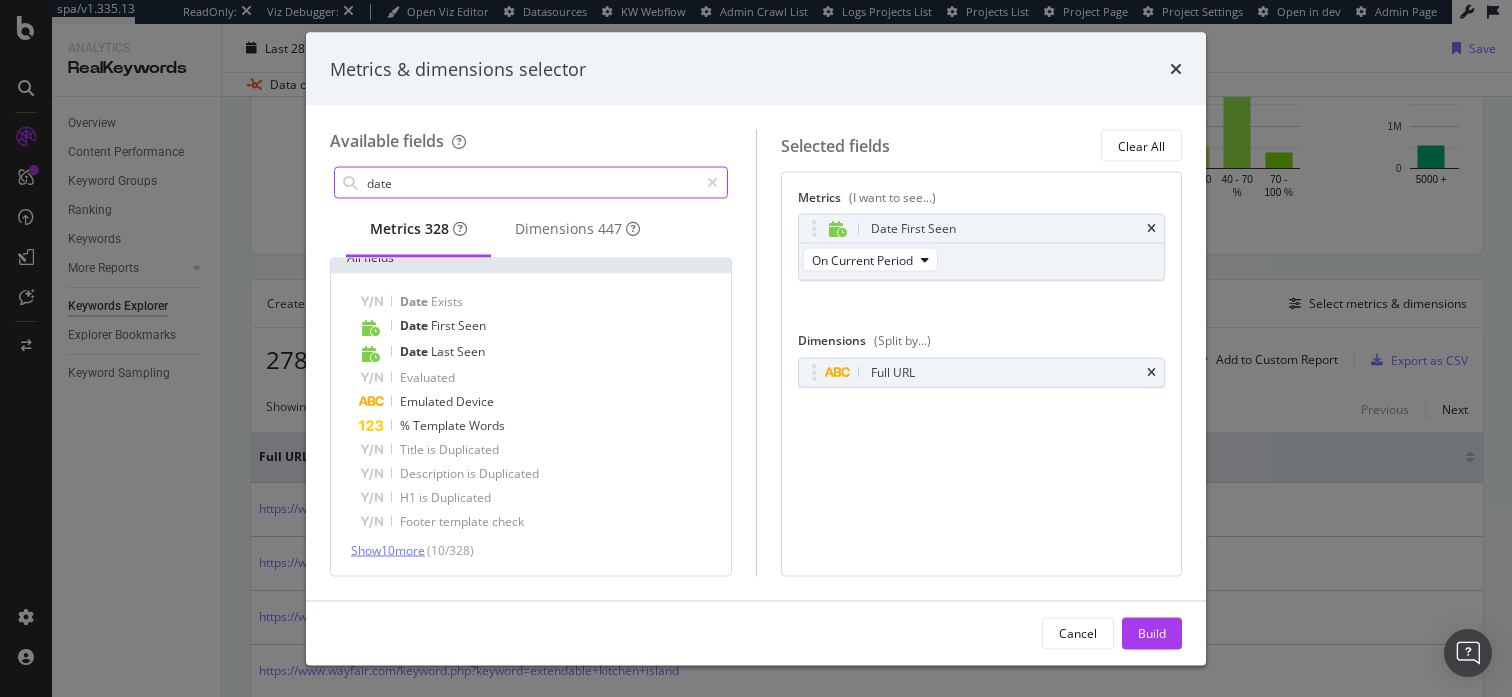 type on "date" 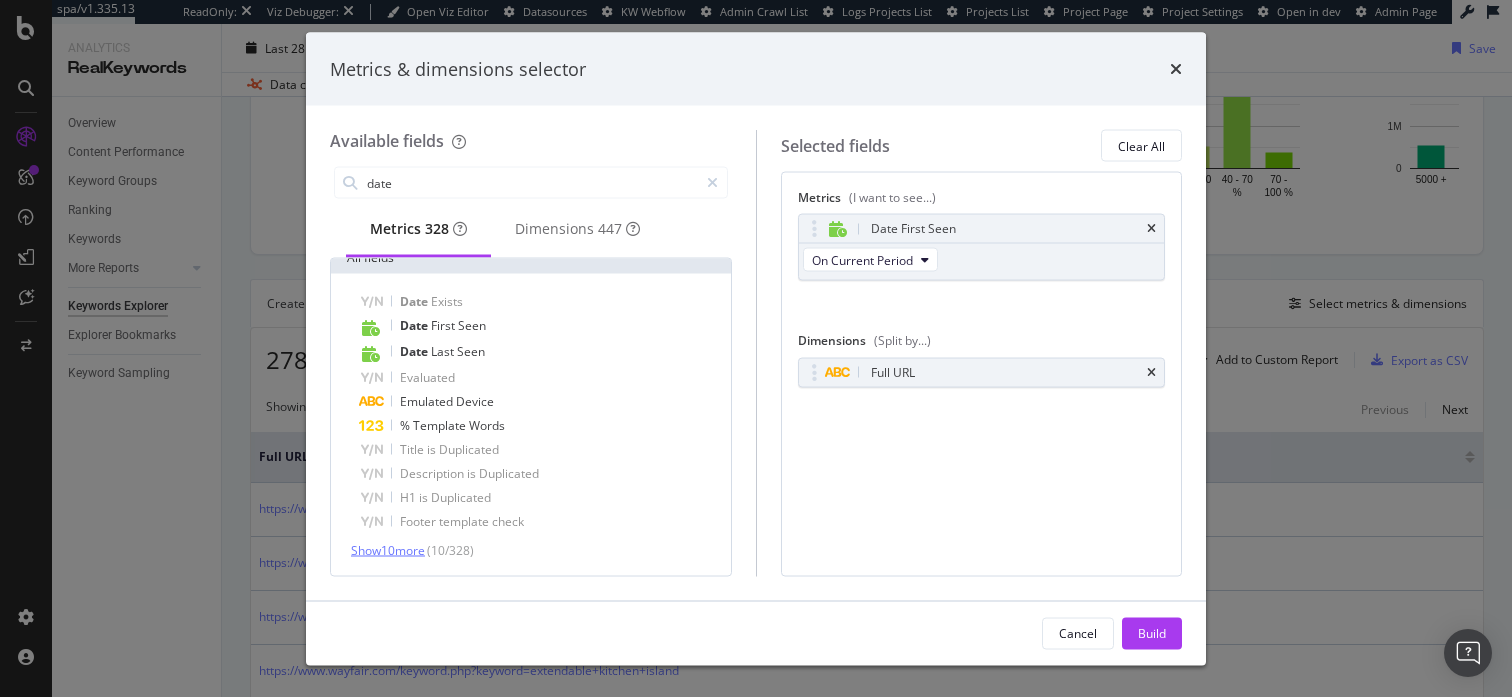 click on "Show  10  more" at bounding box center [388, 550] 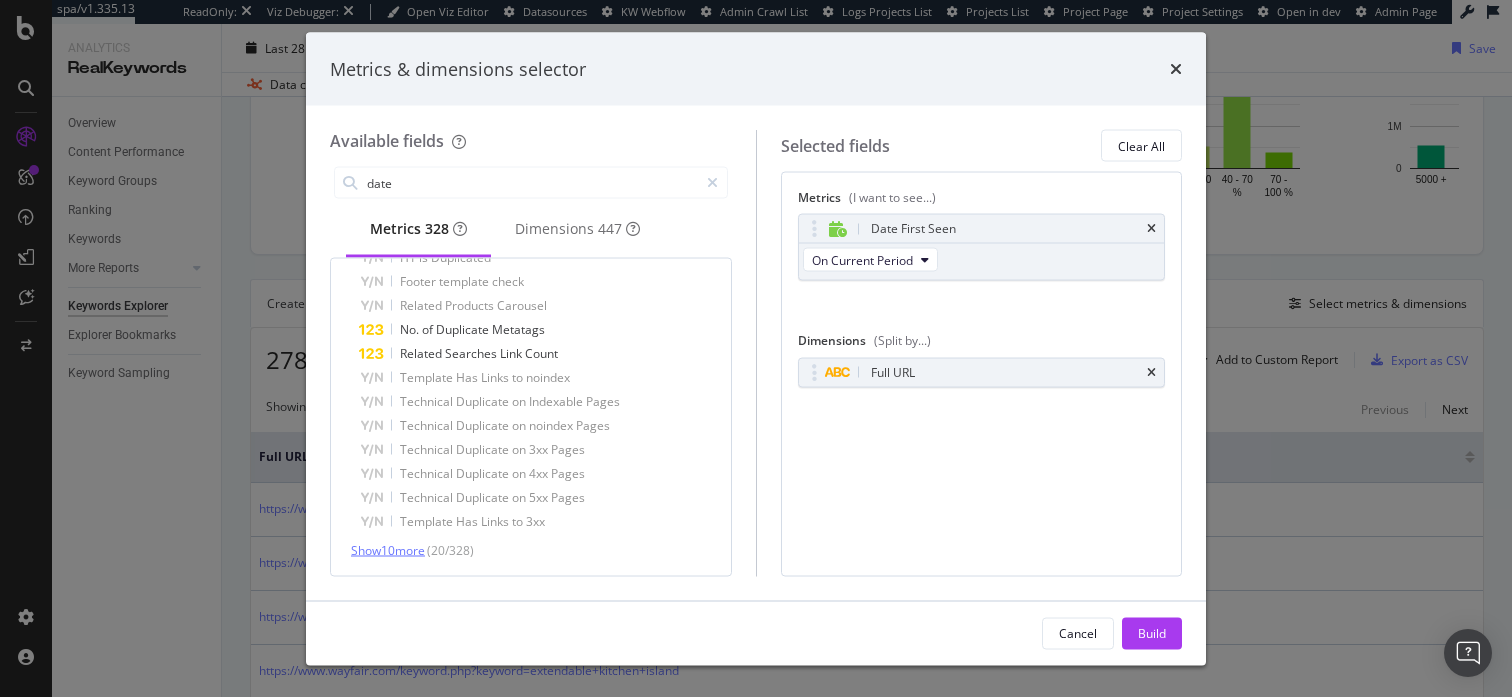 click on "Show  10  more" at bounding box center [388, 550] 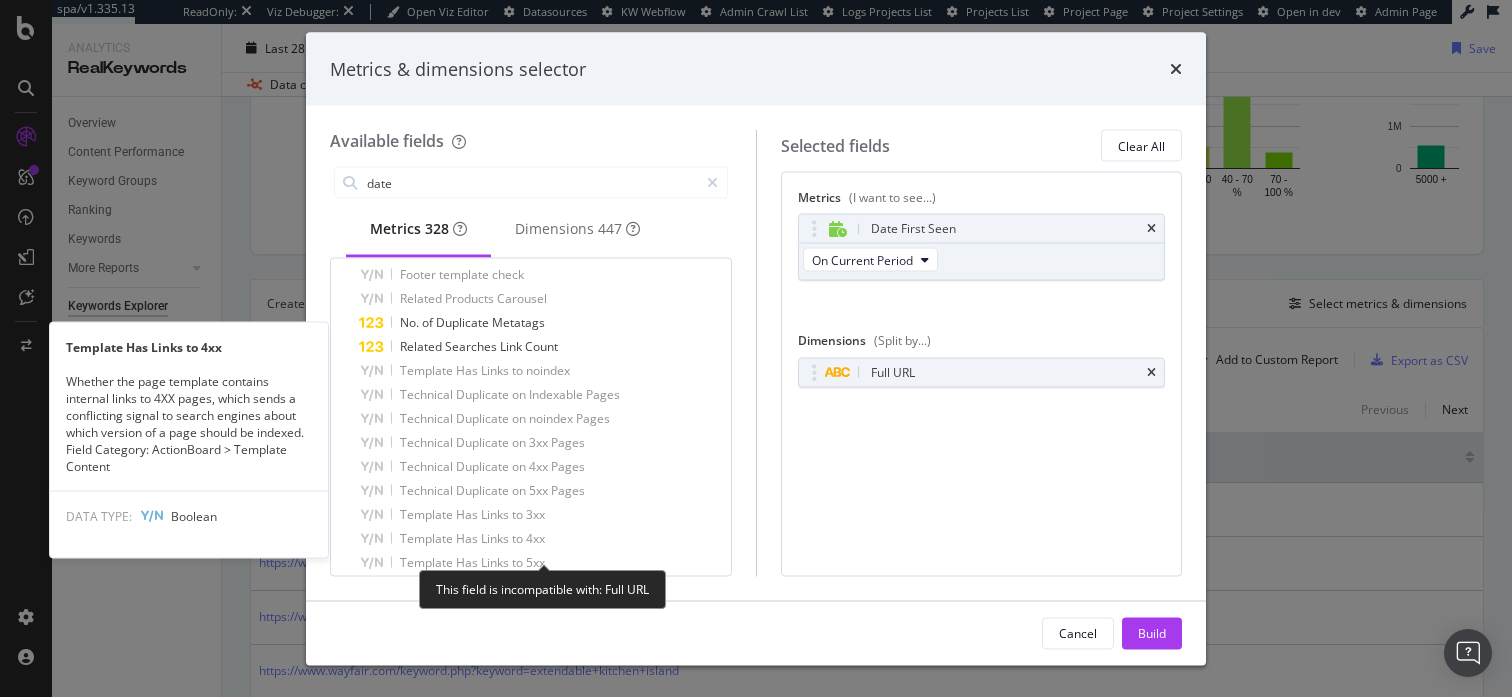scroll, scrollTop: 504, scrollLeft: 0, axis: vertical 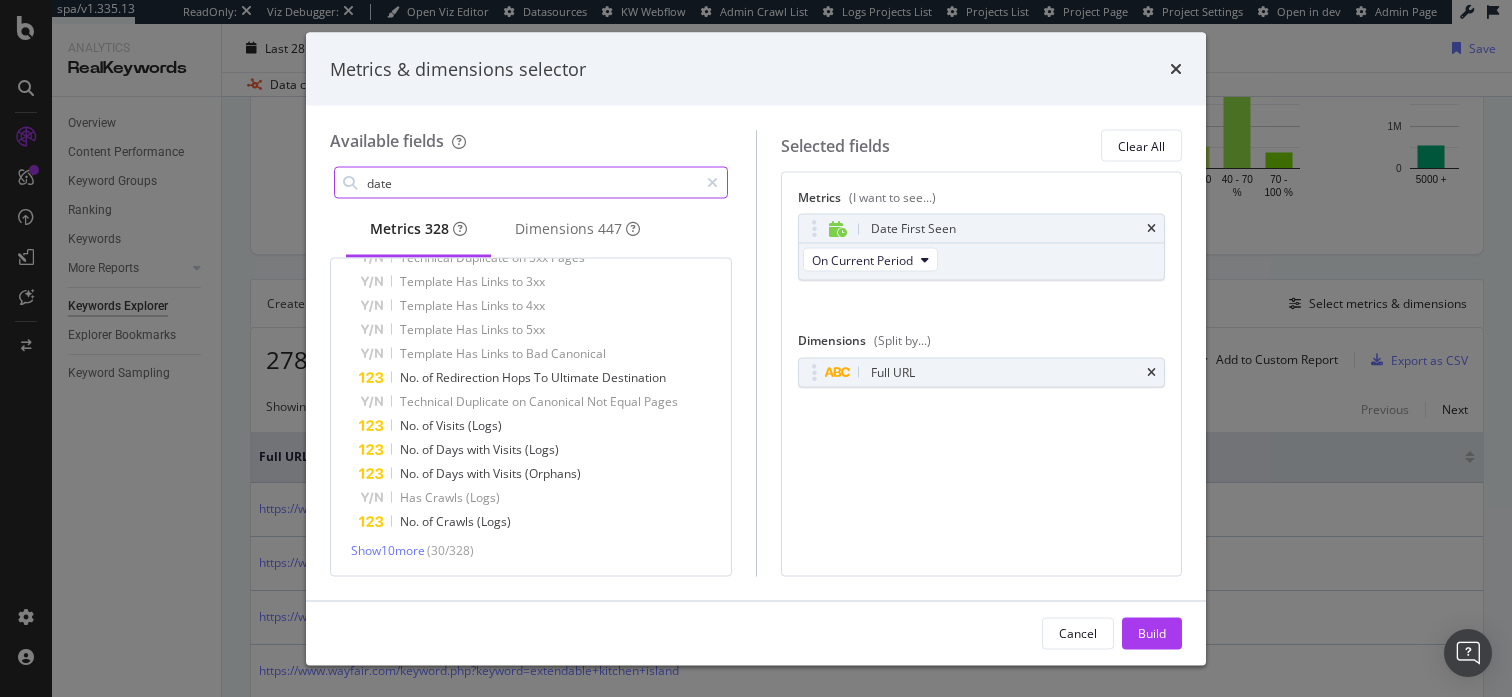 click on "date" at bounding box center [531, 183] 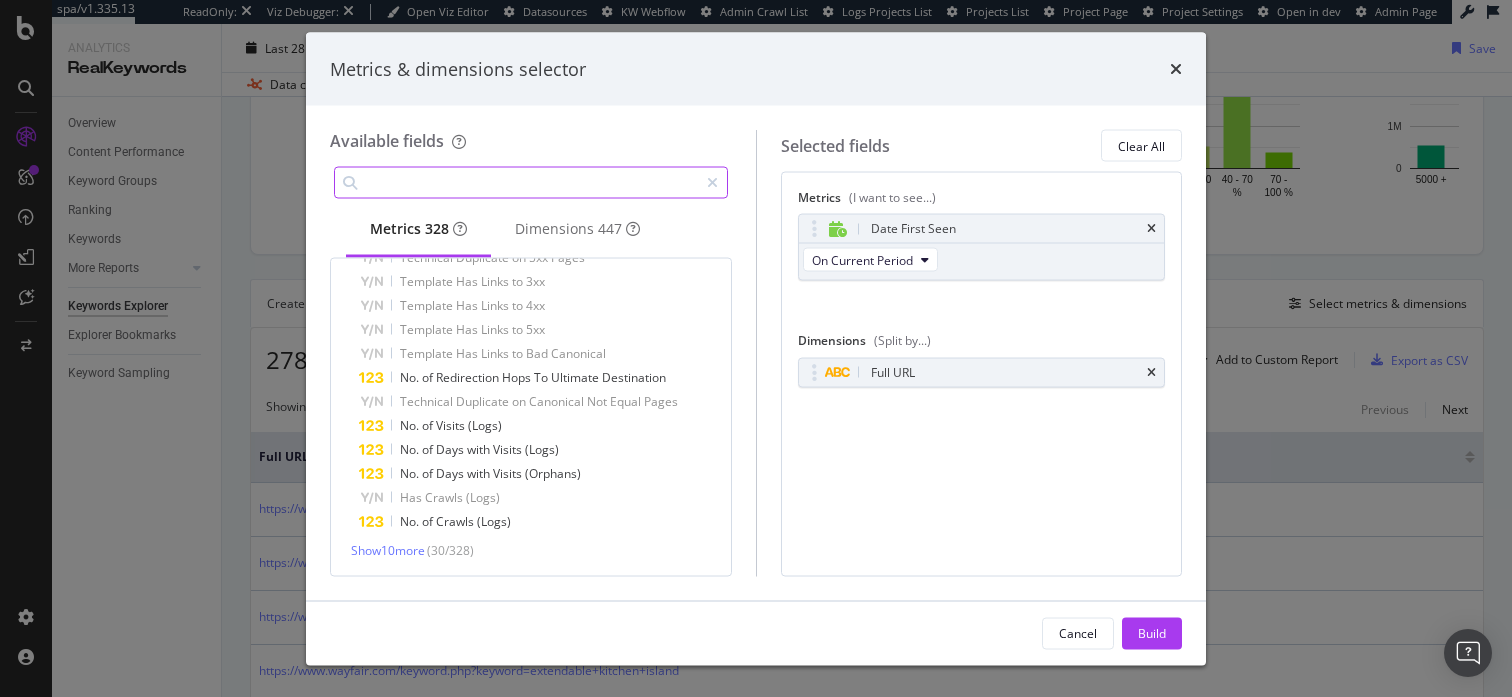 type on "f" 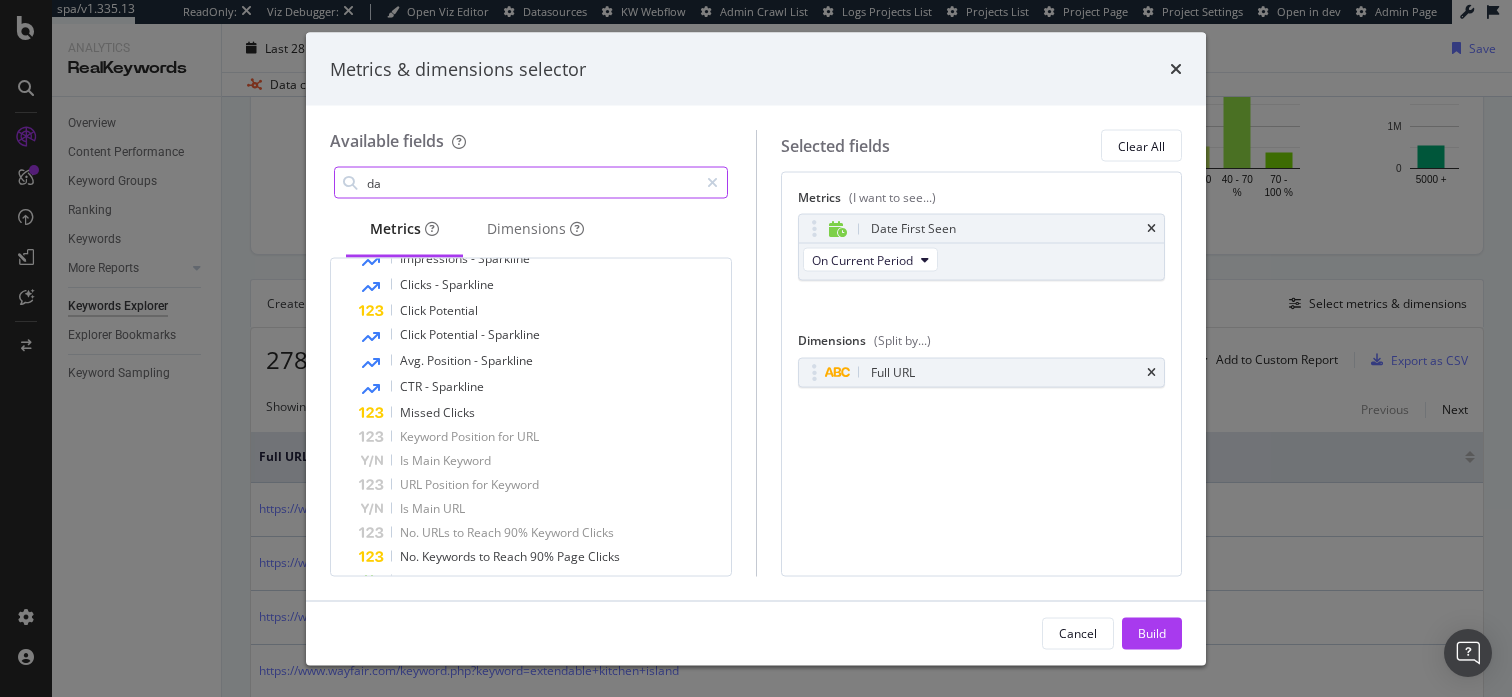 scroll, scrollTop: 24, scrollLeft: 0, axis: vertical 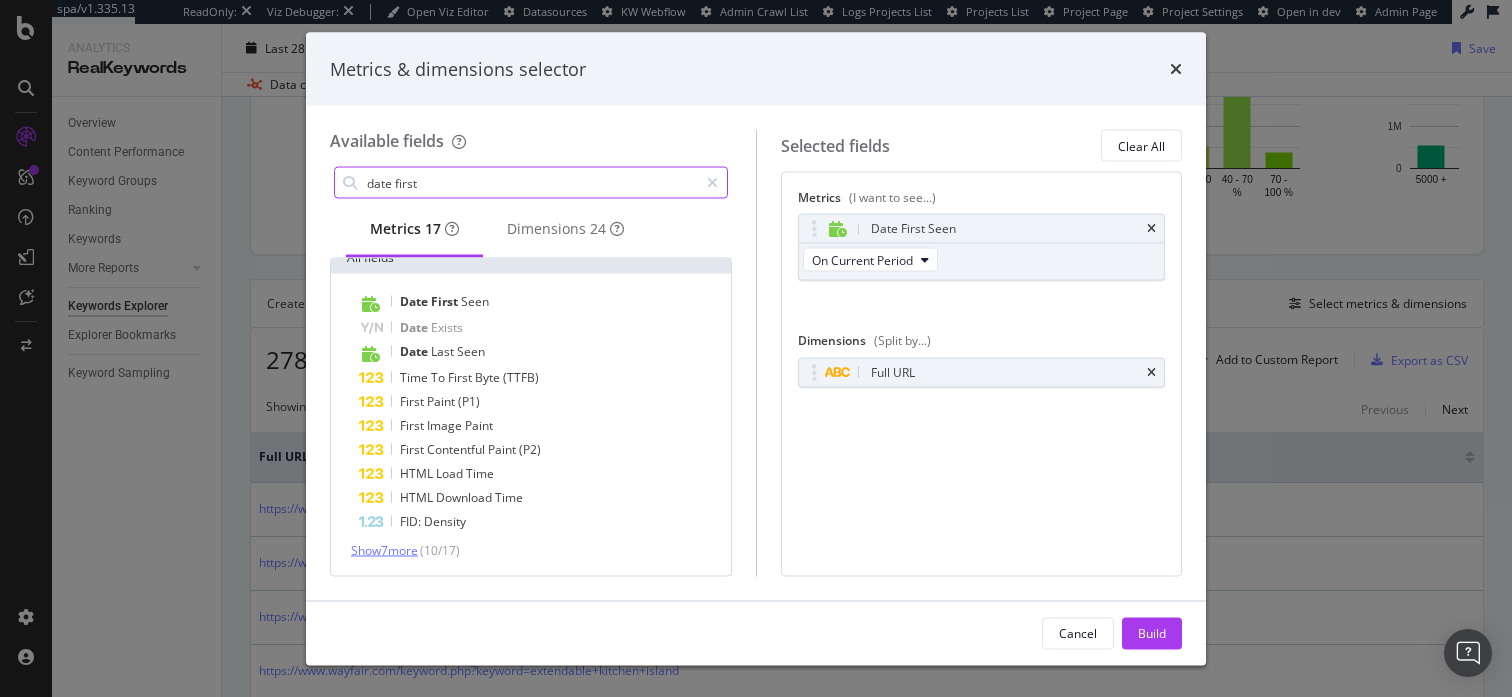 type on "date first" 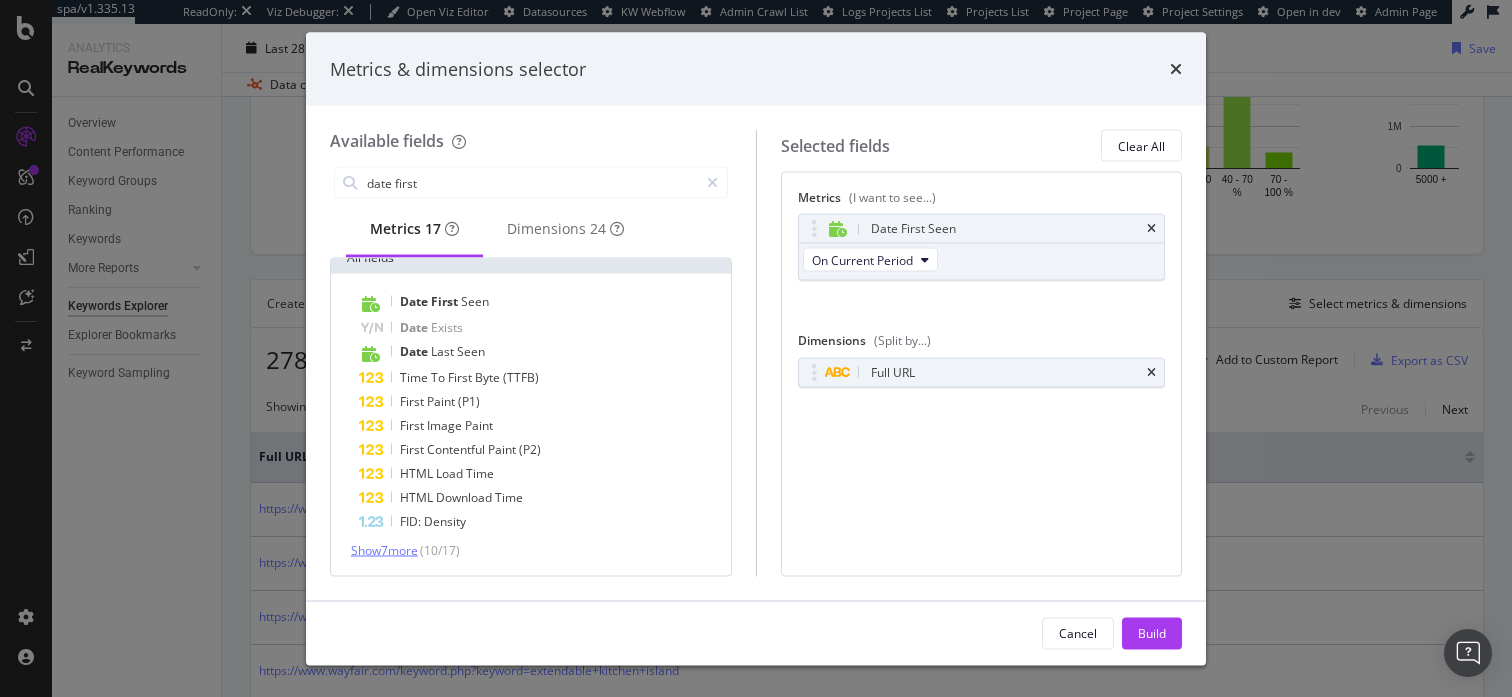 click on "Show  7  more" at bounding box center (384, 550) 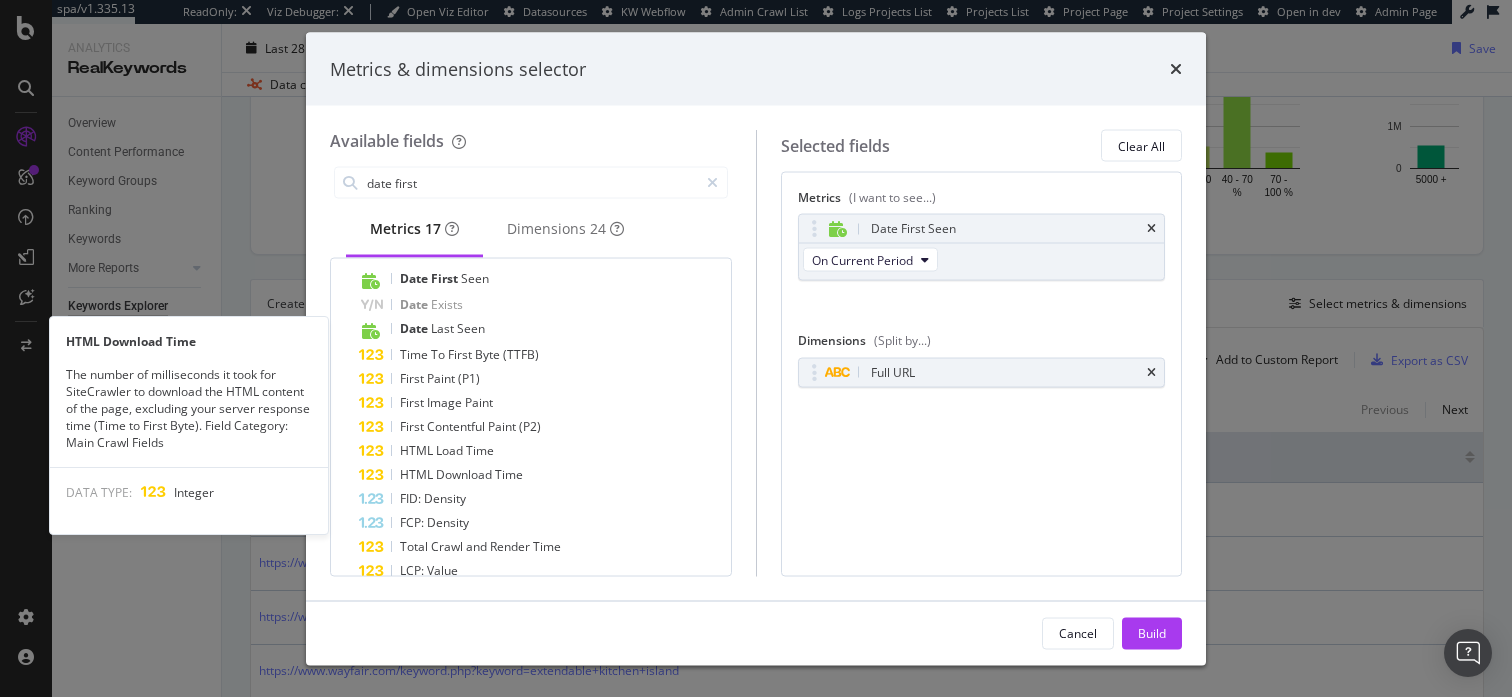 scroll, scrollTop: 0, scrollLeft: 0, axis: both 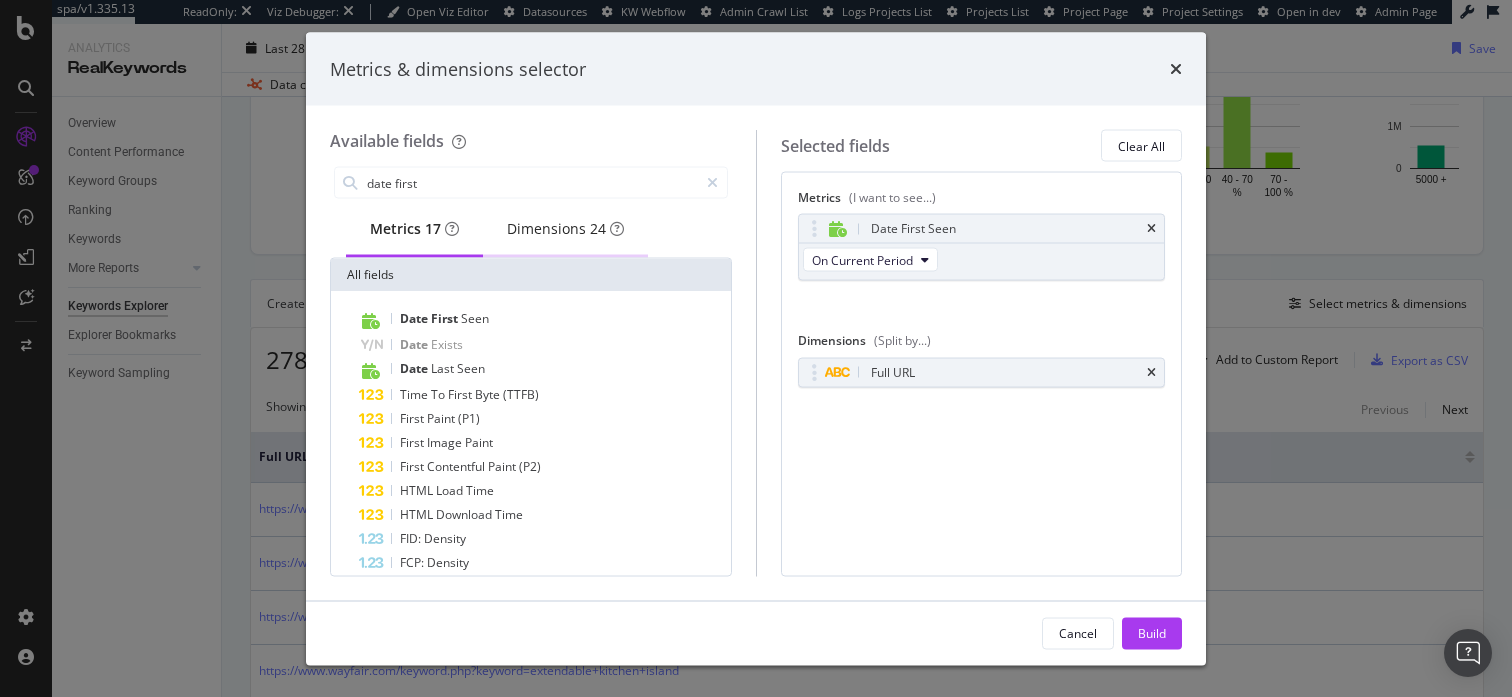 click on "Dimensions 24" at bounding box center [565, 229] 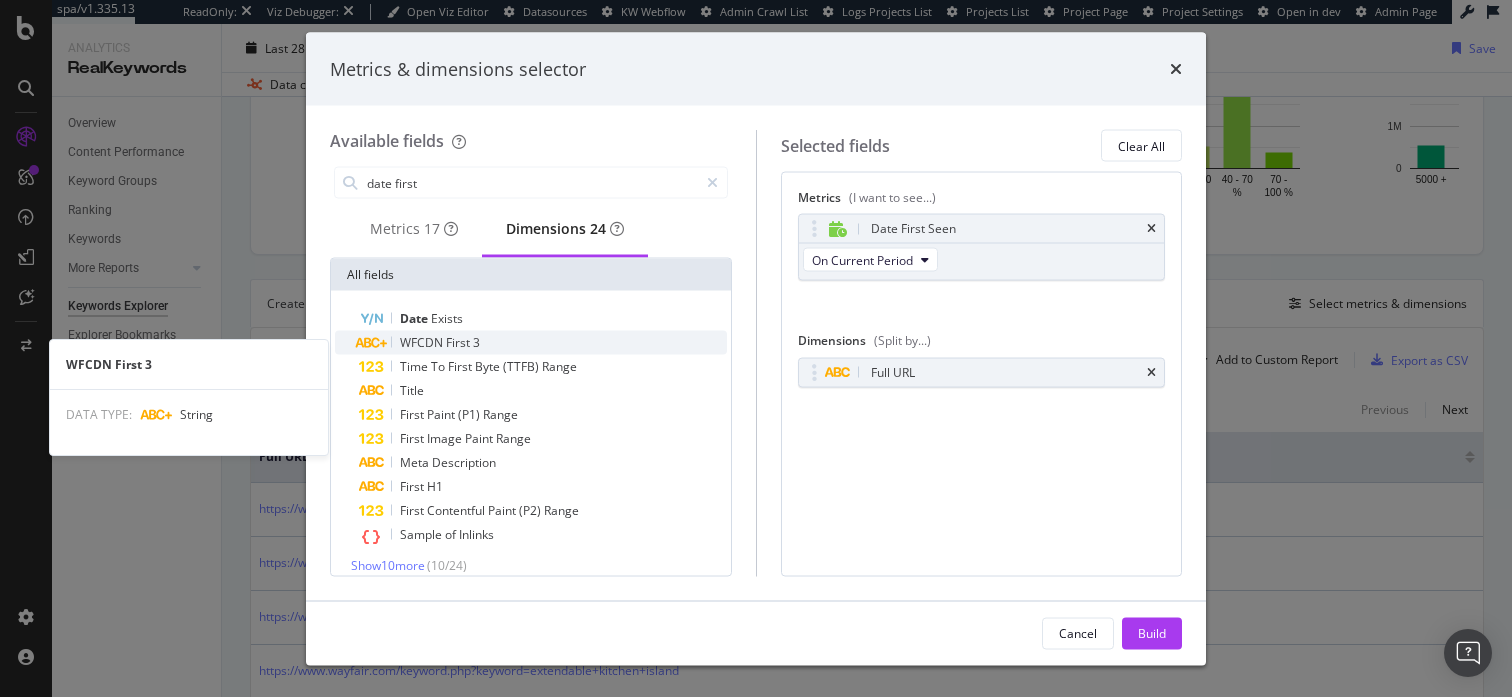 scroll, scrollTop: 22, scrollLeft: 0, axis: vertical 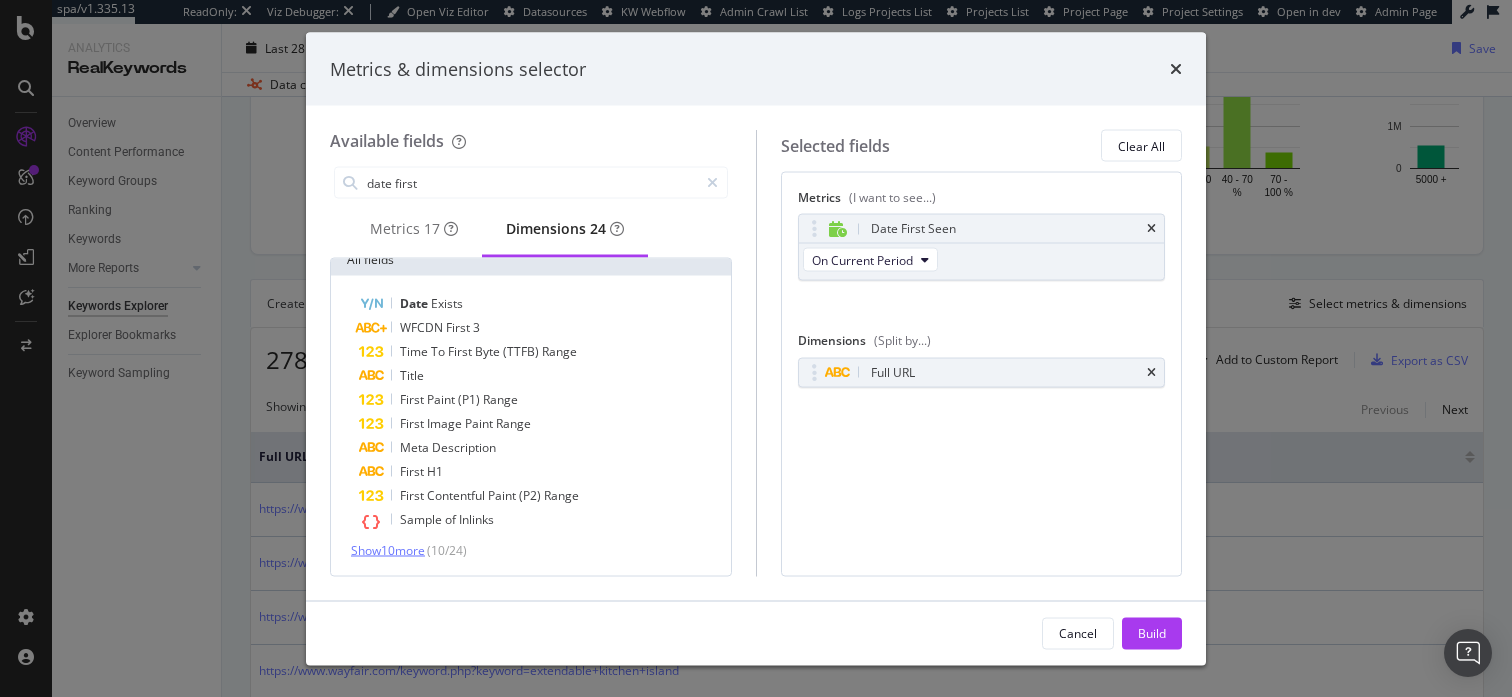 click on "Show  10  more" at bounding box center [388, 550] 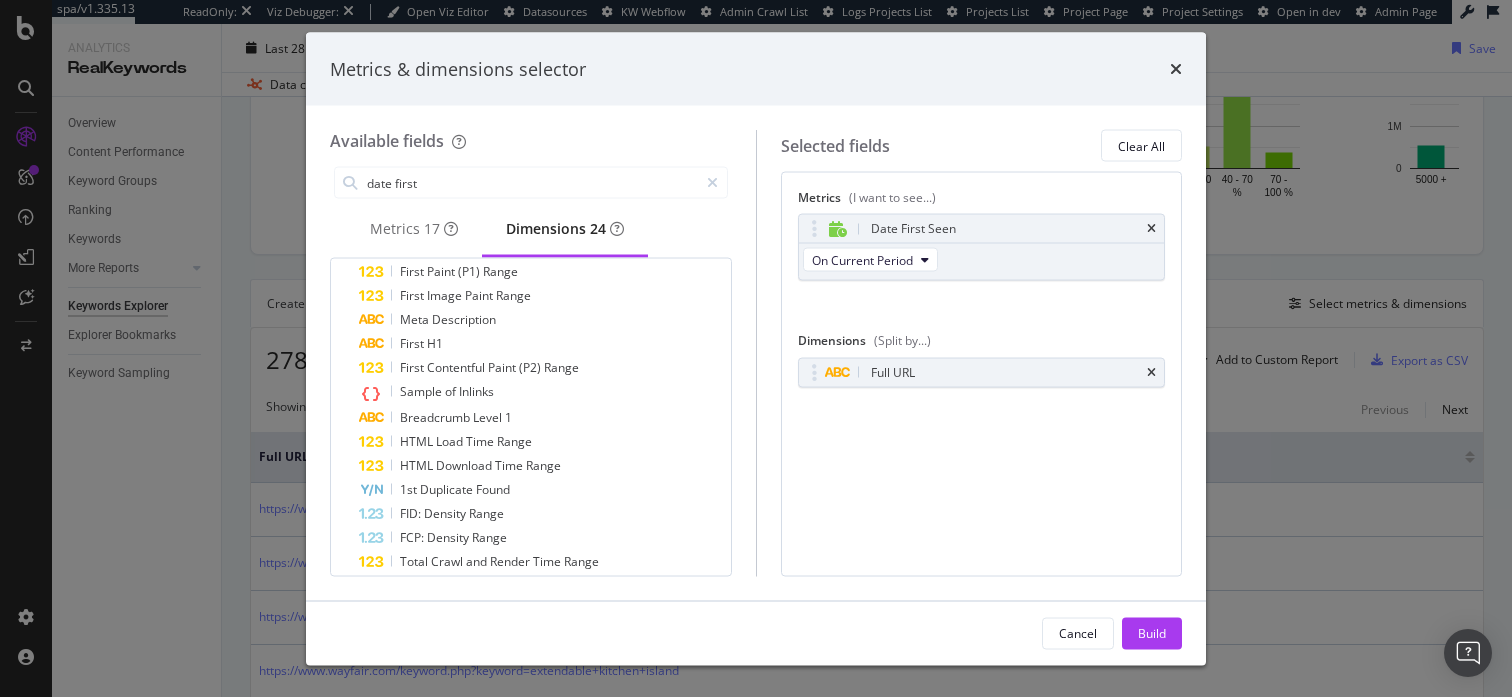 scroll, scrollTop: 266, scrollLeft: 0, axis: vertical 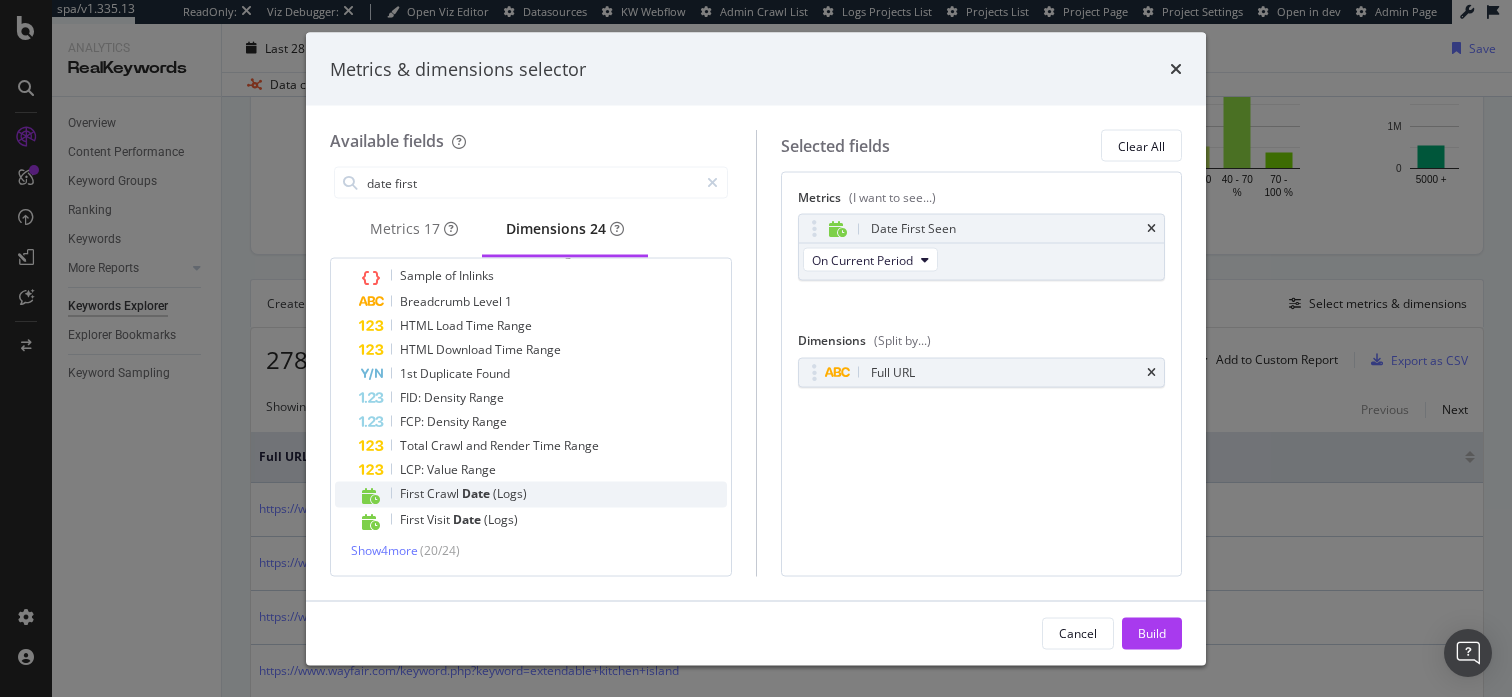 click on "Crawl" at bounding box center (444, 493) 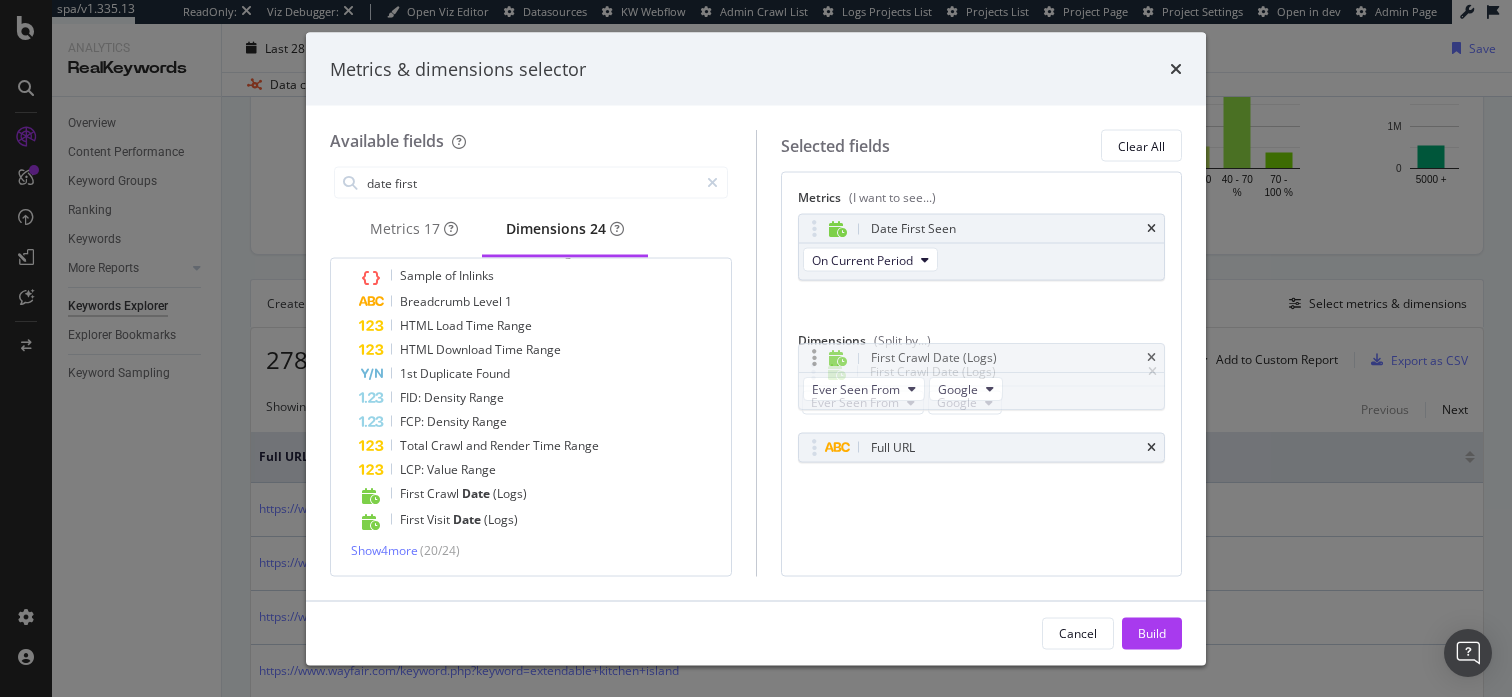 drag, startPoint x: 812, startPoint y: 408, endPoint x: 813, endPoint y: 351, distance: 57.00877 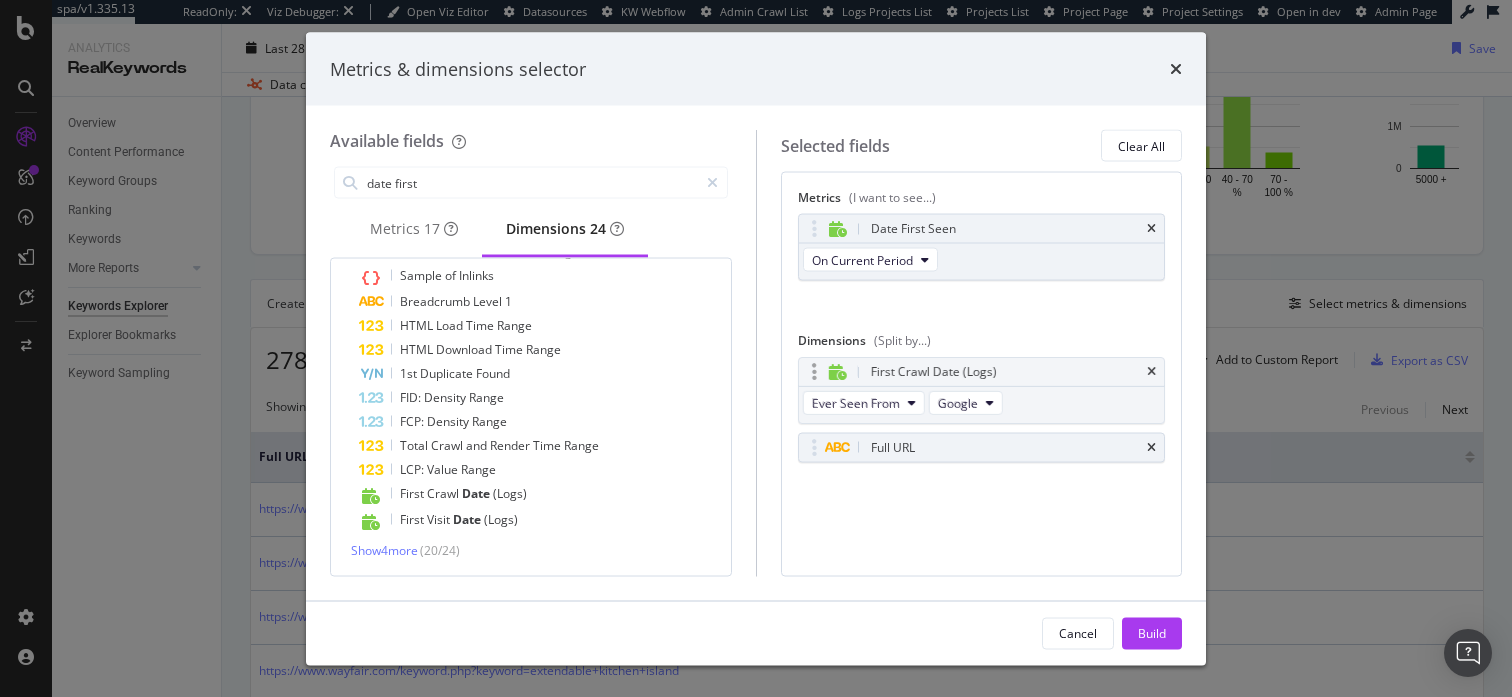 click on "spa/v1.335.13 ReadOnly: Viz Debugger: Open Viz Editor Datasources KW Webflow Admin Crawl List Logs Projects List Projects List Project Page Project Settings Open in dev Admin Page Analytics RealKeywords Overview Content Performance Keyword Groups Ranking Keywords More Reports Countries Devices Content Structure Keywords Explorer Explorer Bookmarks Keyword Sampling Keywords Explorer Wayfair.com 50m Last 28 Days  vs  Prev. Period Filters Segments Keyword Groups Save Data crossed with the Crawls 2025 Jul. 31st vs 2025 Jul. 3rd By website & by URL Top Charts Clicks By pagetype Level 1 By: pagetype Level 1 Hold CMD (⌘) while clicking to filter the report. 9% 13% 57.7% pagetype Level 1 Clicks I&A 40,036 brand 42,910 browse 511,432 categories 369,971 daily-sales 14,332 home 3,285,549 keyword 738,354 misc 340,703 paid-landing-pages 262,784 products 62,265 top-rated 423 v 29,078 0% I&A brand Others... Clicks By Average Position Hold CMD (⌘) while clicking to filter the report. 1-3 4-6 7-10 11+ 0 2M 4M 6M Clicks 6M" at bounding box center [756, 348] 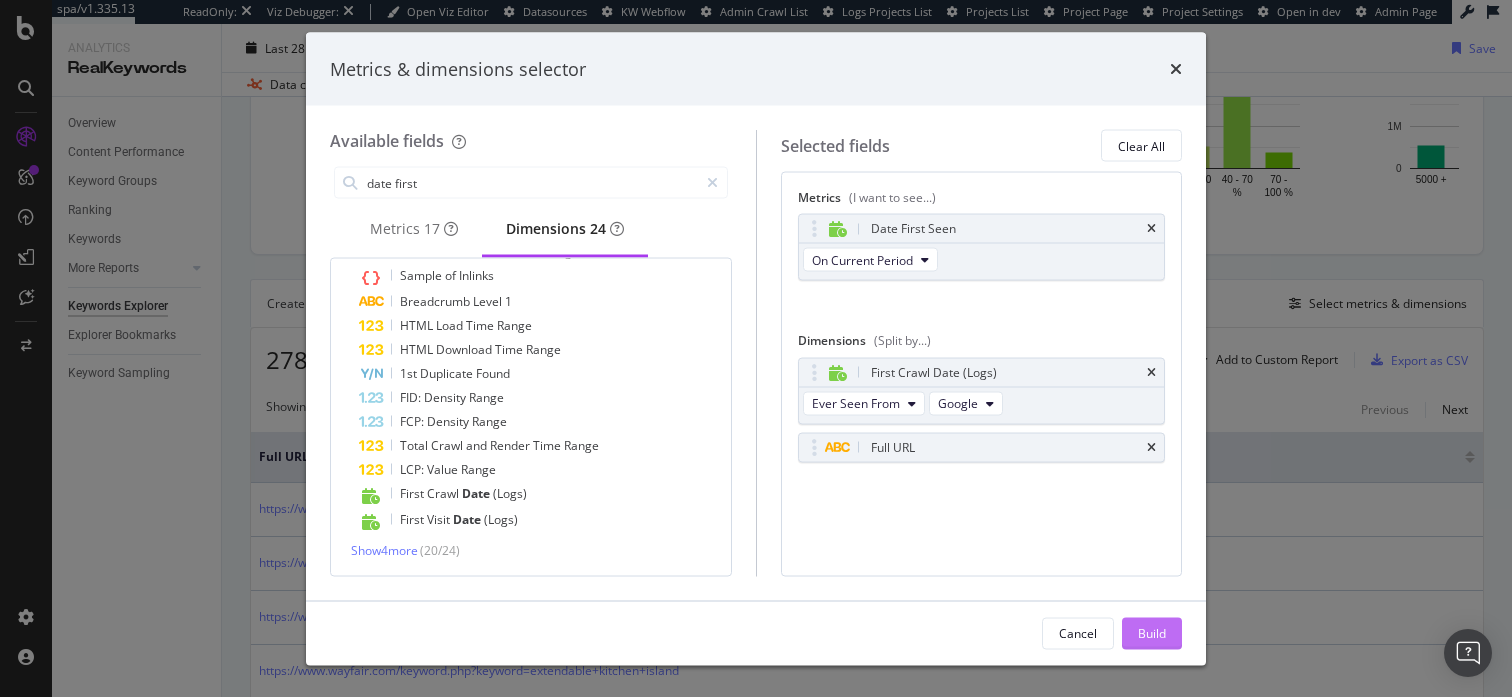 click on "Build" at bounding box center [1152, 632] 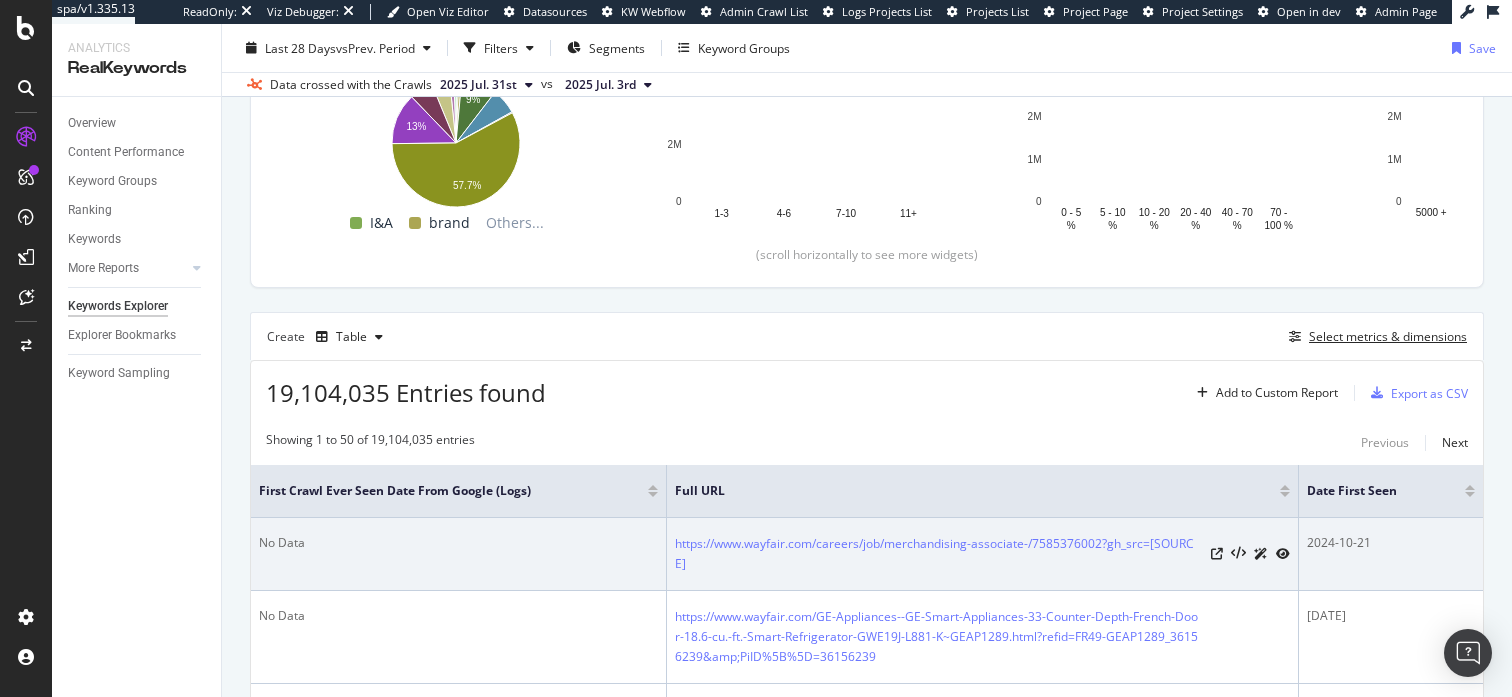 scroll, scrollTop: 540, scrollLeft: 0, axis: vertical 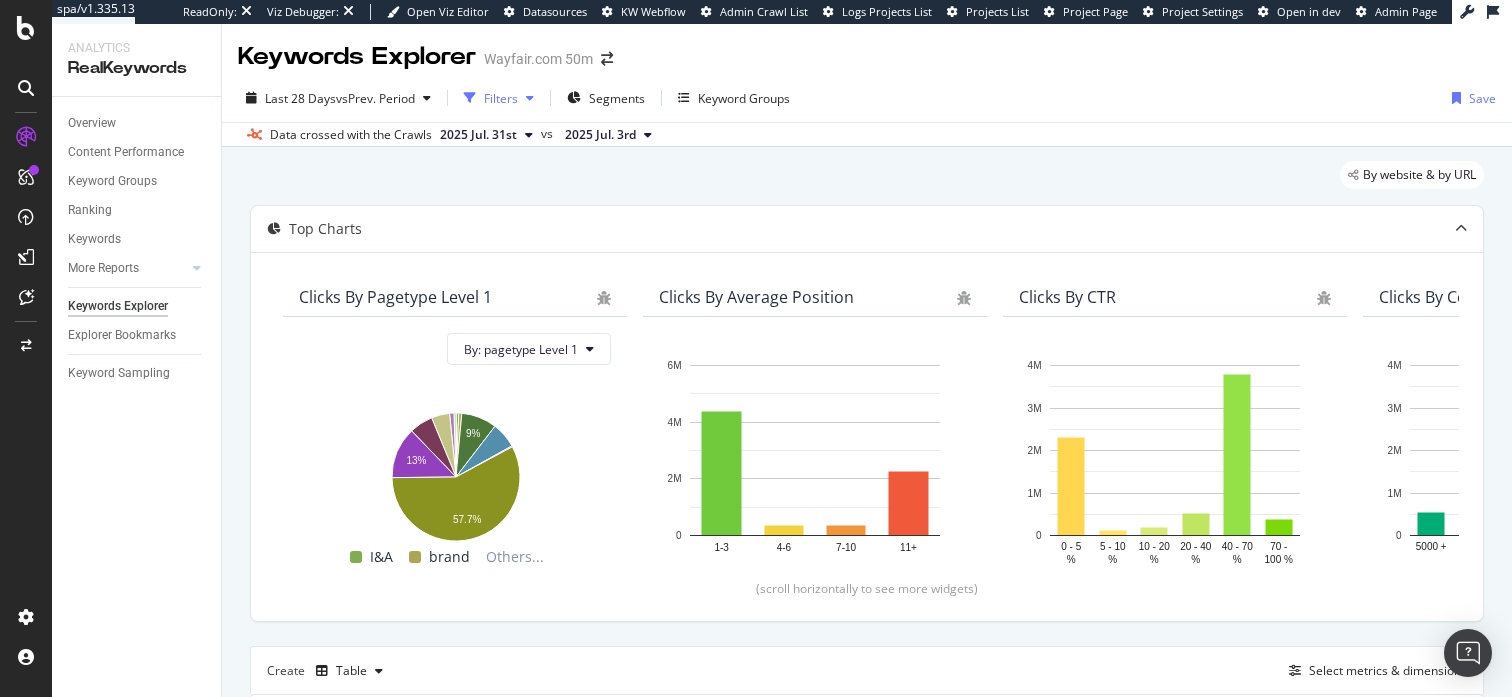 click on "Filters" at bounding box center [501, 98] 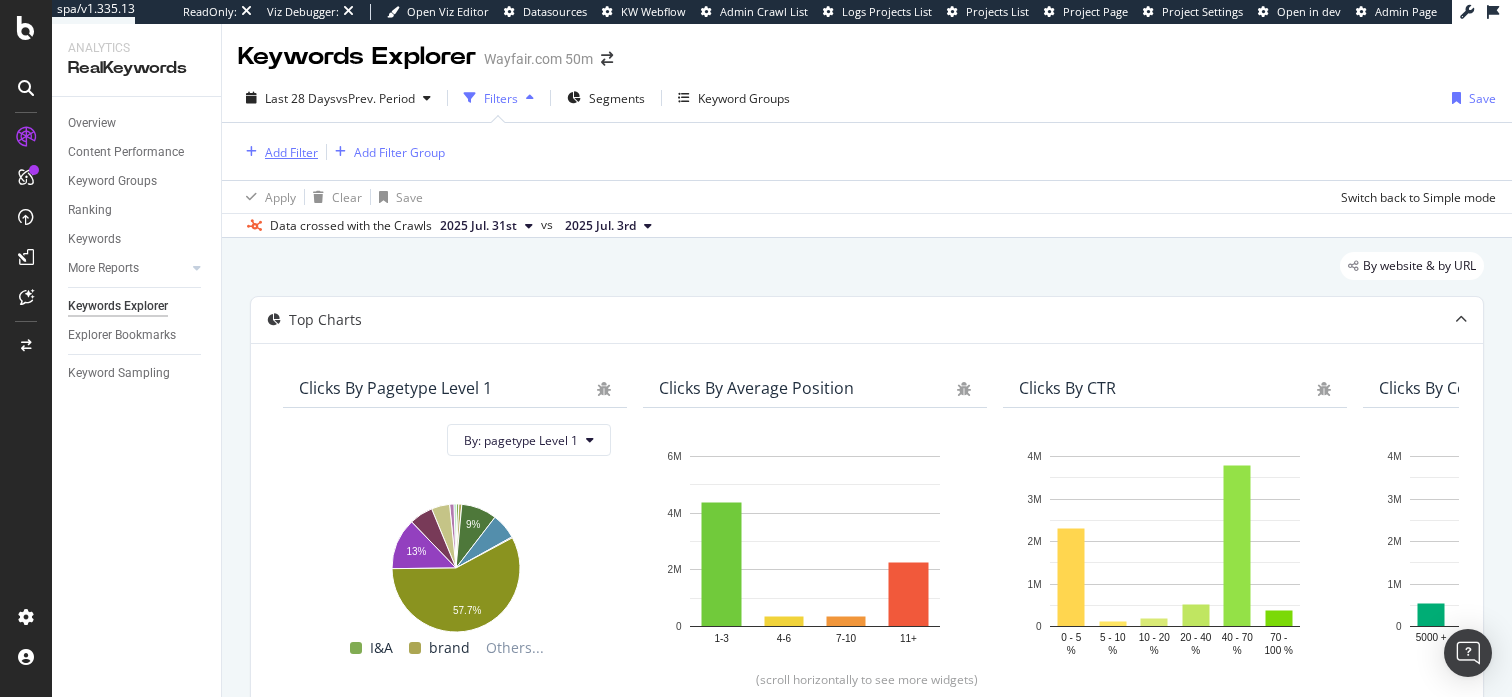 click on "Add Filter" at bounding box center [291, 152] 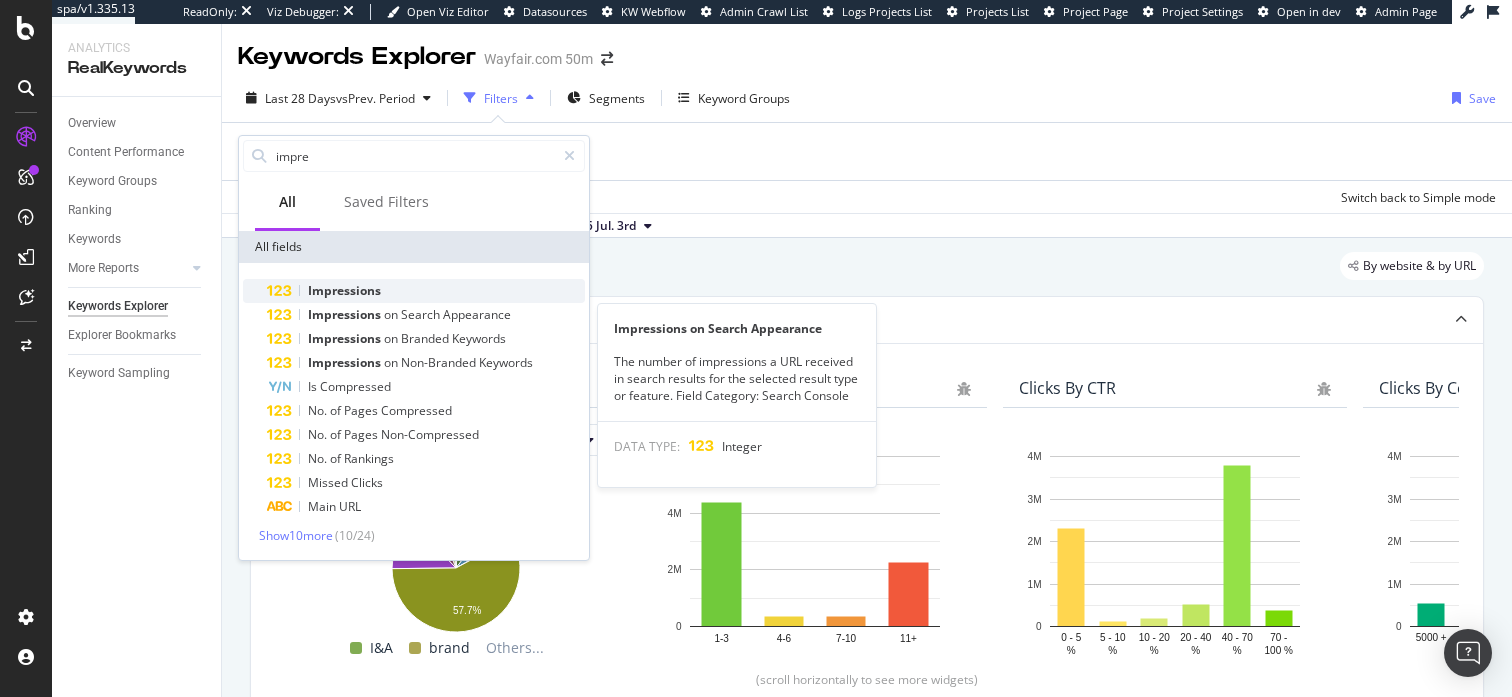 type on "impre" 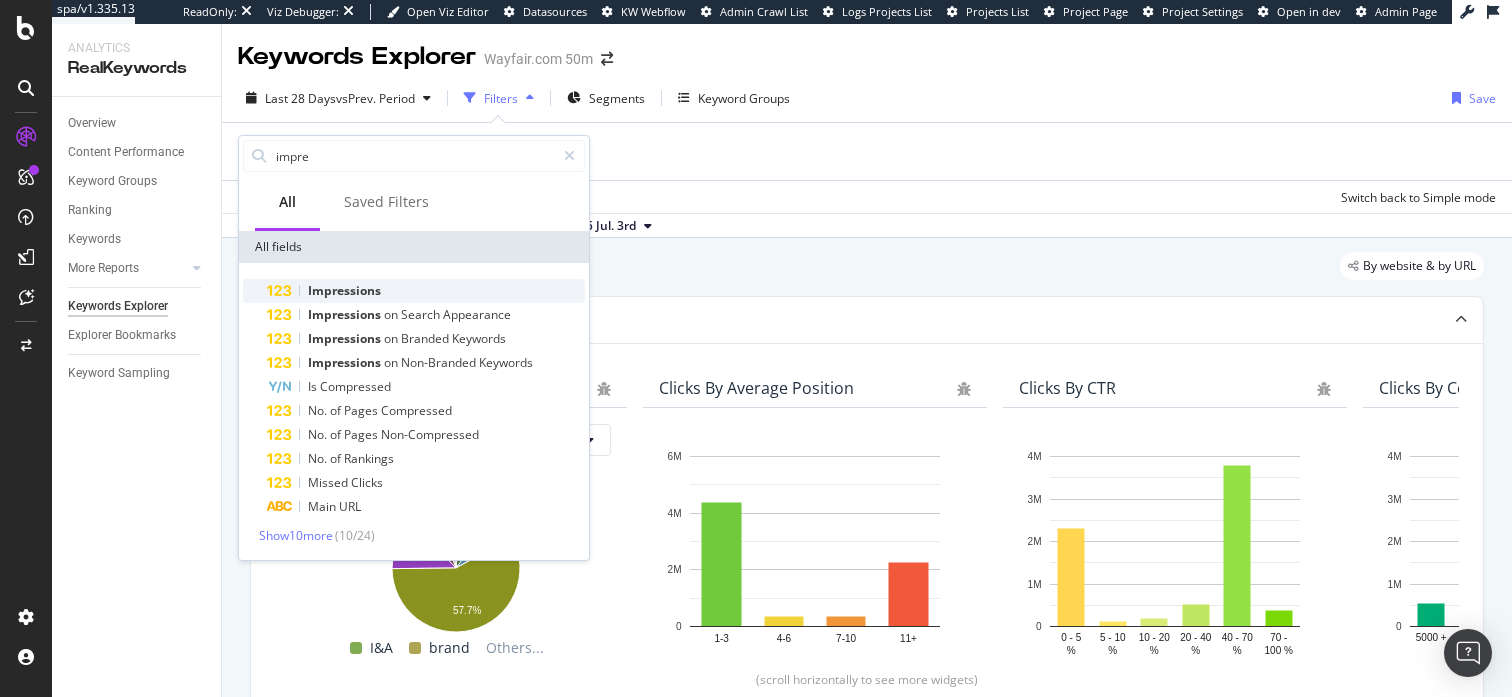 click on "Impressions" at bounding box center (344, 290) 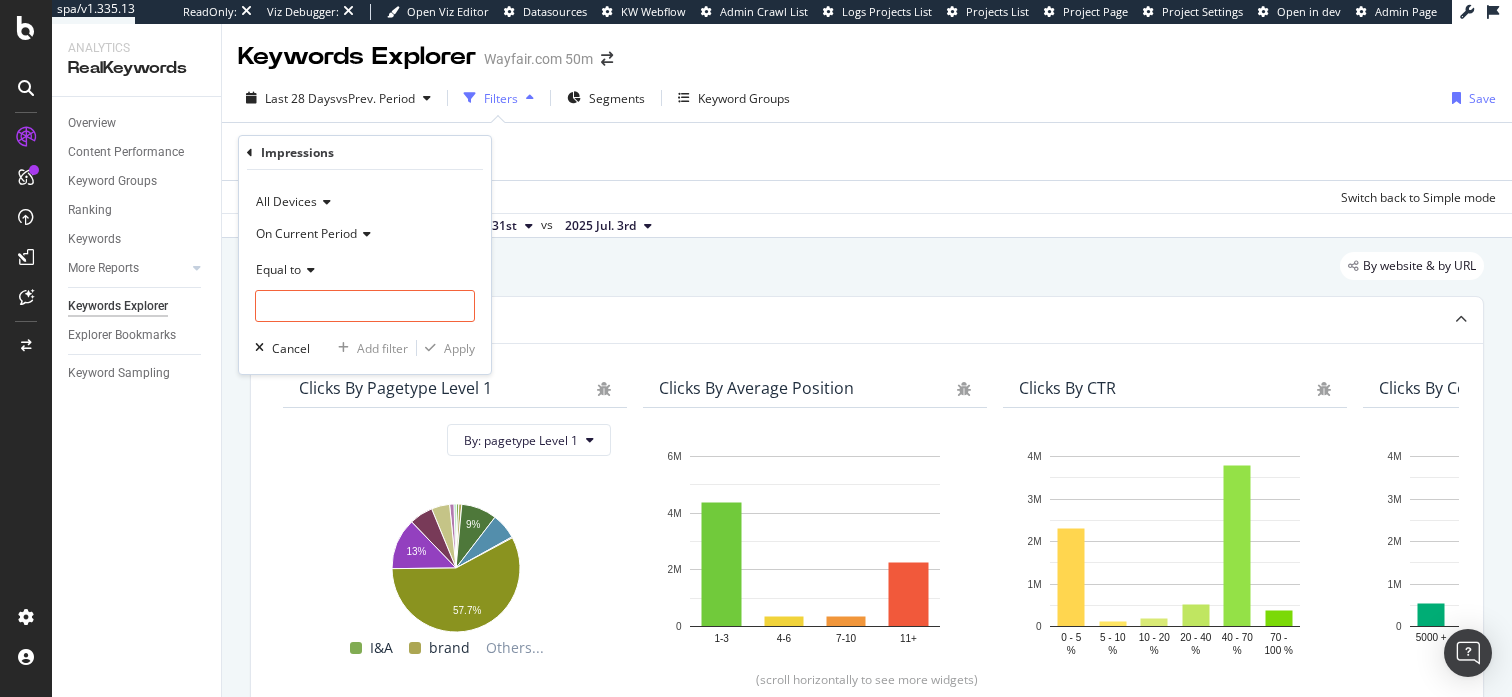 click on "On Current Period" at bounding box center [306, 233] 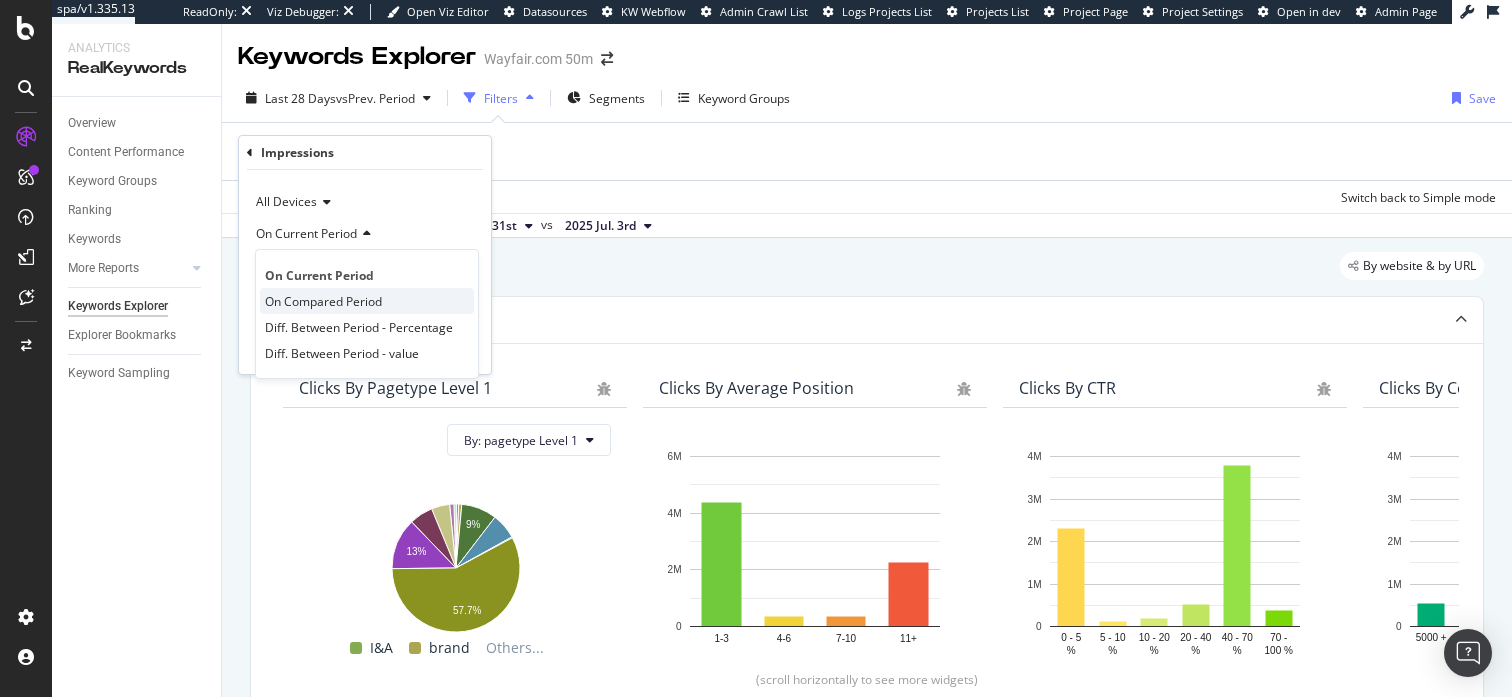 click on "On Compared Period" at bounding box center (323, 301) 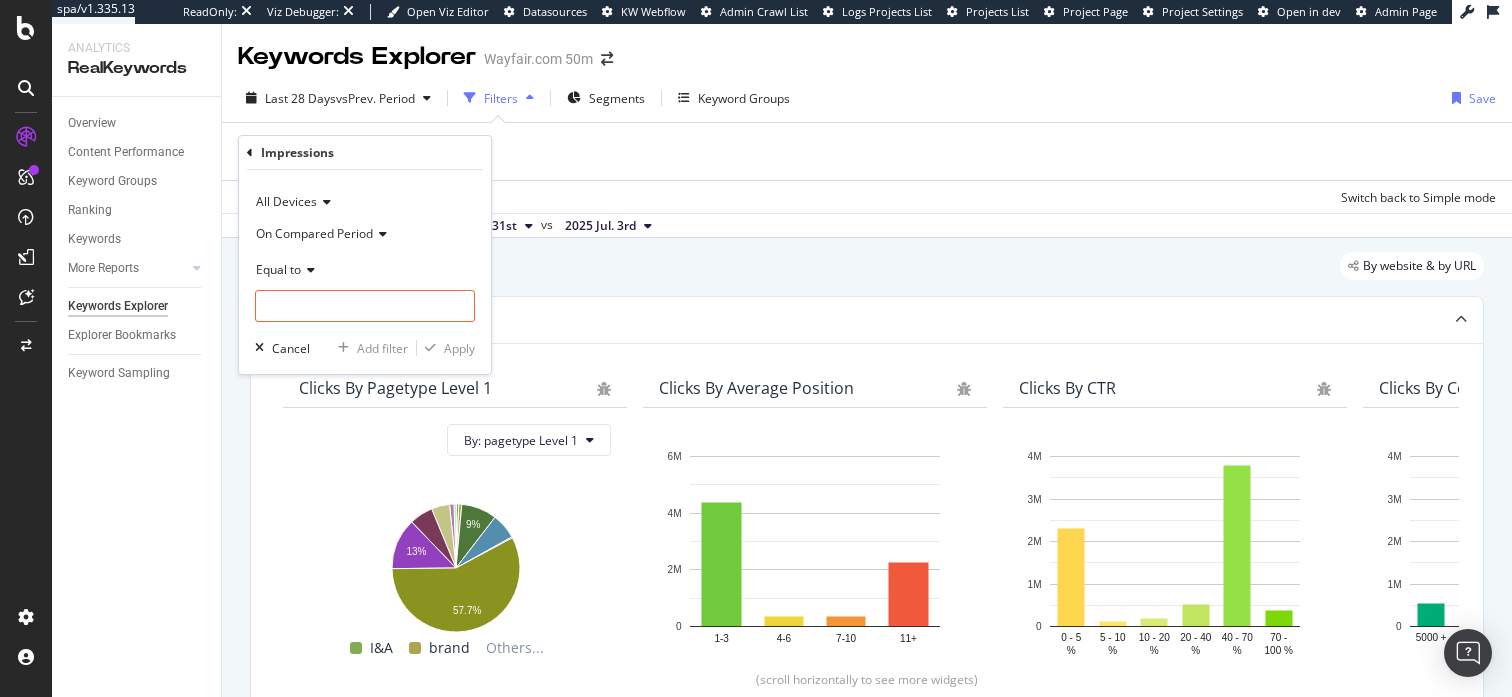 click on "Equal to" at bounding box center (365, 288) 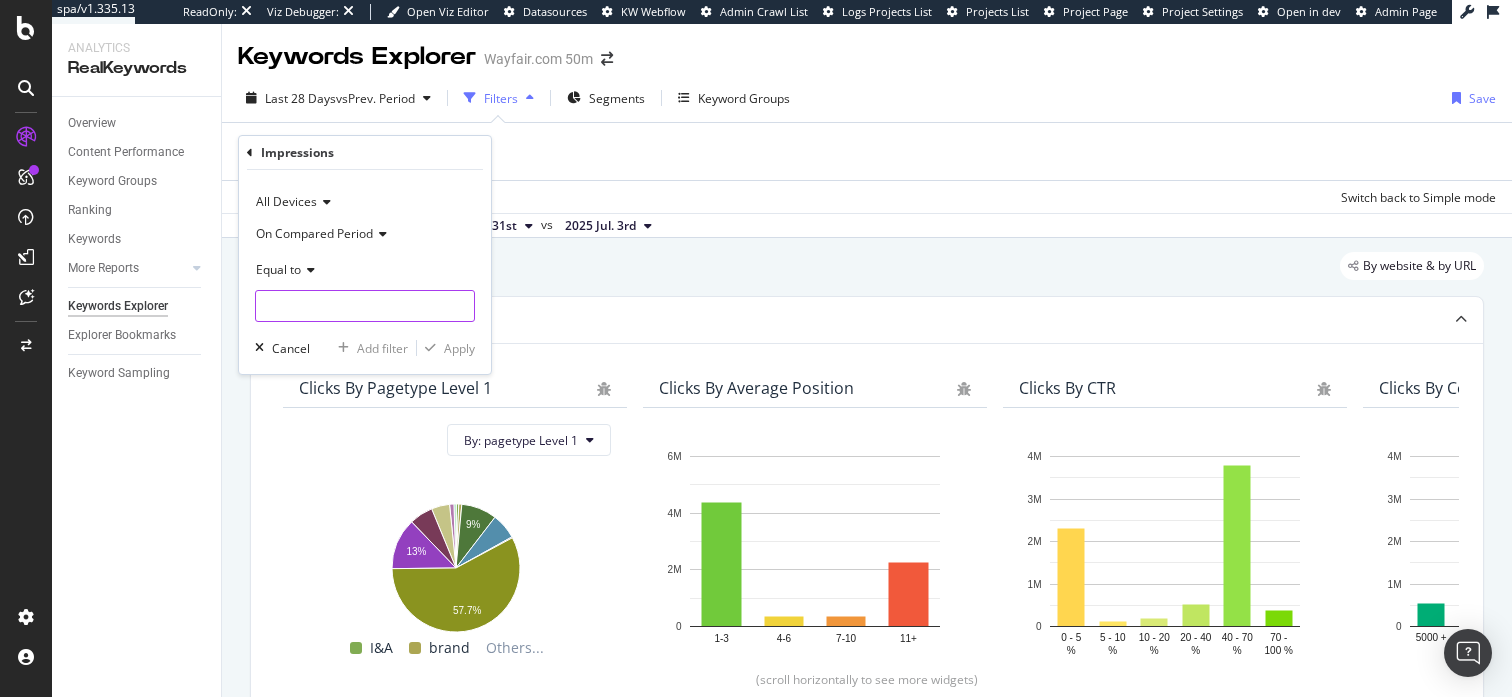 click at bounding box center (365, 306) 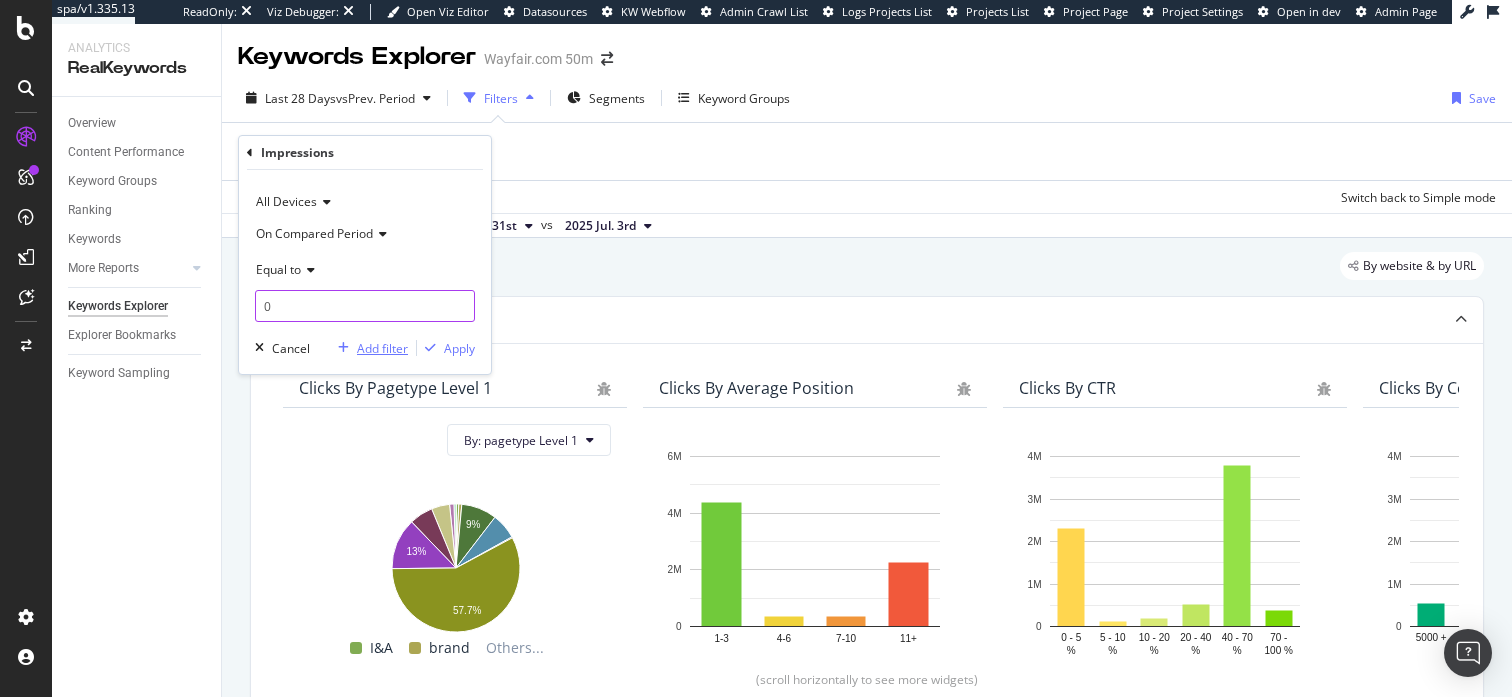 type on "0" 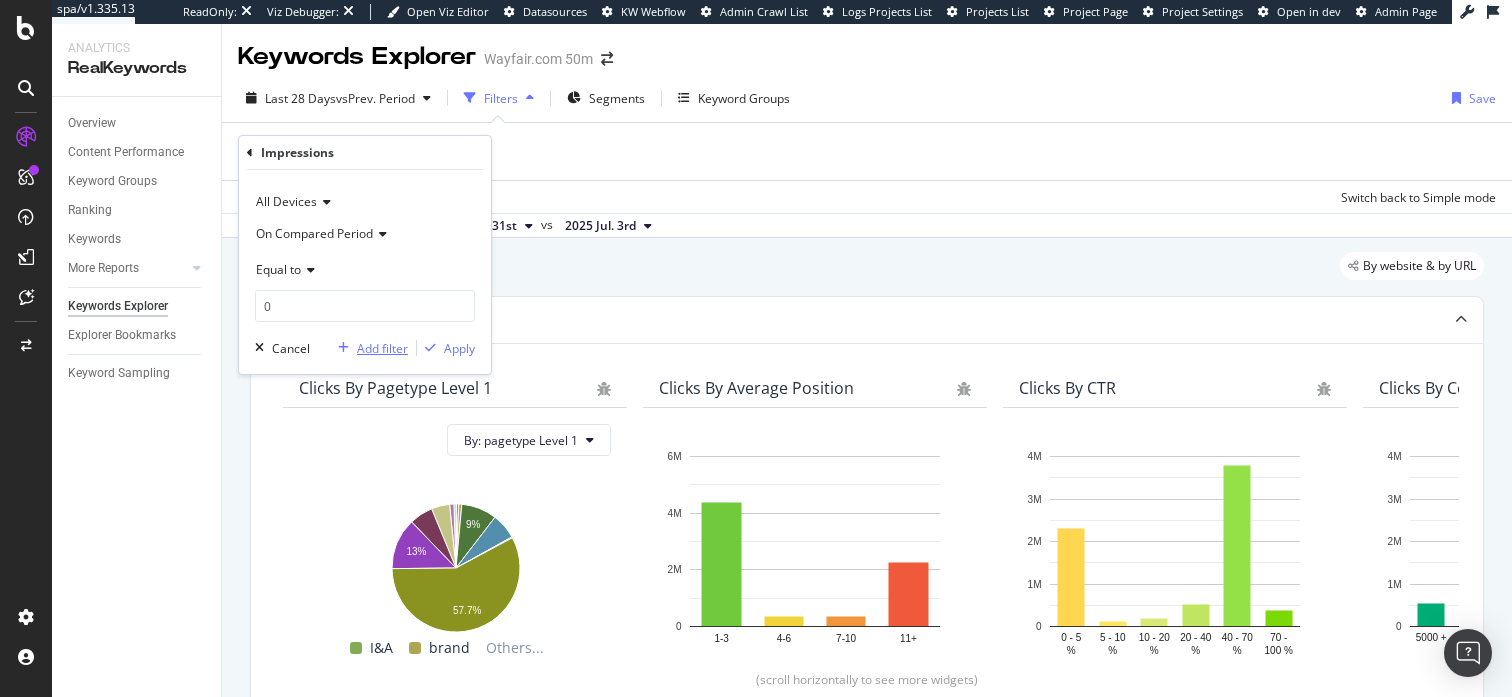 click on "Add filter" at bounding box center (369, 348) 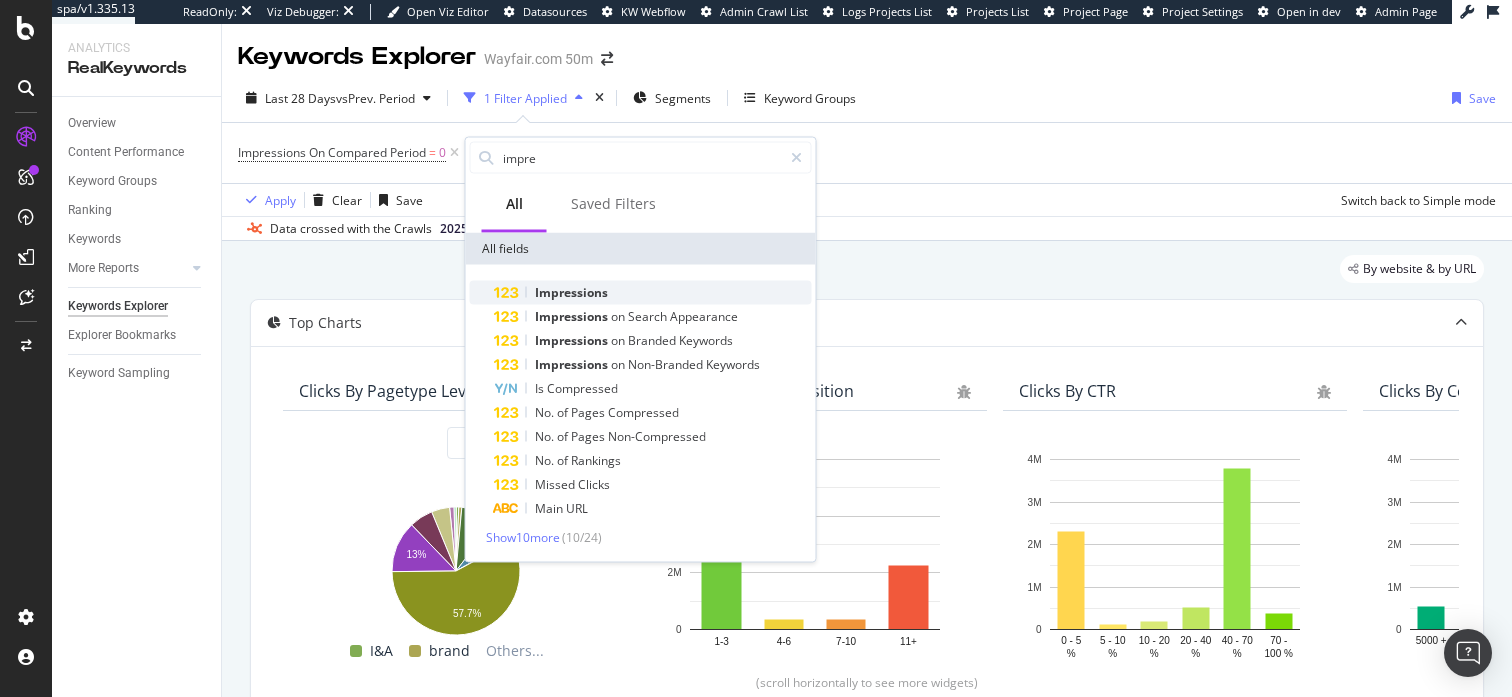 click on "Impressions" at bounding box center (653, 293) 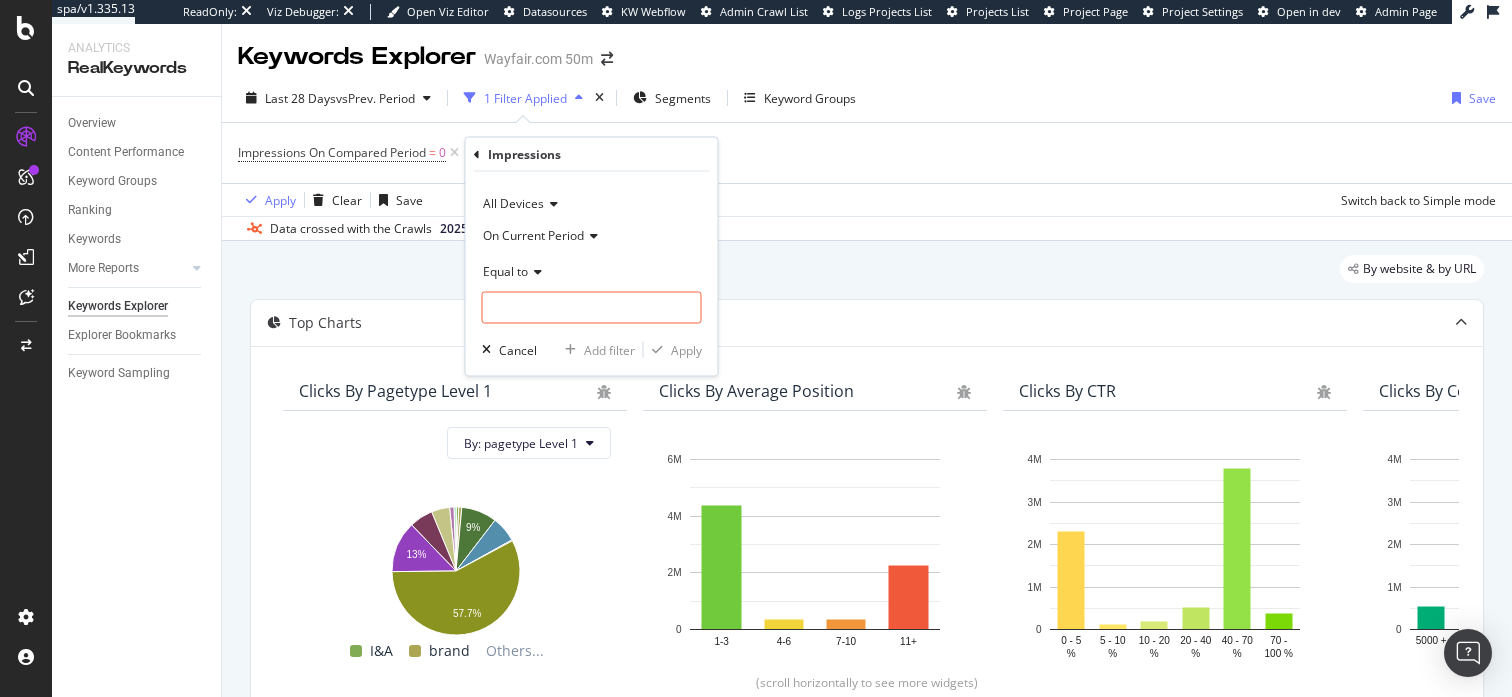 click on "On Current Period" at bounding box center (533, 235) 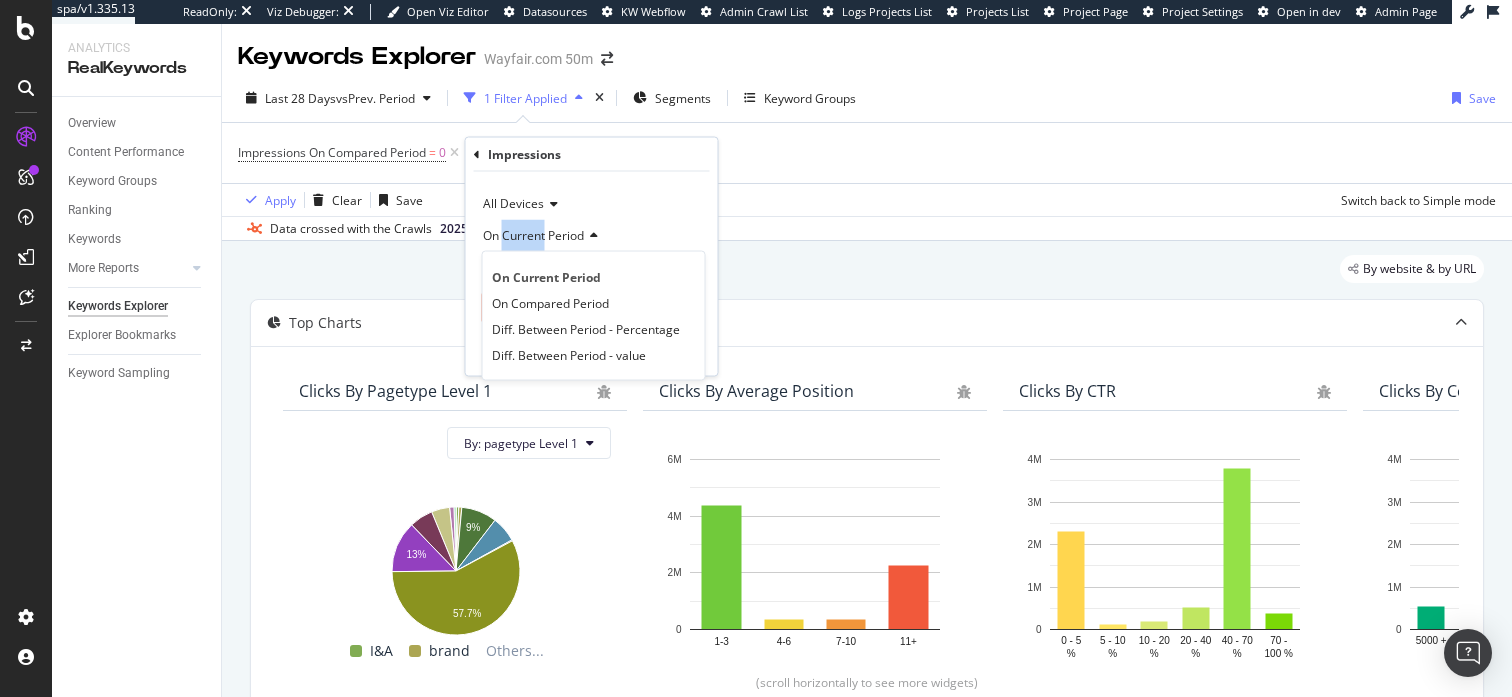 click on "On Current Period" at bounding box center [533, 235] 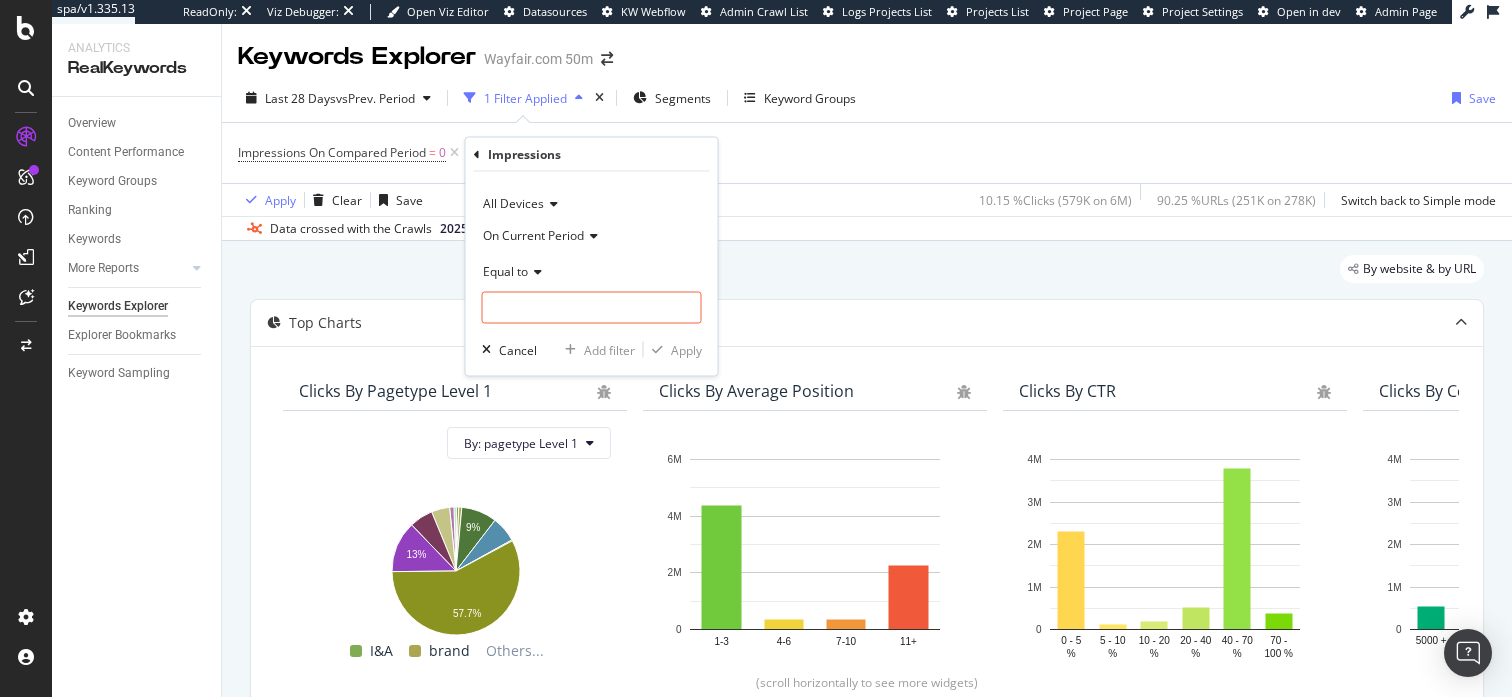 click on "Equal to" at bounding box center [505, 271] 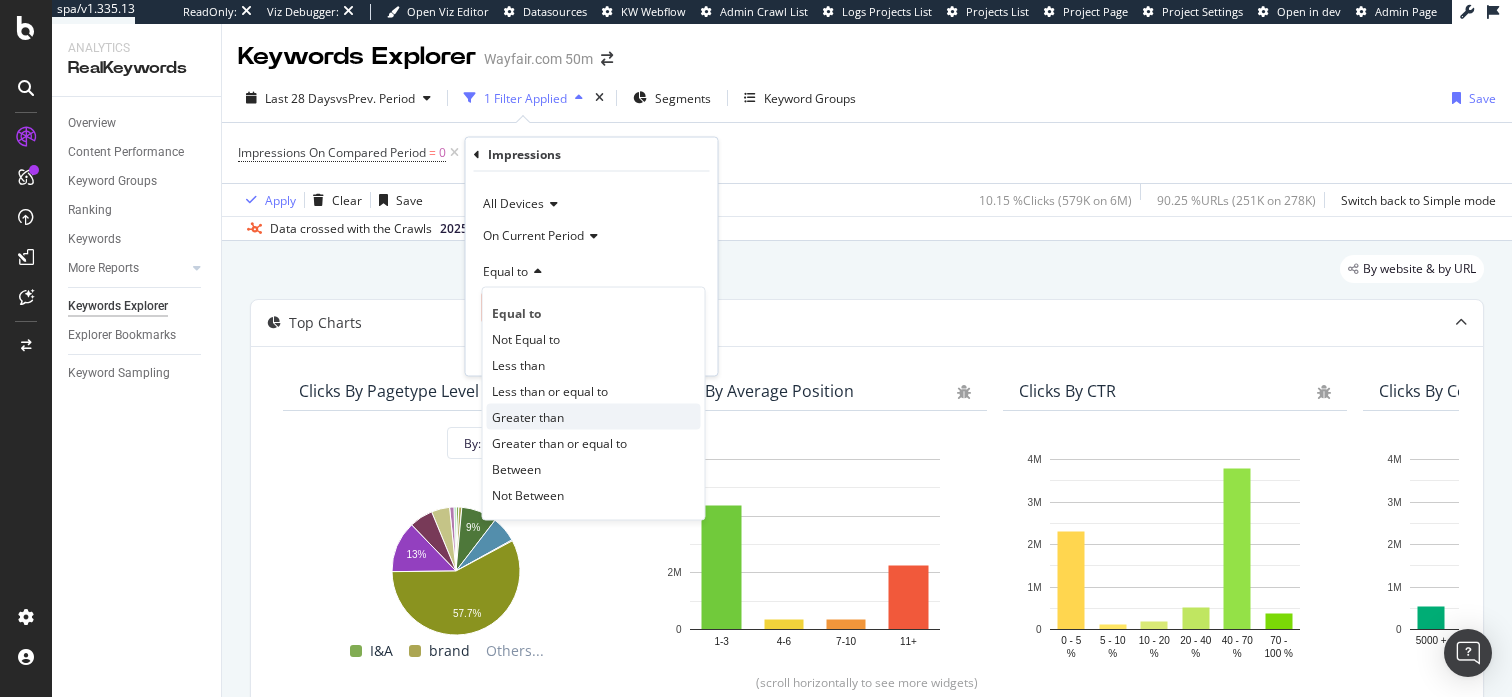 click on "Greater than" at bounding box center [528, 416] 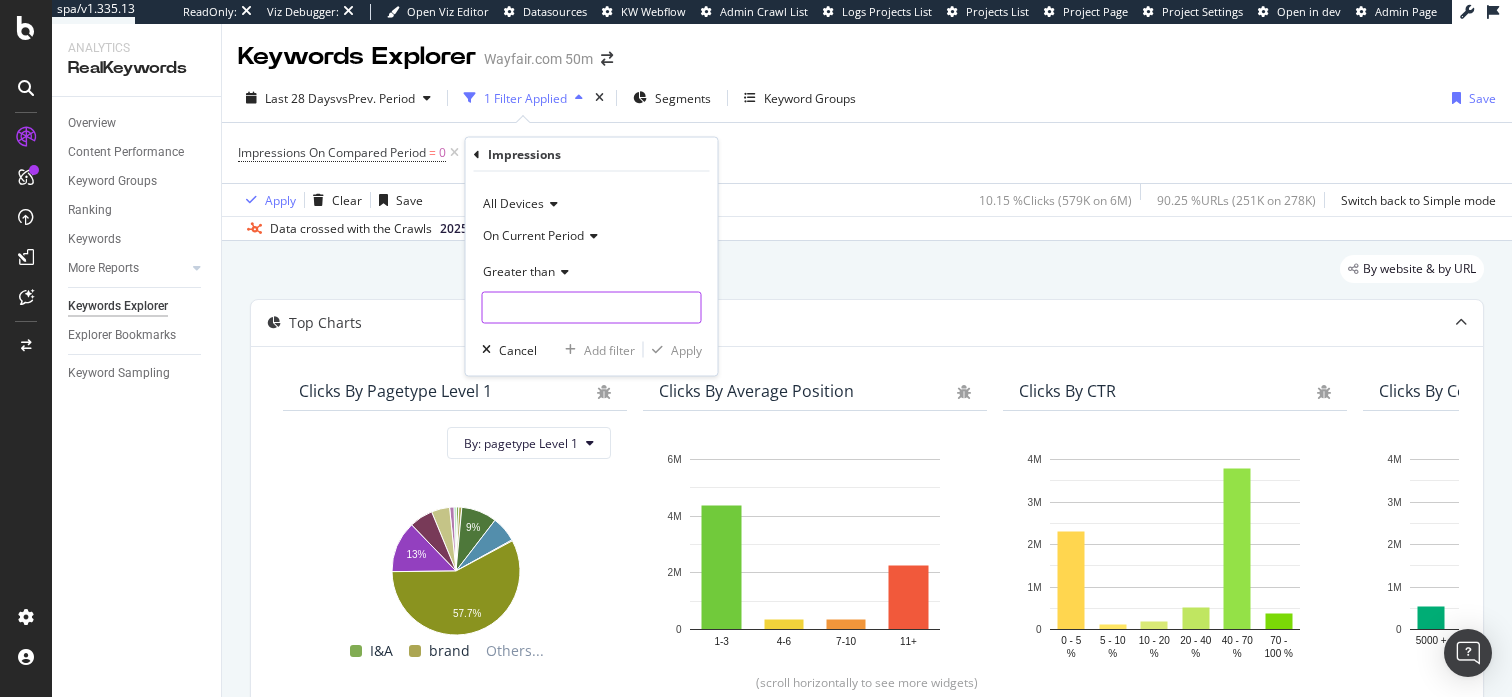 click at bounding box center (592, 308) 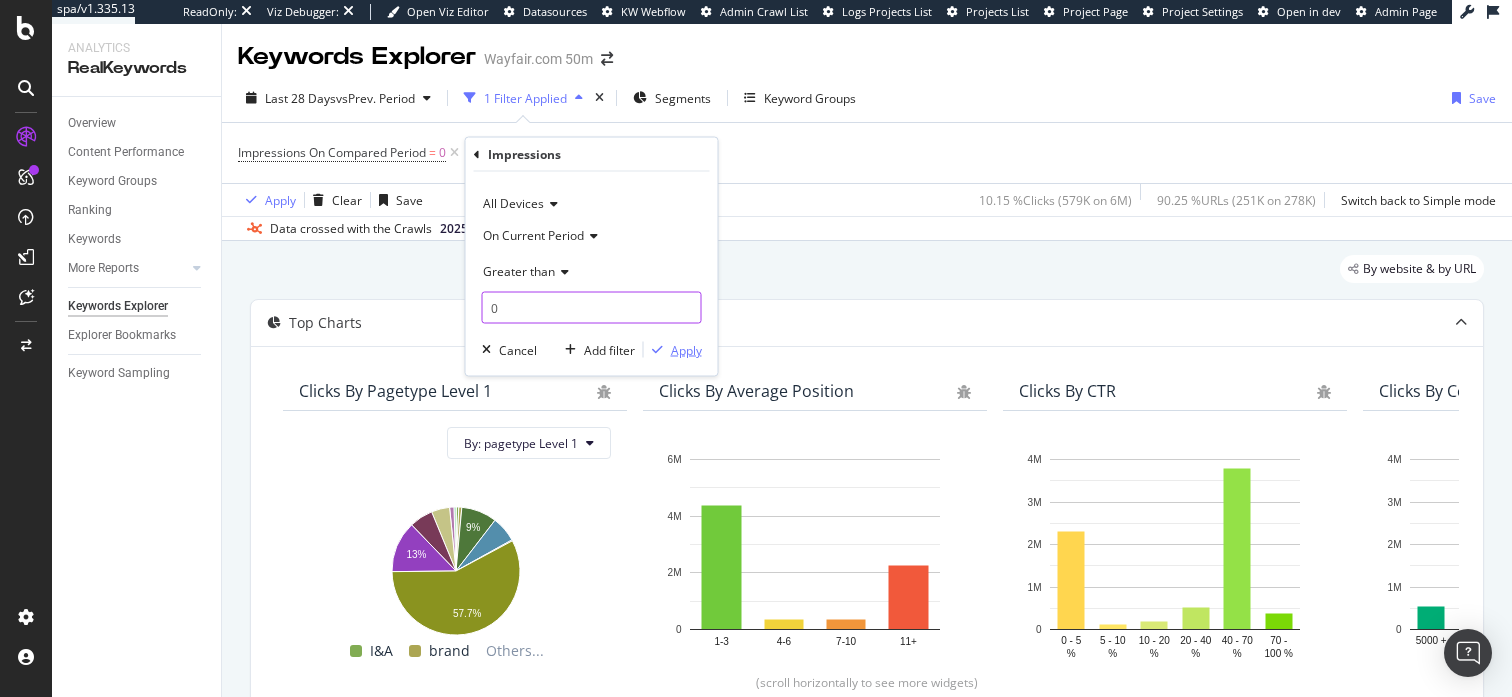 type on "0" 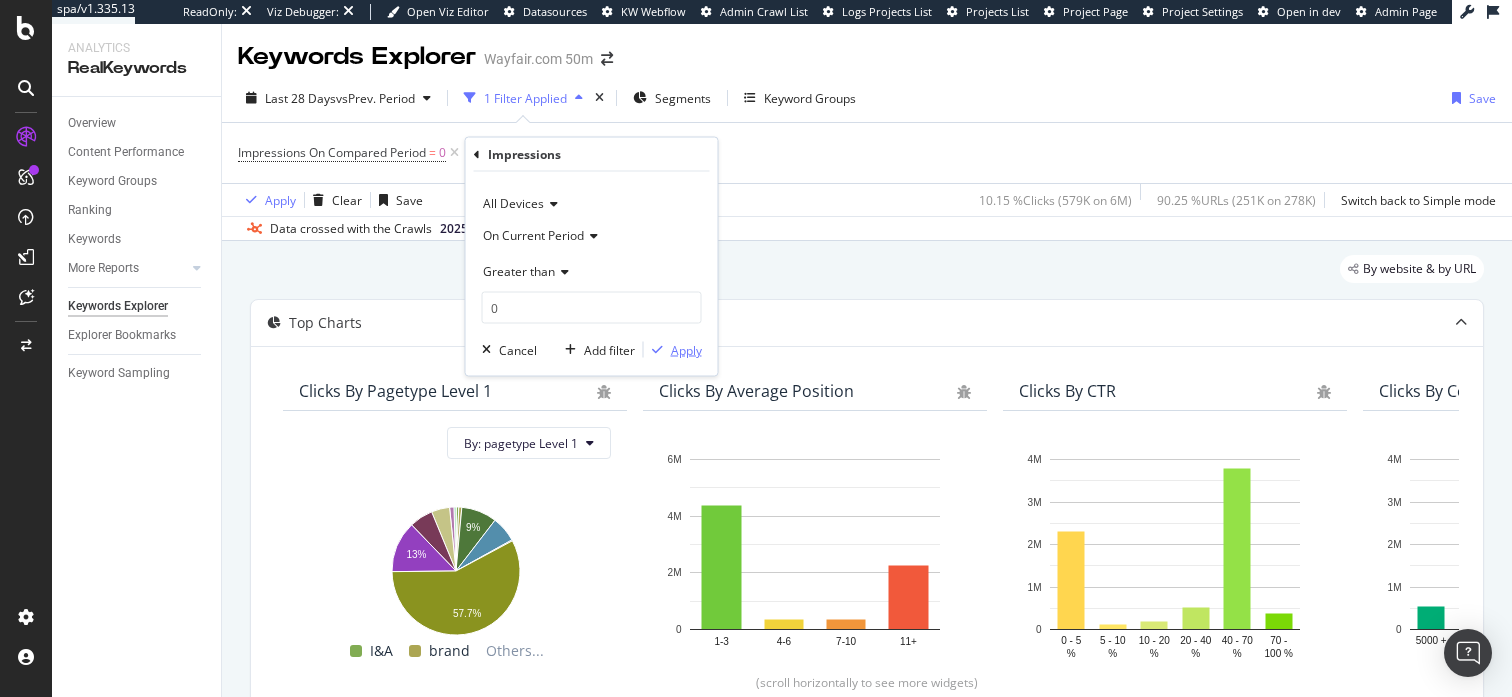 click at bounding box center (657, 350) 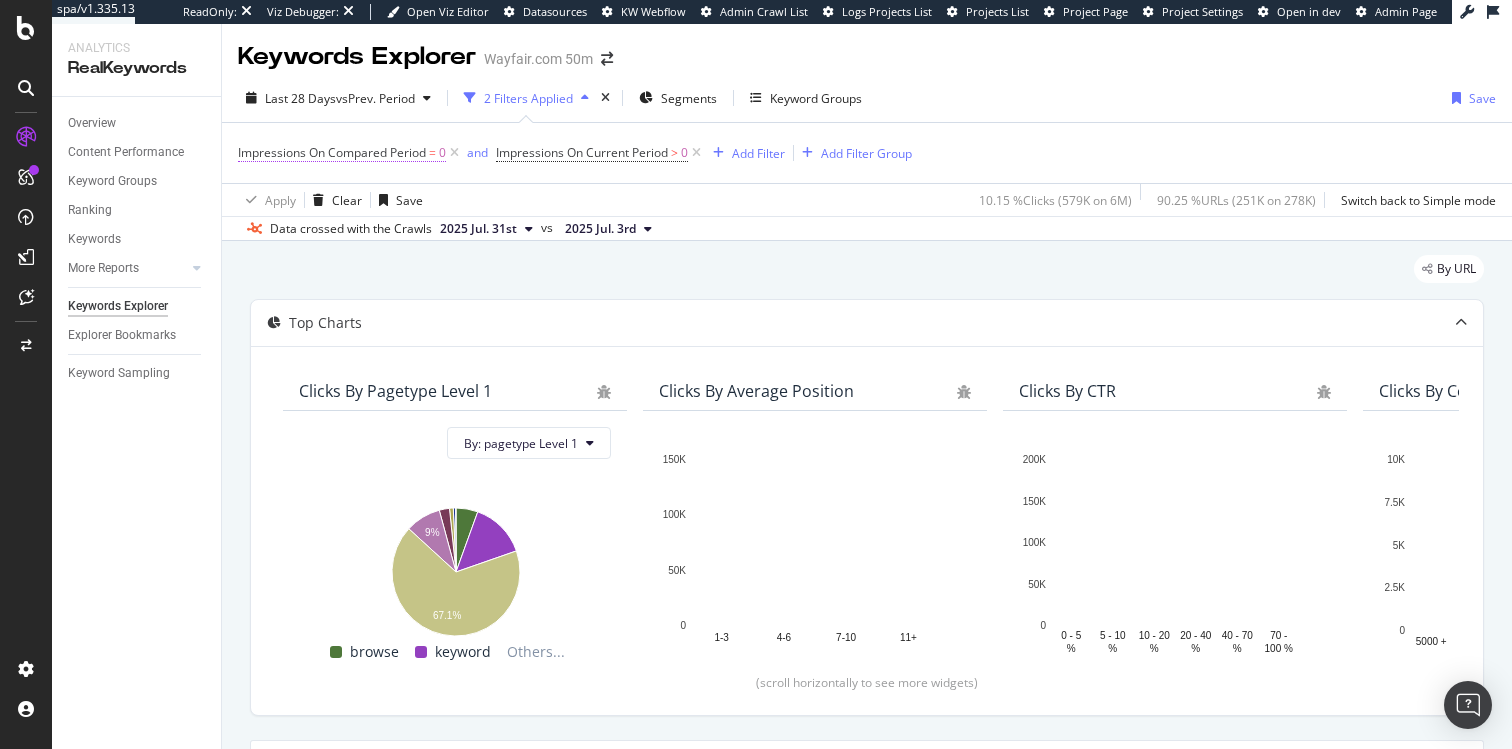 click on "Impressions On Compared Period" at bounding box center (332, 152) 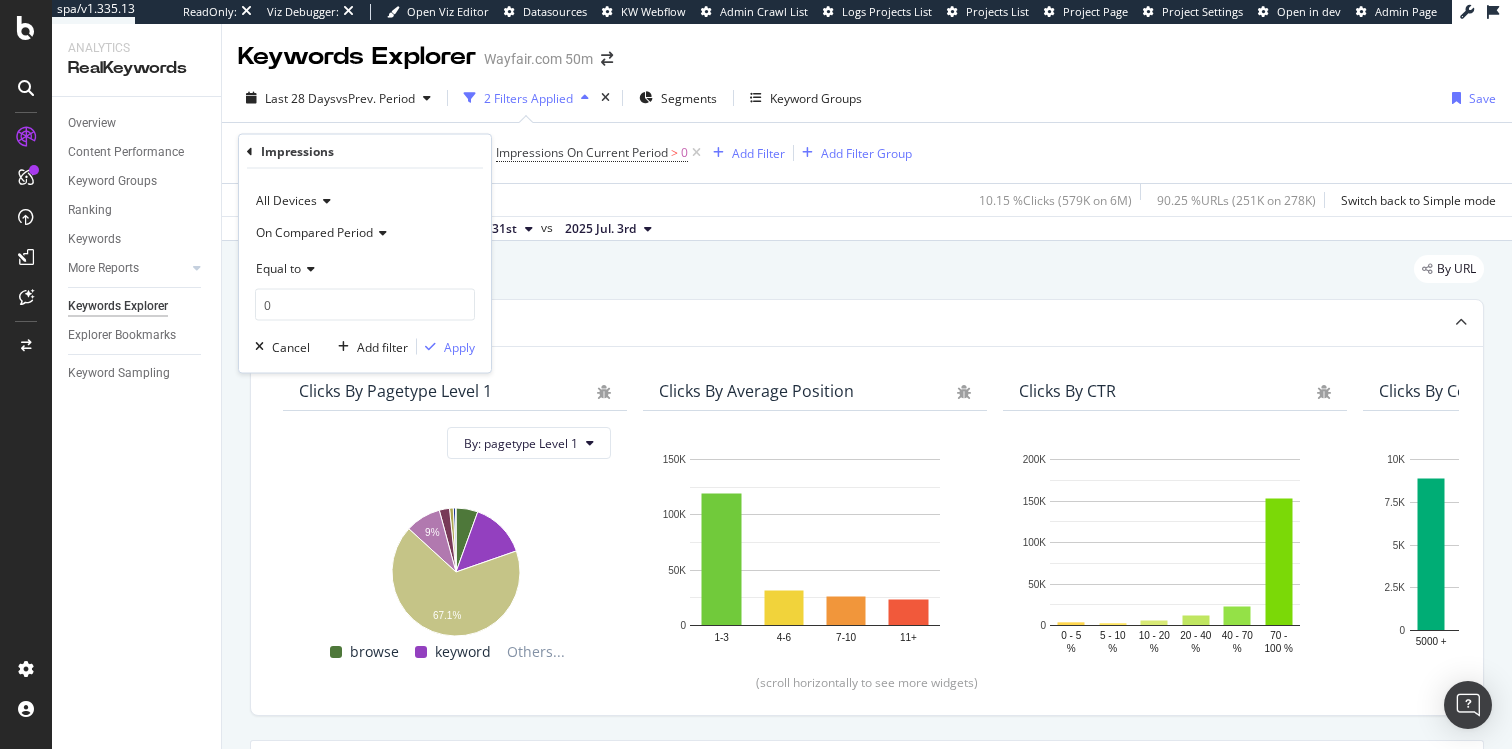 click on "Equal to" at bounding box center (278, 268) 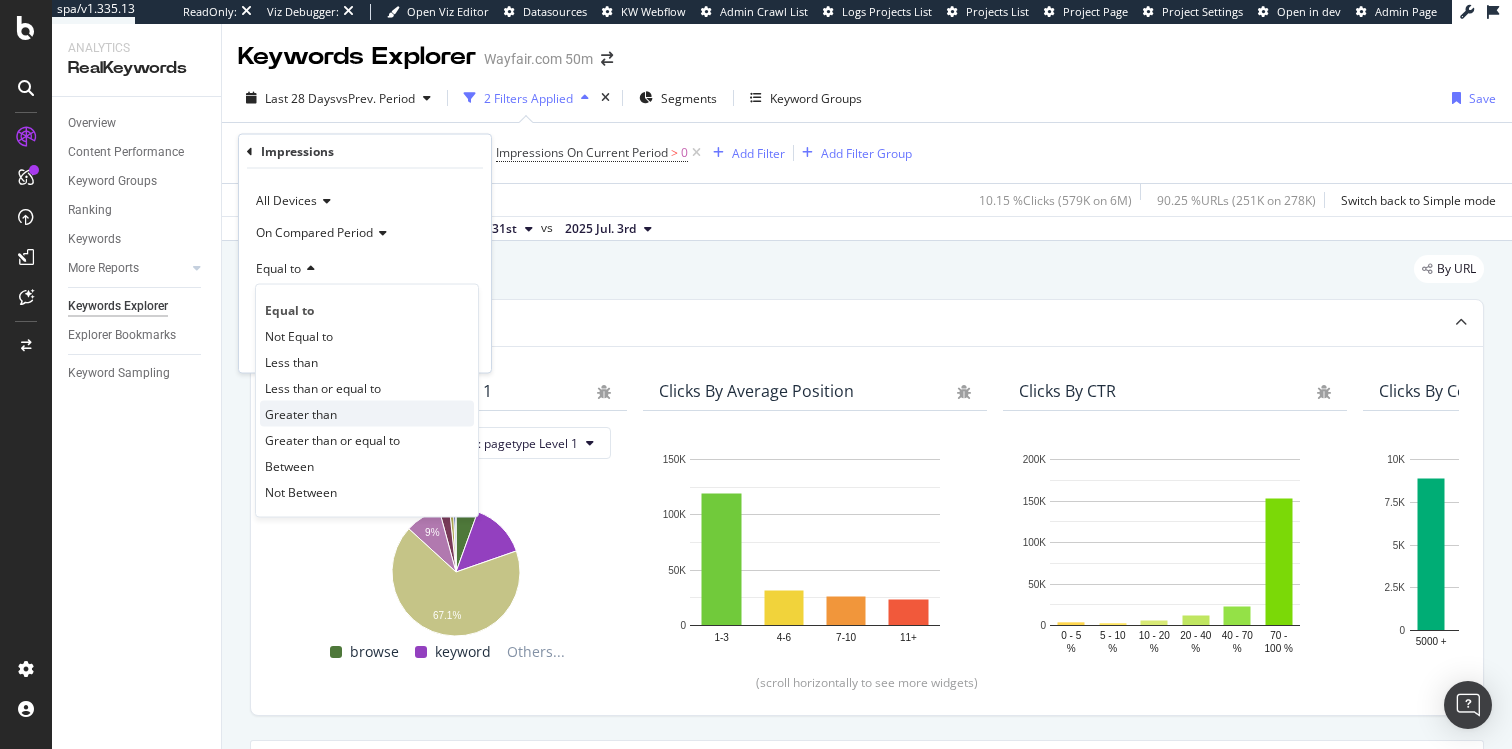 click on "Greater than" at bounding box center [301, 413] 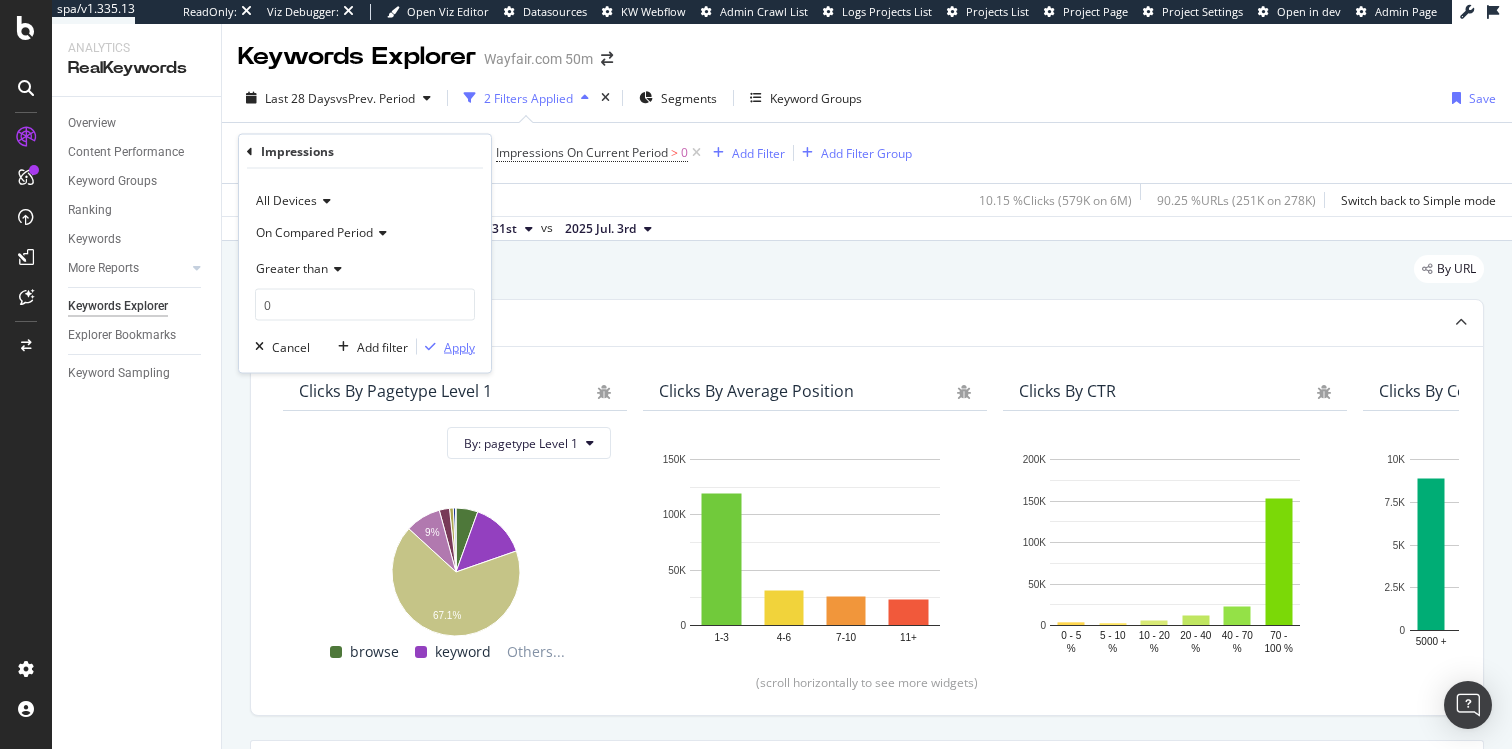 click at bounding box center [430, 347] 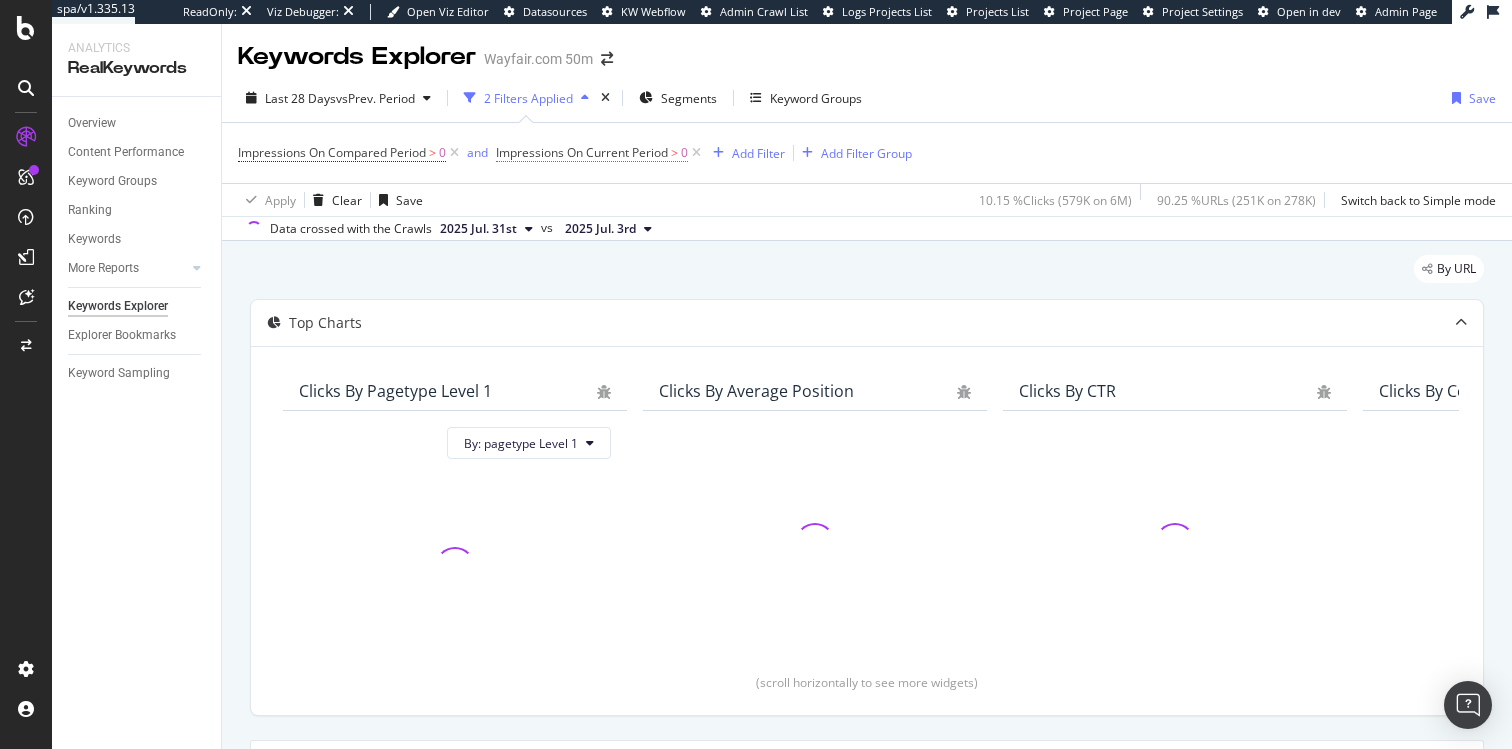 click on "Impressions On Current Period" at bounding box center (582, 152) 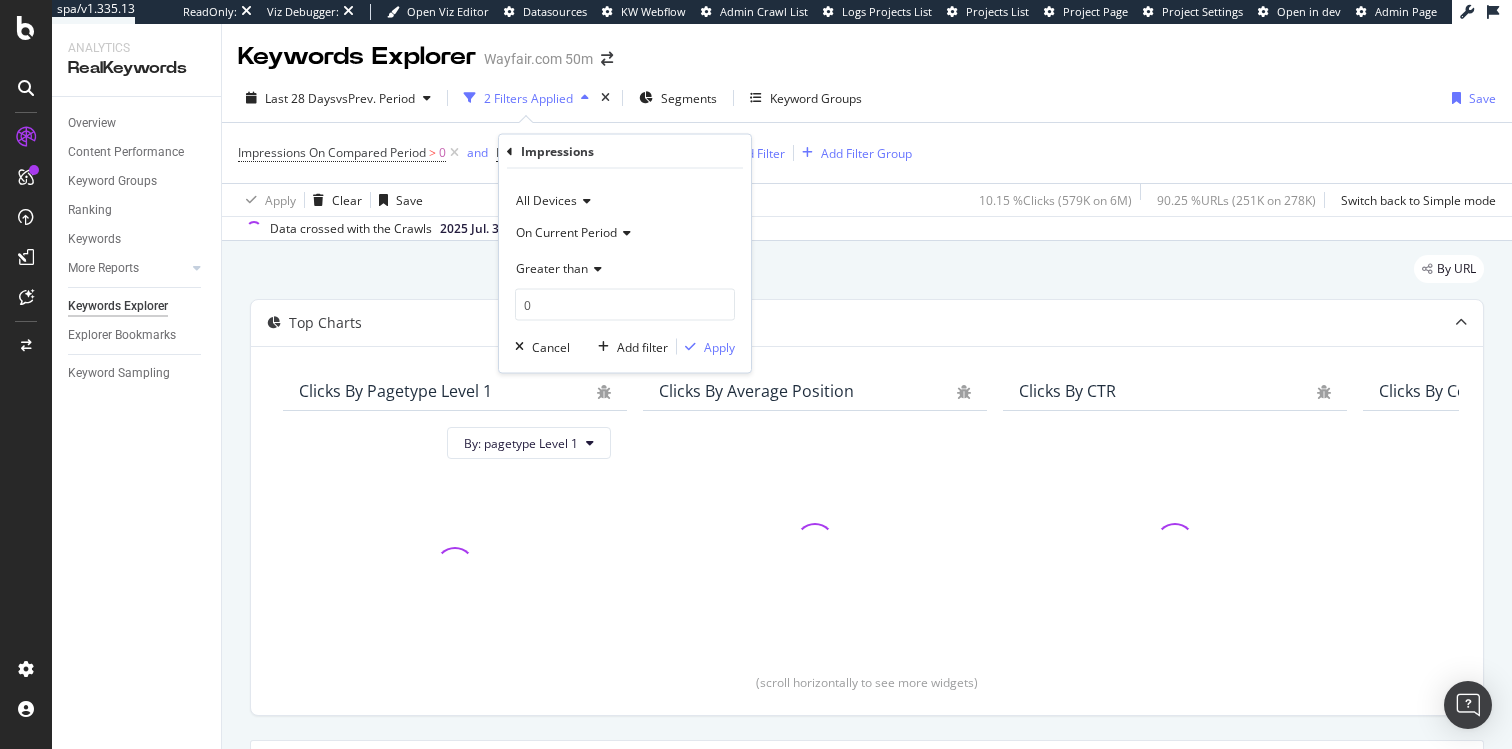 click on "Greater than" at bounding box center (552, 268) 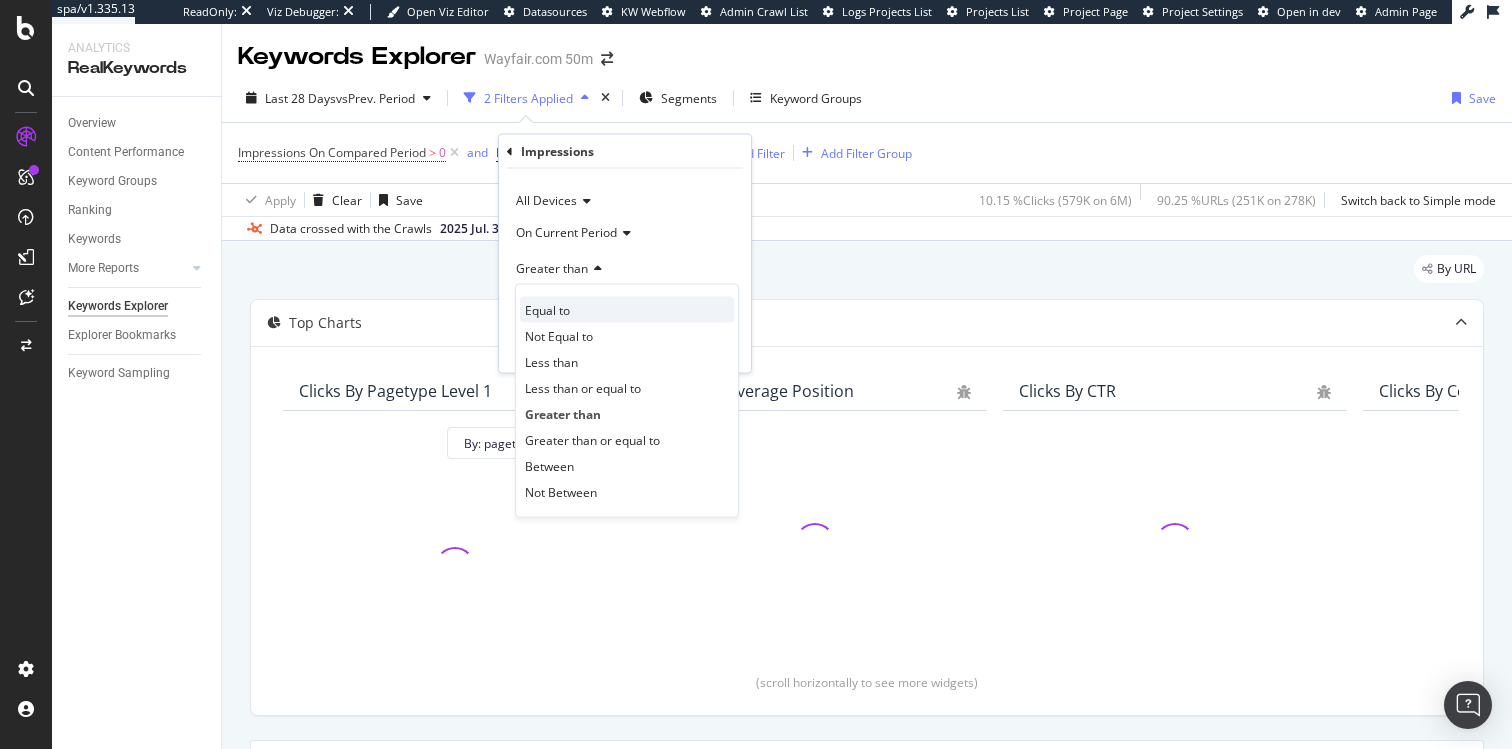 click on "Equal to" at bounding box center (547, 309) 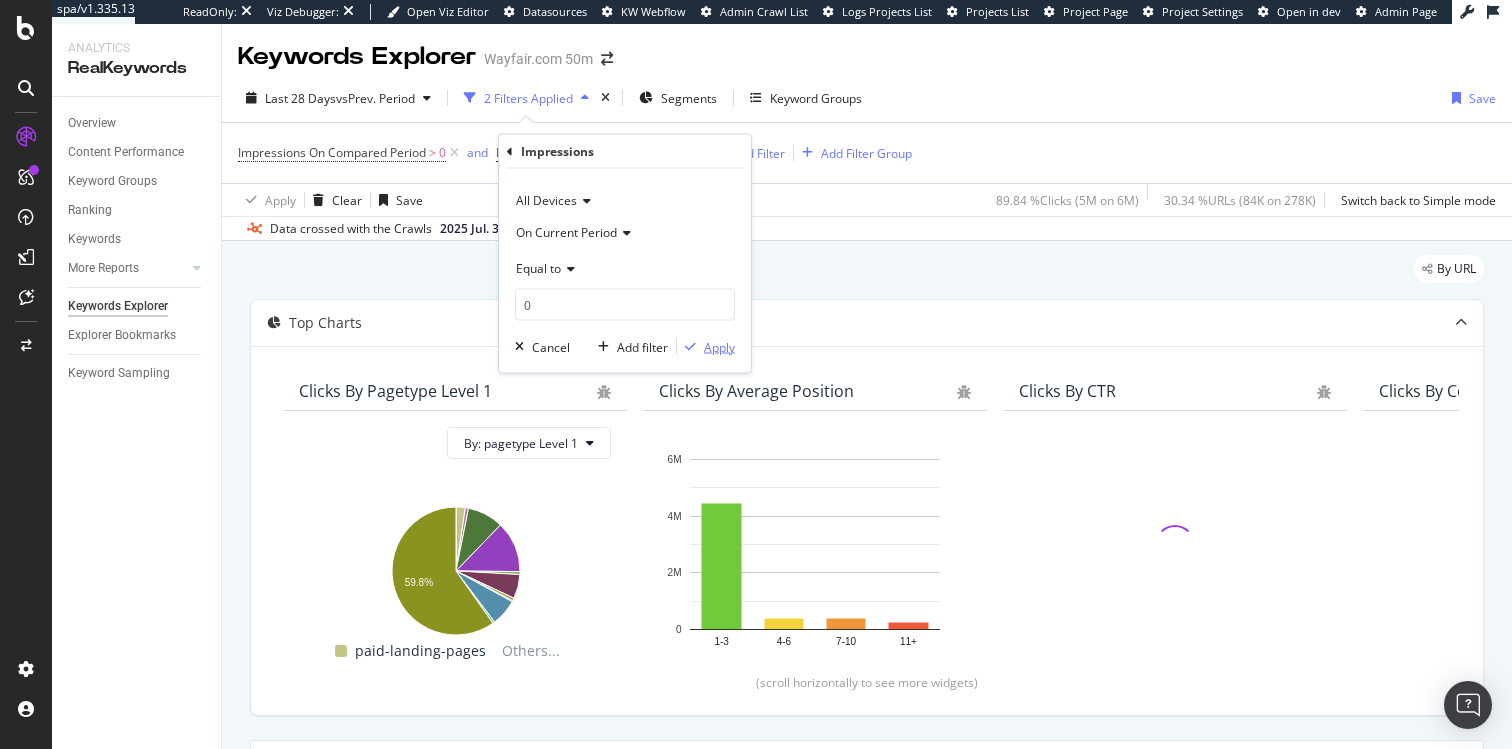 click on "Apply" at bounding box center (719, 346) 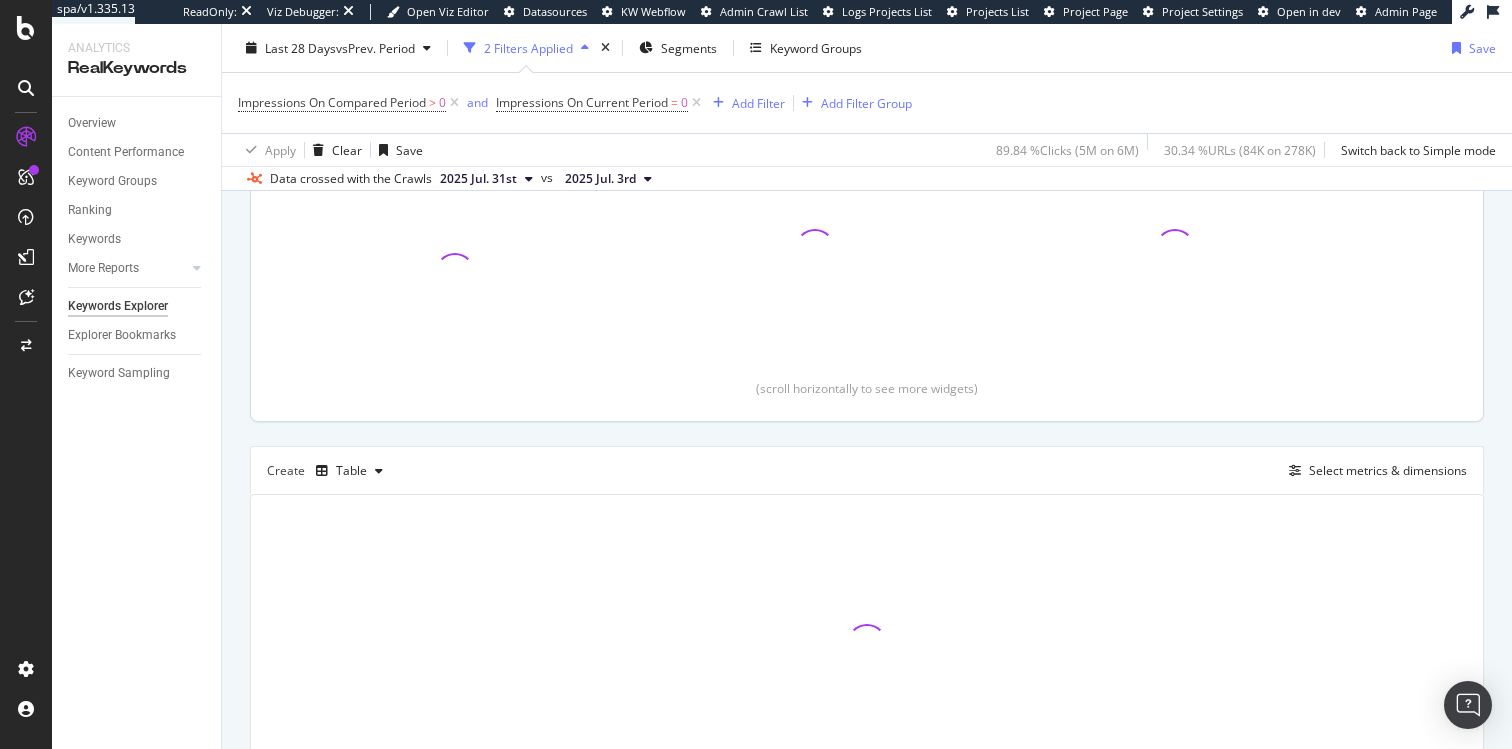 scroll, scrollTop: 301, scrollLeft: 0, axis: vertical 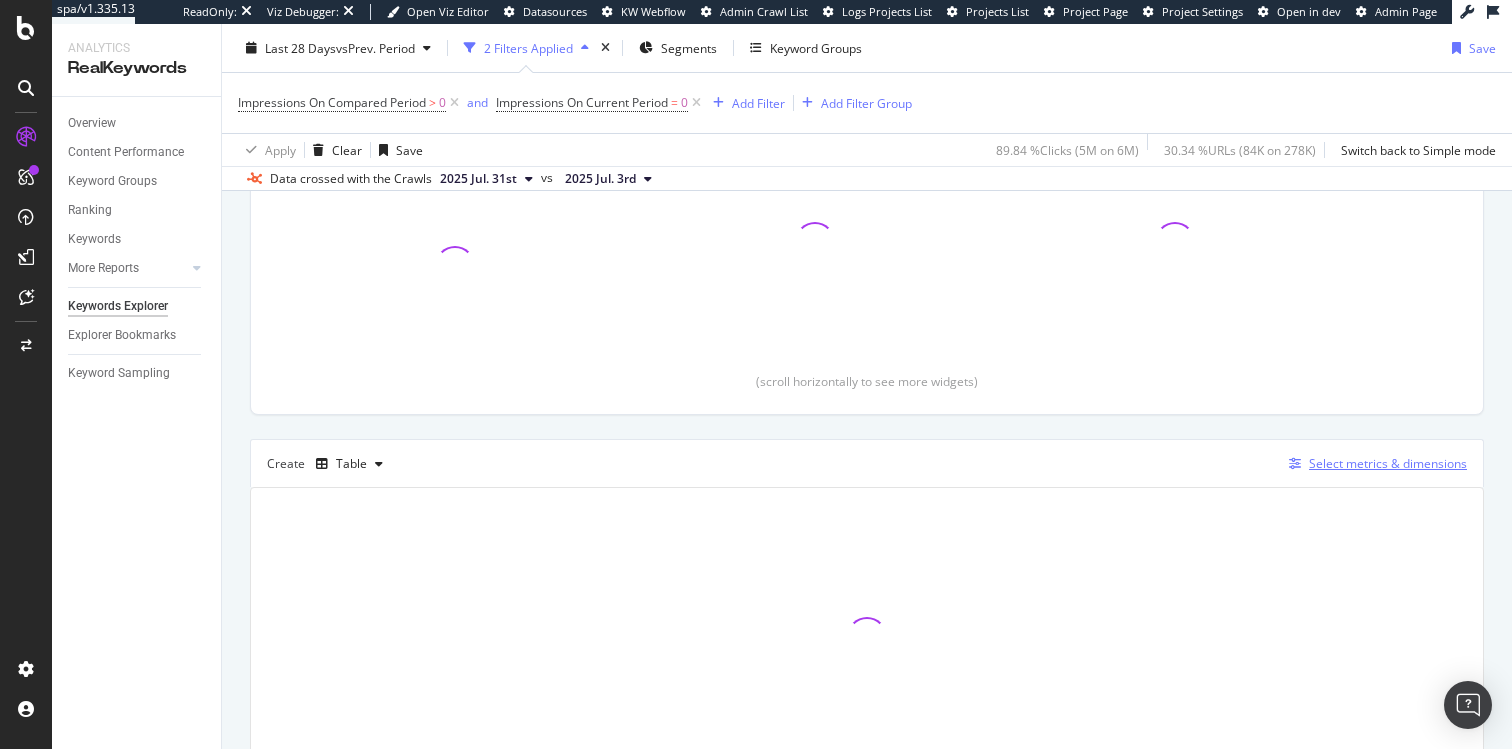 click at bounding box center (1295, 464) 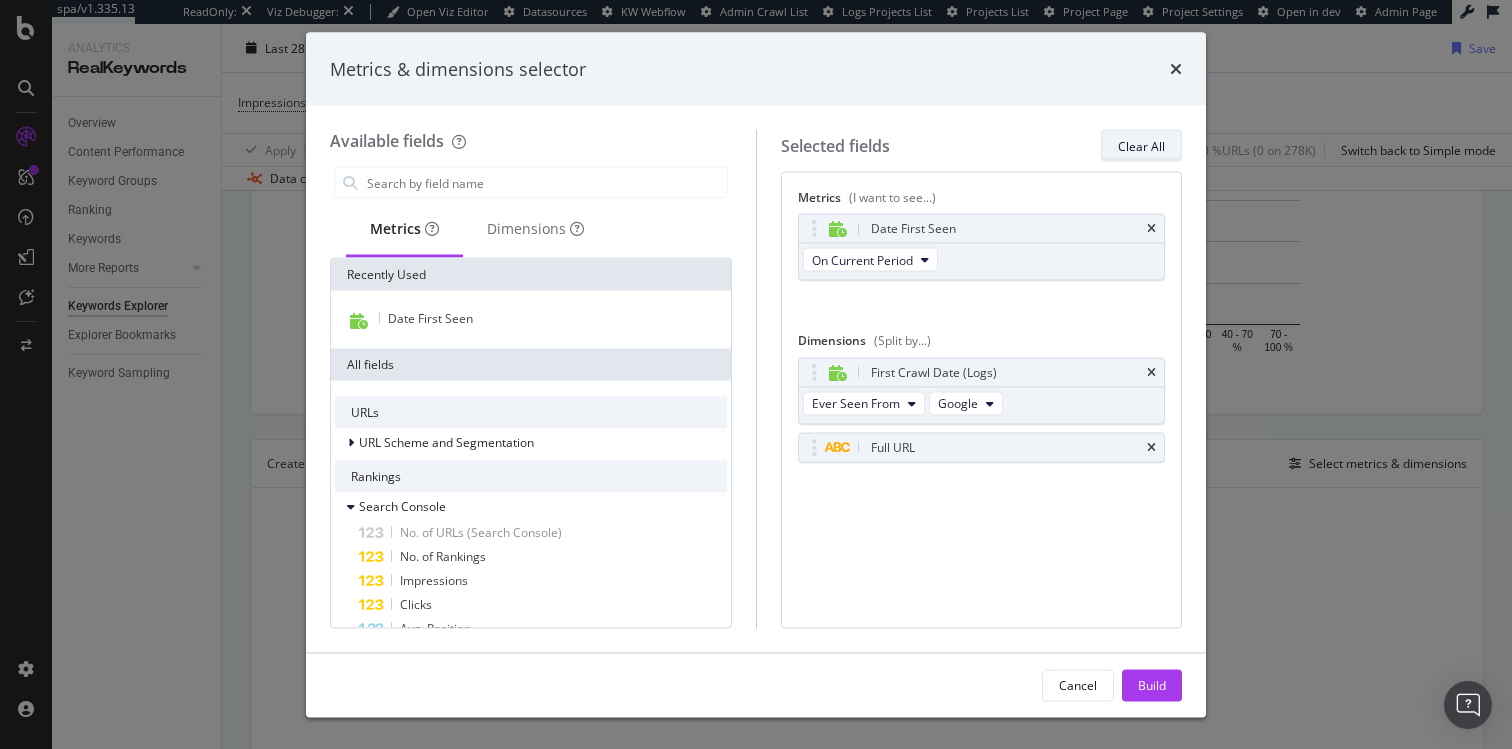 click on "Clear All" at bounding box center (1141, 145) 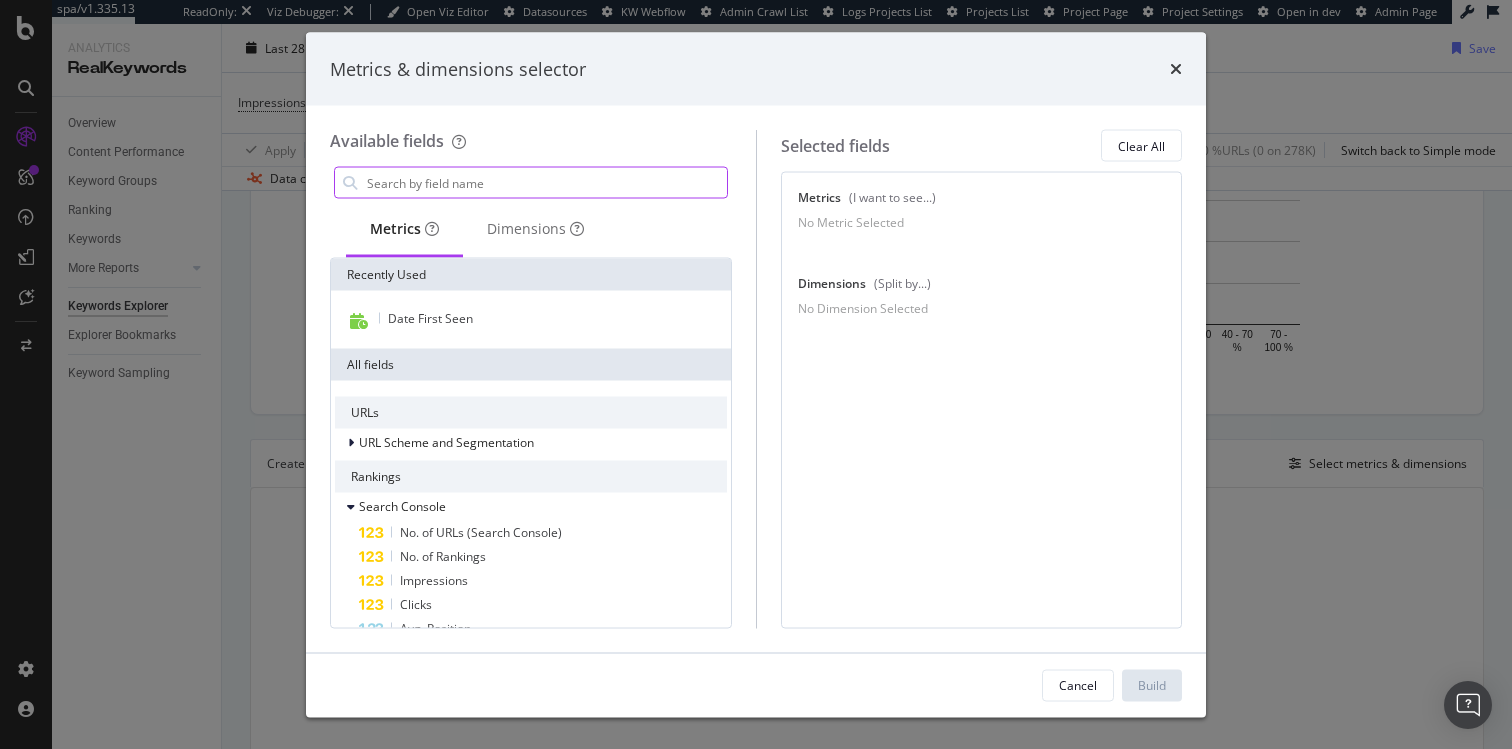 click at bounding box center (546, 183) 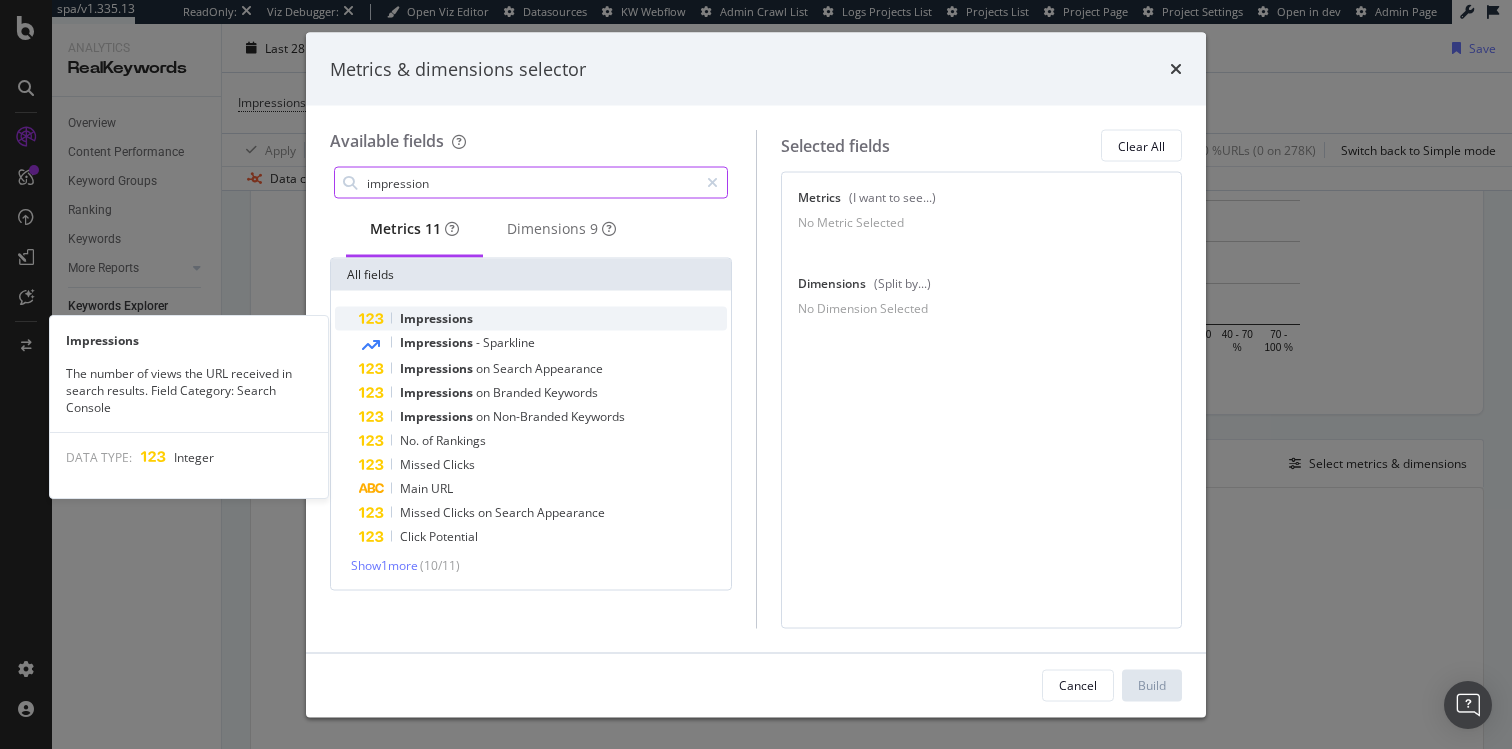 type on "impression" 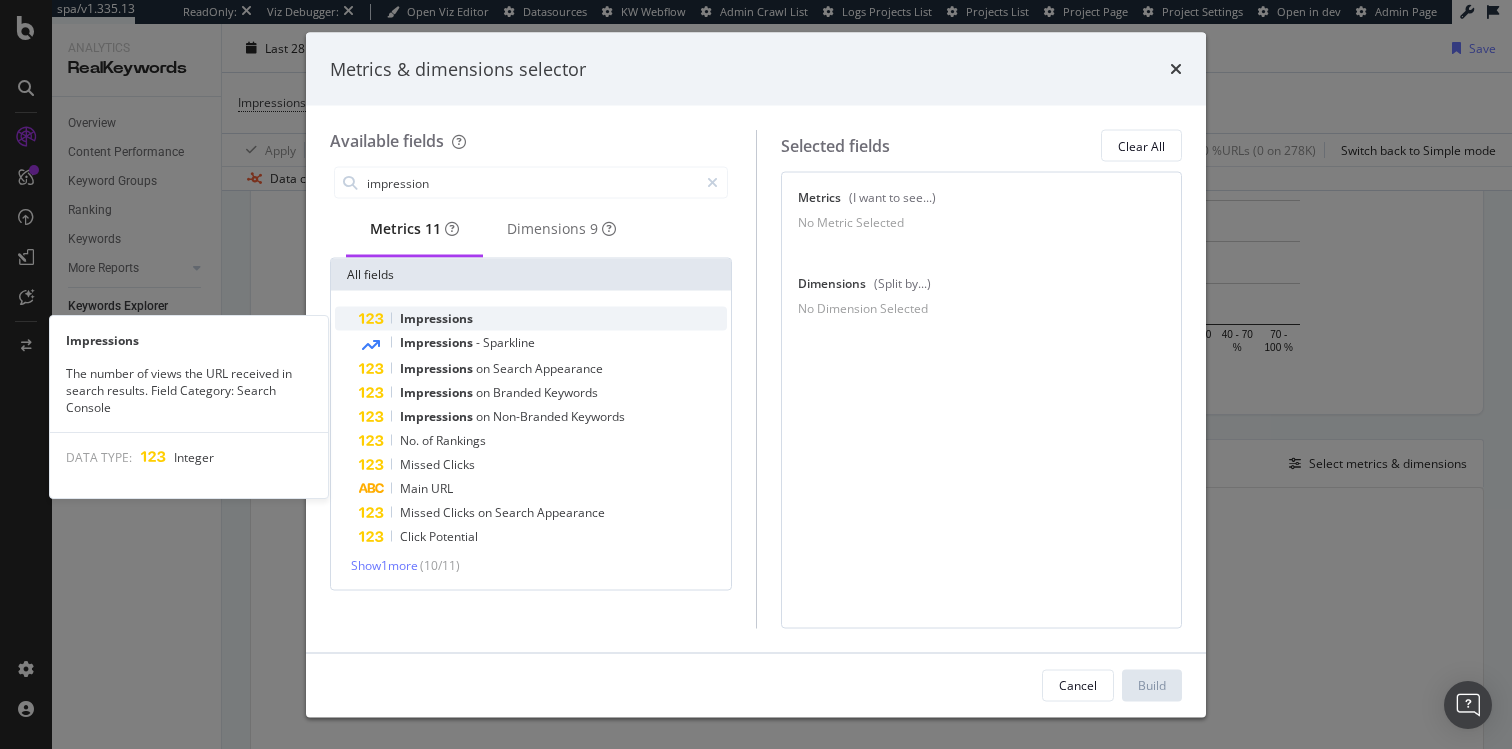 click on "Impressions" at bounding box center [543, 319] 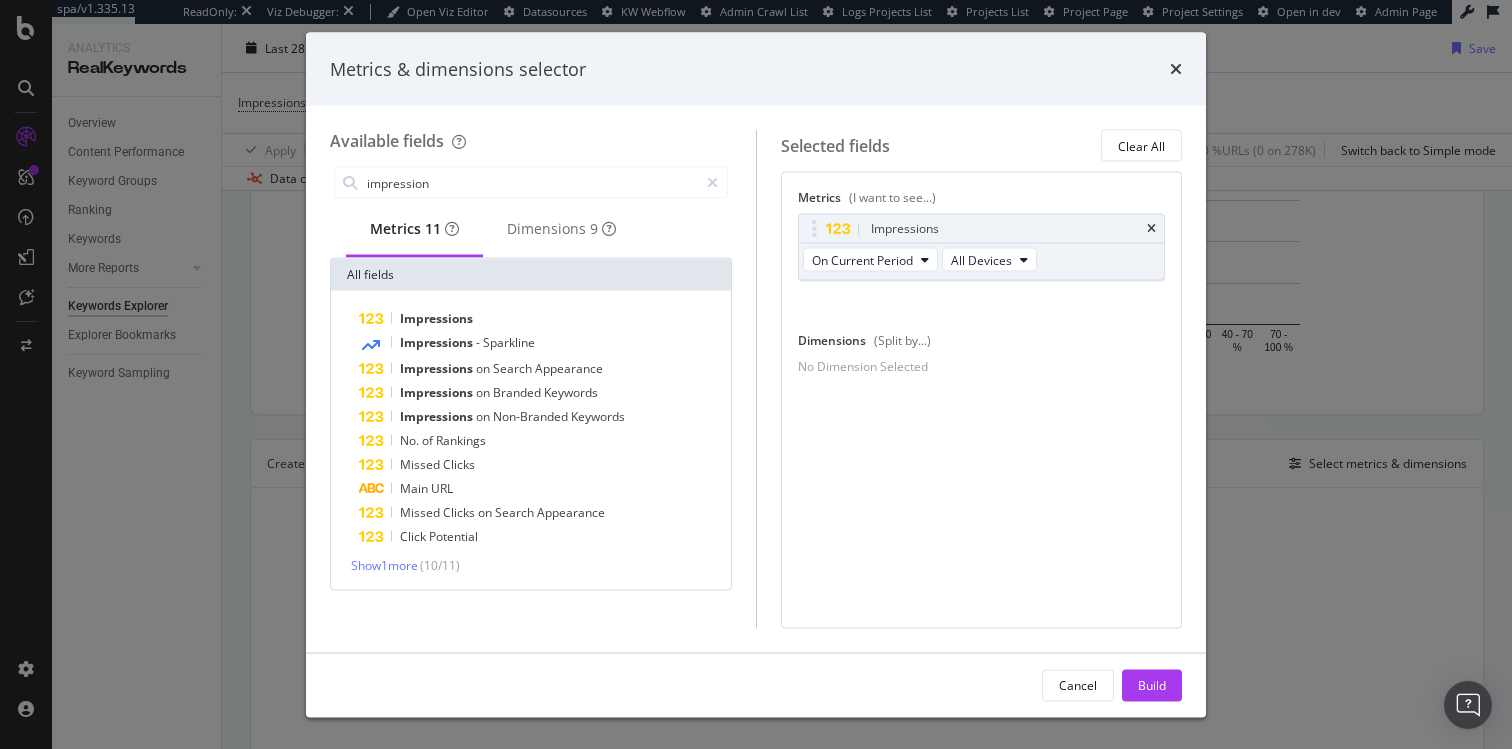 click on "Impressions" at bounding box center (543, 319) 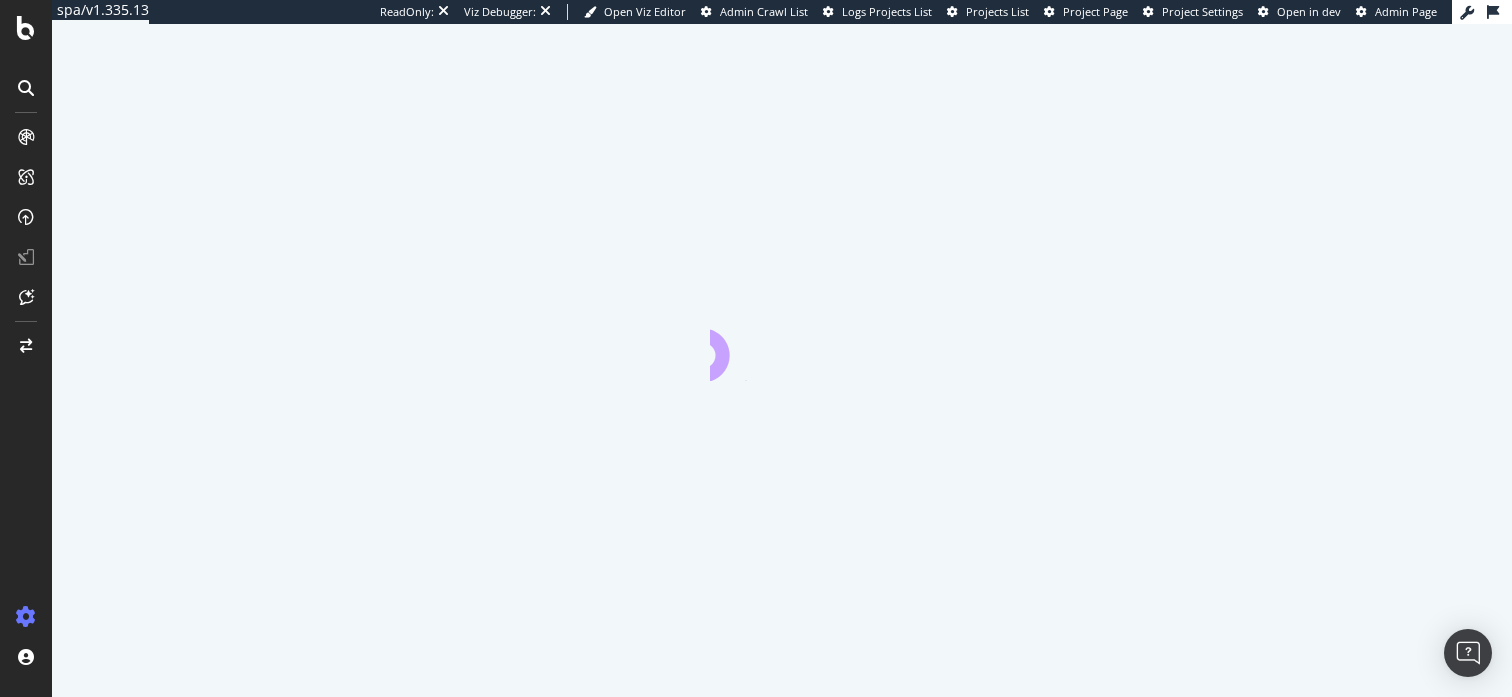 scroll, scrollTop: 0, scrollLeft: 0, axis: both 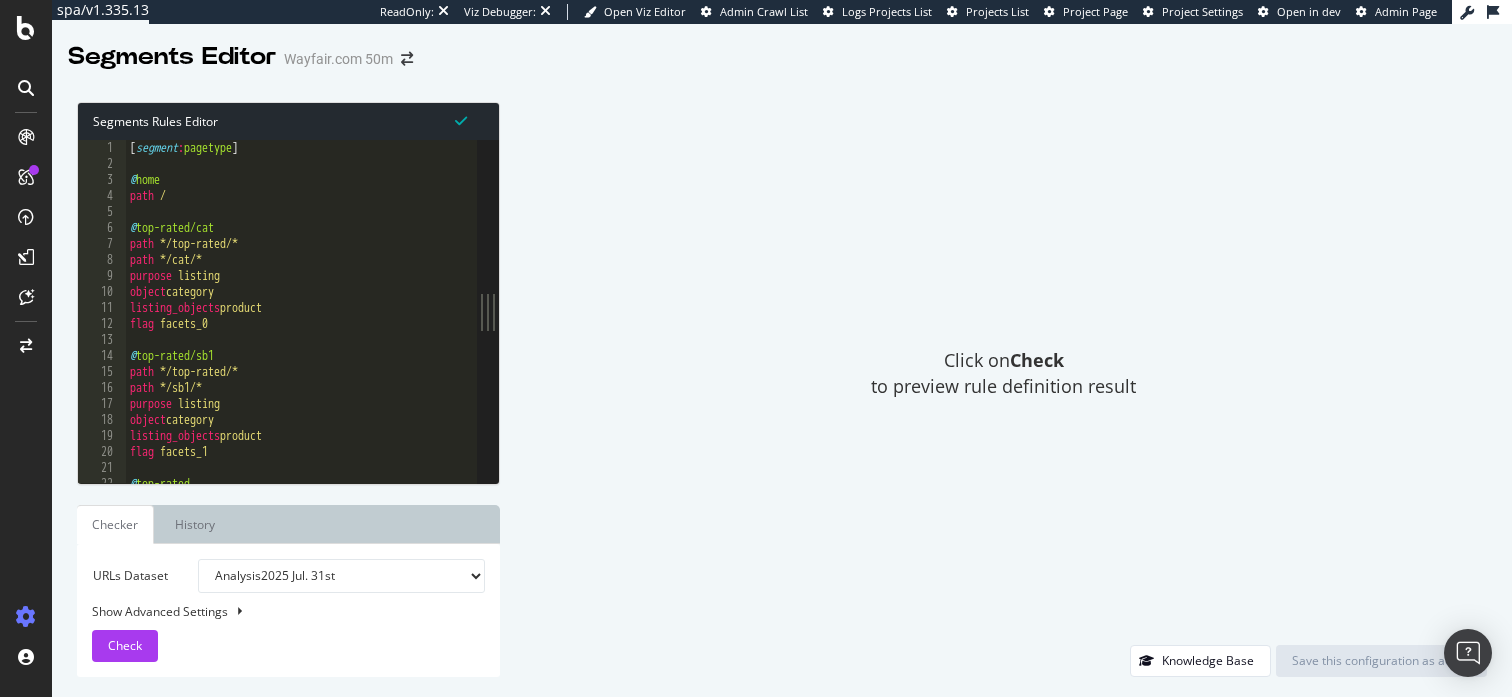 type on "purpose listing" 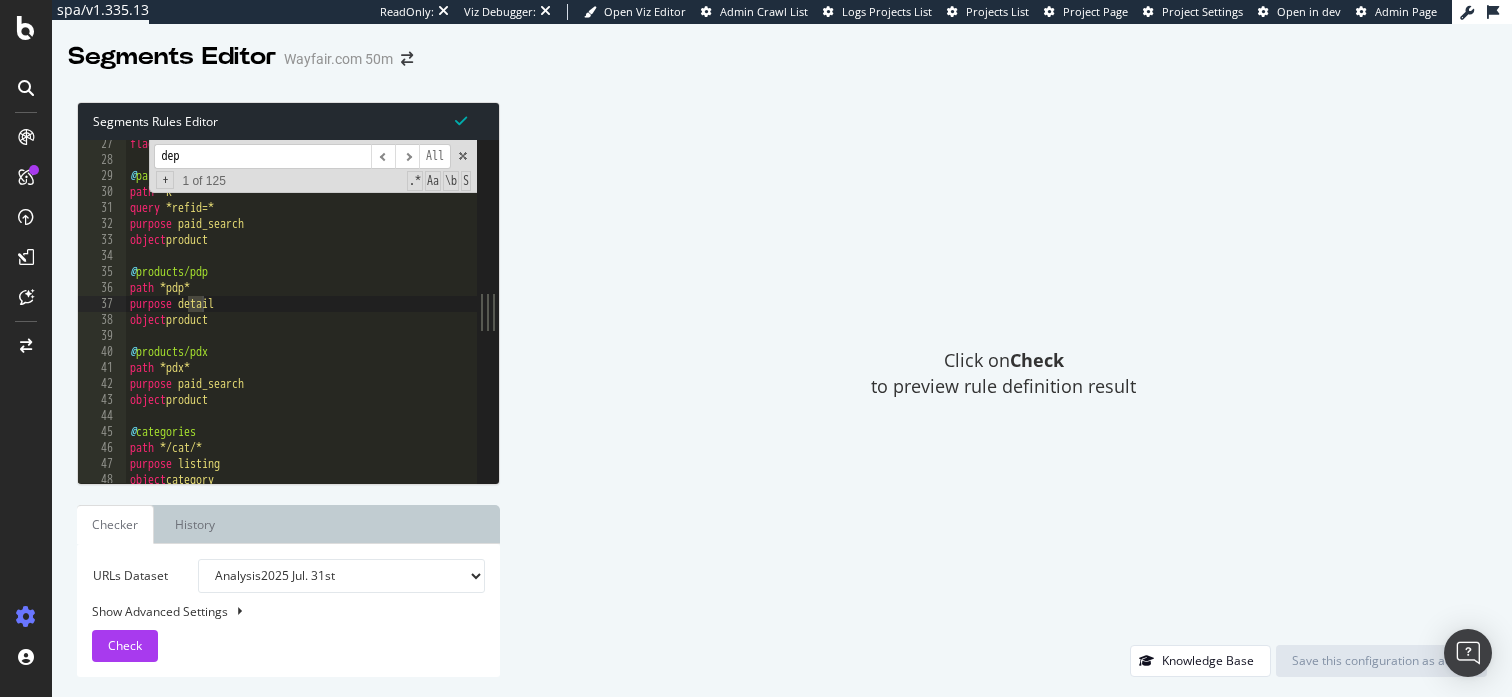 scroll, scrollTop: 2468, scrollLeft: 0, axis: vertical 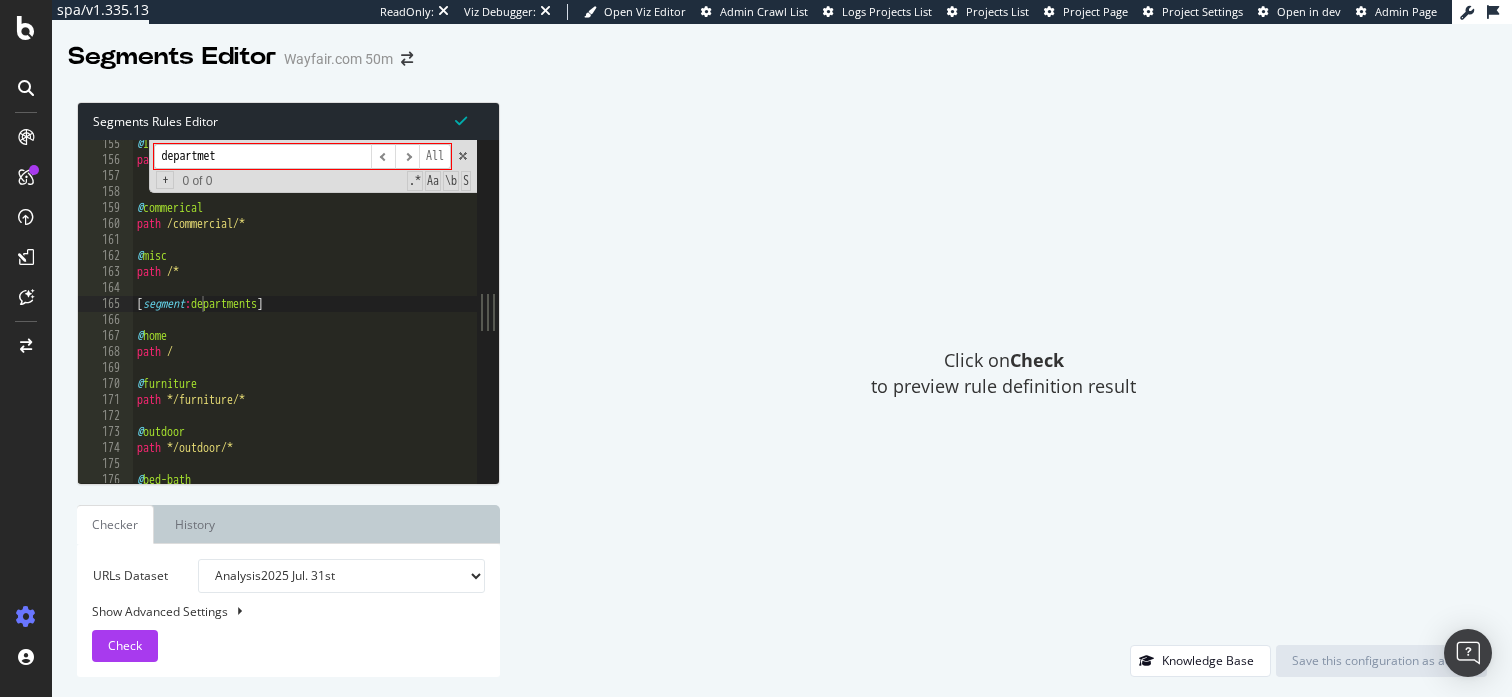 type on "departmet" 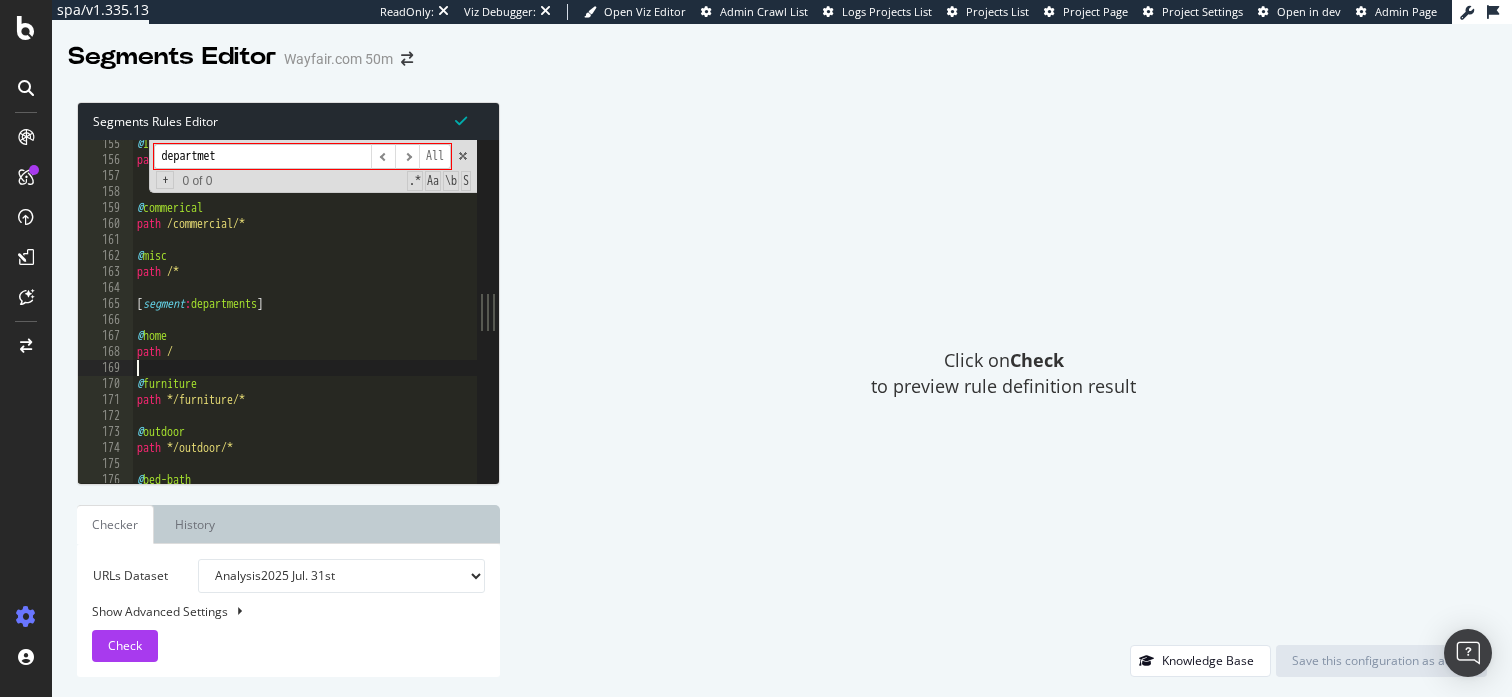 click on "@ I&A path   */ideas-and-advice/* @ commerical path   /commercial/* @ misc path   /* [ segment : departments ] @ home path   / @ furniture path   */furniture/* @ outdoor path   */outdoor/* @ bed-bath path   */bed-bath/*" at bounding box center [504, 323] 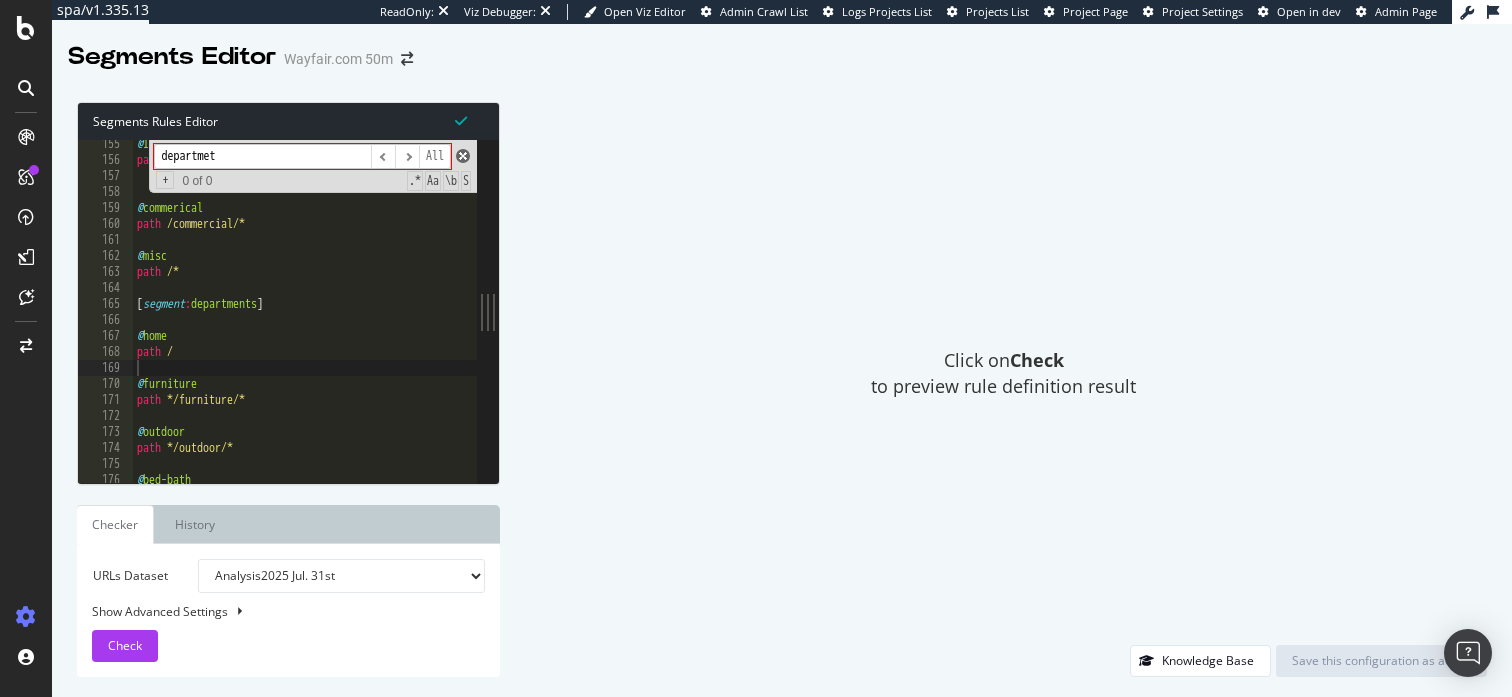 click at bounding box center [463, 156] 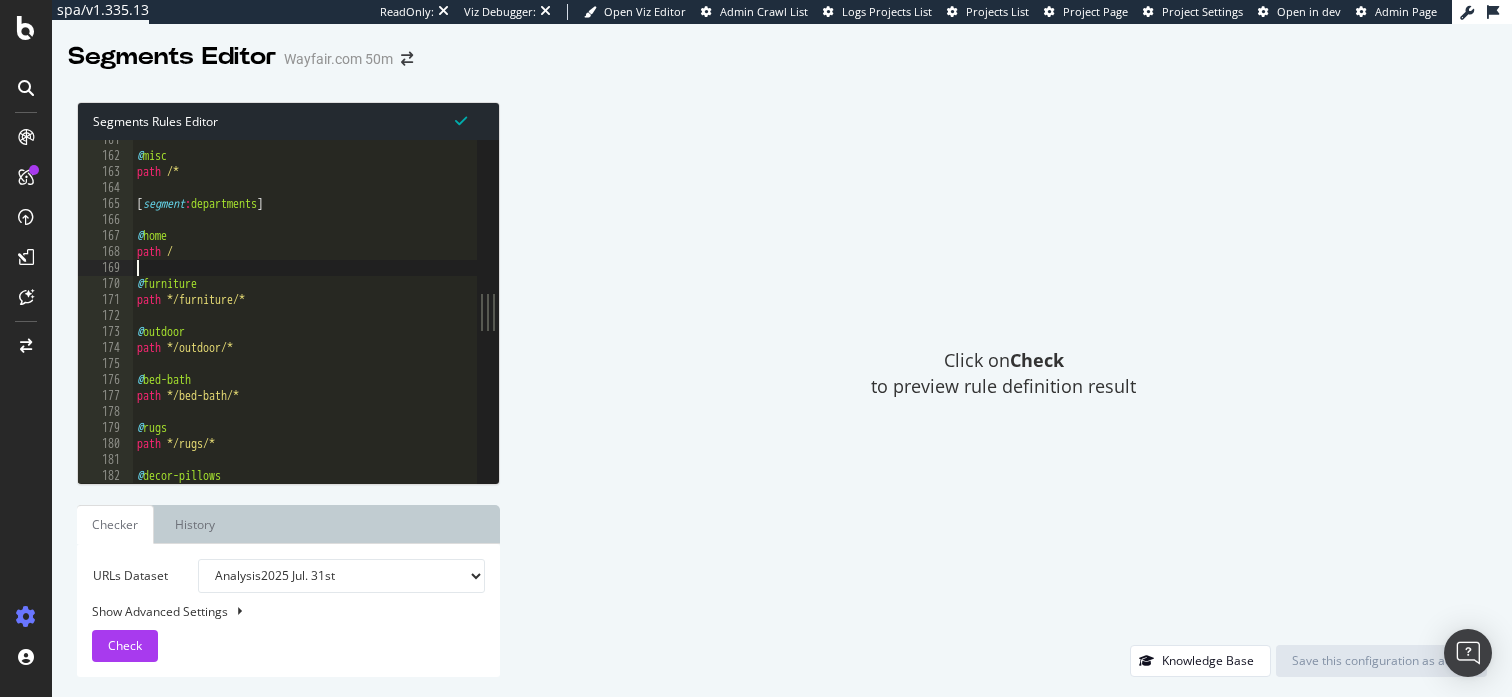 scroll, scrollTop: 2568, scrollLeft: 0, axis: vertical 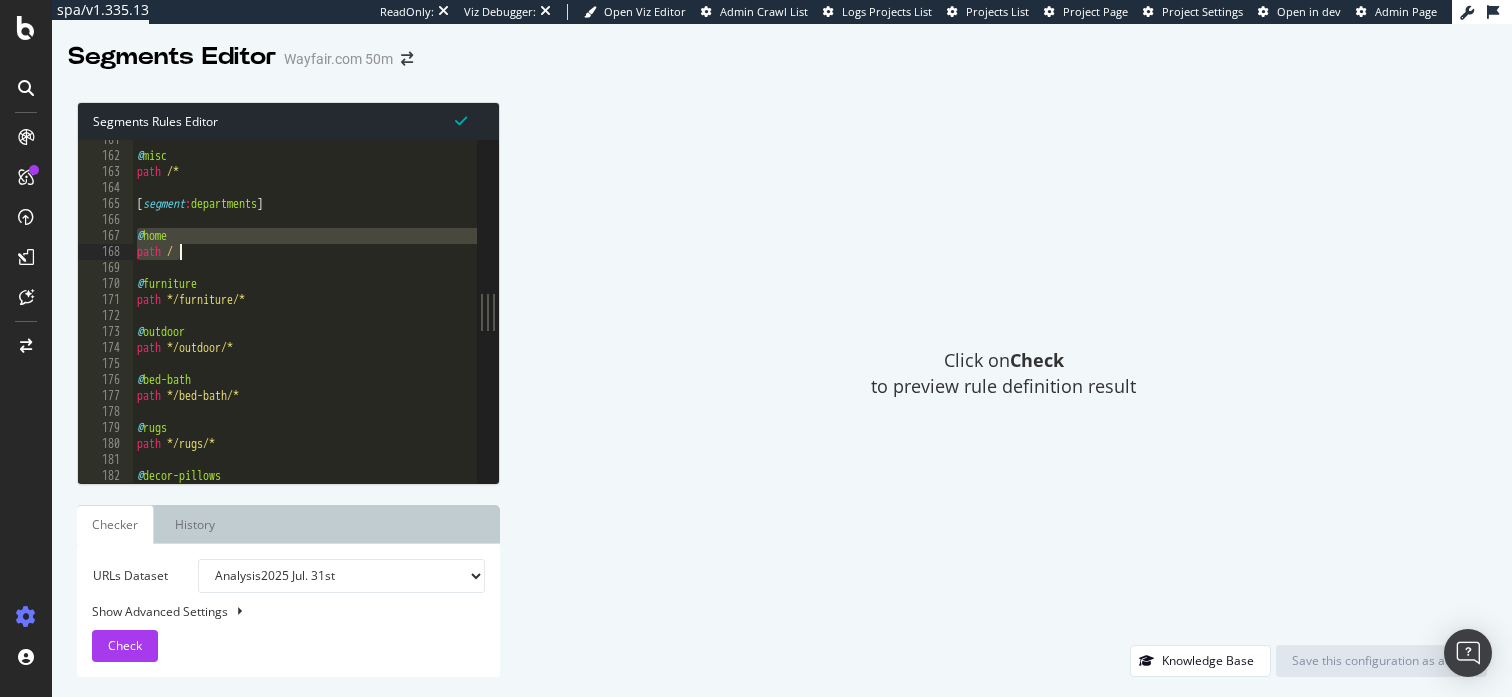 drag, startPoint x: 136, startPoint y: 239, endPoint x: 186, endPoint y: 257, distance: 53.14132 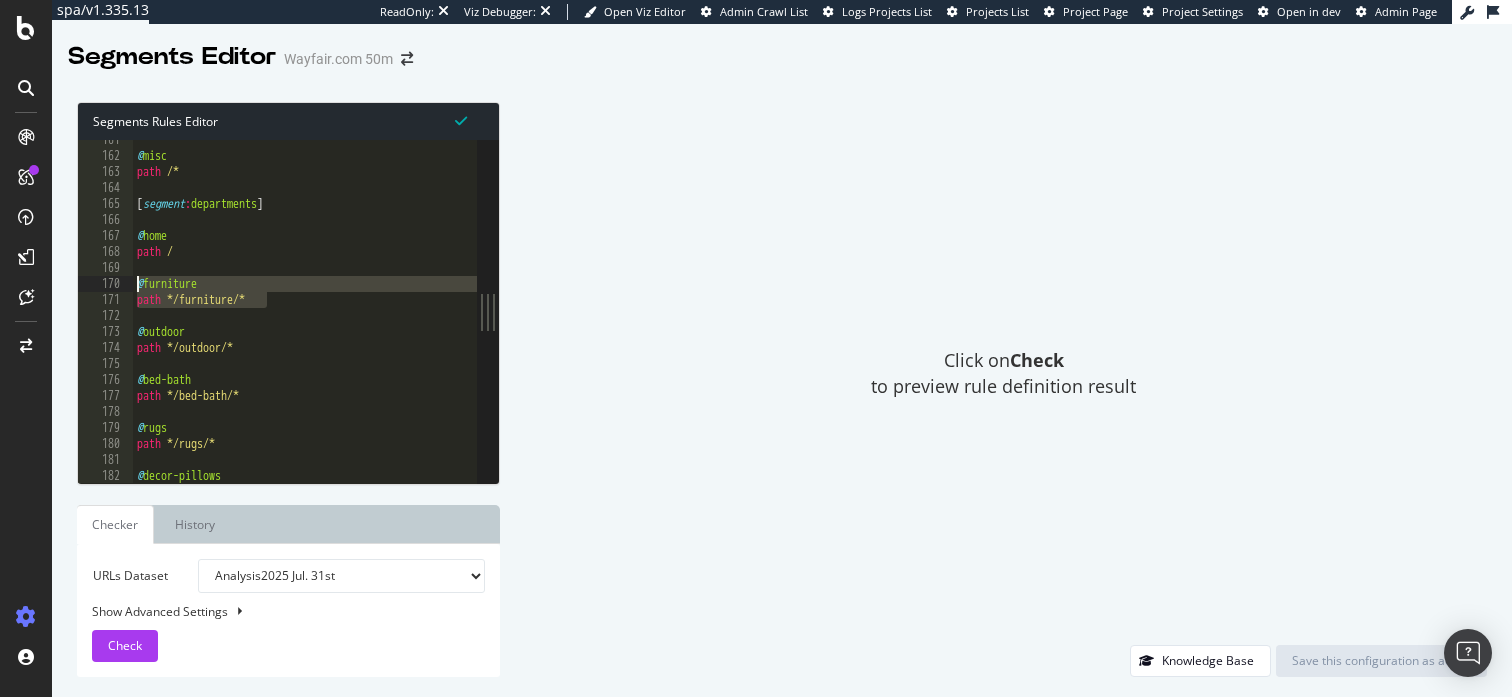 drag, startPoint x: 279, startPoint y: 308, endPoint x: 101, endPoint y: 287, distance: 179.23448 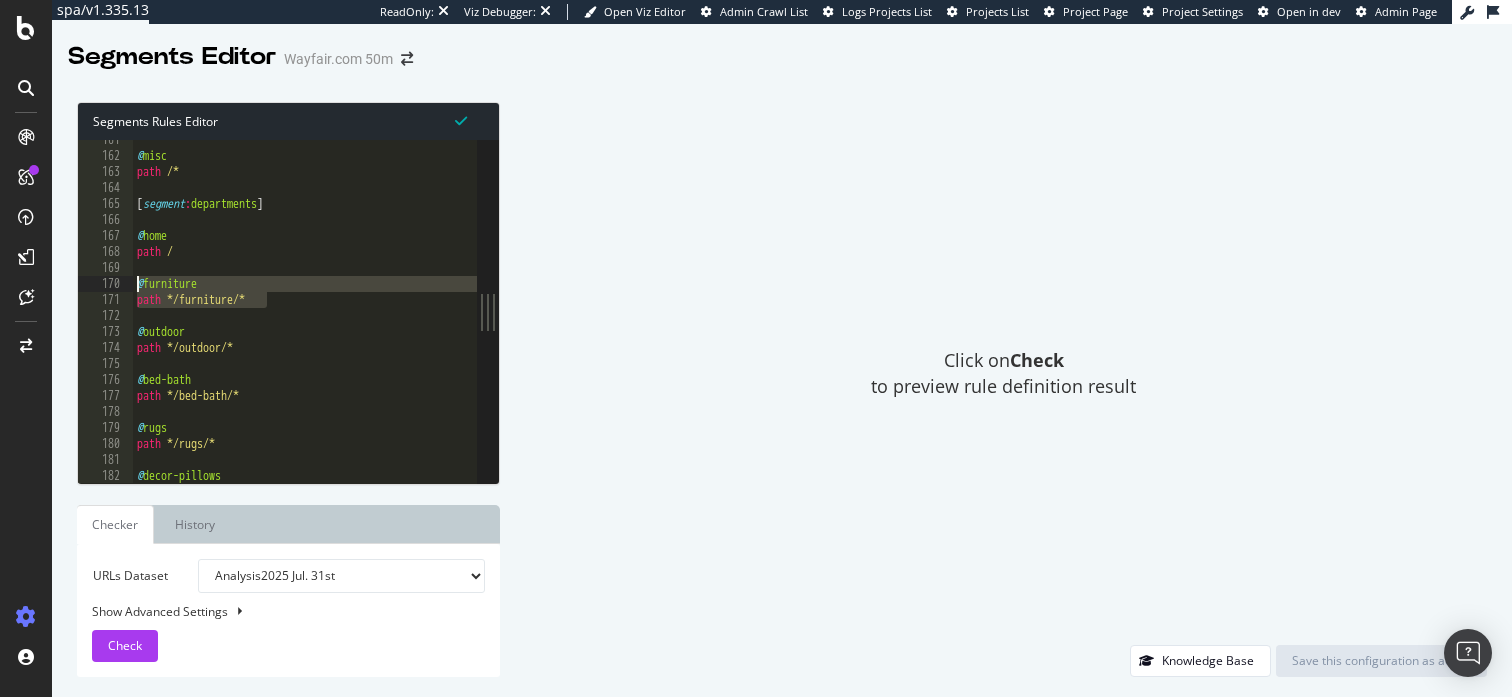click on "@ misc path   /* [ segment : departments ] @ home path   / @ furniture path   */furniture/* @ outdoor path   */outdoor/* @ bed-bath path   */bed-bath/* @ rugs path   */rugs/* @ decor-pillows path   */decor-pillows/*" at bounding box center [504, 320] 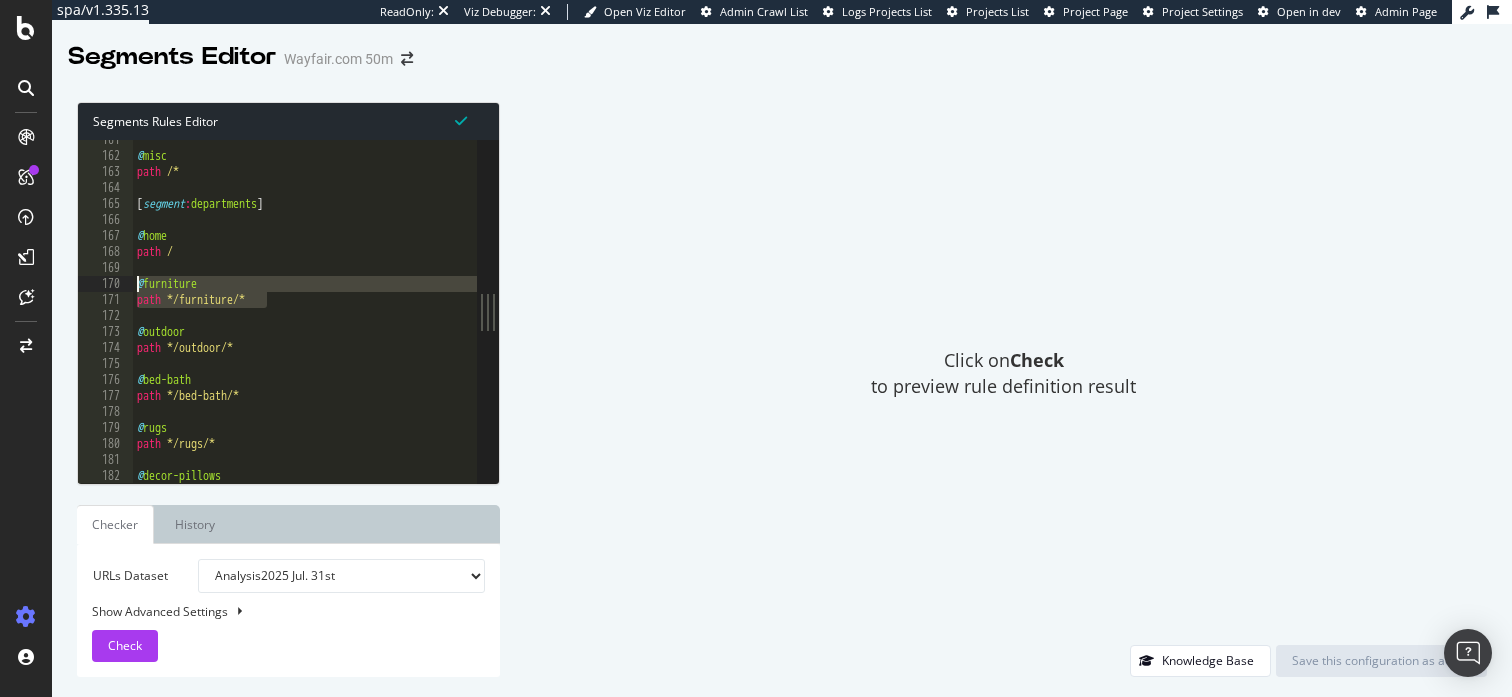 click on "path */furniture/* 161 162 163 164 165 166 167 168 169 170 171 172 173 174 175 176 177 178 179 180 181 182 183 184 @ misc path   /* [ segment : departments ] @ home path   / @ furniture path   */furniture/* @ outdoor path   */outdoor/* @ bed-bath path   */bed-bath/* @ rugs path   */rugs/* @ decor-pillows path   */decor-pillows/* departmet ​ ​ All Replace All + 0 of 0 .* Aa \b S     XXXXXXXXXXXXXXXXXXXXXXXXXXXXXXXXXXXXXXXXXXXXXXXXXXXXXXXXXXXXXXXXXXXXXXXXXXXXXXXXXXXXXXXXXXXXXXXXXXXXXXXXXXXXXXXXXXXXXXXXXXXXXXXXXXXXXXXXXXXXXXXXXXXXXXXXXXXXXXXXXXXXXXXXXXXXXXXXXXXXXXXXXXXXXXXXXXXXXXXXXXXXXXXXXXXXXXXXXXXXXXXXXXXXXXXXXXXXXXXXXXXXXXXXXXXXXXXXXXXXXXXXXXXXXXXXXXXXXXXXXXXXXXXXXXXXXXXXXXXXXXXXXXXXXXXXXXXXXXXXXXXXXXXXXXXXXXXXXXXXXXXXXXXXXXXXXXXXXXXXXXXXXXXXXXXXXXXXXXXXXXXXXXXXXXXXXXXXXXXXXXXXXXXXXXXXXXXXXXXXXXXXXXXXXXXXXXXXXXXXXXXXXXXXXXXXXXXXXXXXXXXXXXXXXXXXXXXXXXXXXXXXXXXXXXXXXXXXXXXXXXXXXXXXXXXX" at bounding box center (277, 311) 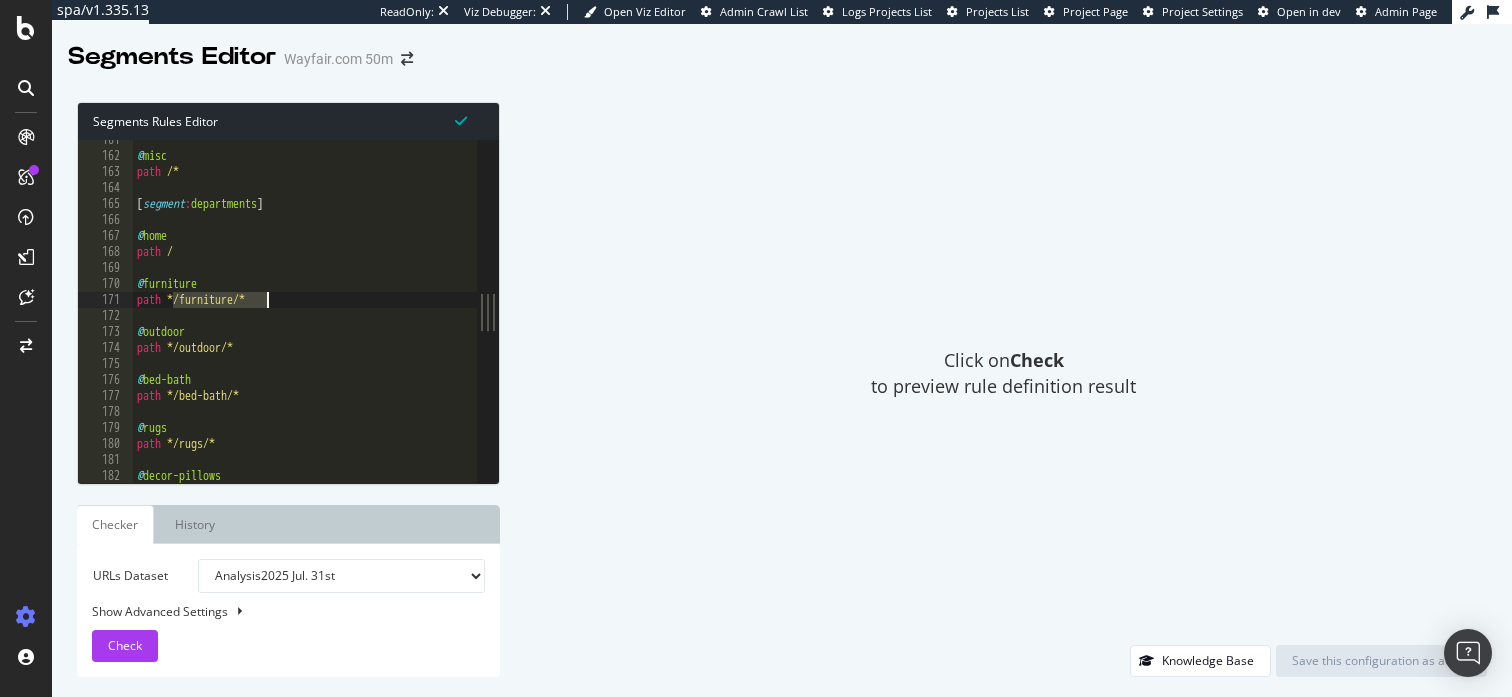 drag, startPoint x: 175, startPoint y: 301, endPoint x: 270, endPoint y: 302, distance: 95.005264 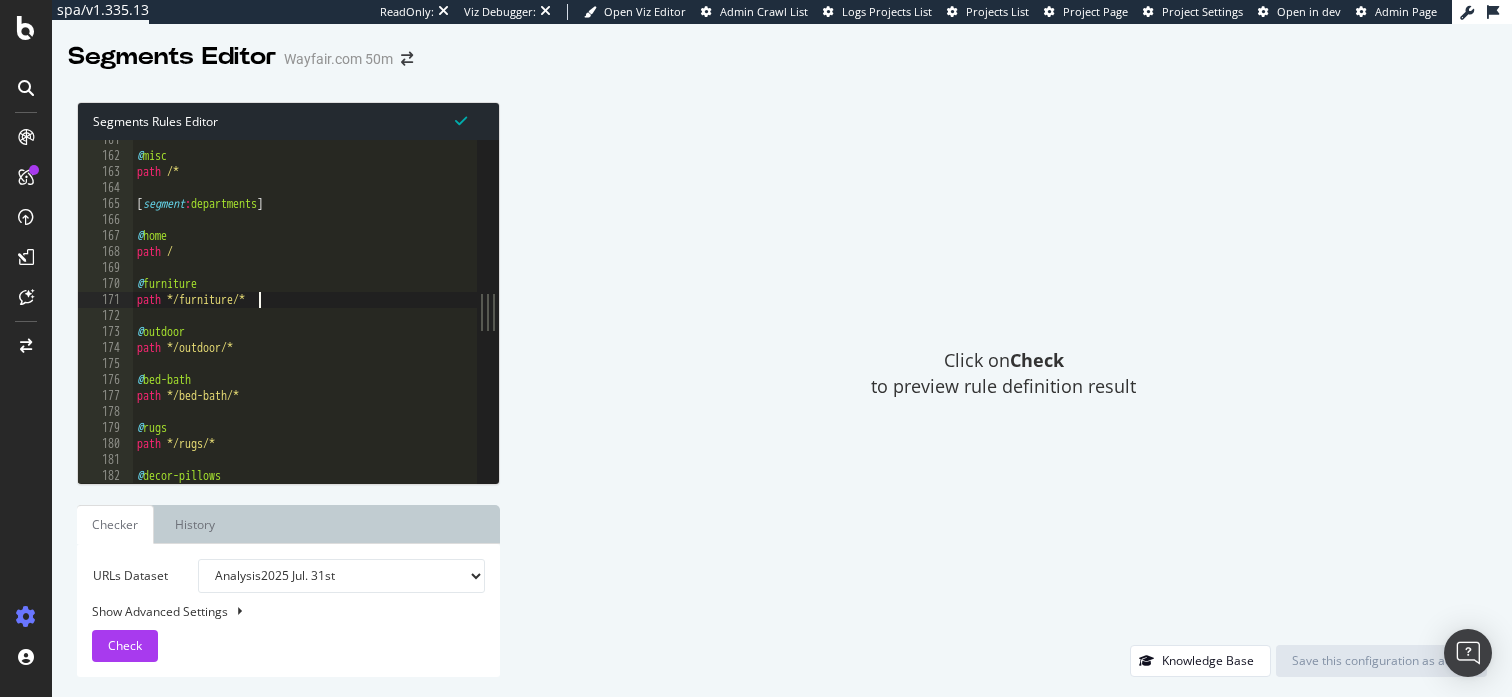 click on "@ misc path   /* [ segment : departments ] @ home path   / @ furniture path   */furniture/* @ outdoor path   */outdoor/* @ bed-bath path   */bed-bath/* @ rugs path   */rugs/* @ decor-pillows path   */decor-pillows/*" at bounding box center (504, 320) 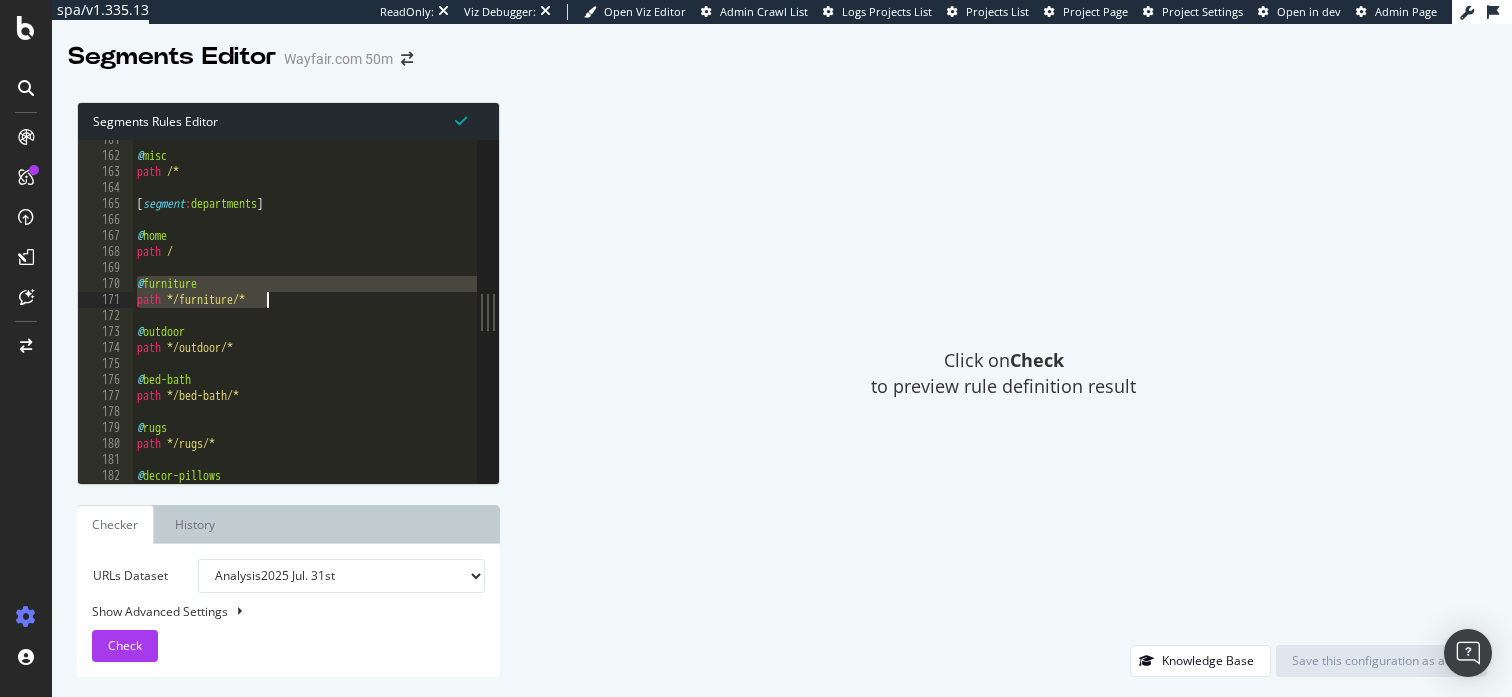 drag, startPoint x: 137, startPoint y: 280, endPoint x: 291, endPoint y: 311, distance: 157.08914 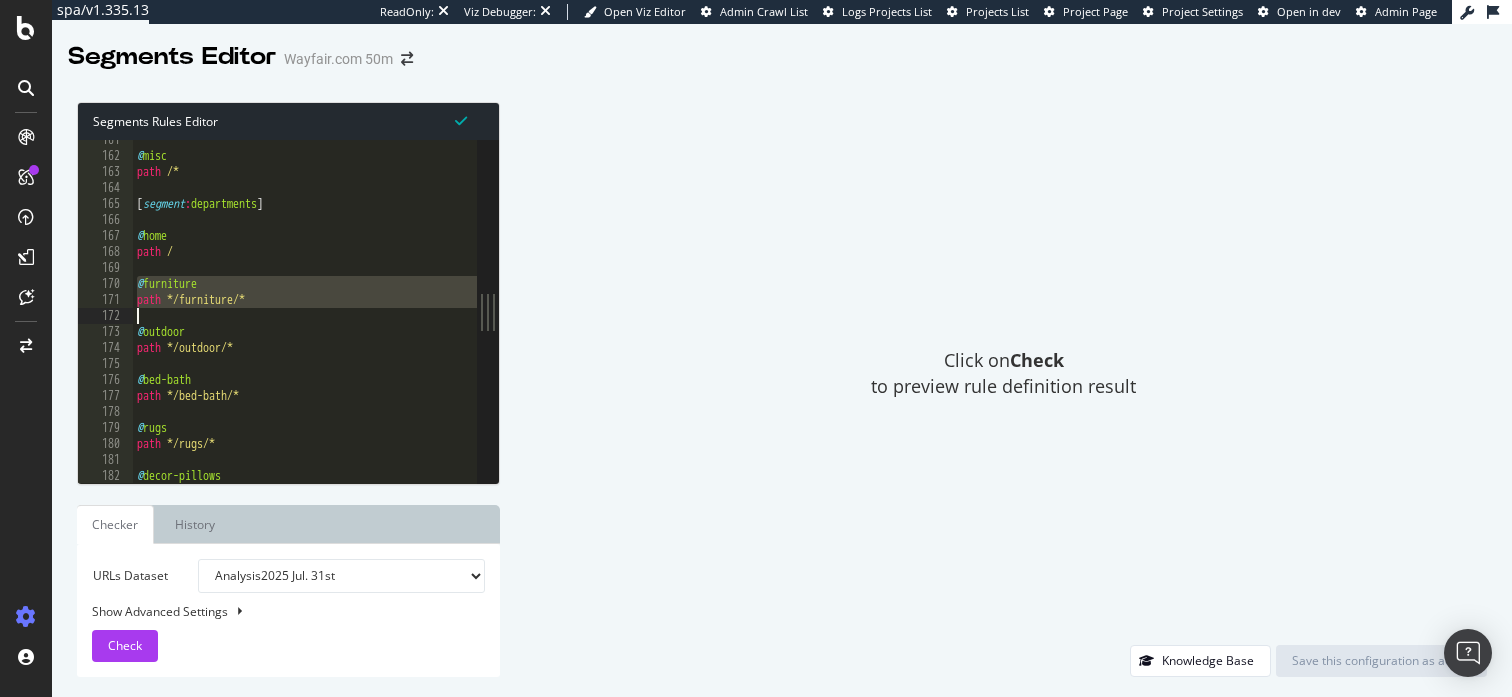 click on "@ misc path   /* [ segment : departments ] @ home path   / @ furniture path   */furniture/* @ outdoor path   */outdoor/* @ bed-bath path   */bed-bath/* @ rugs path   */rugs/* @ decor-pillows path   */decor-pillows/*" at bounding box center (504, 320) 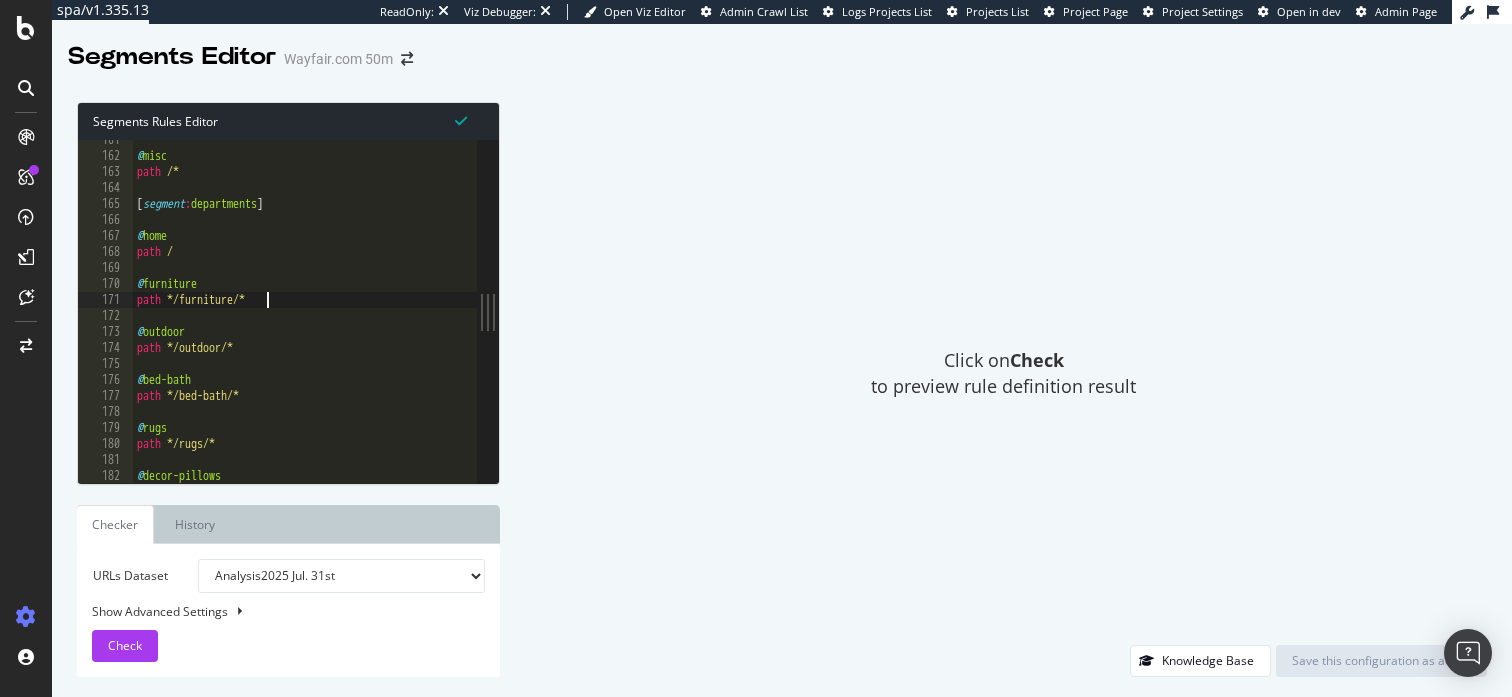 click on "@ misc path   /* [ segment : departments ] @ home path   / @ furniture path   */furniture/* @ outdoor path   */outdoor/* @ bed-bath path   */bed-bath/* @ rugs path   */rugs/* @ decor-pillows path   */decor-pillows/*" at bounding box center (504, 320) 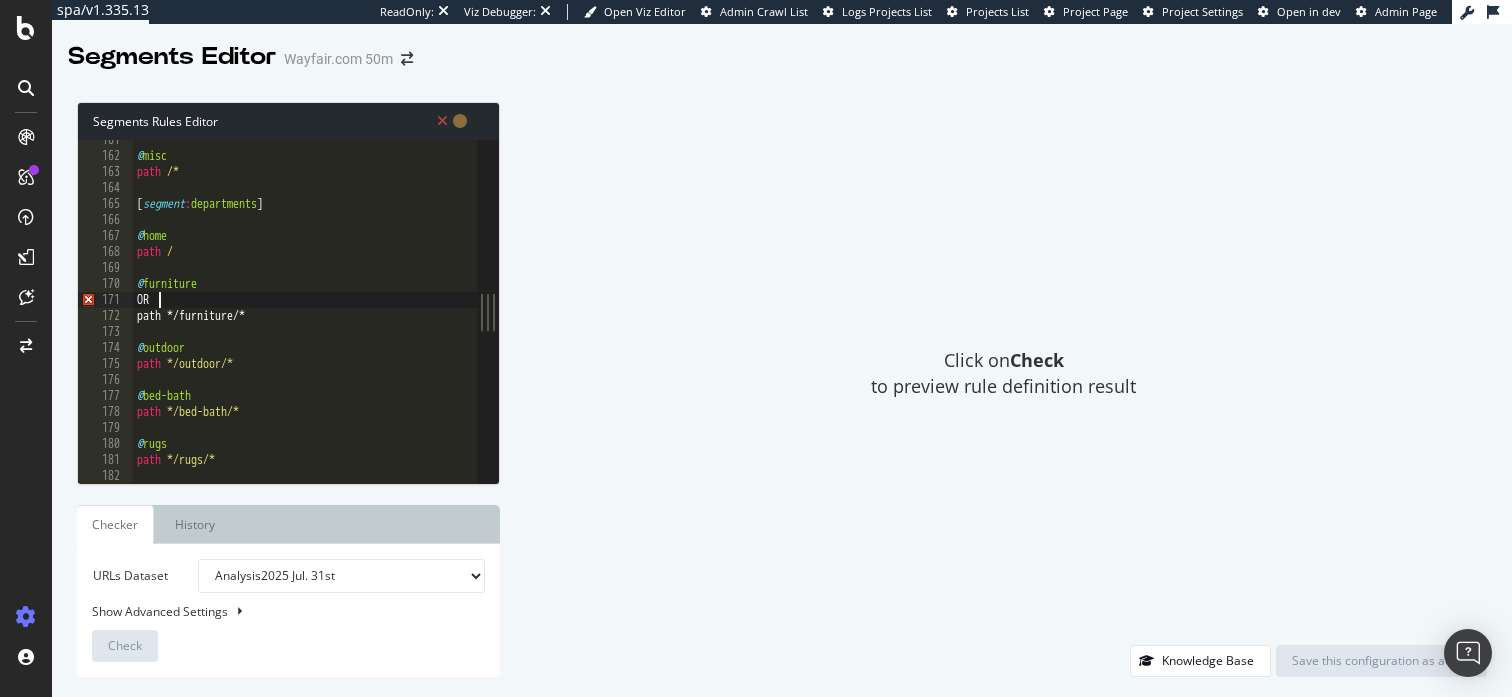 scroll, scrollTop: 0, scrollLeft: 1, axis: horizontal 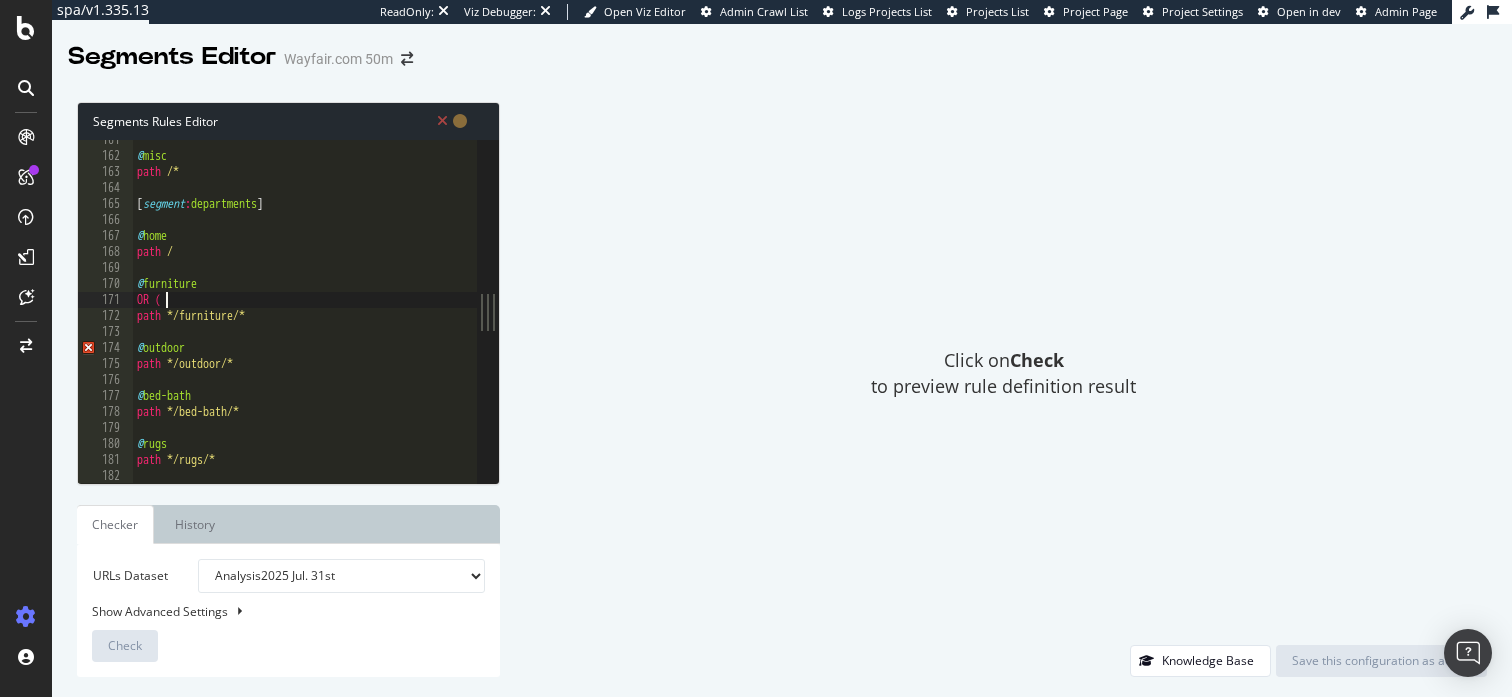 click on "@ misc path   /* [ segment : departments ] @ home path   / @ furniture OR   ( path   */furniture/* @ outdoor path   */outdoor/* @ bed-bath path   */bed-bath/* @ rugs path   */rugs/* @ decor-pillows" at bounding box center (504, 320) 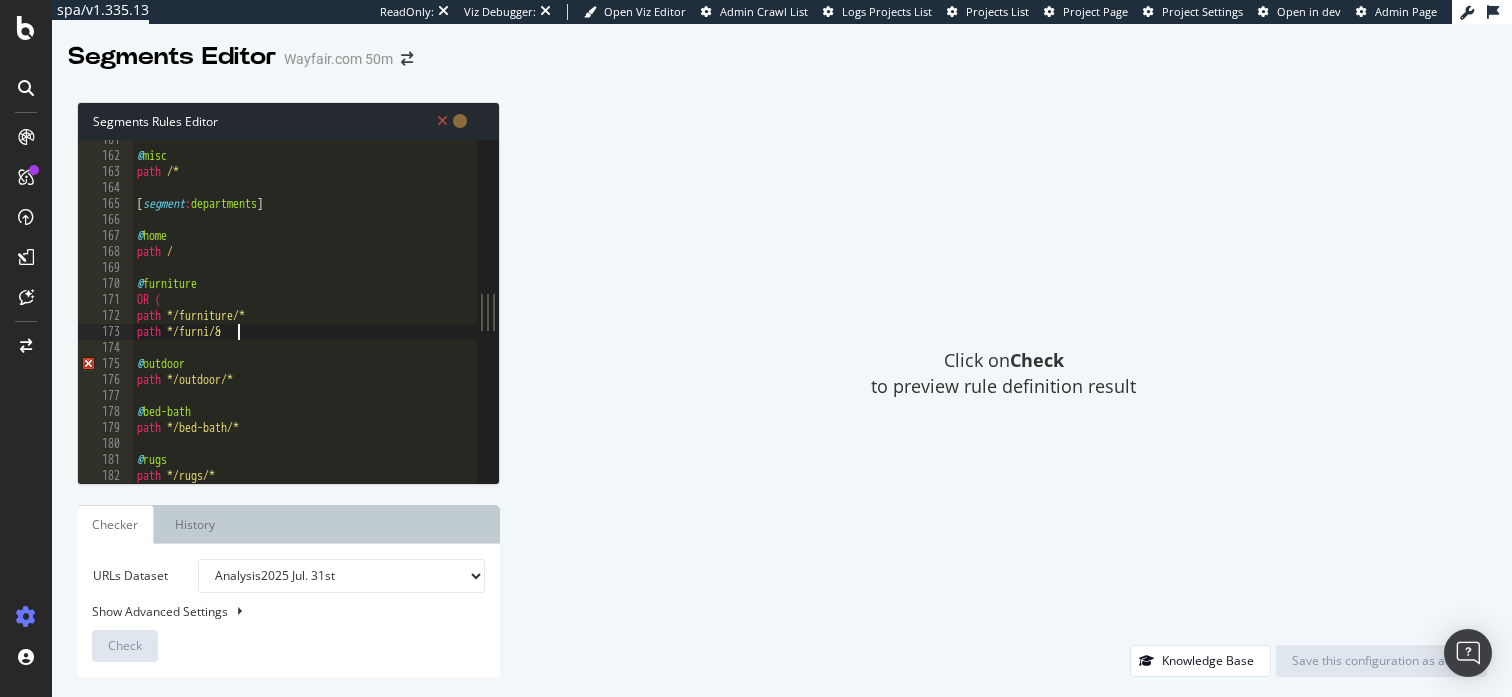 scroll, scrollTop: 0, scrollLeft: 7, axis: horizontal 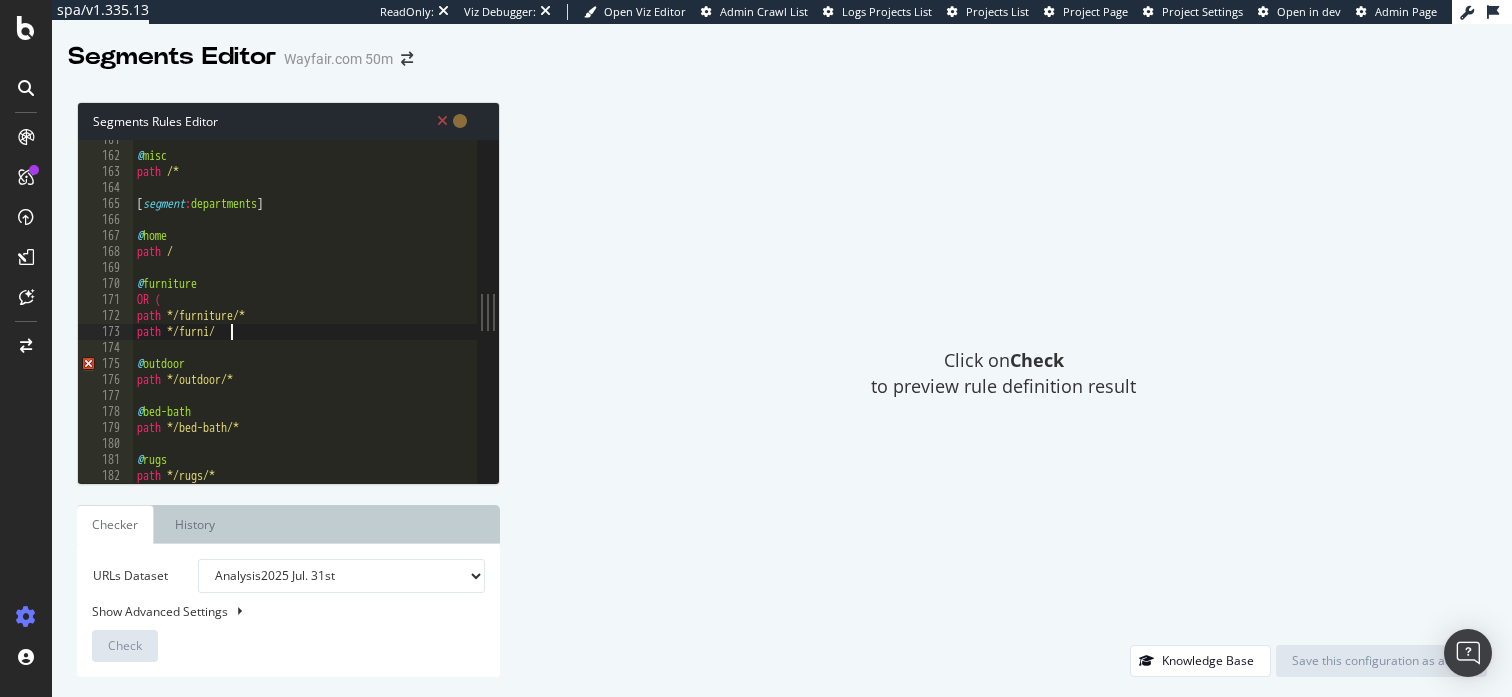 type on "path */furni/*" 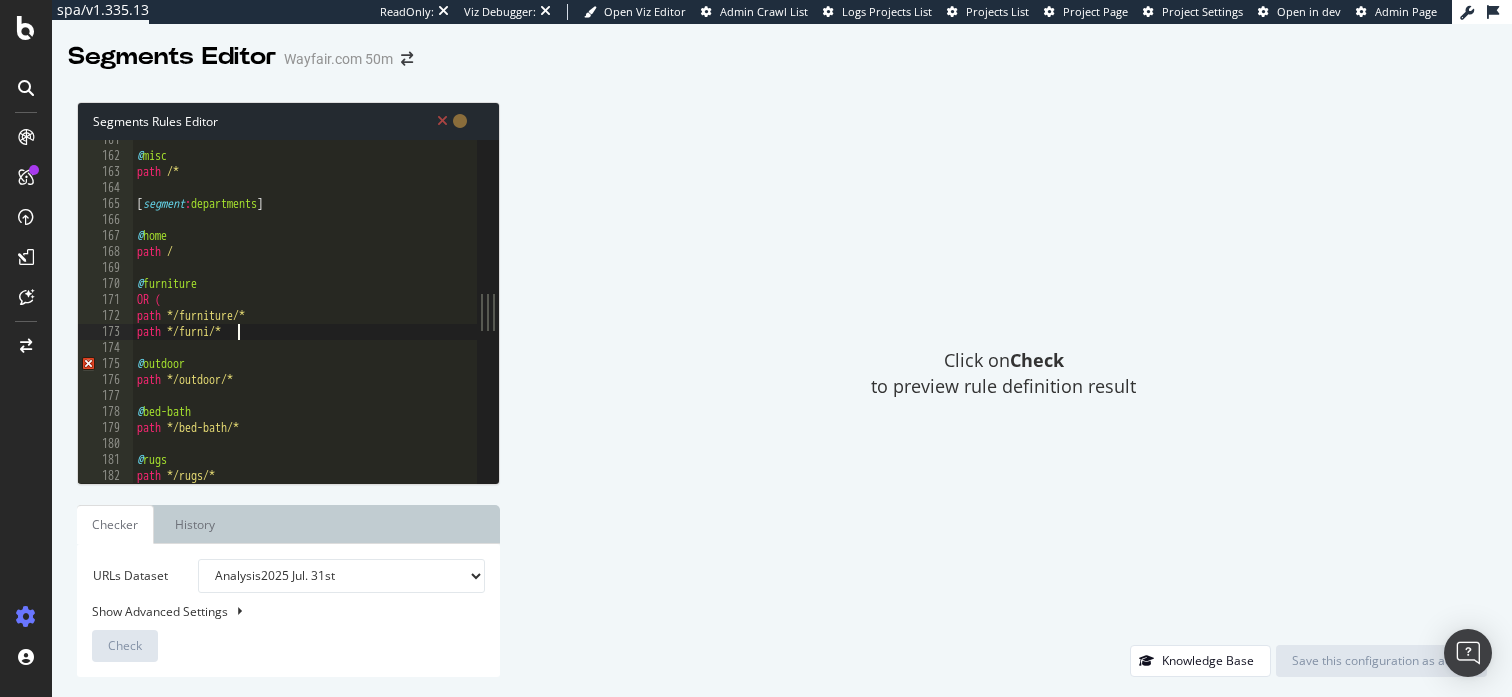 scroll, scrollTop: 0, scrollLeft: 0, axis: both 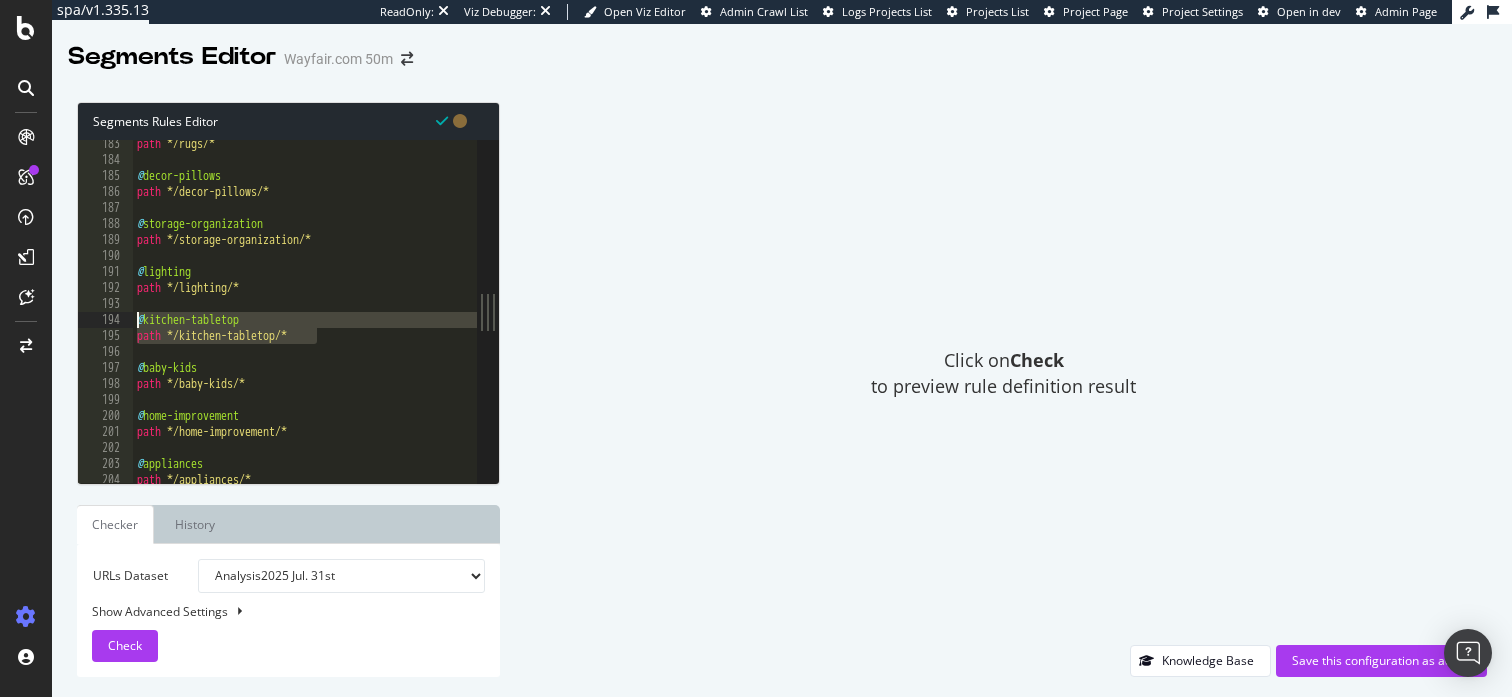 drag, startPoint x: 325, startPoint y: 339, endPoint x: 125, endPoint y: 323, distance: 200.63898 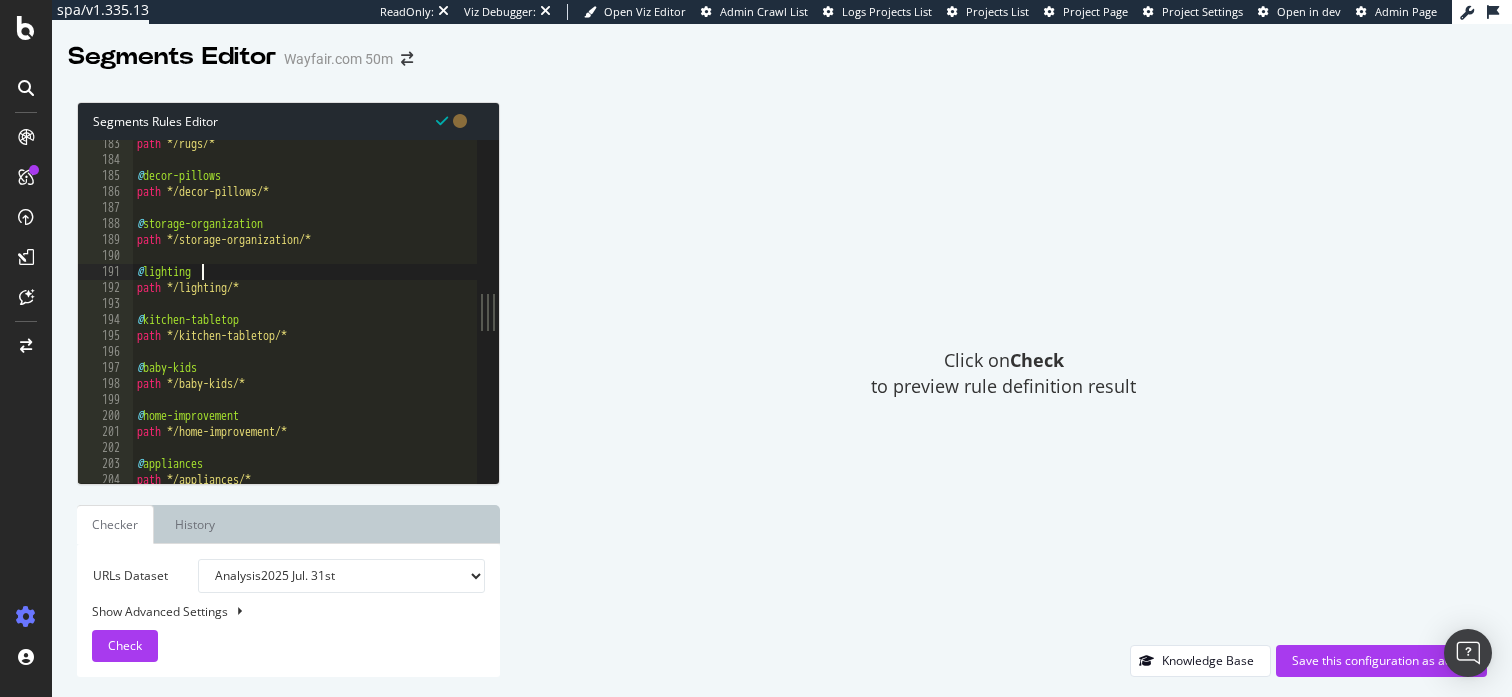 click on "path   */rugs/* @ decor-pillows path   */decor-pillows/* @ storage-organization path   */storage-organization/* @ lighting path   */lighting/* @ kitchen-tabletop path   */kitchen-tabletop/* @ baby-kids path   */baby-kids/* @ home-improvement path   */home-improvement/* @ appliances path   */appliances/*" at bounding box center (504, 324) 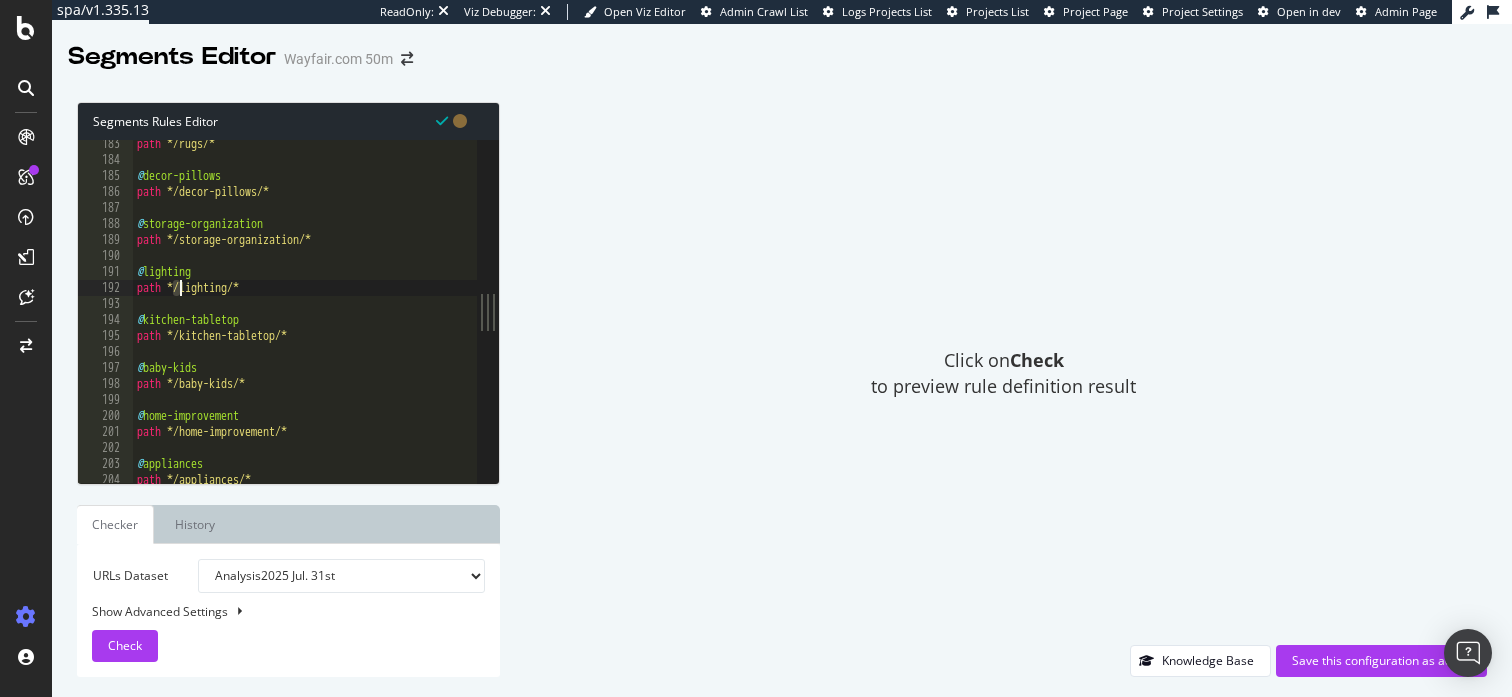 click on "path   */rugs/* @ decor-pillows path   */decor-pillows/* @ storage-organization path   */storage-organization/* @ lighting path   */lighting/* @ kitchen-tabletop path   */kitchen-tabletop/* @ baby-kids path   */baby-kids/* @ home-improvement path   */home-improvement/* @ appliances path   */appliances/*" at bounding box center [504, 324] 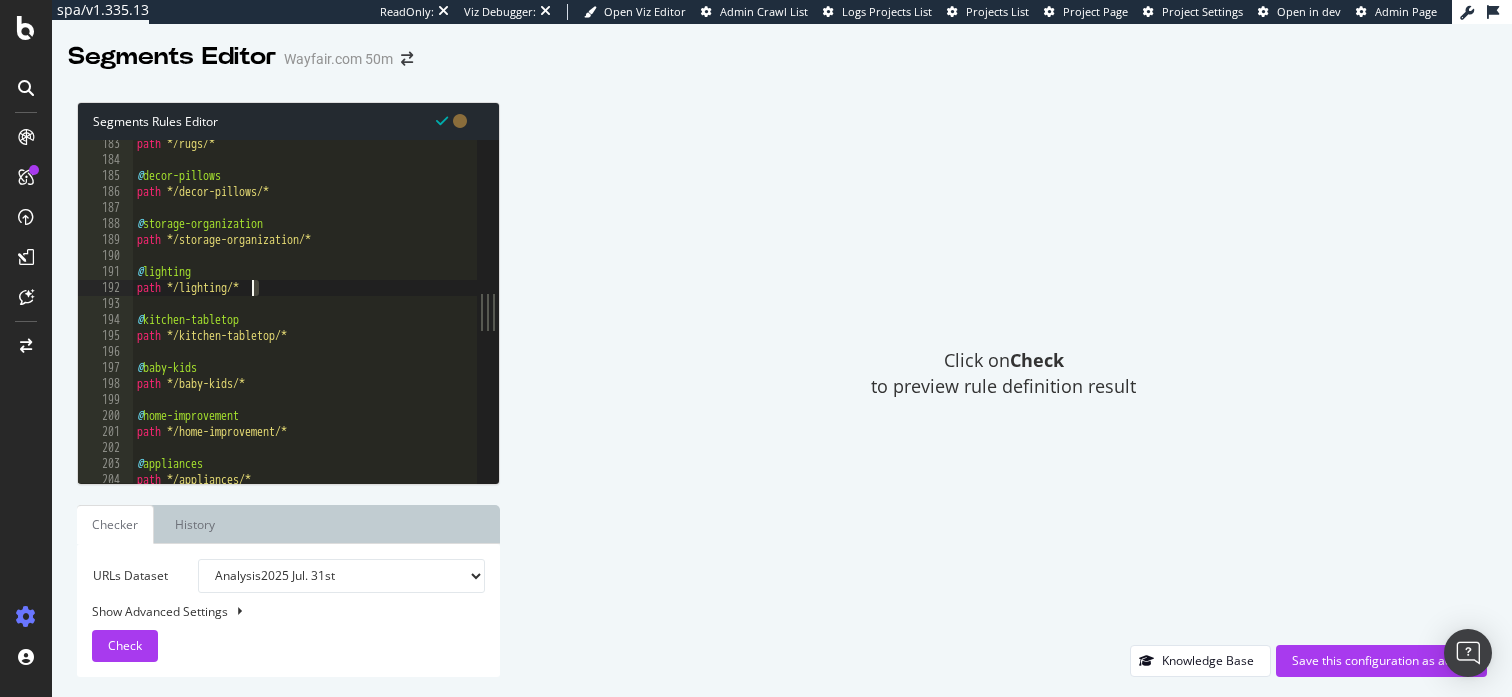 drag, startPoint x: 272, startPoint y: 290, endPoint x: 252, endPoint y: 293, distance: 20.22375 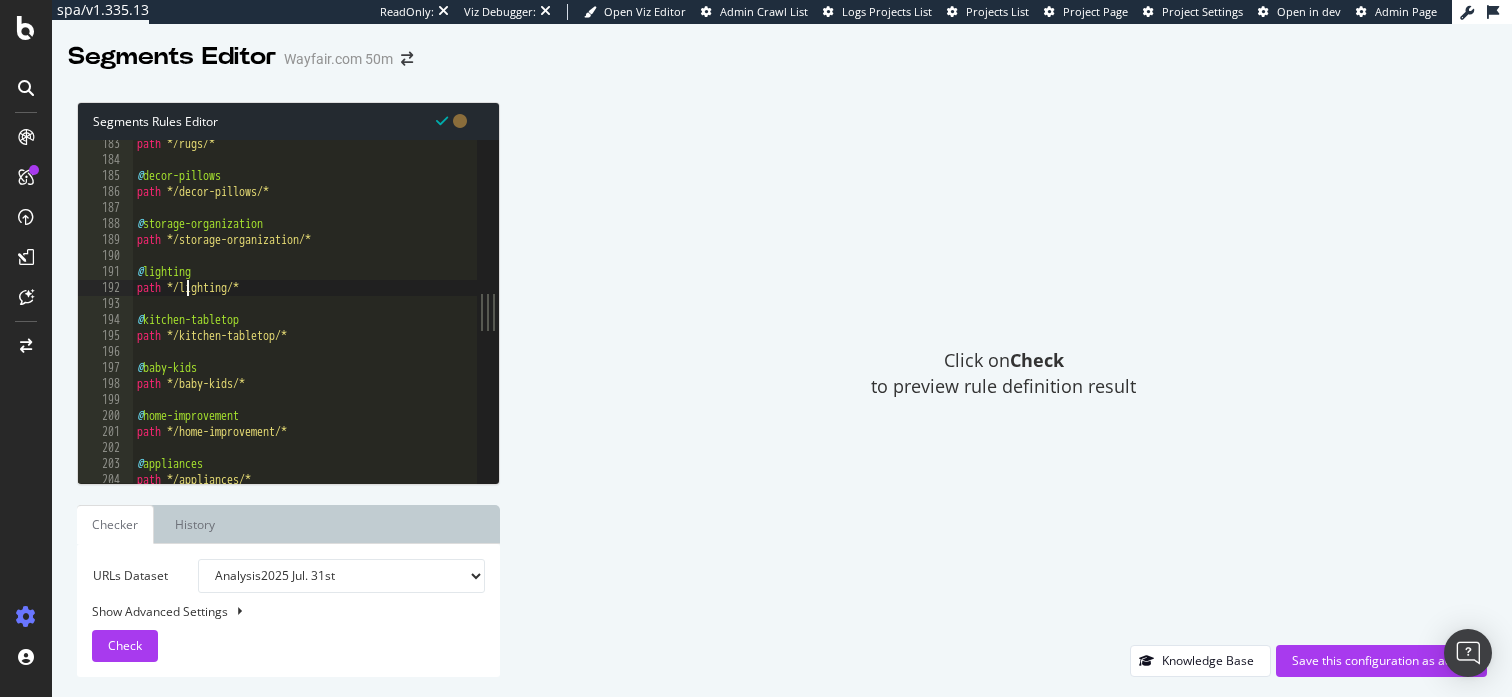 type on "path */lighting/*" 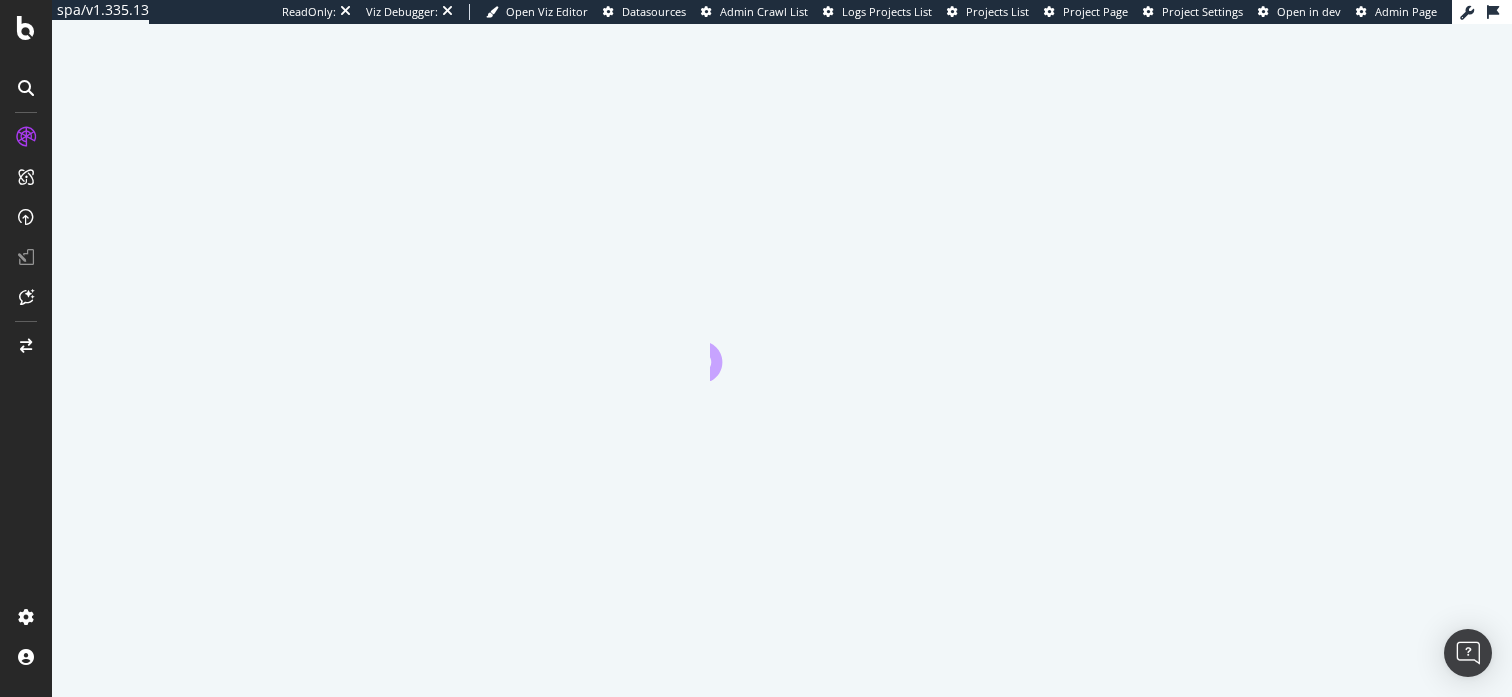 scroll, scrollTop: 0, scrollLeft: 0, axis: both 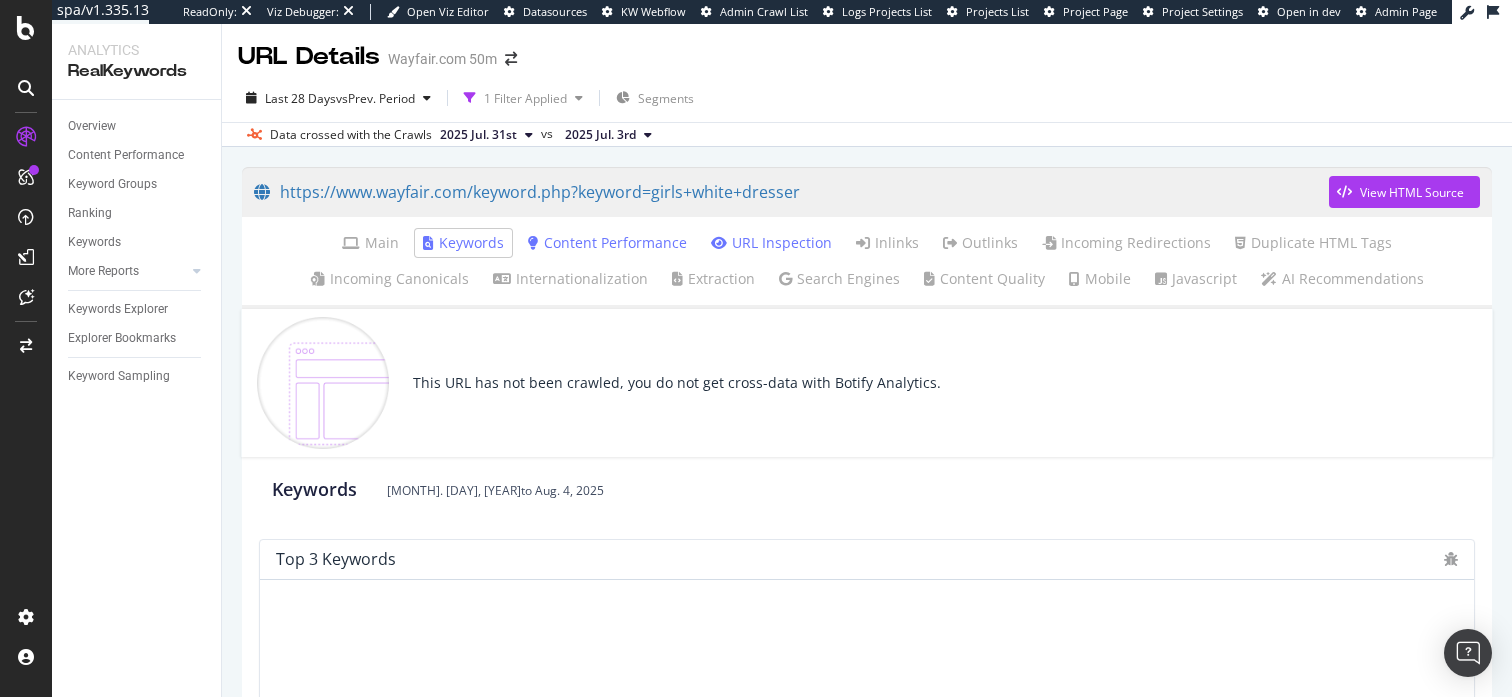click on "URL Inspection" at bounding box center (771, 243) 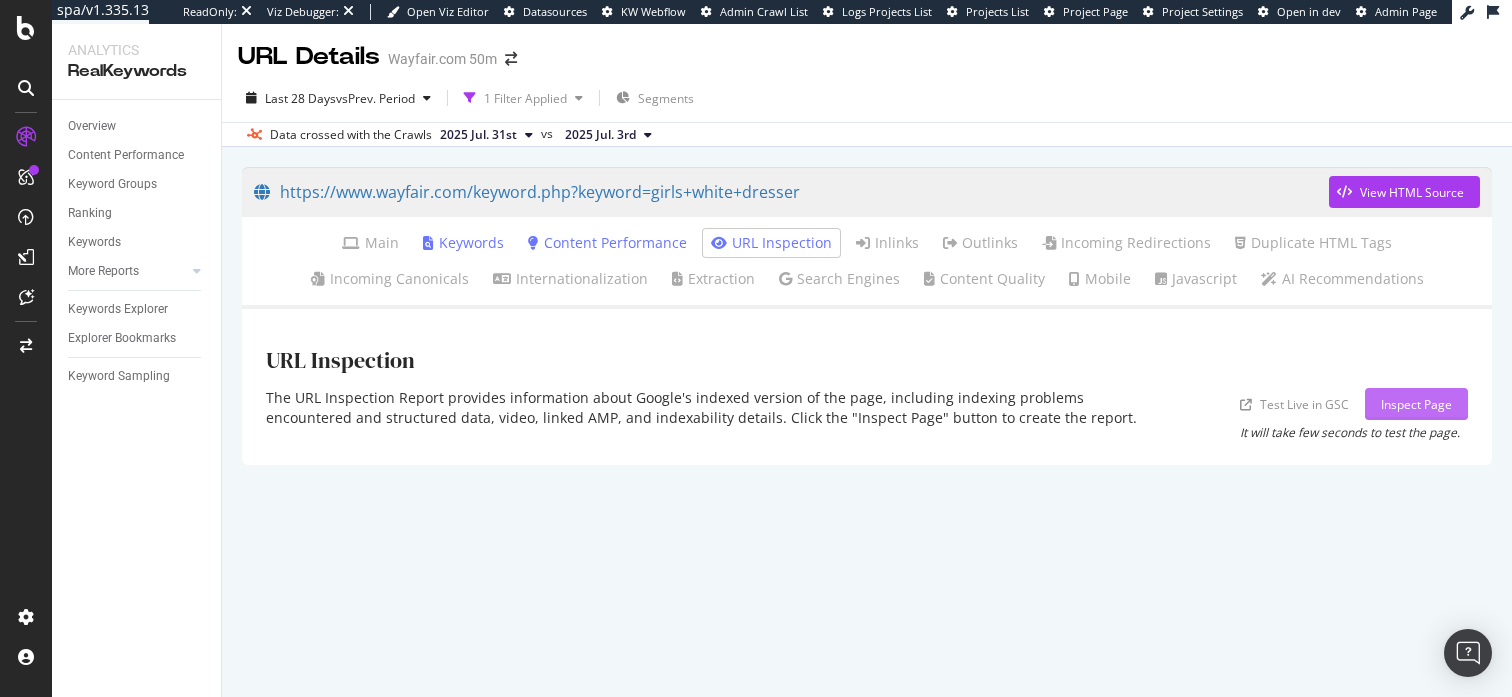 click on "Inspect Page" at bounding box center (1416, 404) 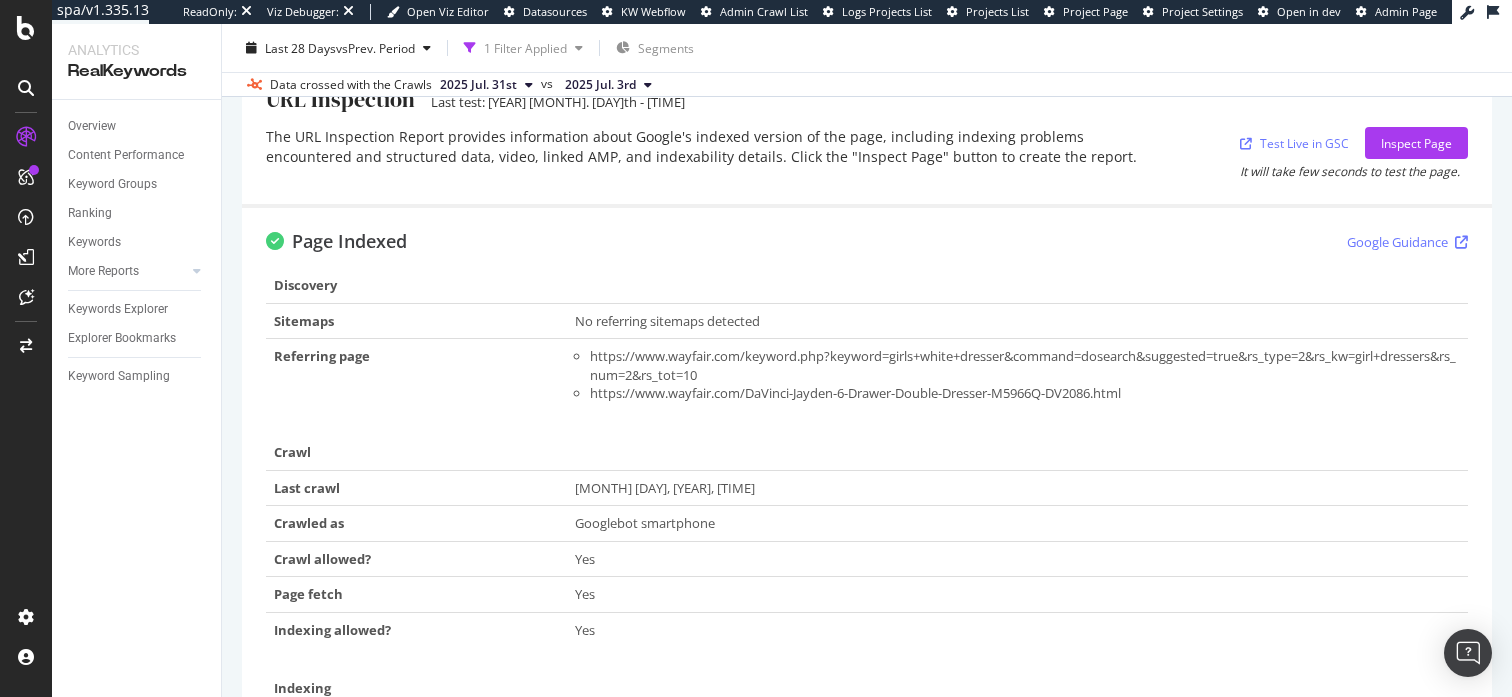 scroll, scrollTop: 262, scrollLeft: 0, axis: vertical 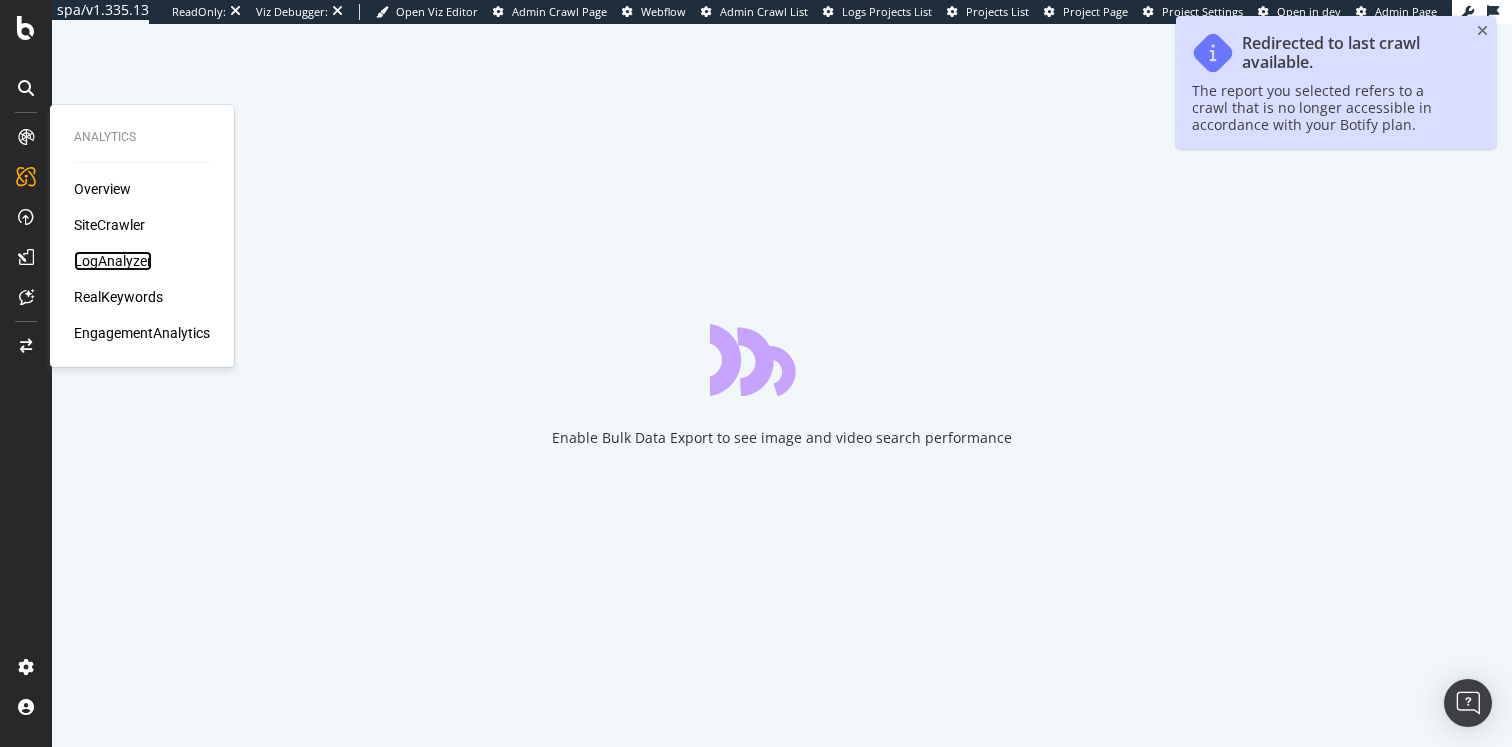 click on "LogAnalyzer" at bounding box center (113, 261) 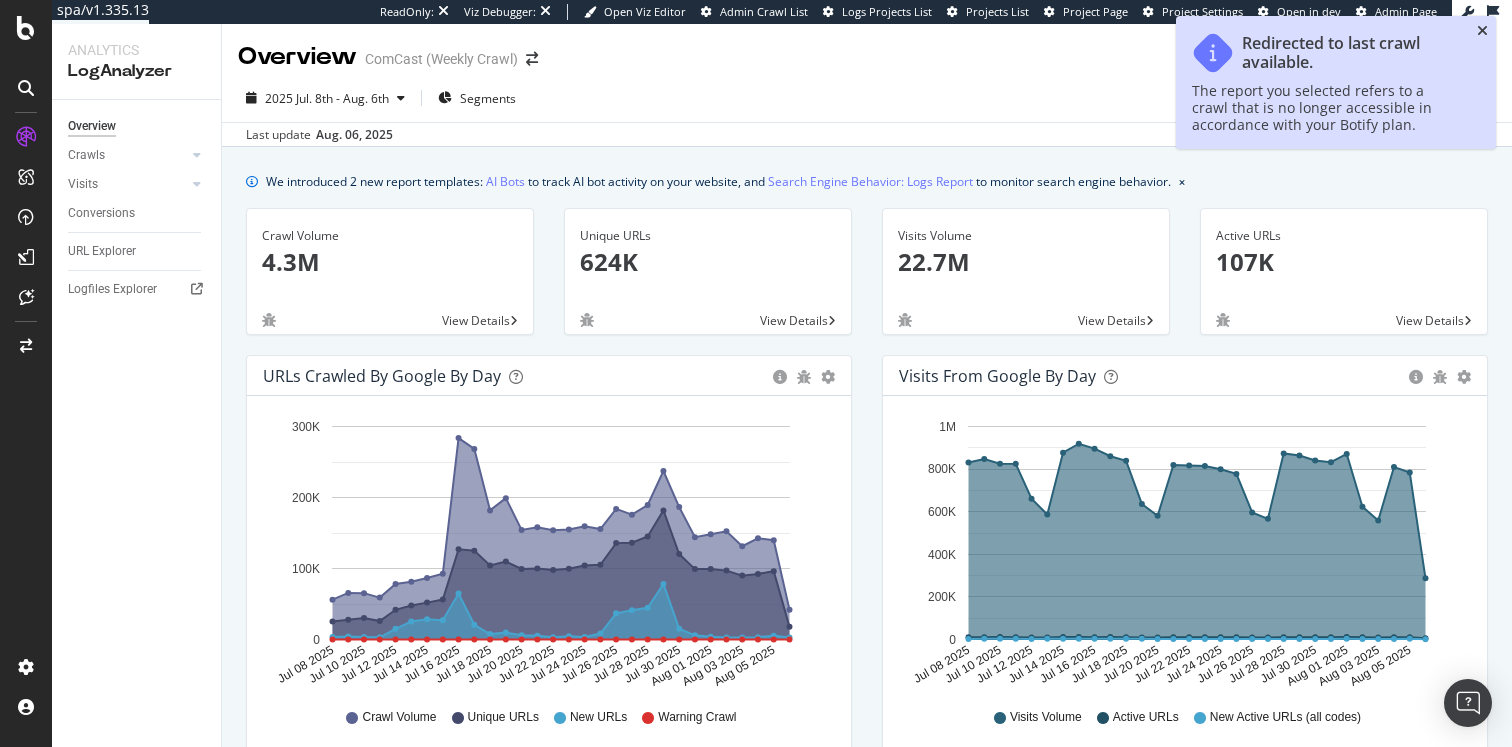click at bounding box center (1482, 31) 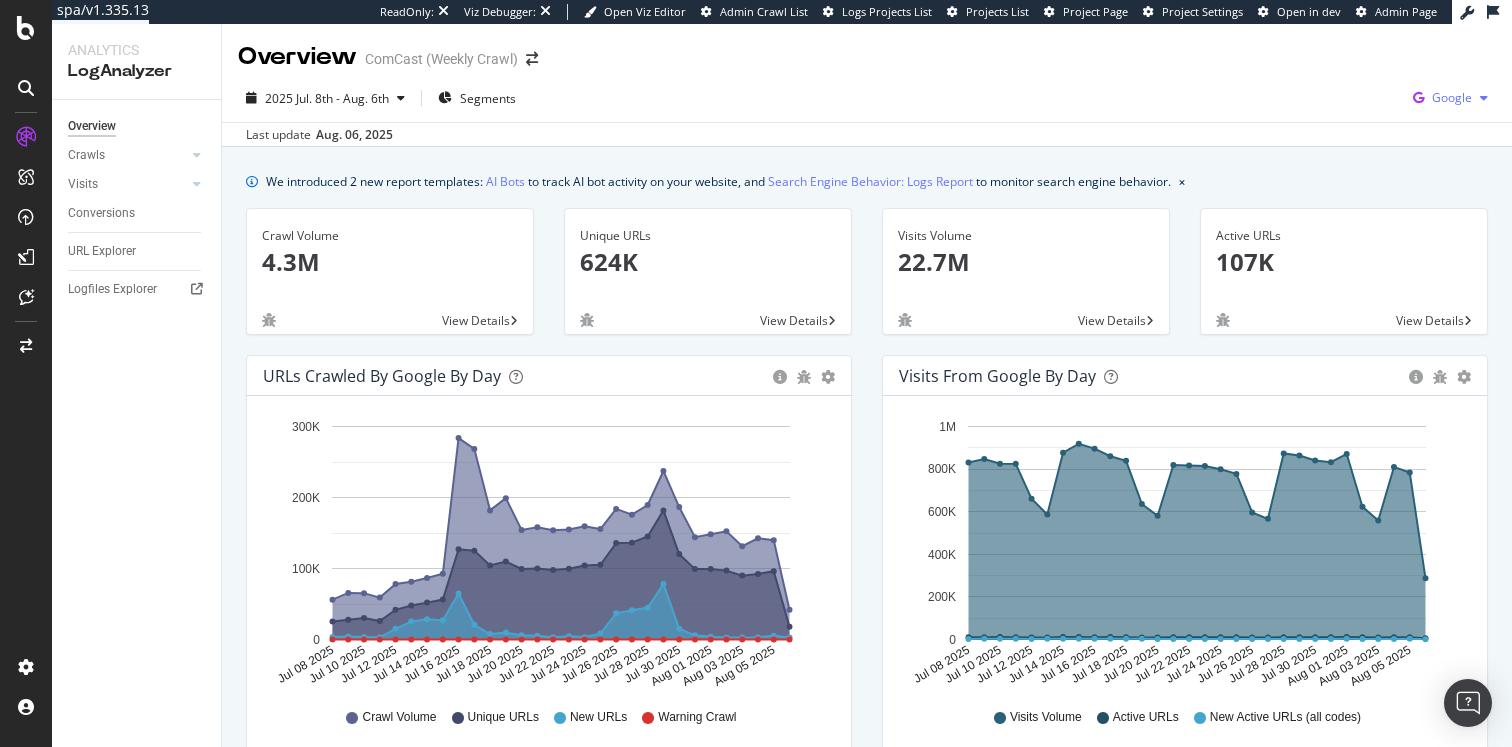 click on "Google" at bounding box center [1452, 97] 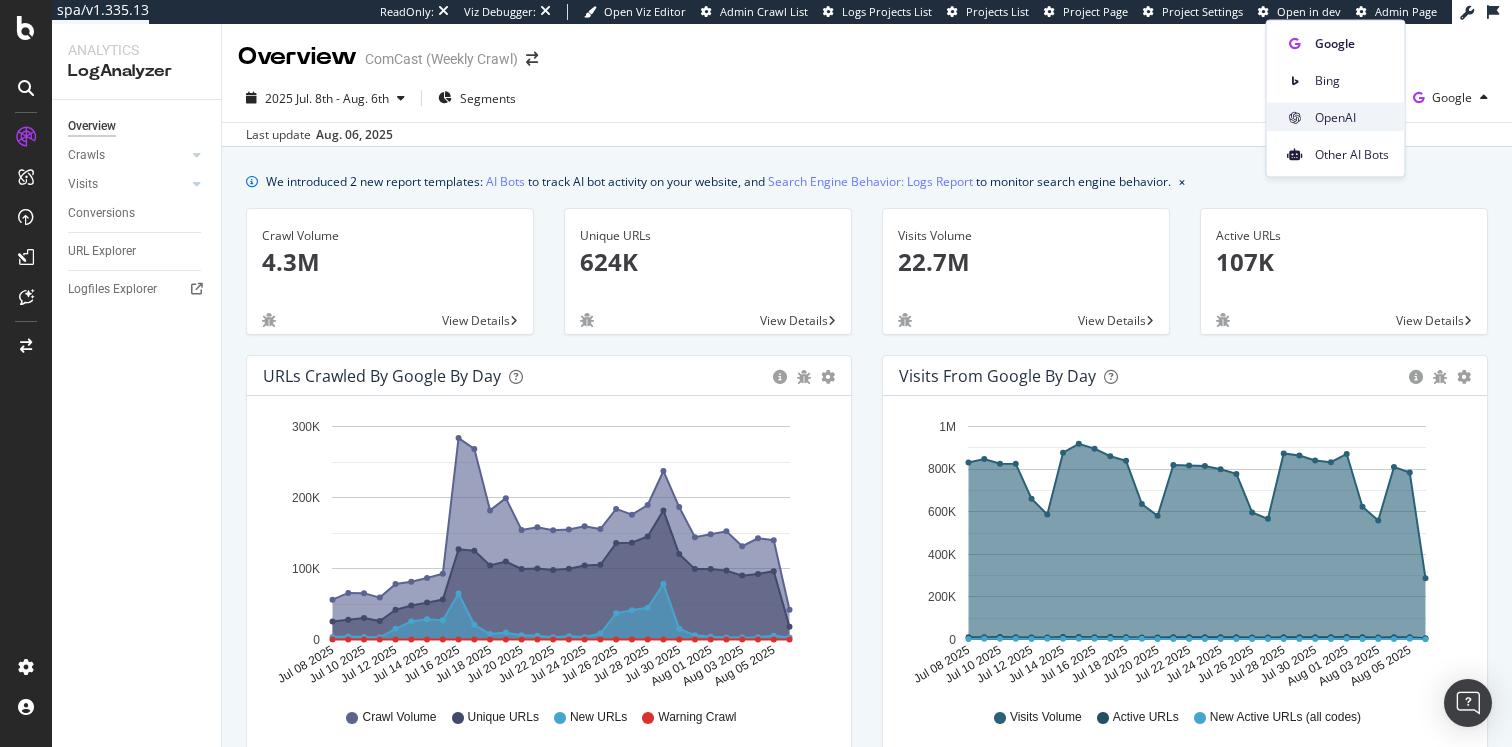 click on "OpenAI" at bounding box center (1336, 117) 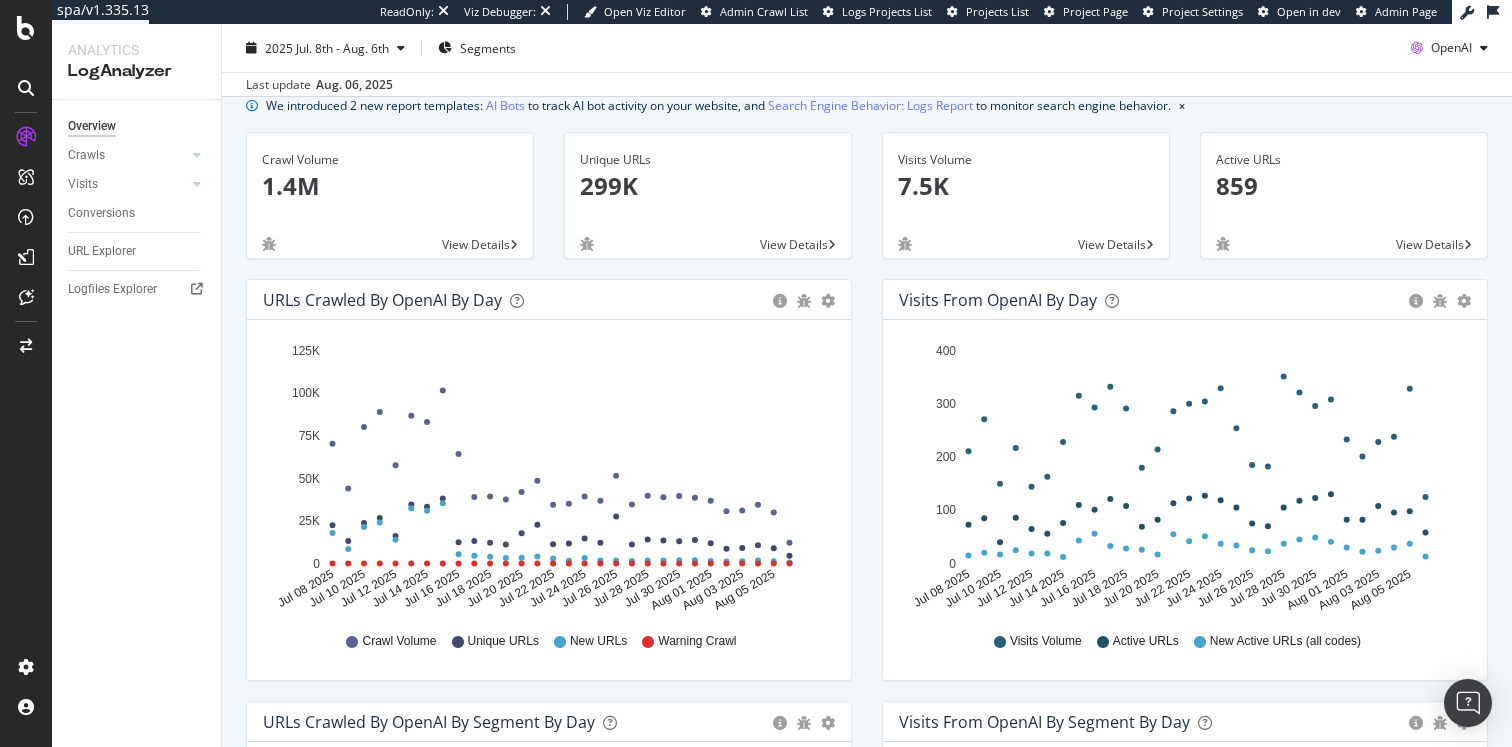 scroll, scrollTop: 0, scrollLeft: 0, axis: both 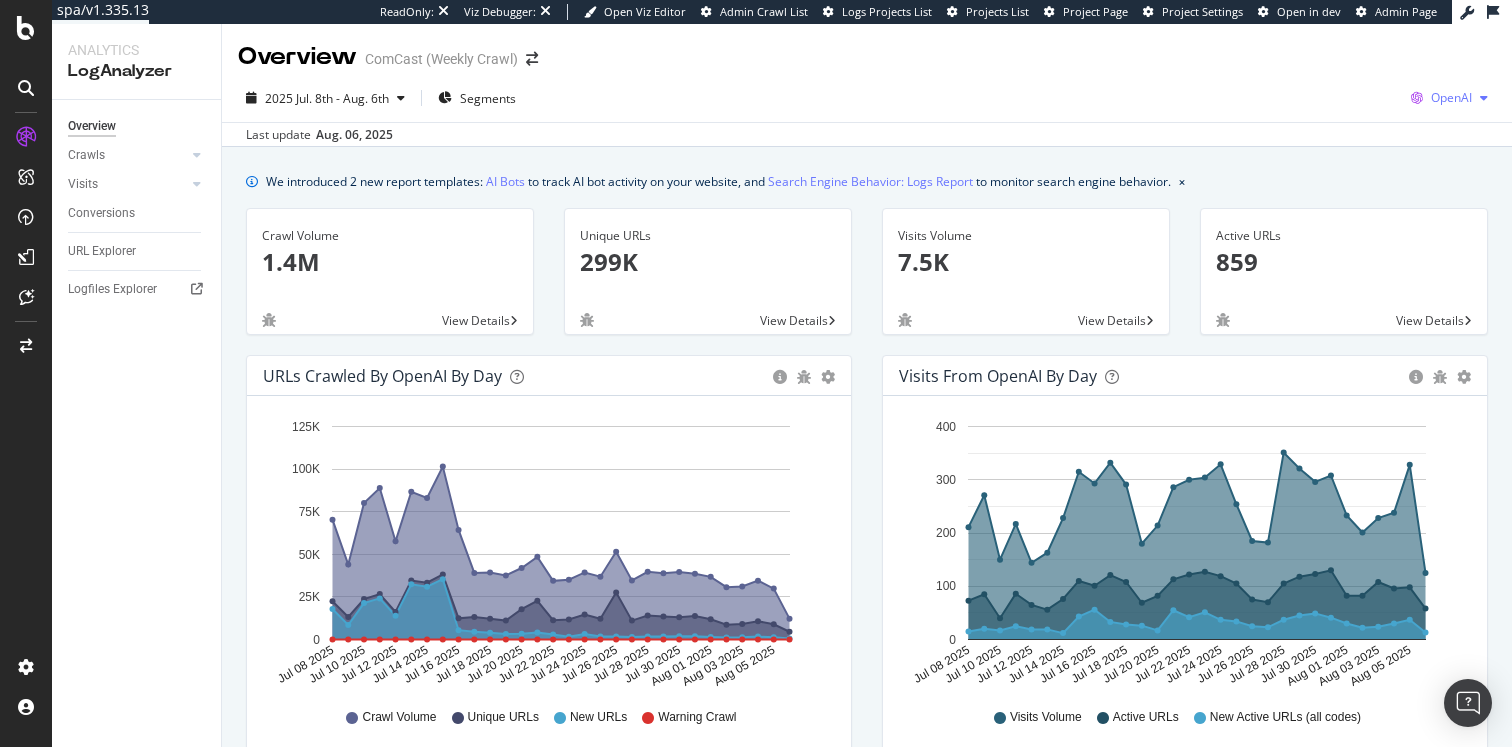 click on "OpenAI" at bounding box center [1451, 97] 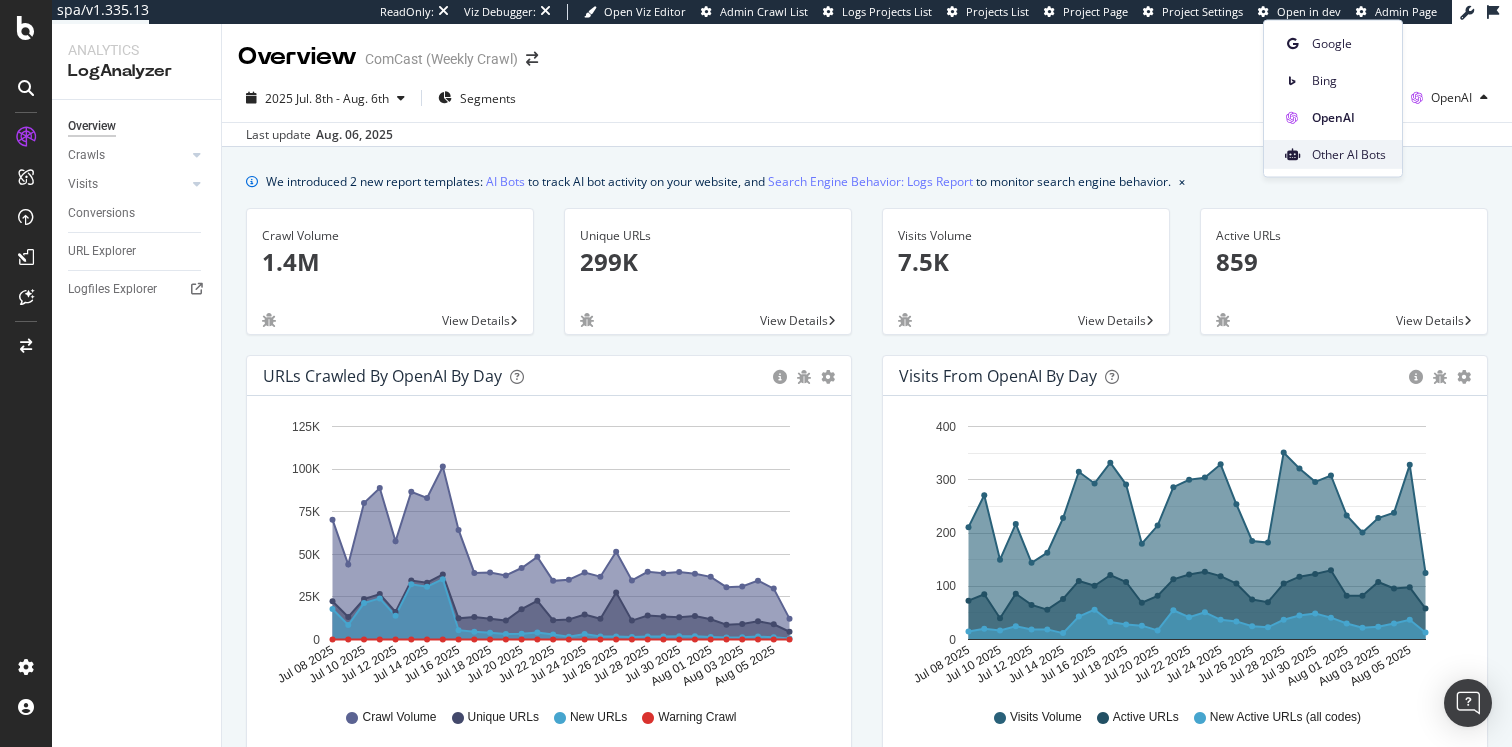 click on "Other AI Bots" at bounding box center (1349, 154) 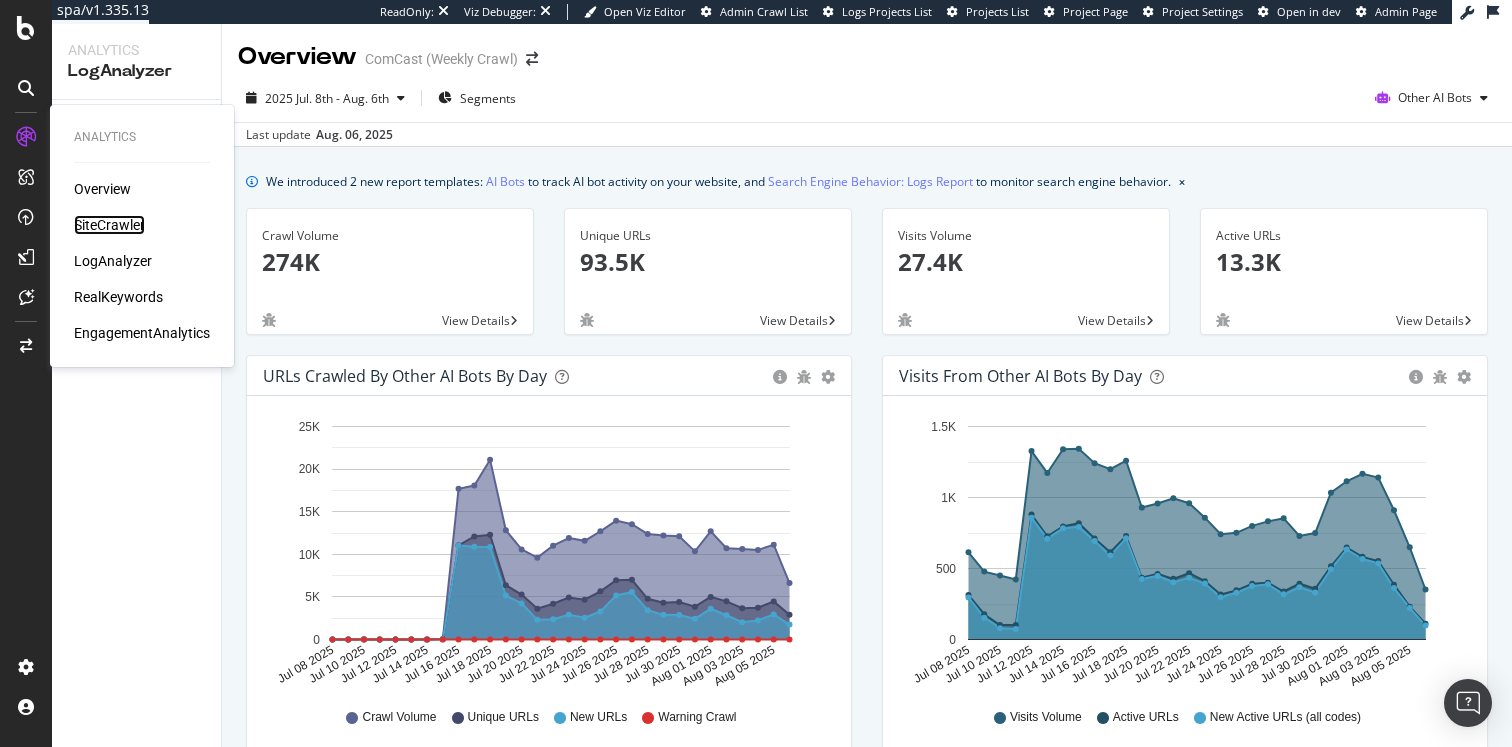 click on "SiteCrawler" at bounding box center (109, 225) 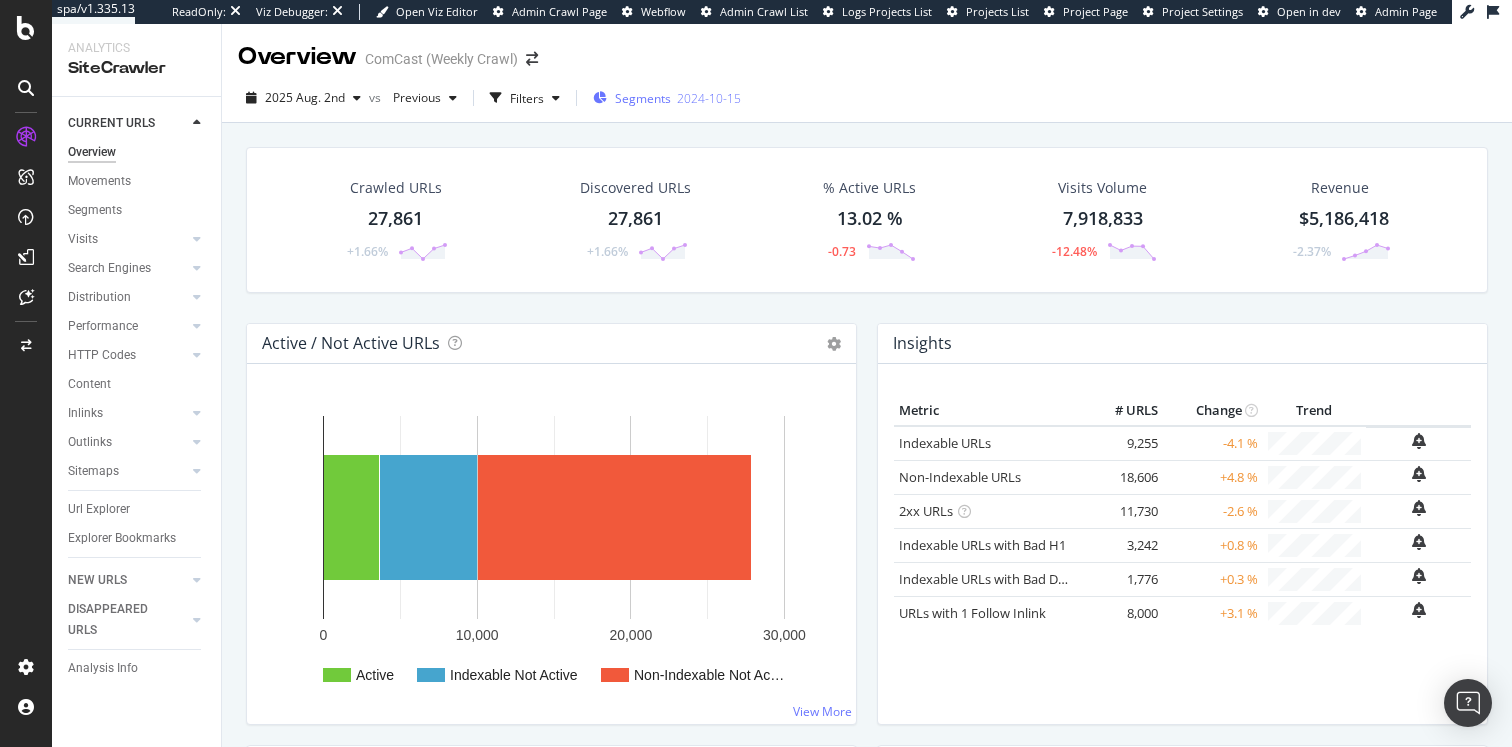 click on "Segments" at bounding box center (643, 98) 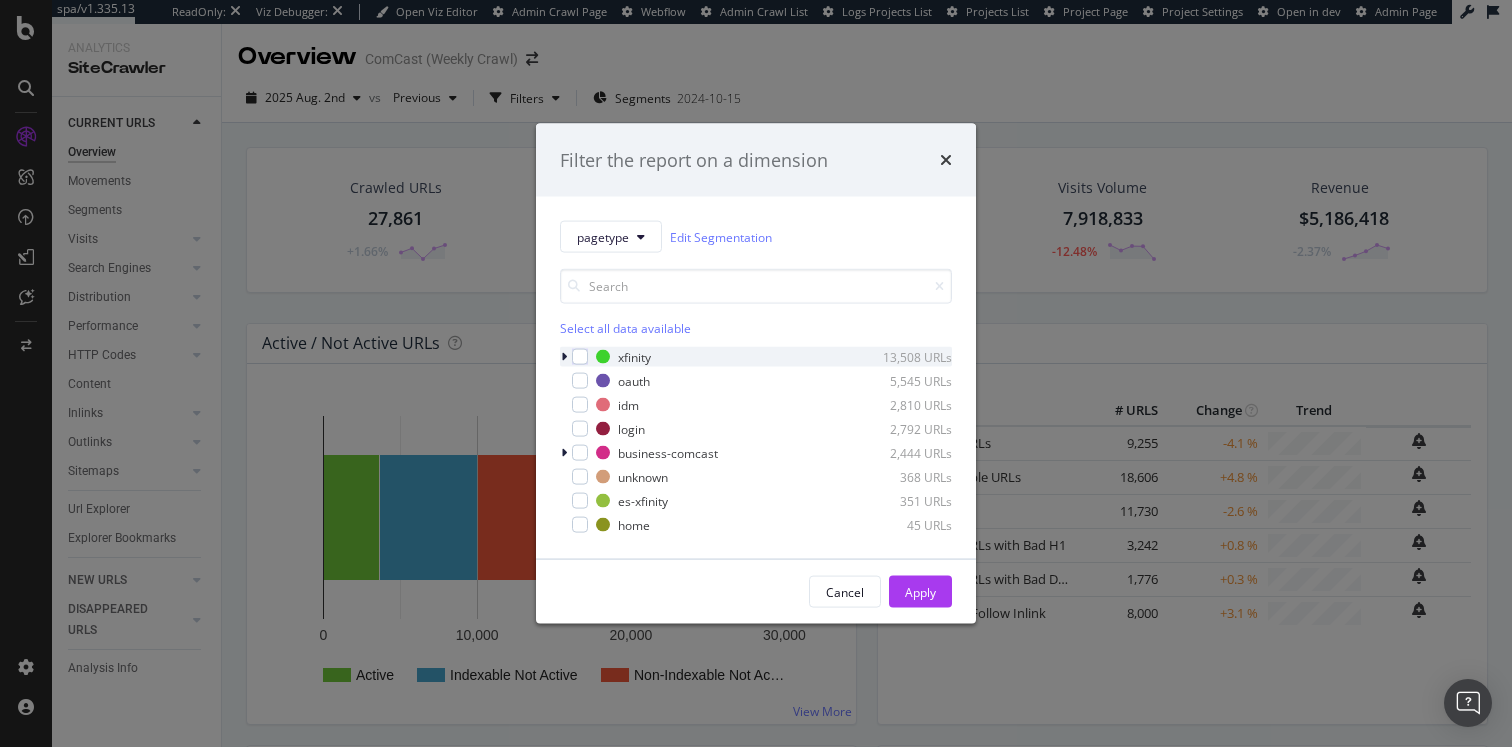 click at bounding box center (564, 357) 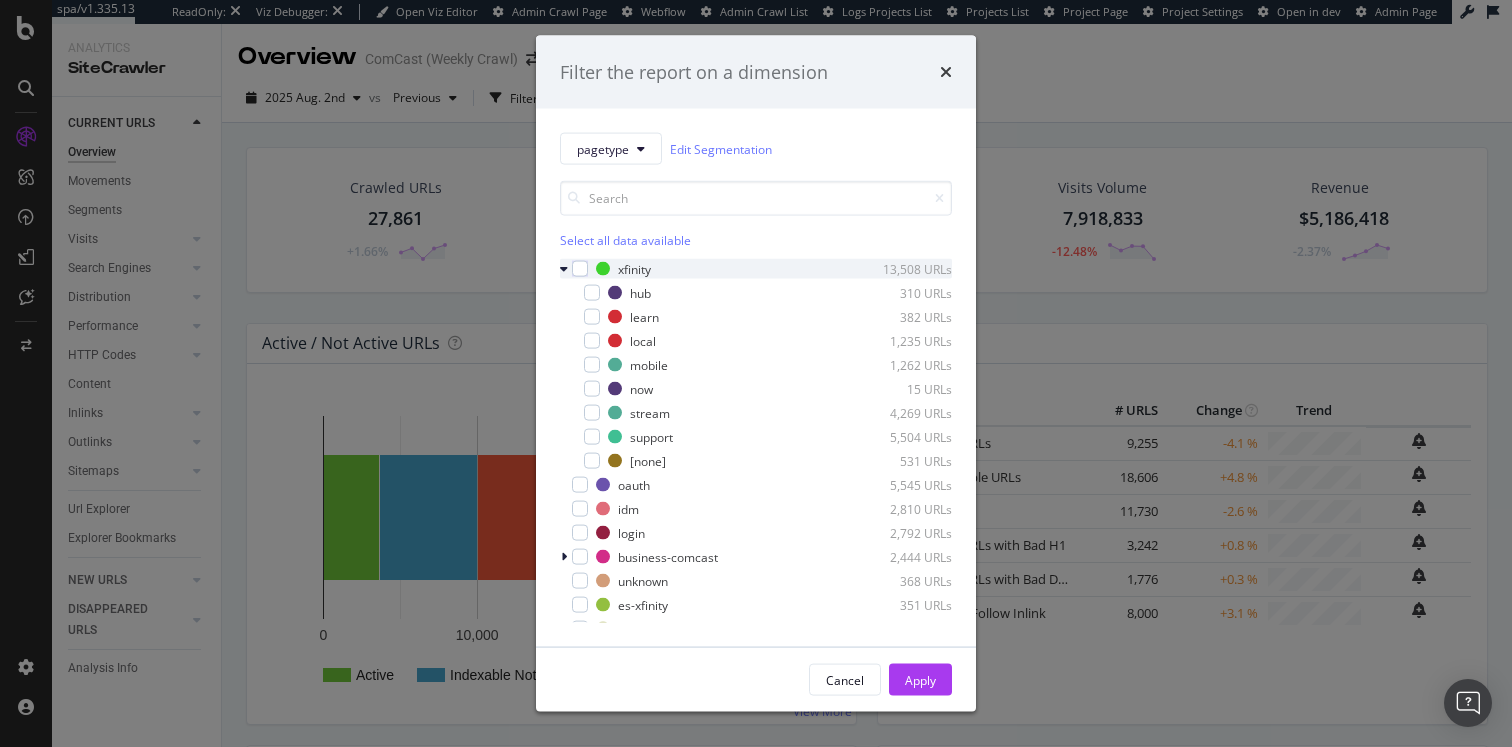 click at bounding box center [564, 269] 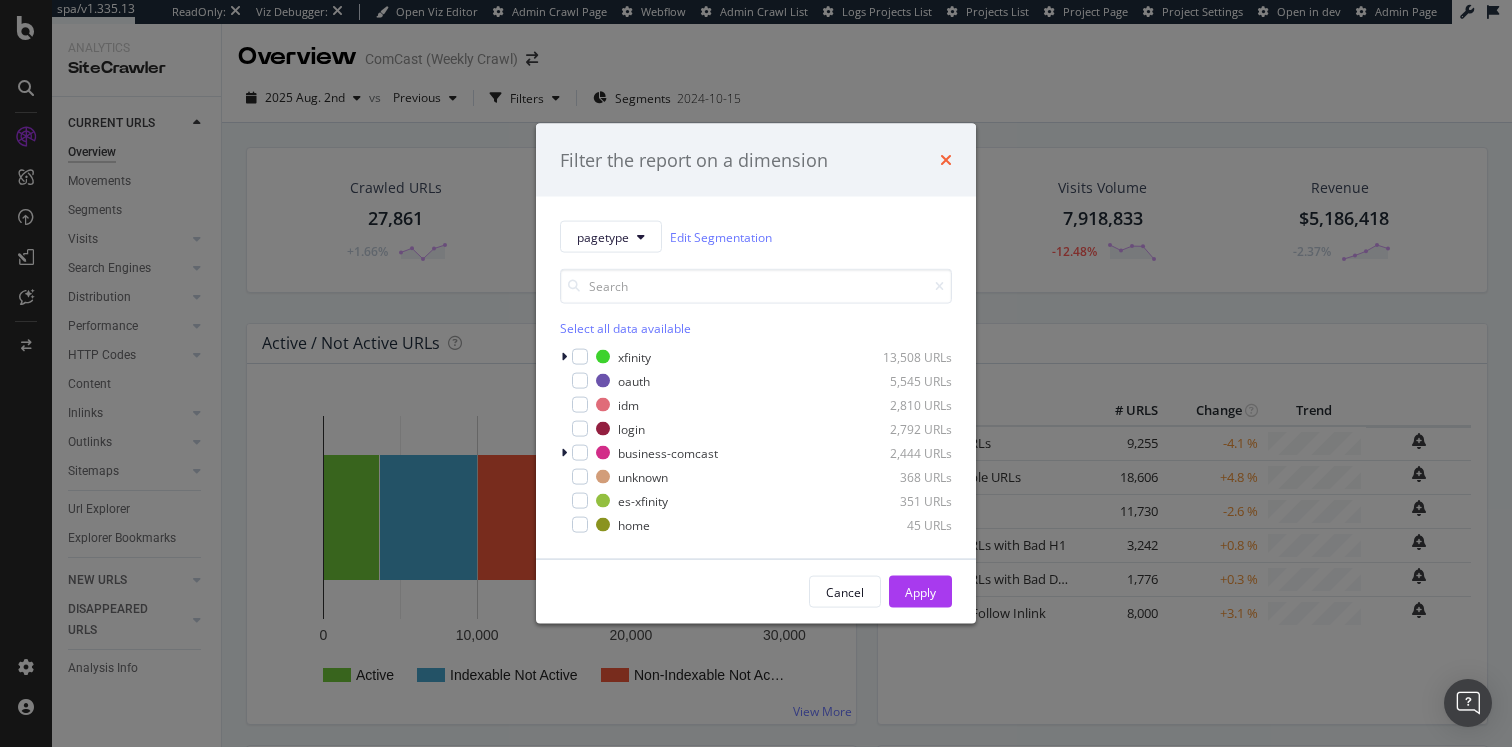 click at bounding box center (946, 160) 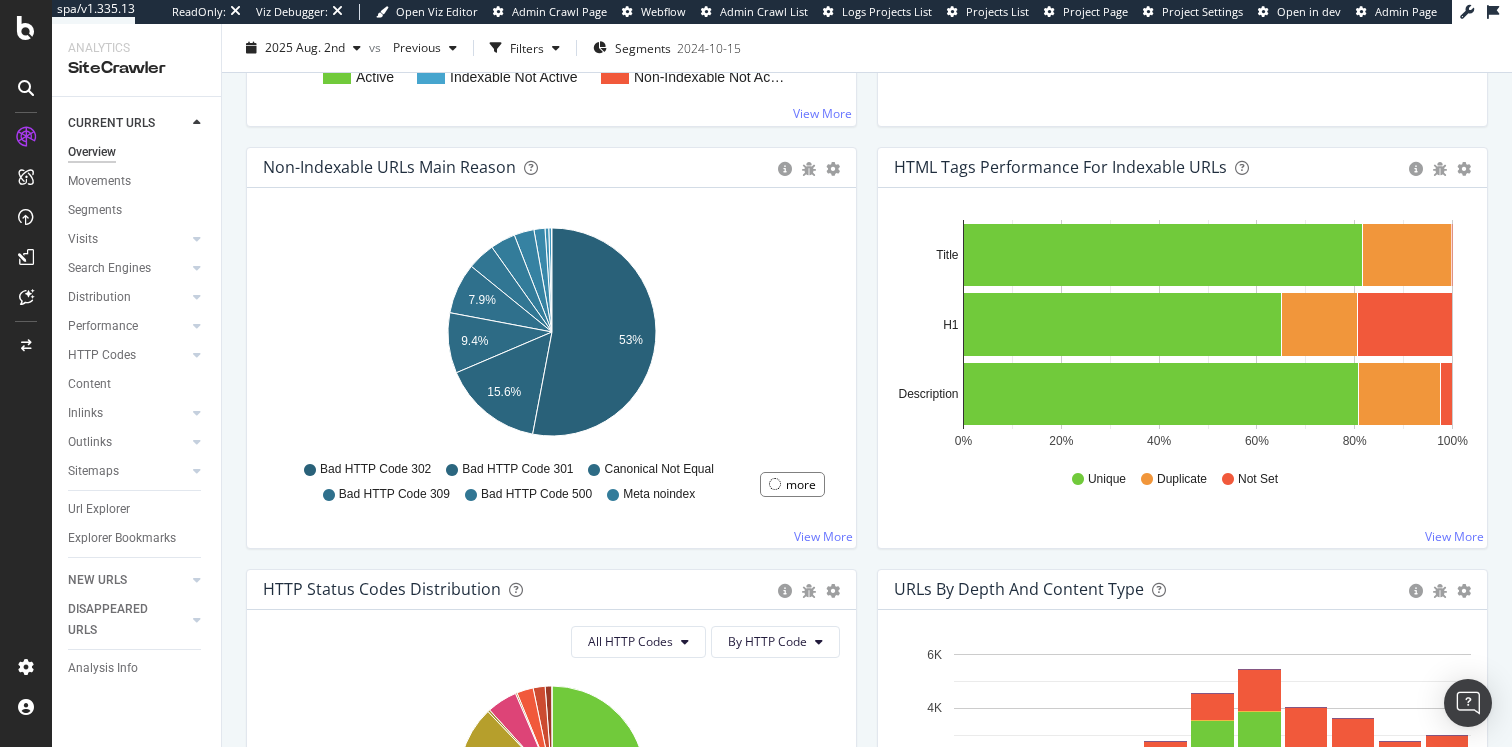 scroll, scrollTop: 0, scrollLeft: 0, axis: both 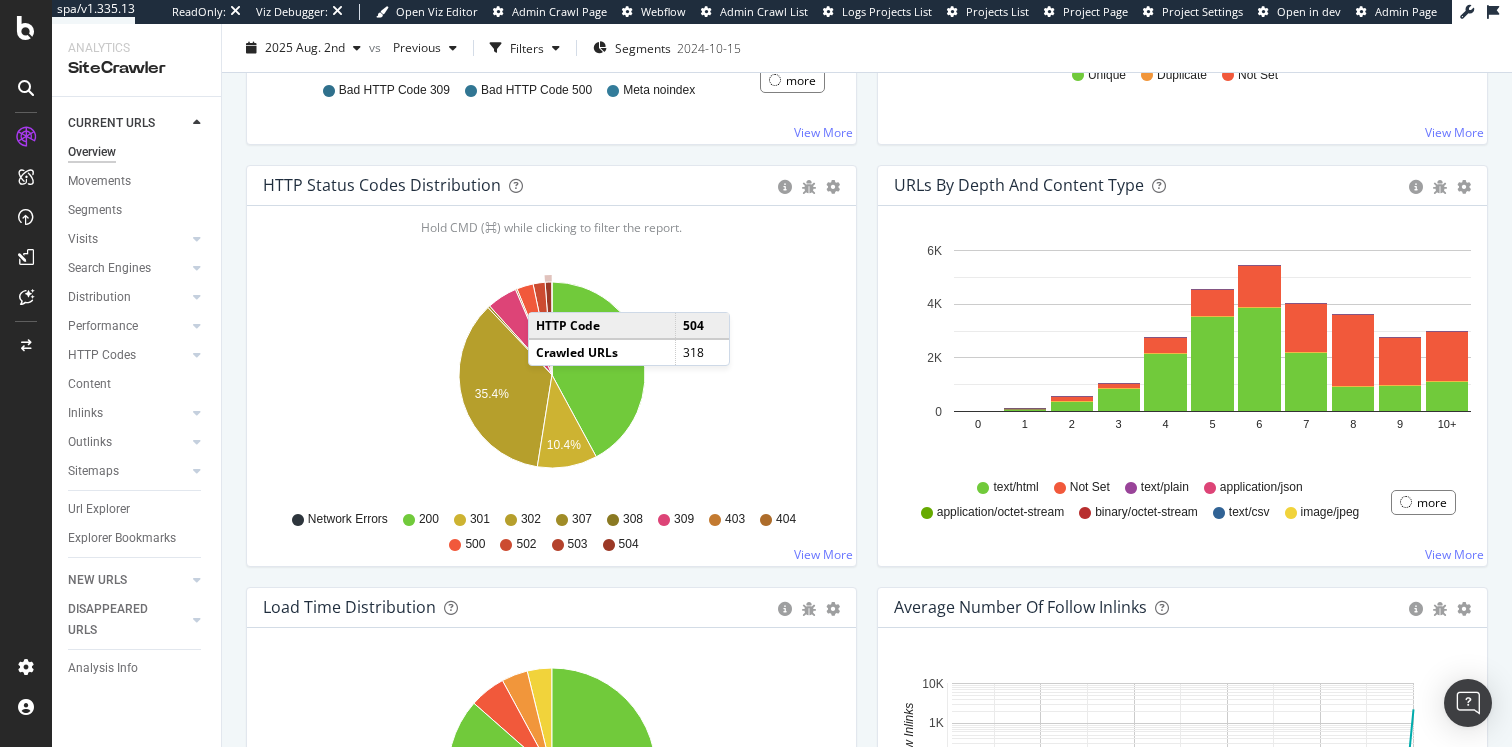 click 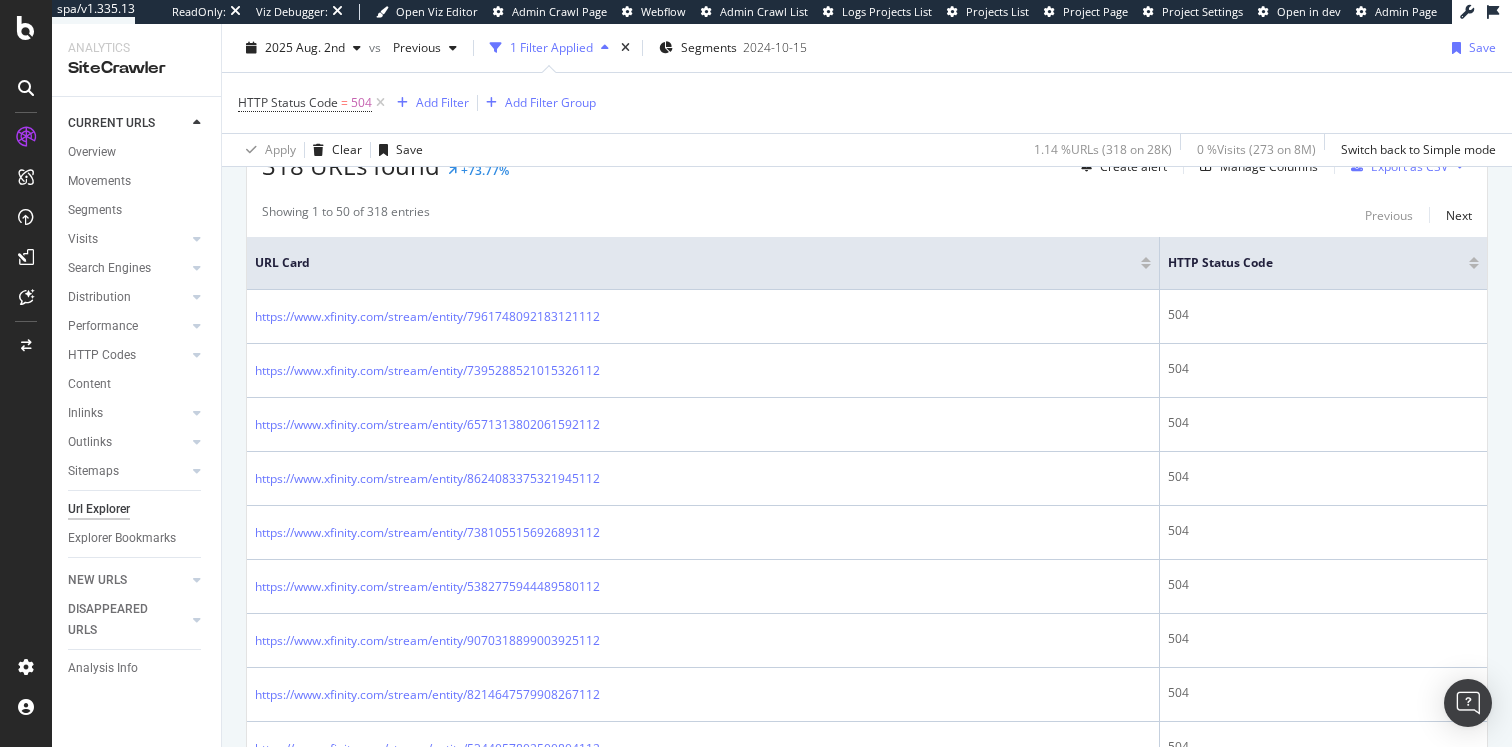 scroll, scrollTop: 545, scrollLeft: 0, axis: vertical 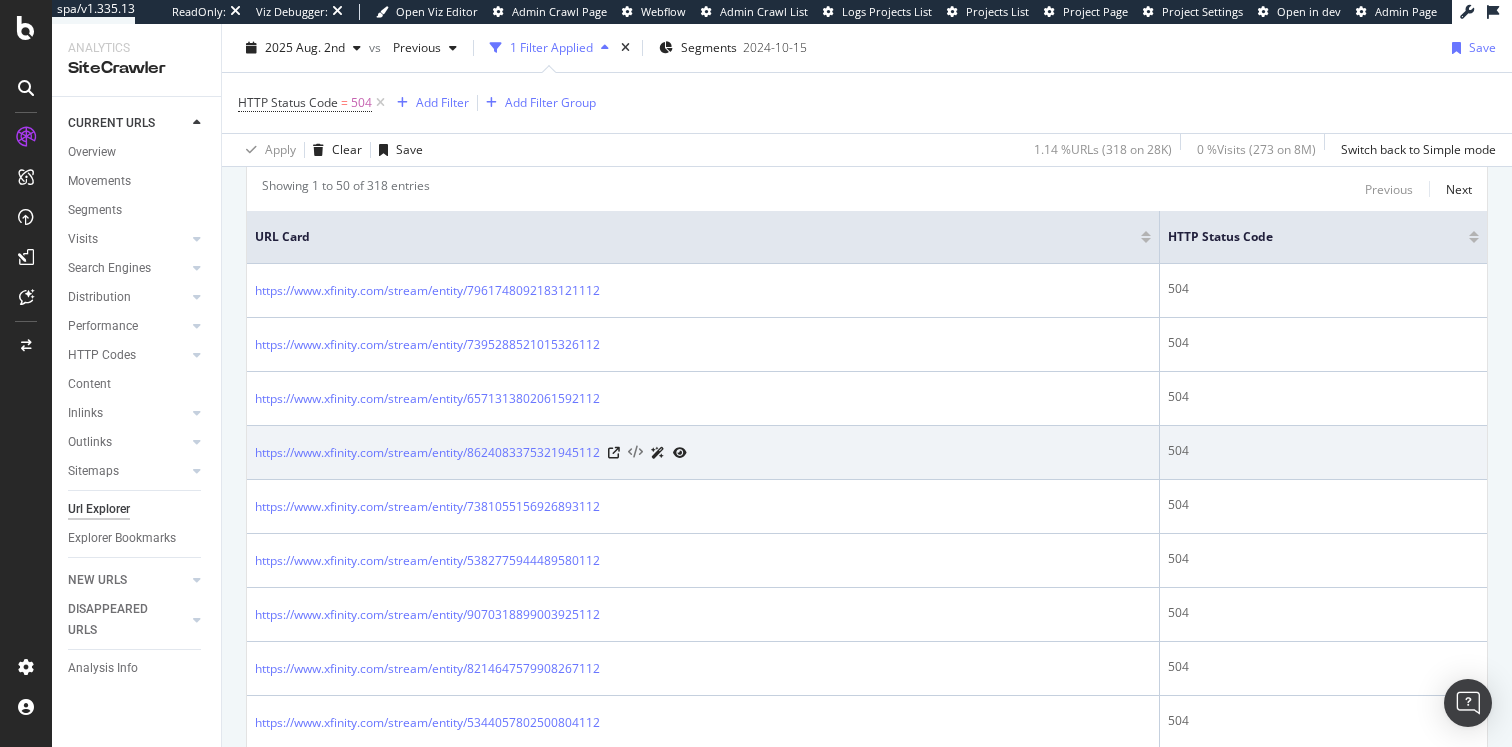 click at bounding box center (635, 453) 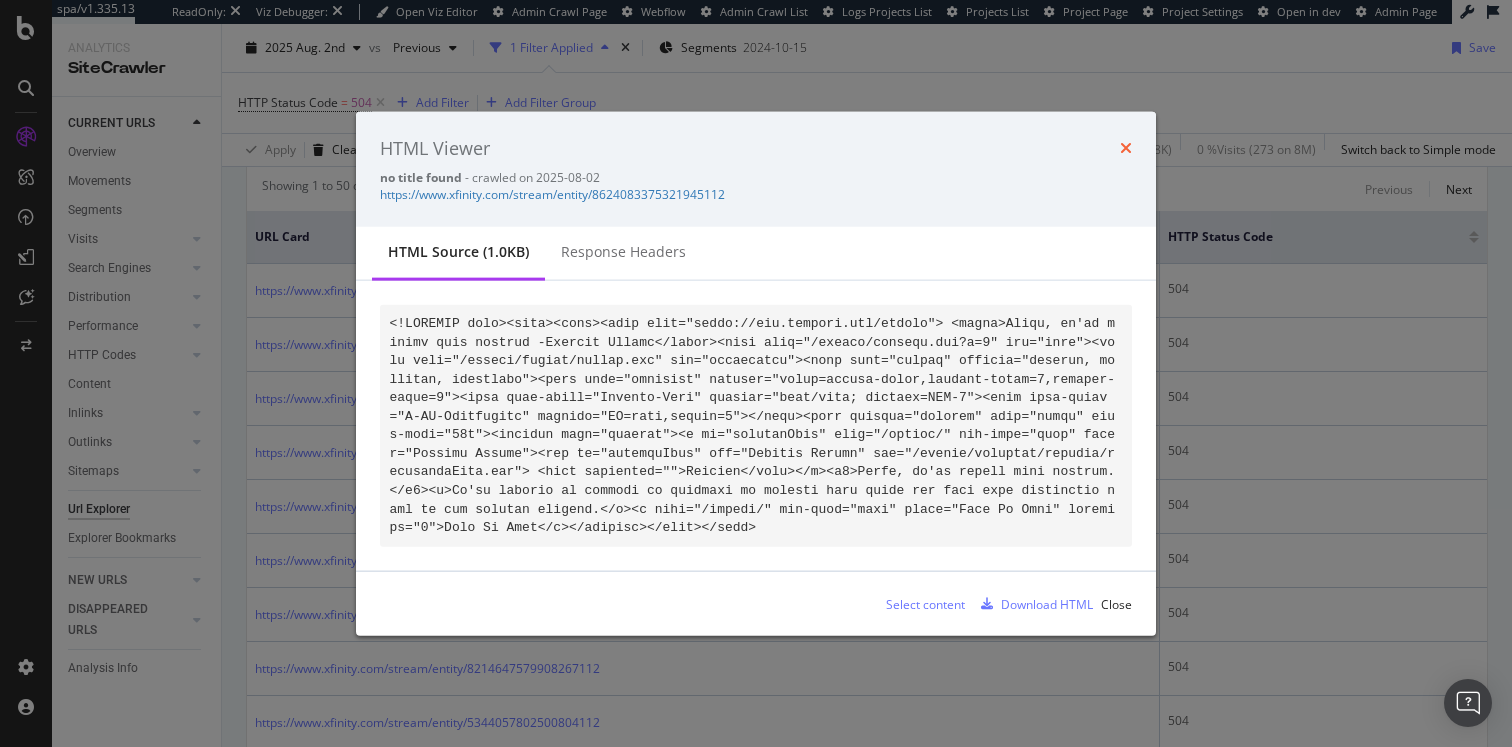 click at bounding box center [1126, 148] 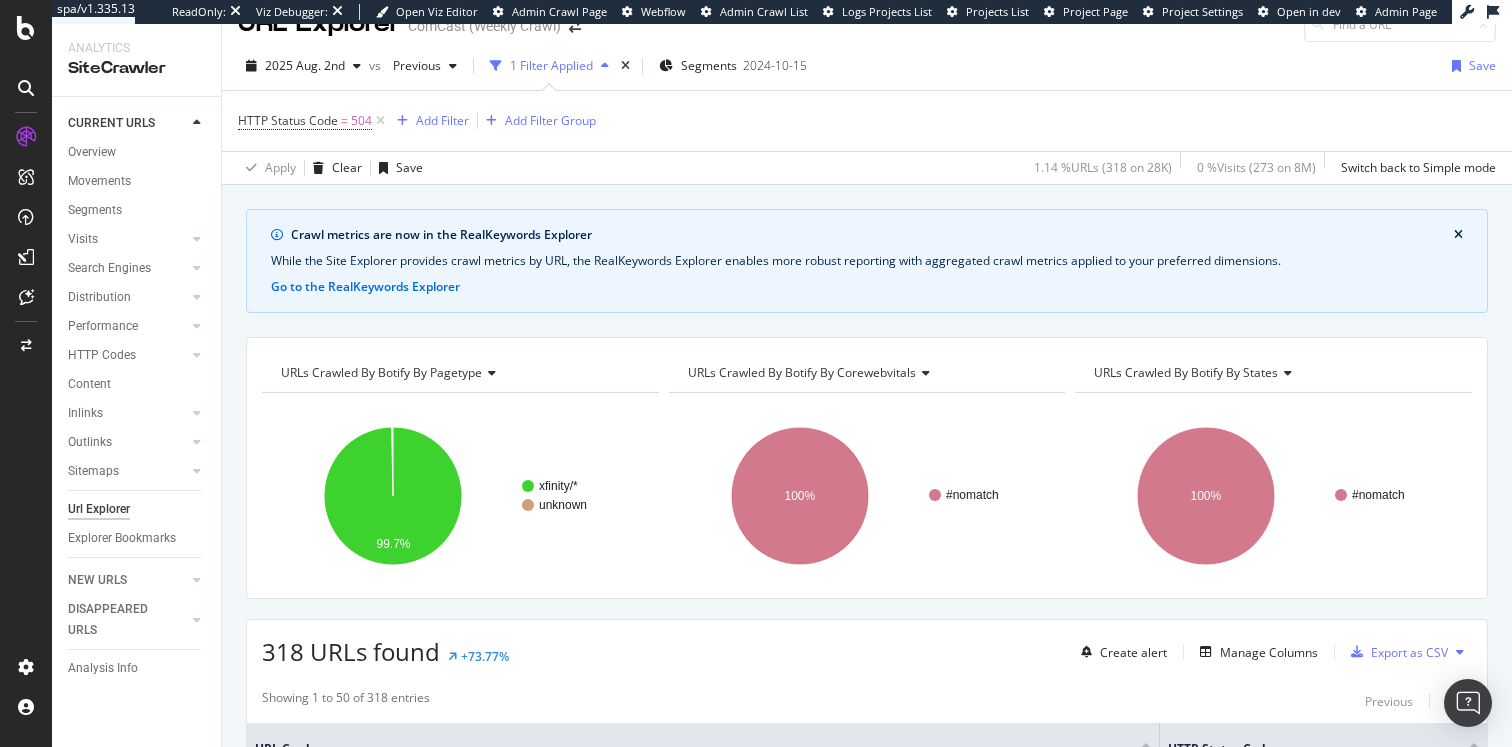scroll, scrollTop: 0, scrollLeft: 0, axis: both 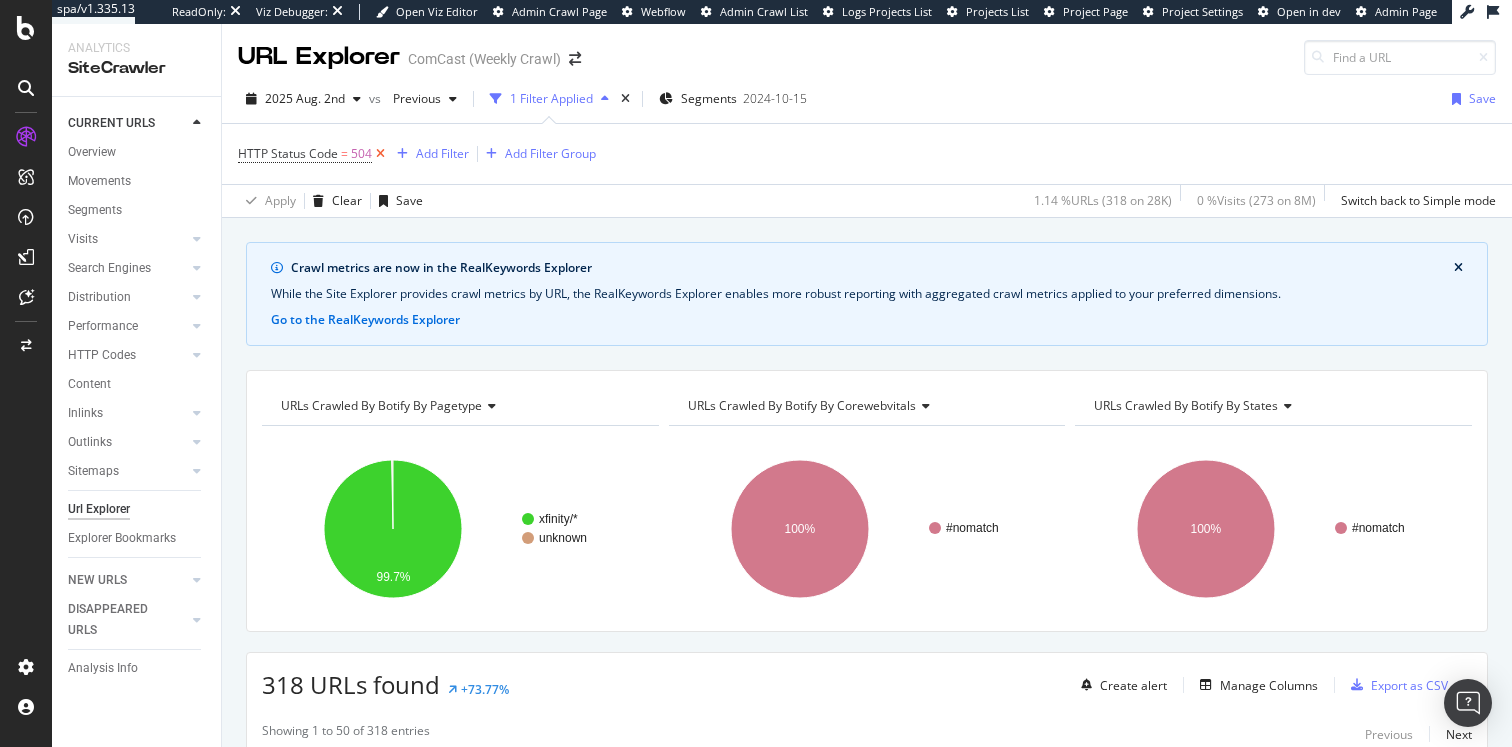 click at bounding box center [380, 154] 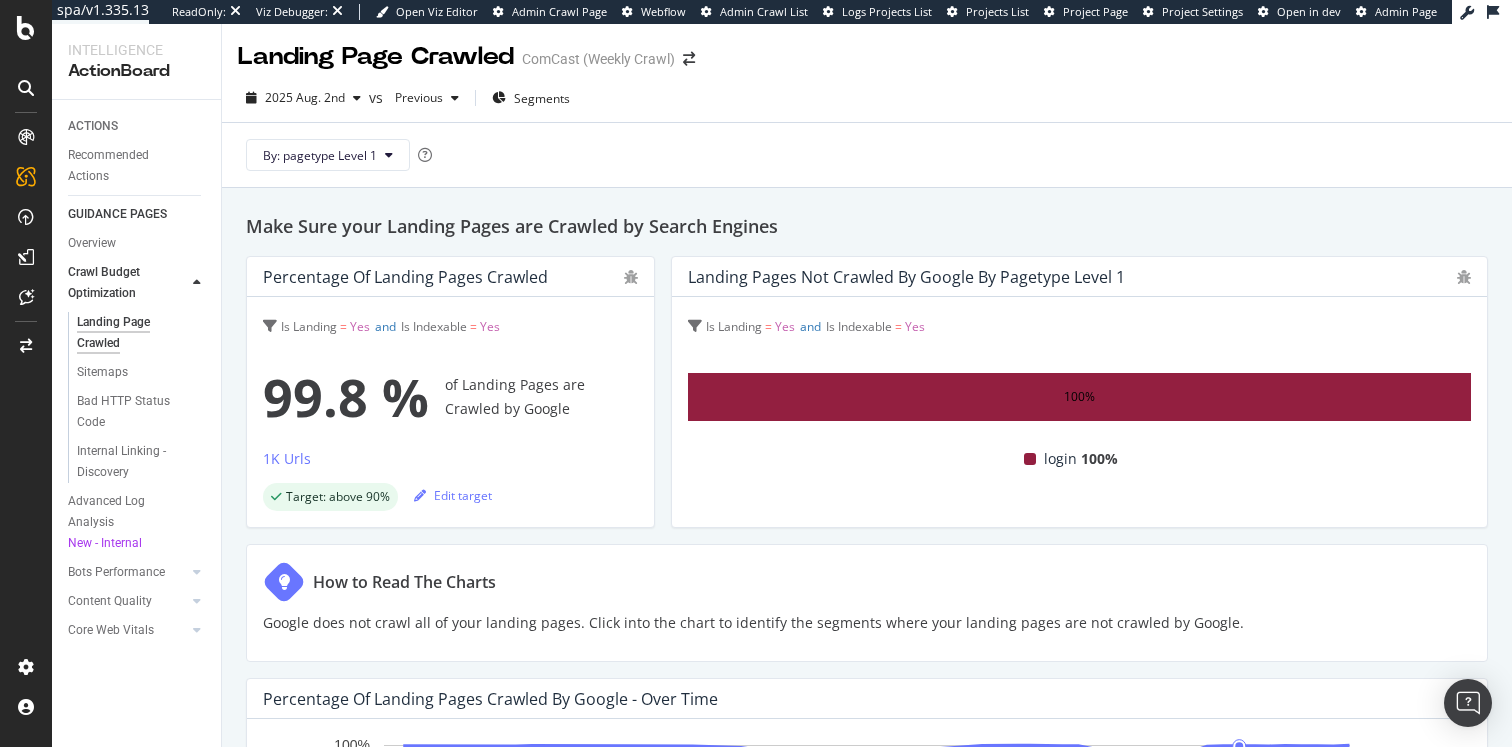 scroll, scrollTop: 0, scrollLeft: 0, axis: both 